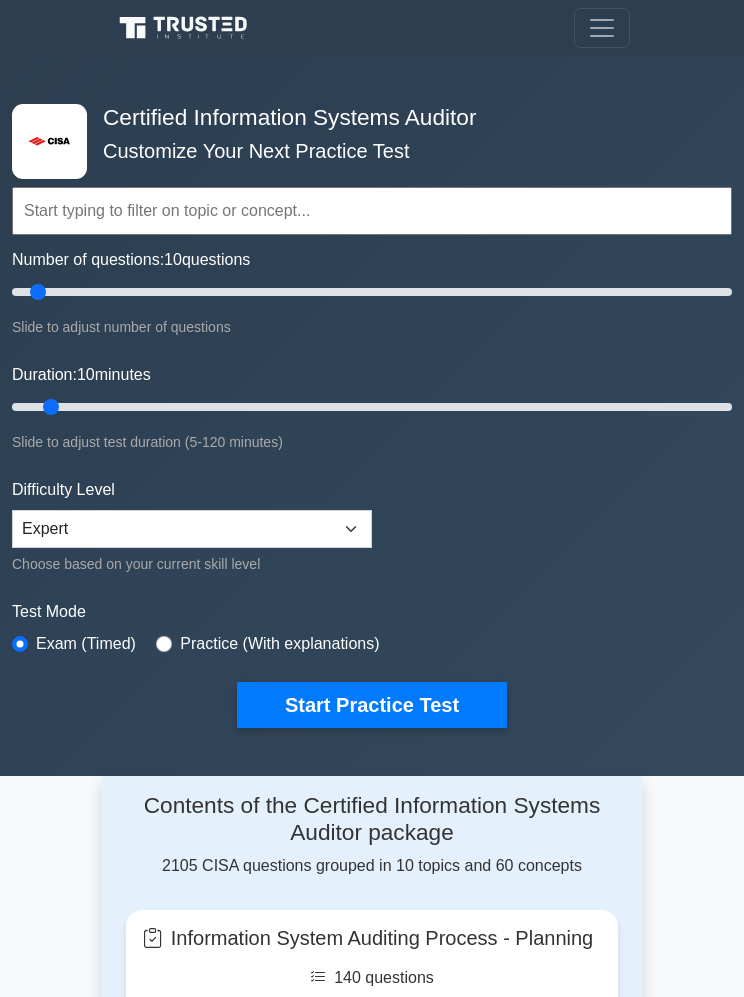 scroll, scrollTop: 274, scrollLeft: 0, axis: vertical 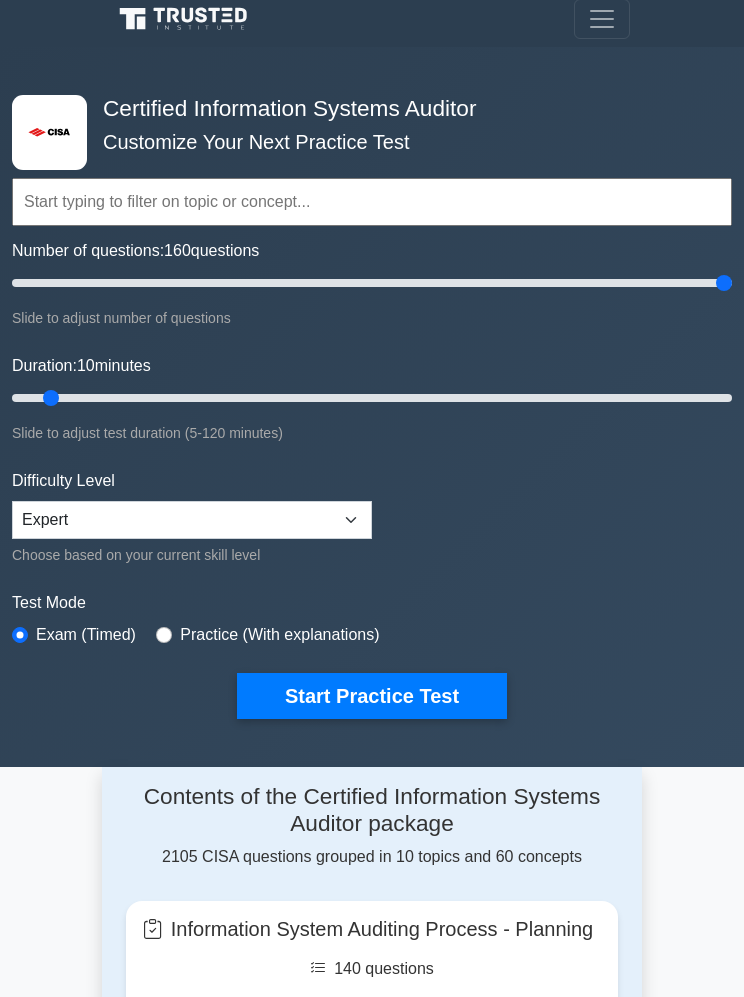 type on "200" 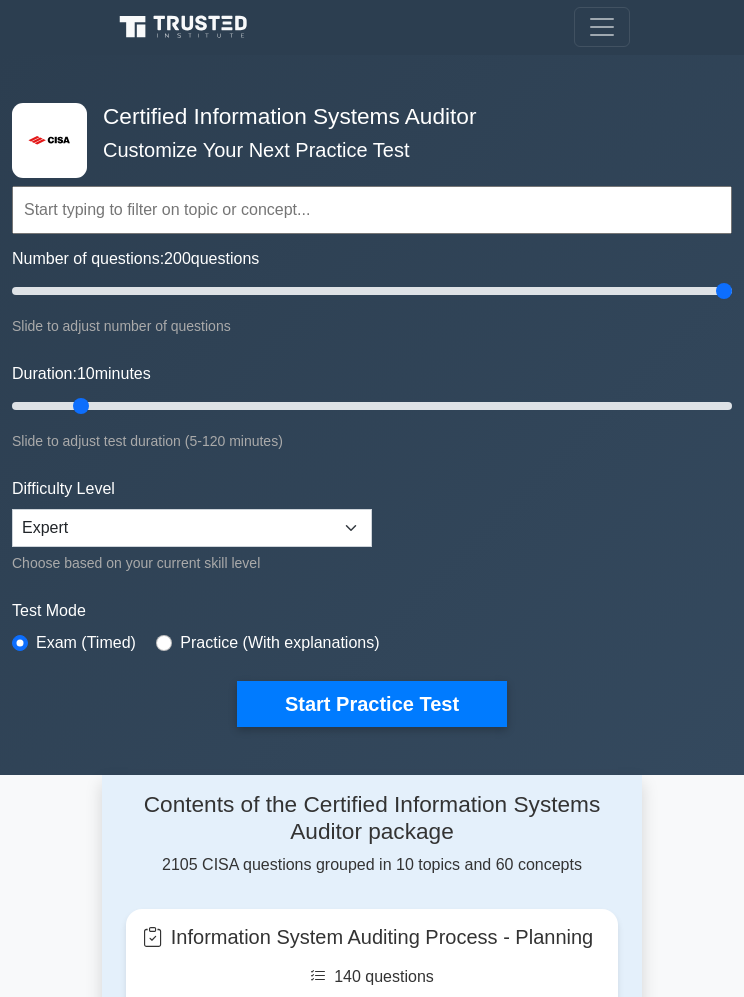 scroll, scrollTop: 1, scrollLeft: 0, axis: vertical 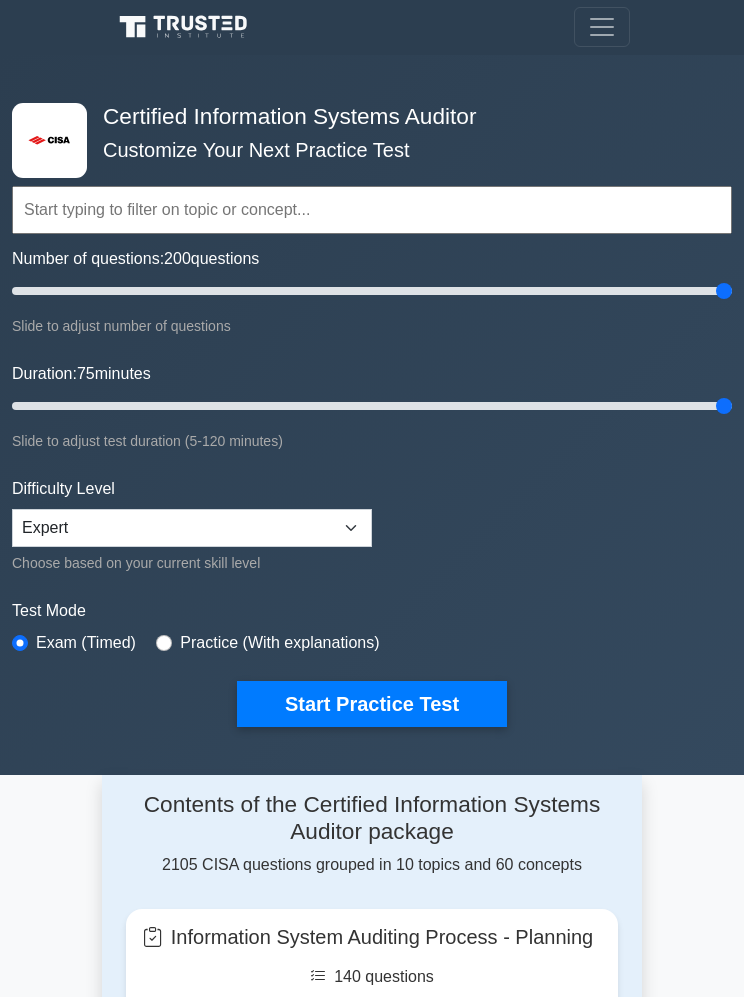 type on "120" 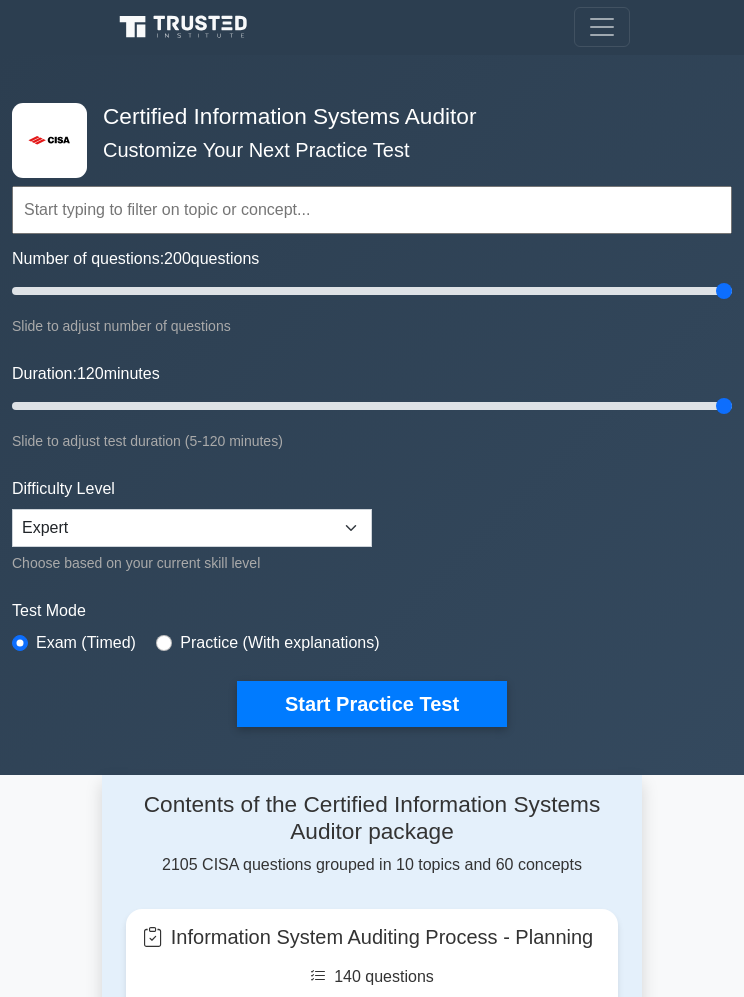 scroll, scrollTop: 0, scrollLeft: 0, axis: both 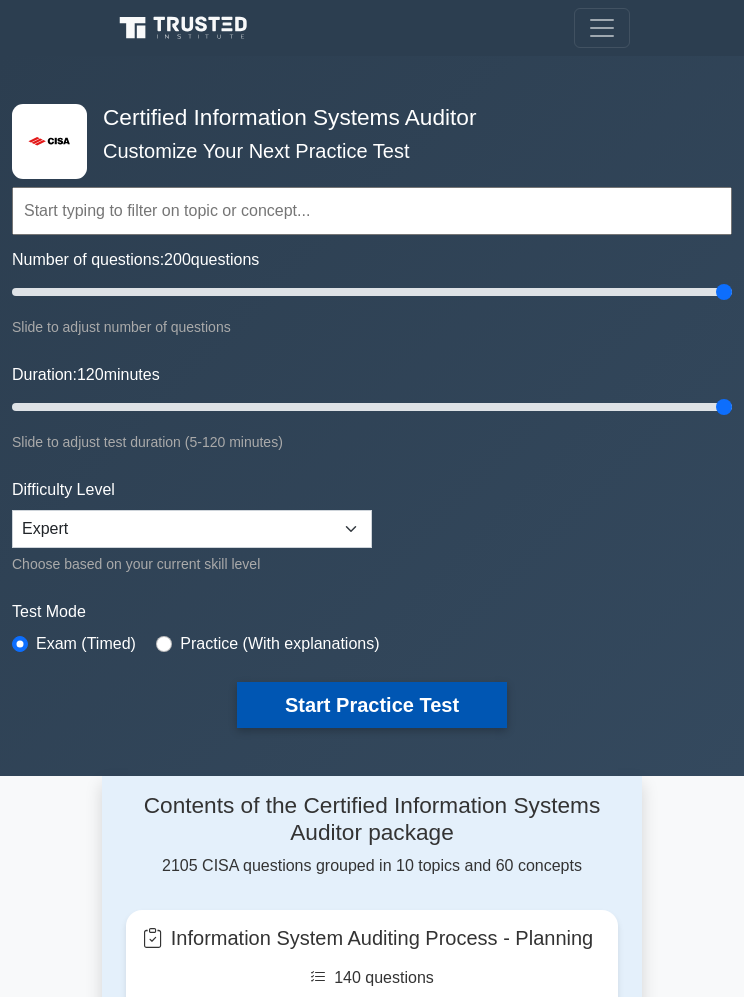 click on "Start Practice Test" at bounding box center [372, 705] 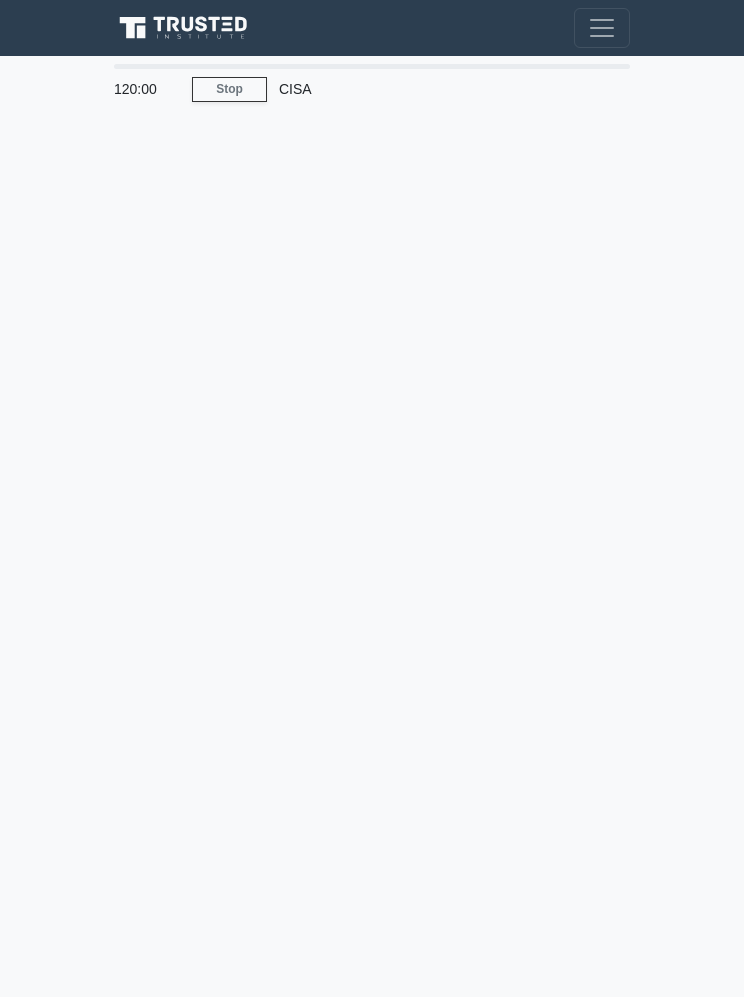 scroll, scrollTop: 0, scrollLeft: 0, axis: both 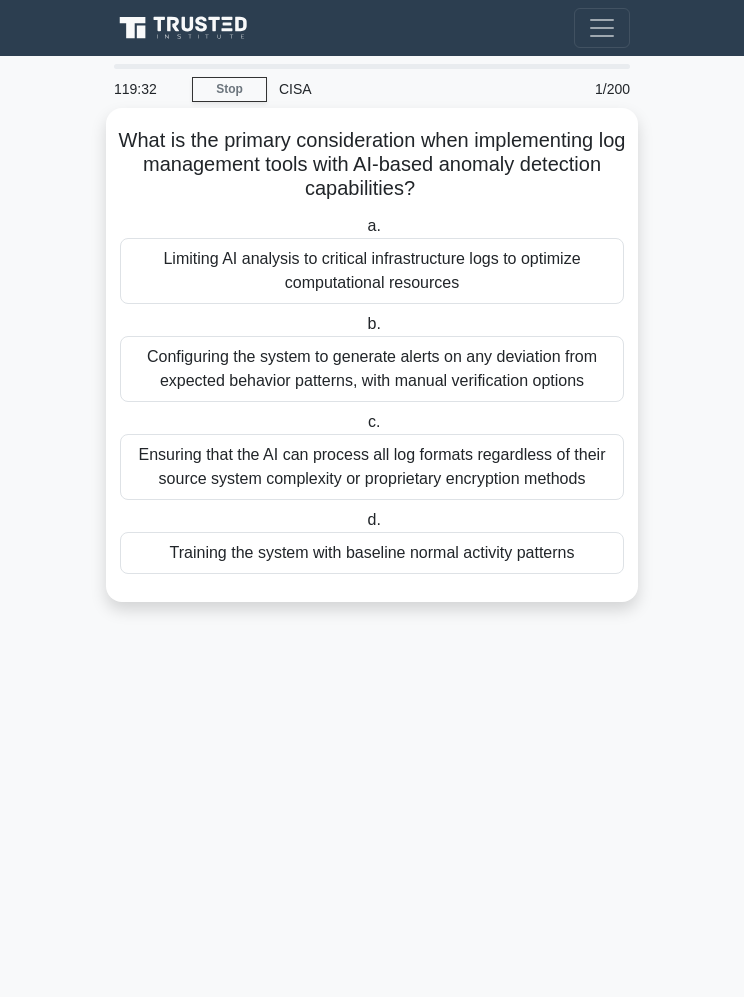click on "Training the system with baseline normal activity patterns" at bounding box center [372, 553] 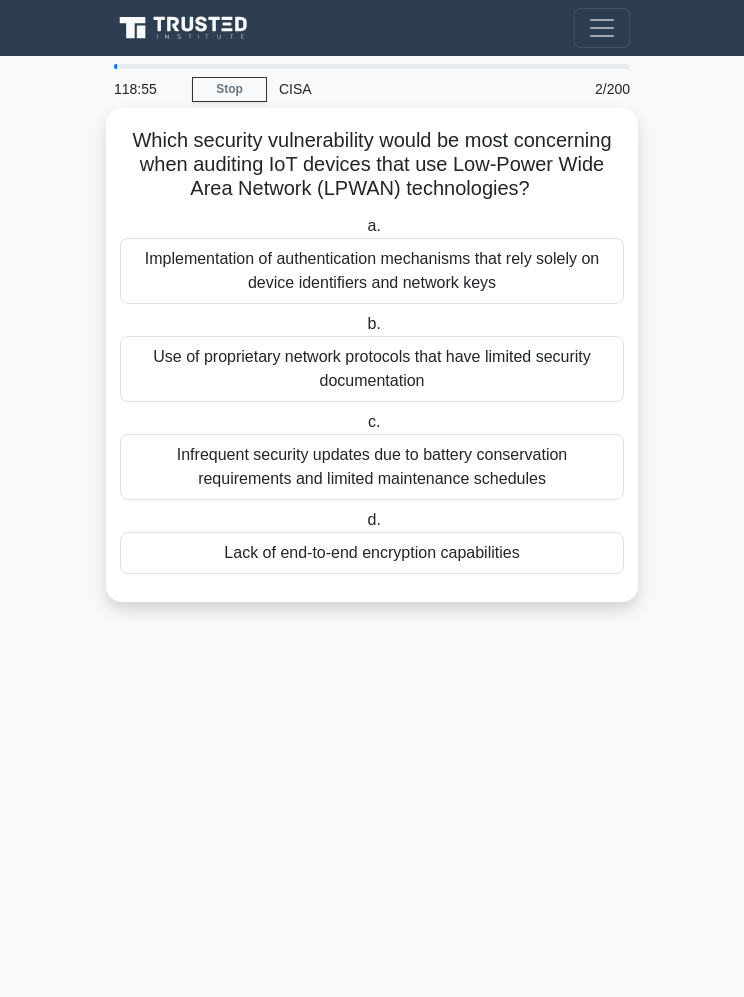 click on "Implementation of authentication mechanisms that rely solely on device identifiers and network keys" at bounding box center [372, 271] 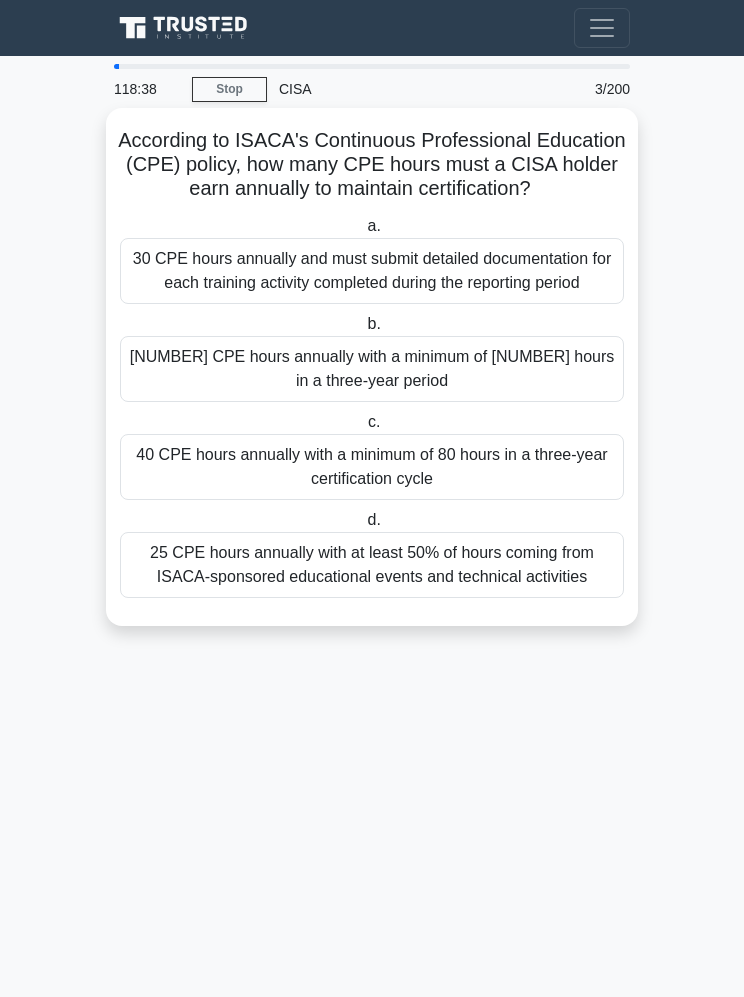 click on "40 CPE hours annually with a minimum of 80 hours in a three-year certification cycle" at bounding box center [372, 467] 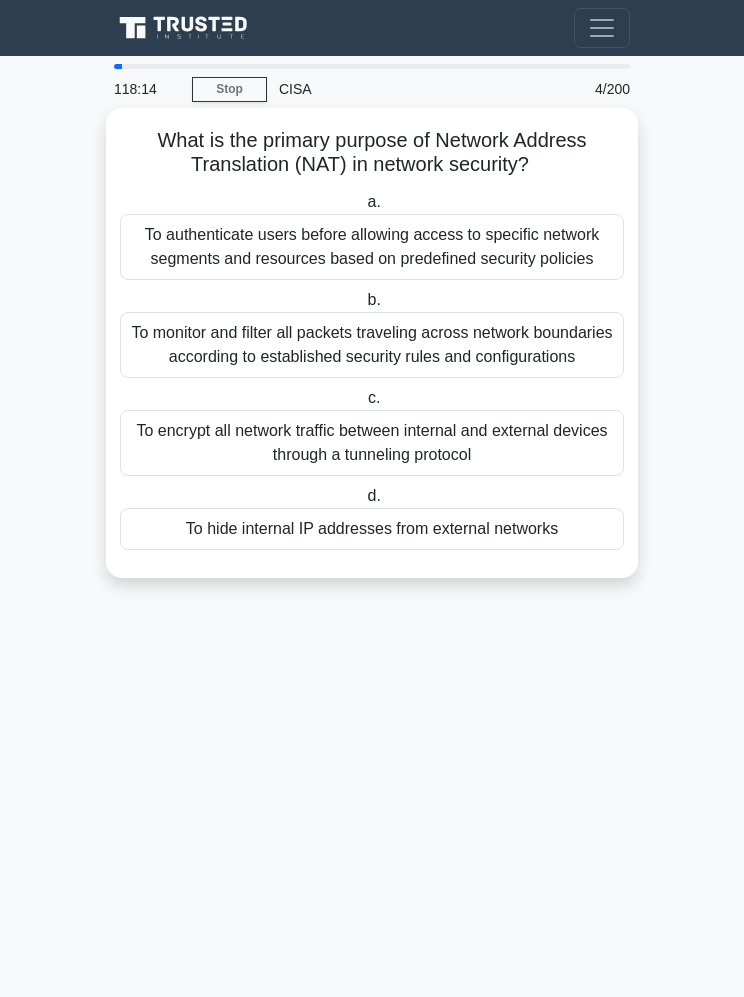 click on "To hide internal IP addresses from external networks" at bounding box center [372, 529] 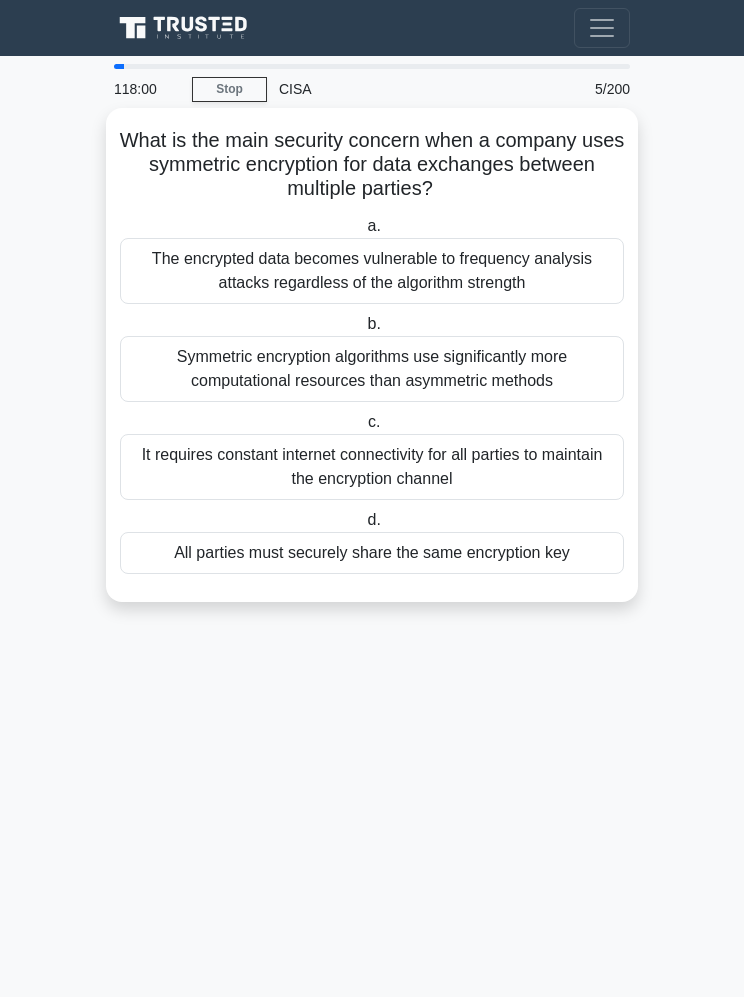 click on "All parties must securely share the same encryption key" at bounding box center [372, 553] 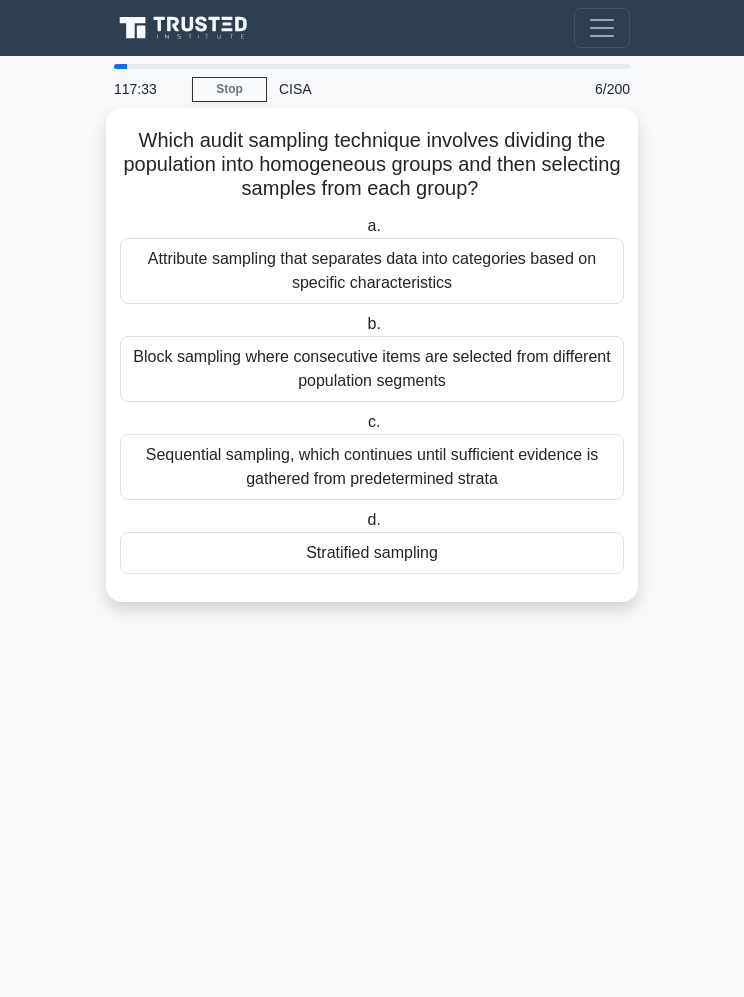 click on "Attribute sampling that separates data into categories based on specific characteristics" at bounding box center (372, 271) 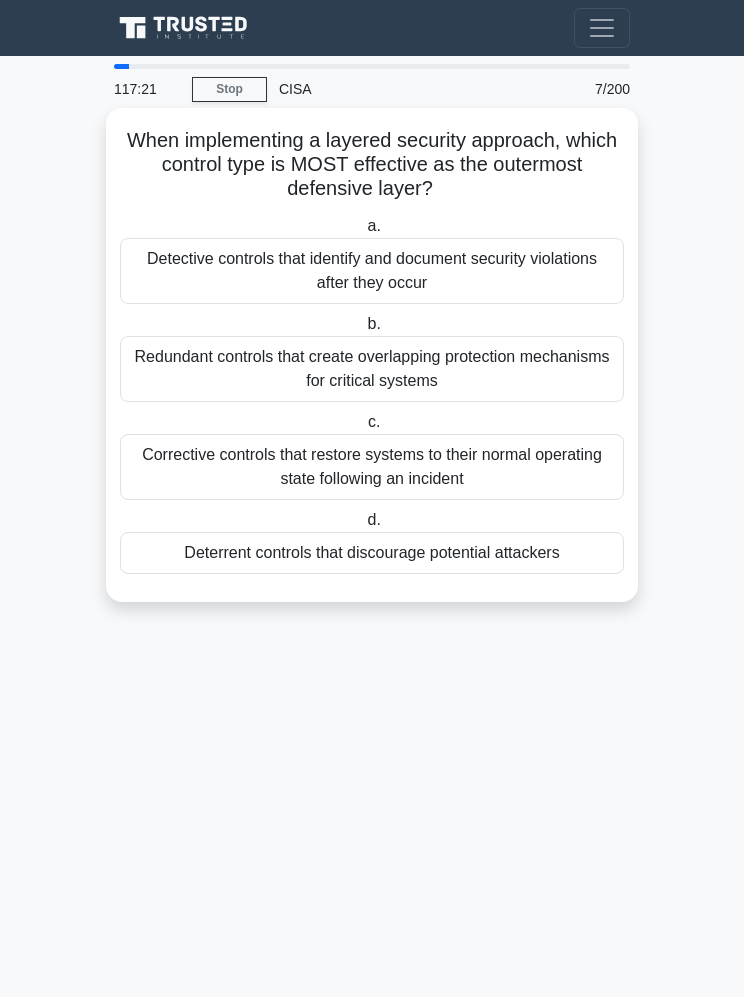 click on "Deterrent controls that discourage potential attackers" at bounding box center (372, 553) 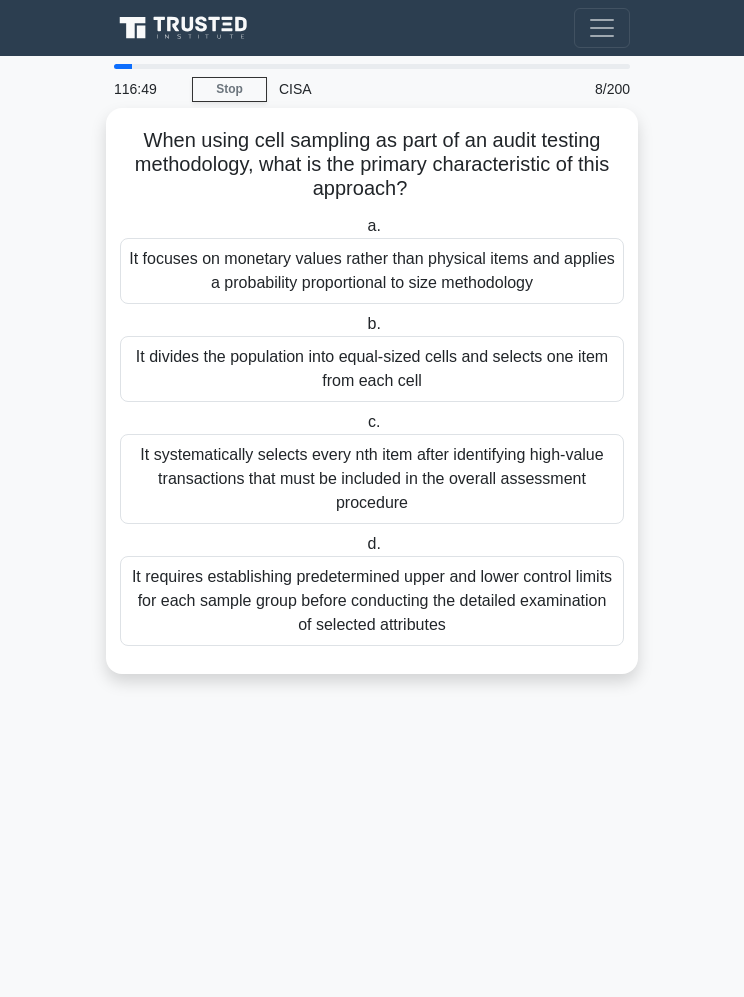 click on "It focuses on monetary values rather than physical items and applies a probability proportional to size methodology" at bounding box center (372, 271) 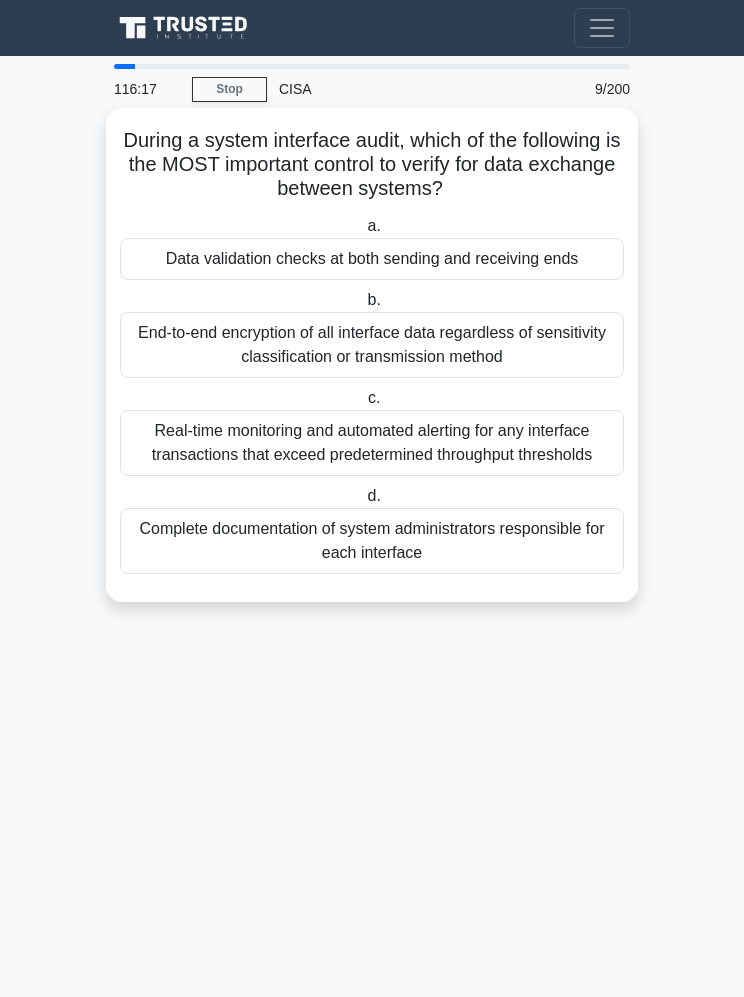 click on "Data validation checks at both sending and receiving ends" at bounding box center [372, 259] 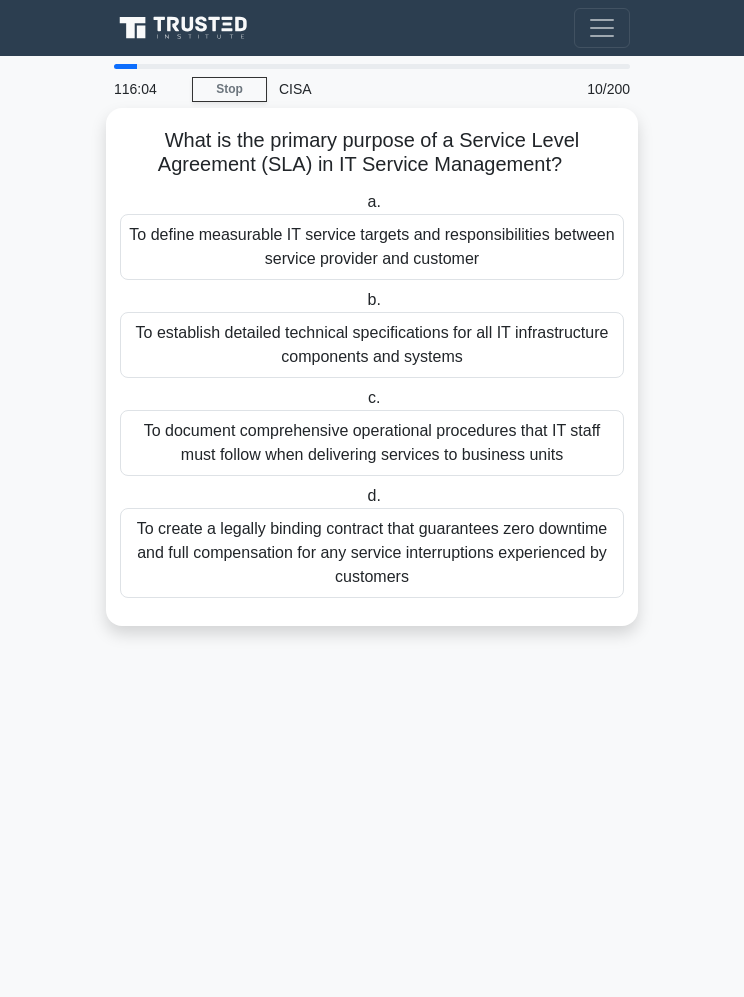 click on "To define measurable IT service targets and responsibilities between service provider and customer" at bounding box center (372, 247) 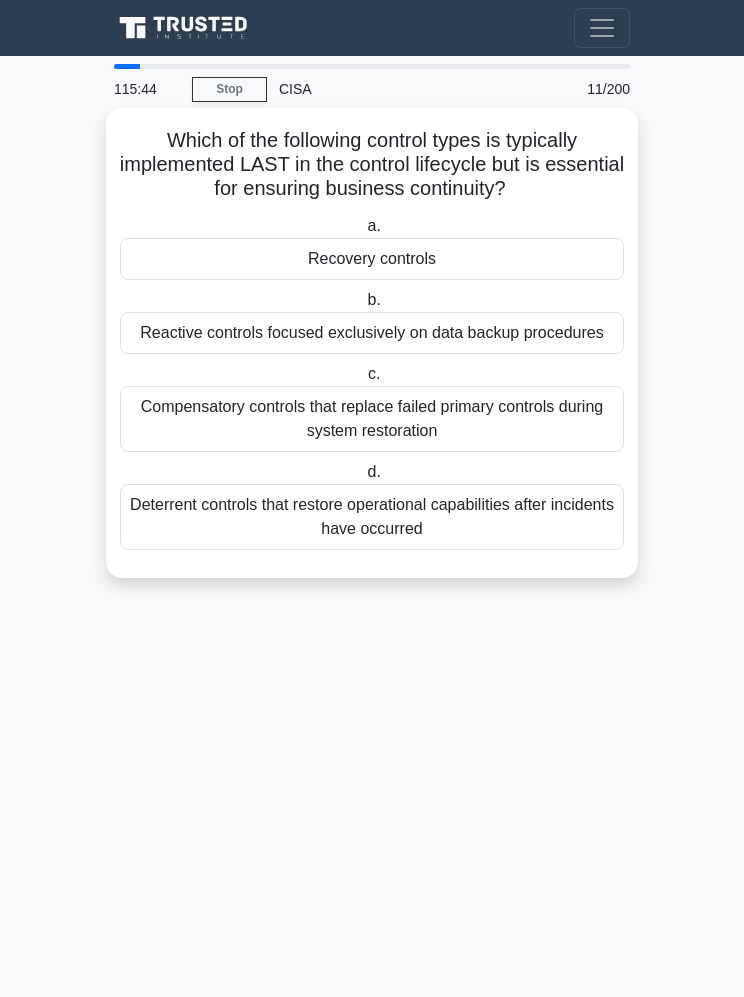 click on "Recovery controls" at bounding box center [372, 259] 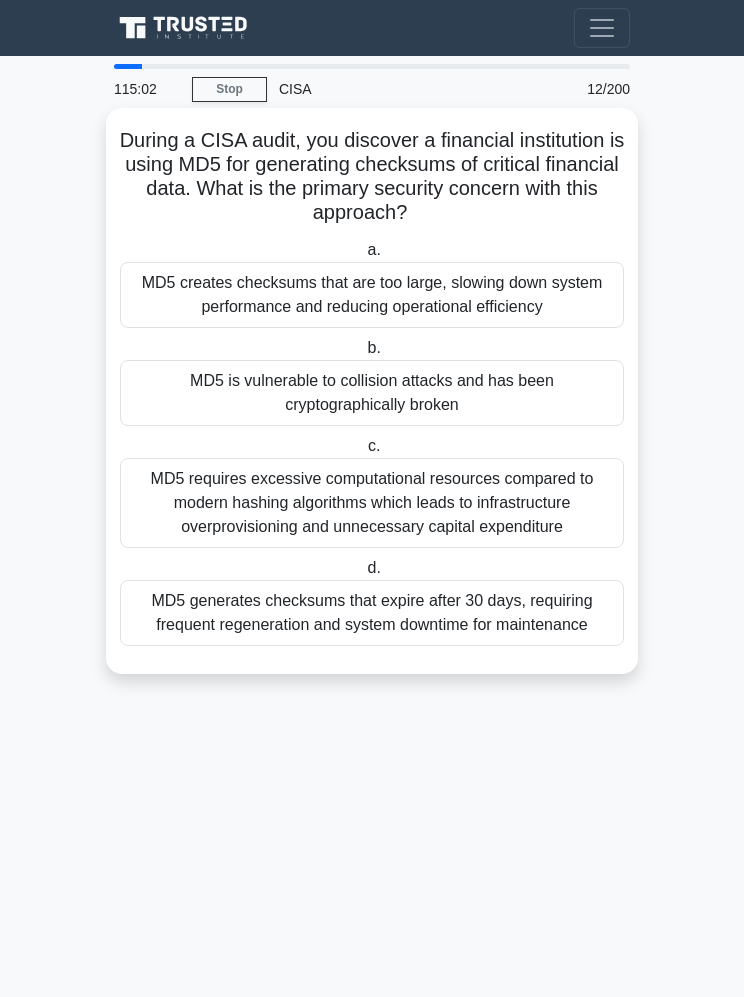 click on "MD5 is vulnerable to collision attacks and has been cryptographically broken" at bounding box center [372, 393] 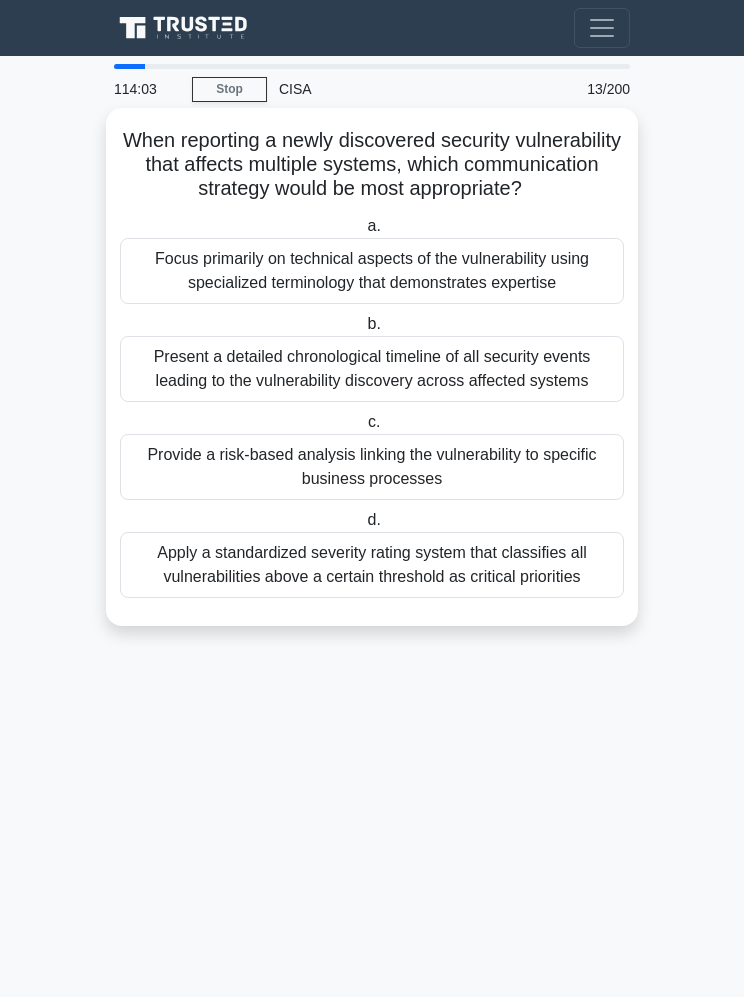 click on "Provide a risk-based analysis linking the vulnerability to specific business processes" at bounding box center (372, 467) 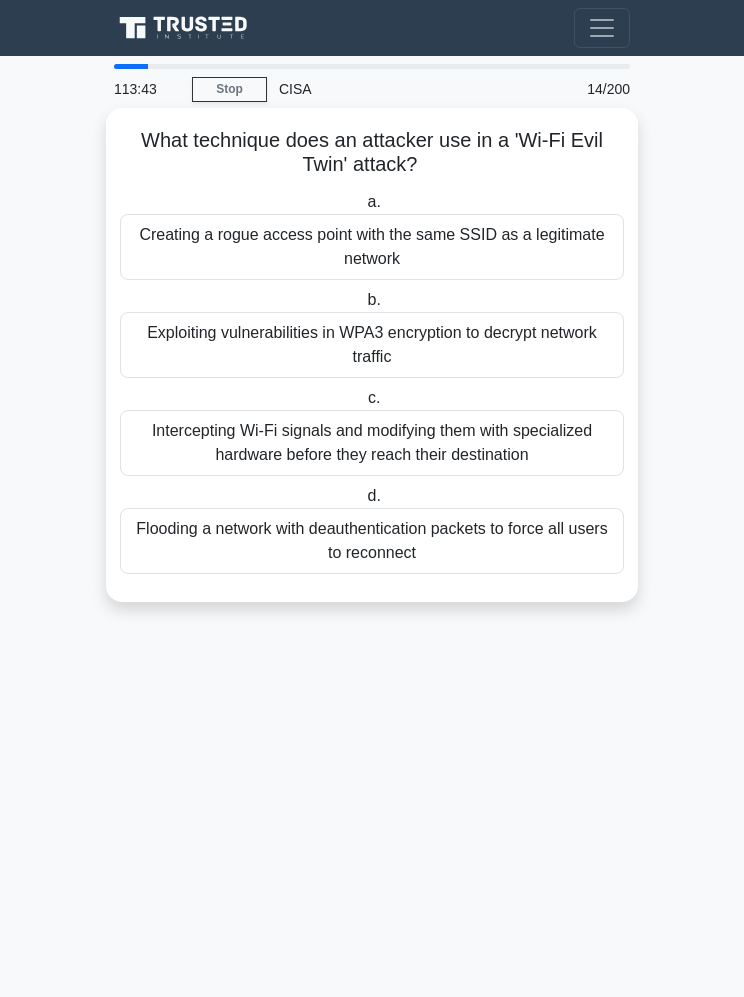 click on "Creating a rogue access point with the same SSID as a legitimate network" at bounding box center [372, 247] 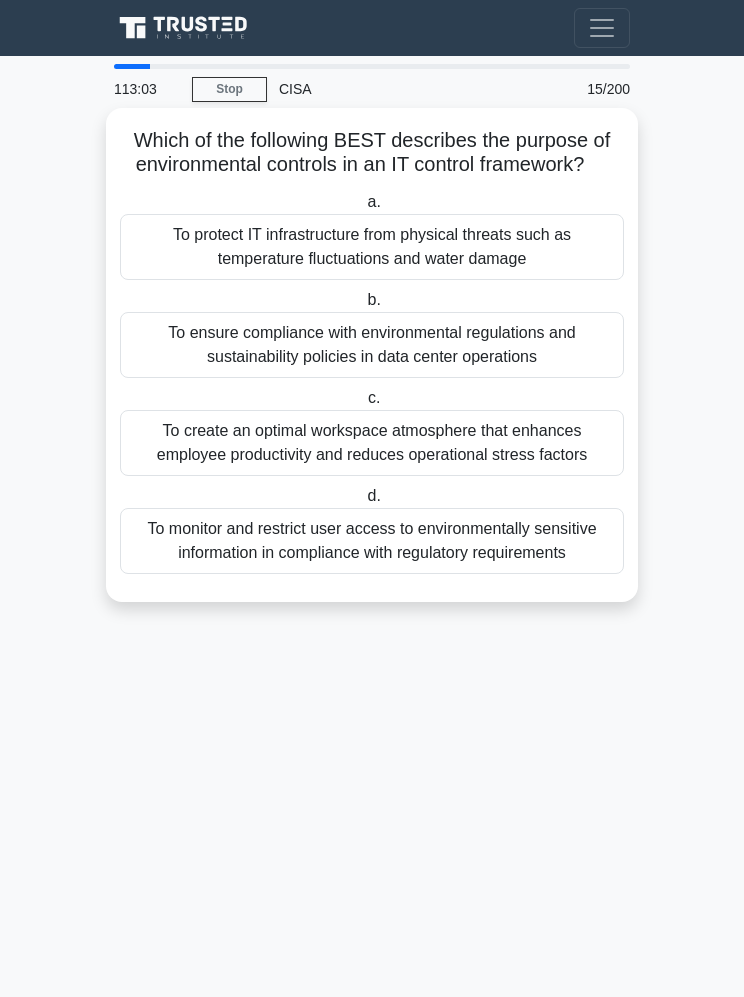 click on "To ensure compliance with environmental regulations and sustainability policies in data center operations" at bounding box center (372, 345) 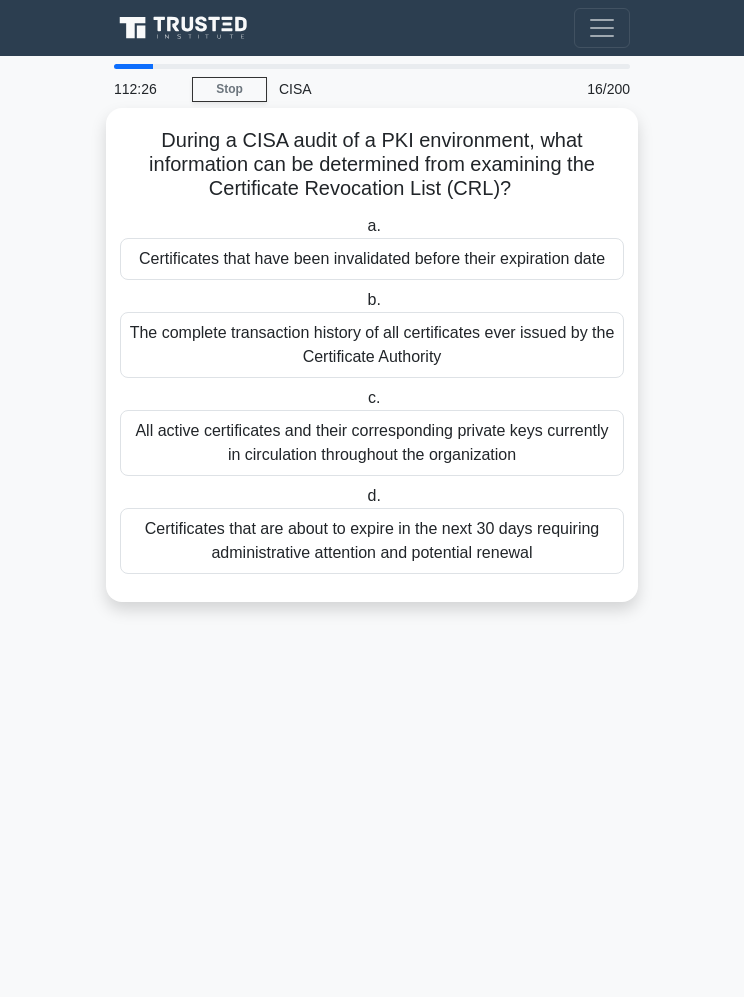 click on "Certificates that are about to expire in the next 30 days requiring administrative attention and potential renewal" at bounding box center (372, 541) 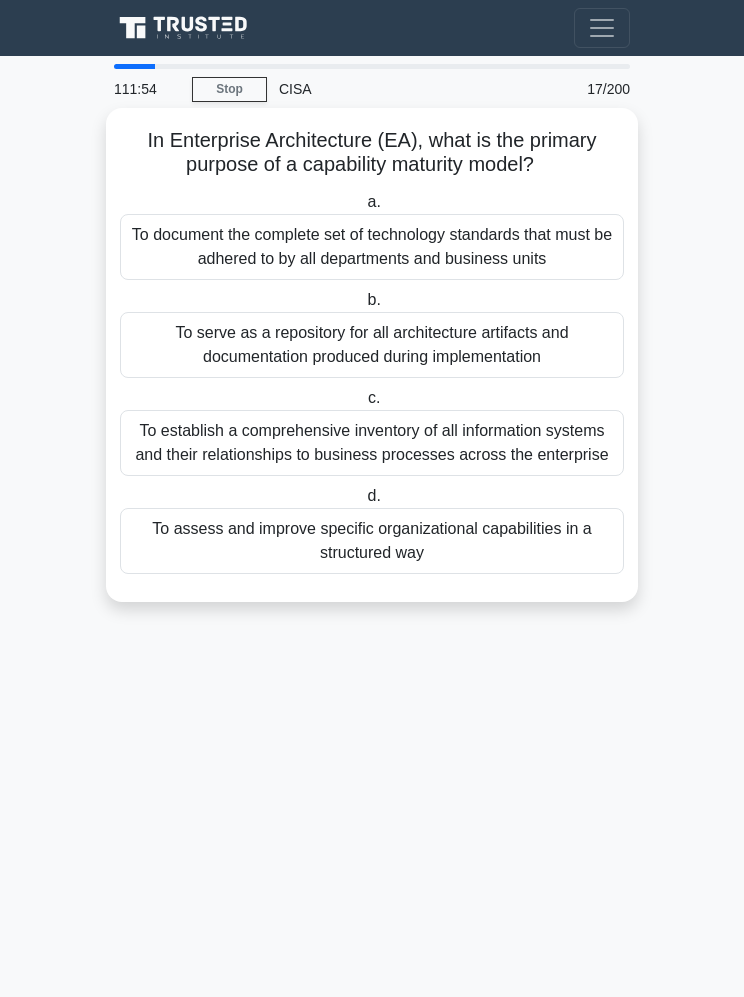 click on "To assess and improve specific organizational capabilities in a structured way" at bounding box center [372, 541] 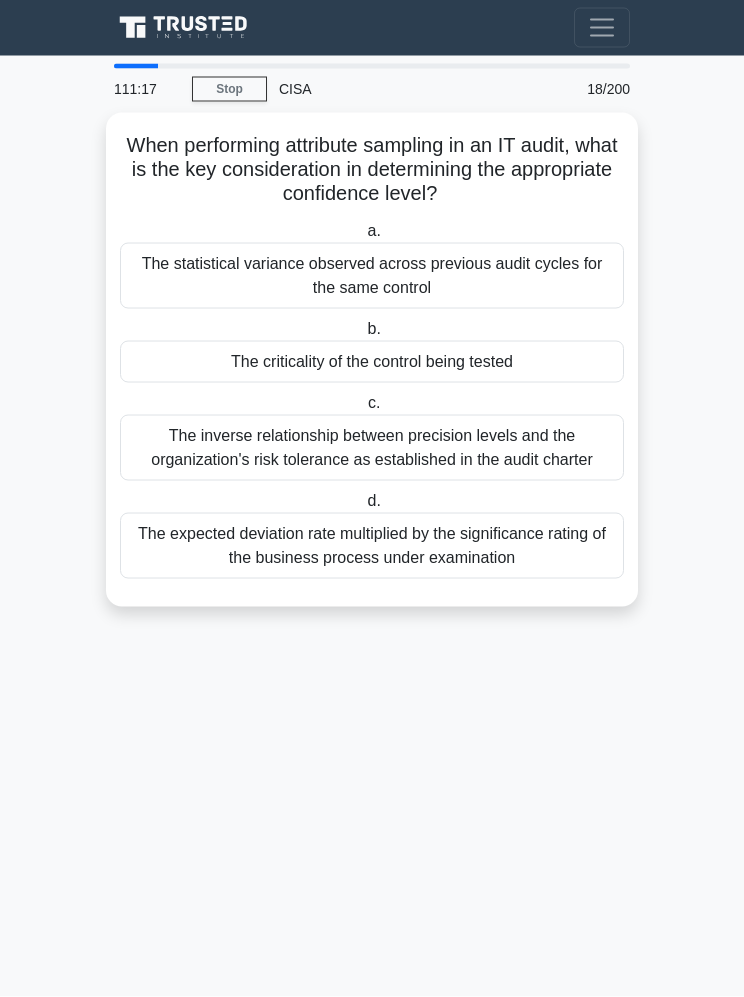 scroll, scrollTop: 0, scrollLeft: 0, axis: both 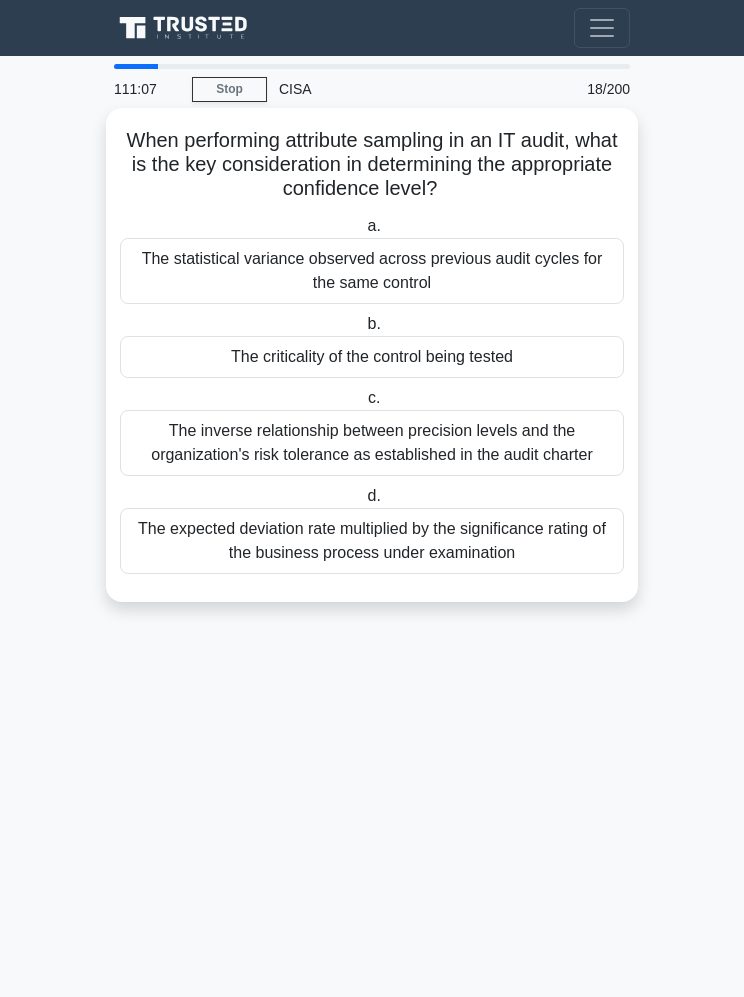 click on "The statistical variance observed across previous audit cycles for the same control" at bounding box center (372, 271) 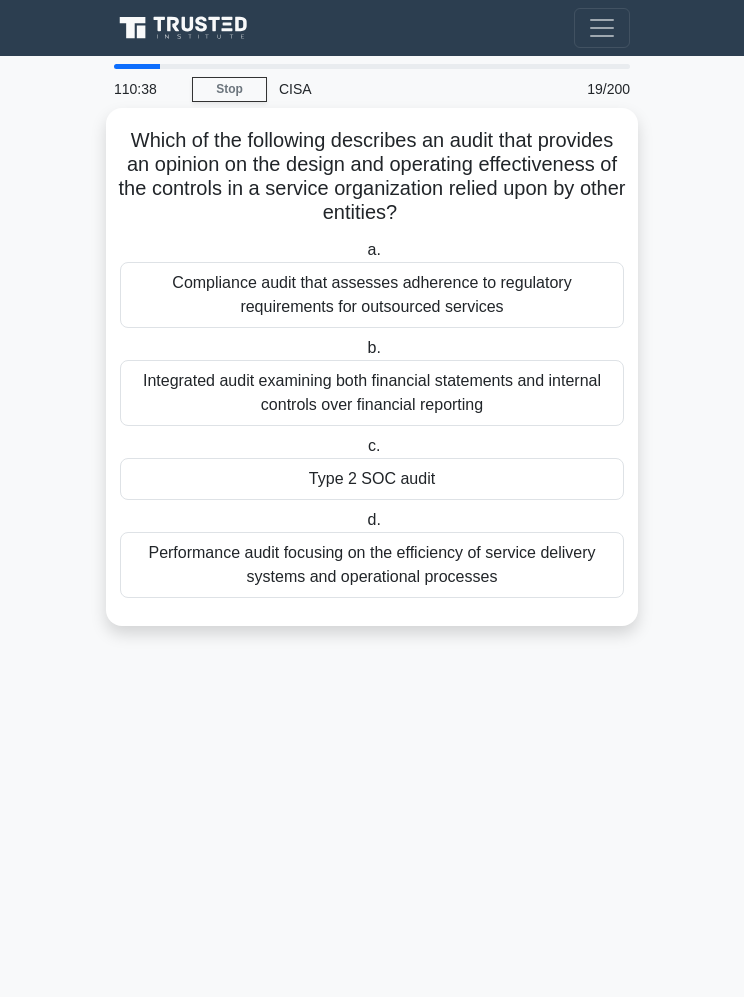 click on "Performance audit focusing on the efficiency of service delivery systems and operational processes" at bounding box center [372, 565] 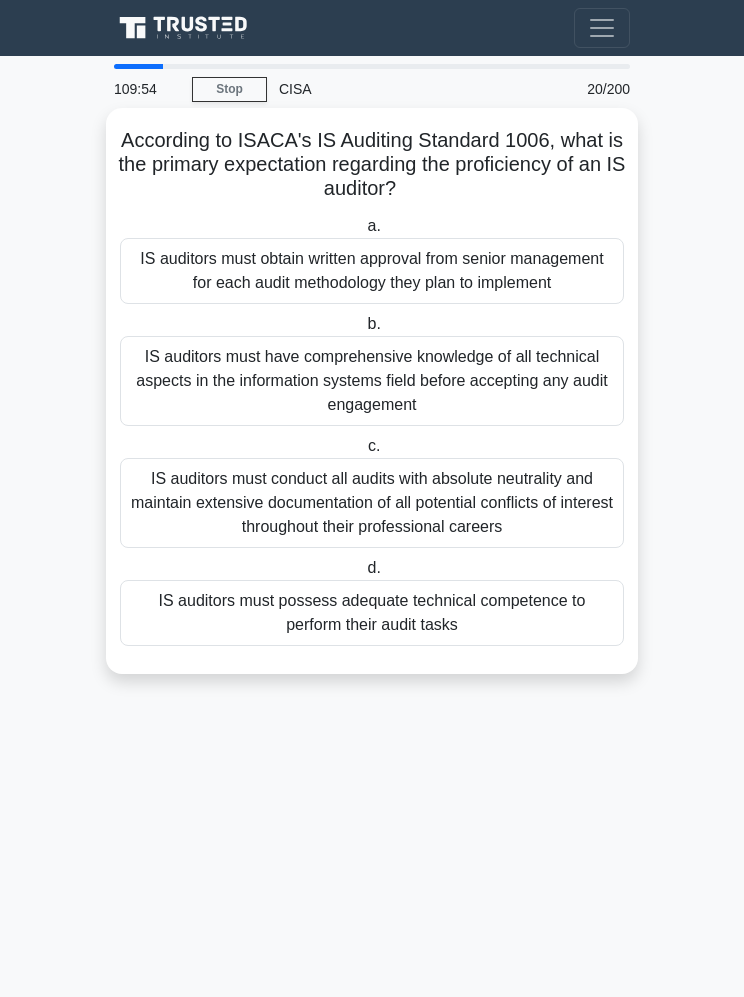 click on "IS auditors must conduct all audits with absolute neutrality and maintain extensive documentation of all potential conflicts of interest throughout their professional careers" at bounding box center [372, 503] 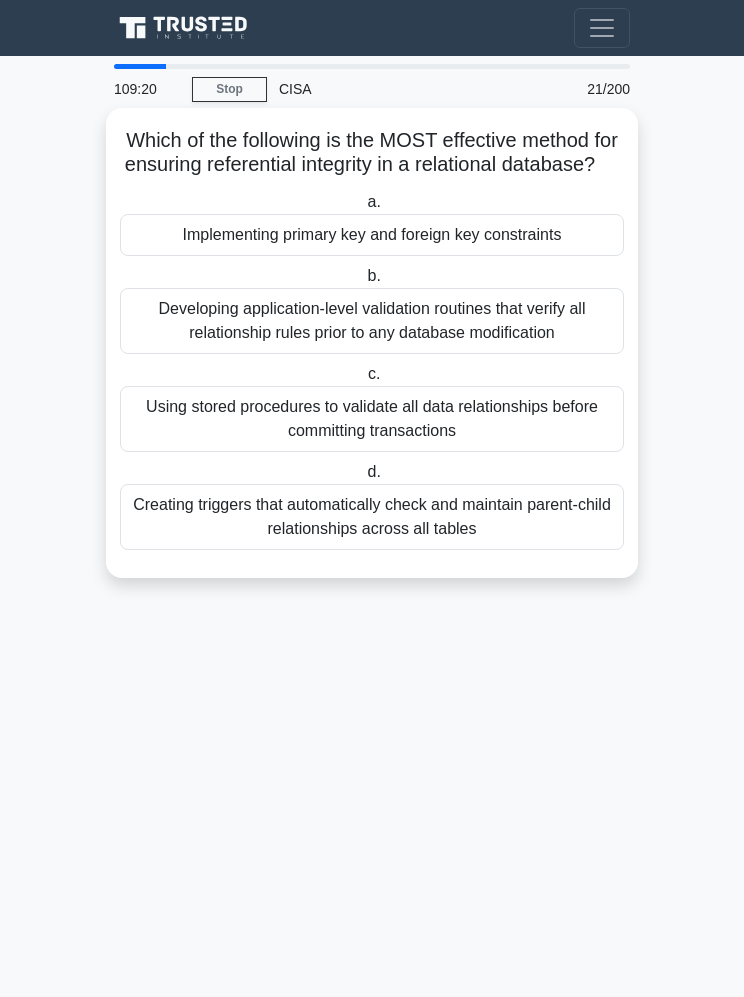 click on "Using stored procedures to validate all data relationships before committing transactions" at bounding box center [372, 419] 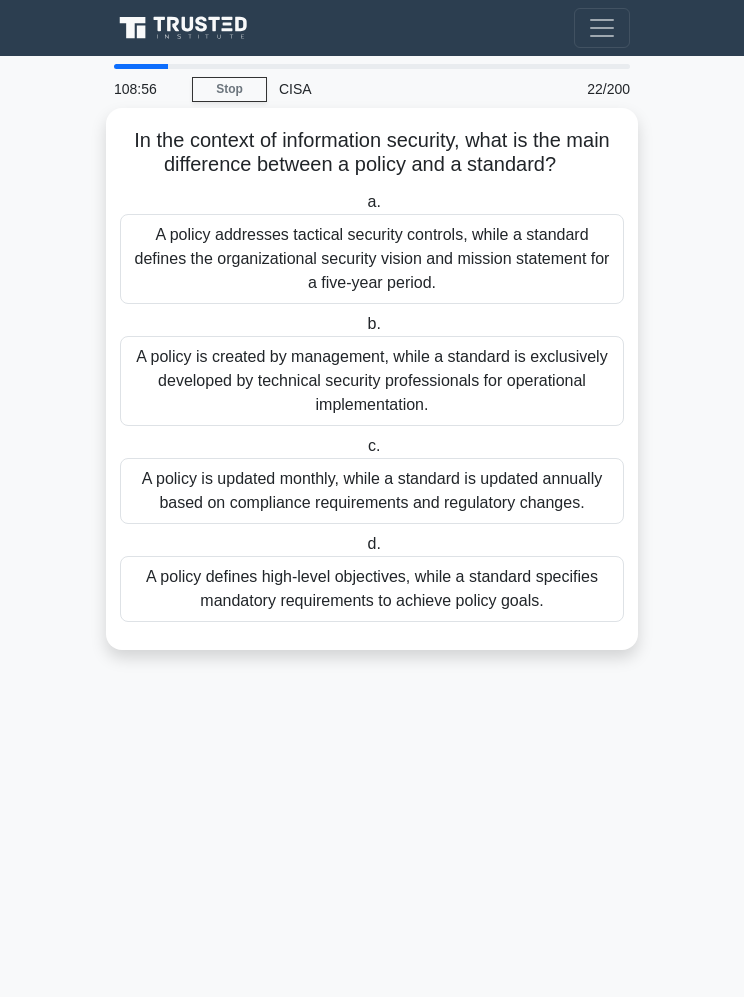 click on "A policy defines high-level objectives, while a standard specifies mandatory requirements to achieve policy goals." at bounding box center [372, 589] 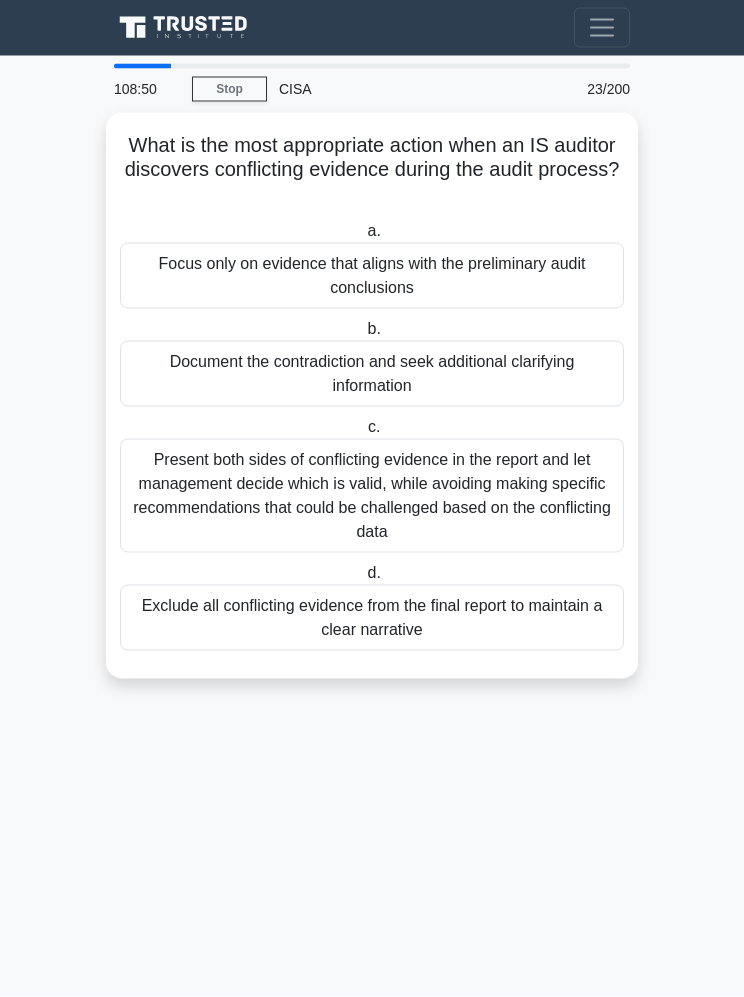 scroll, scrollTop: 0, scrollLeft: 0, axis: both 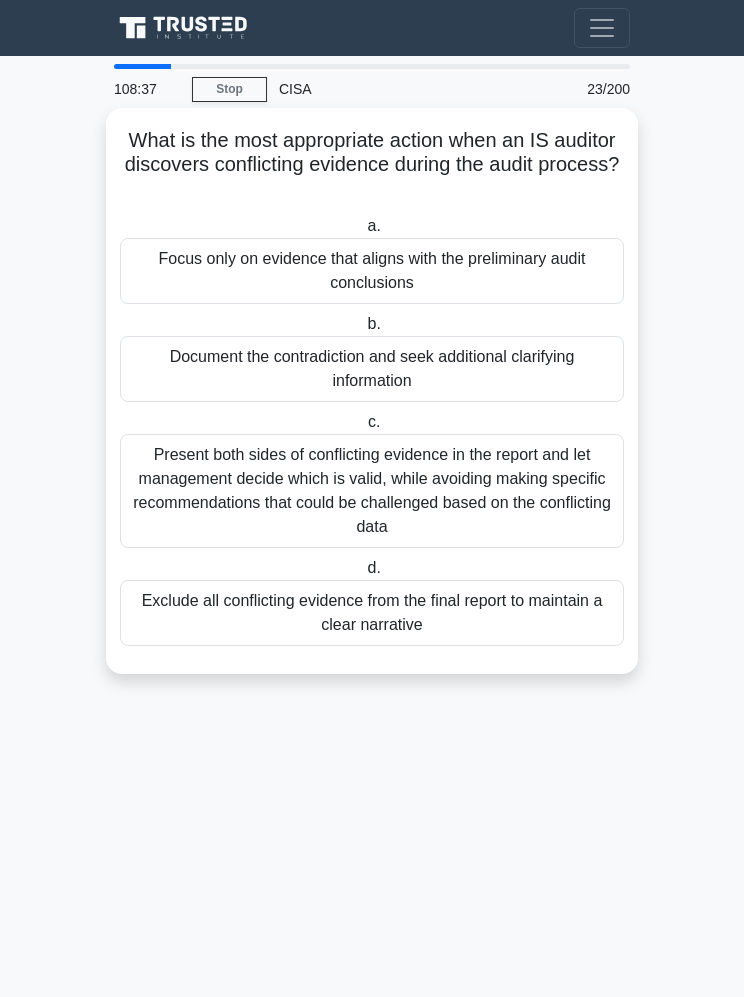click on "Document the contradiction and seek additional clarifying information" at bounding box center (372, 369) 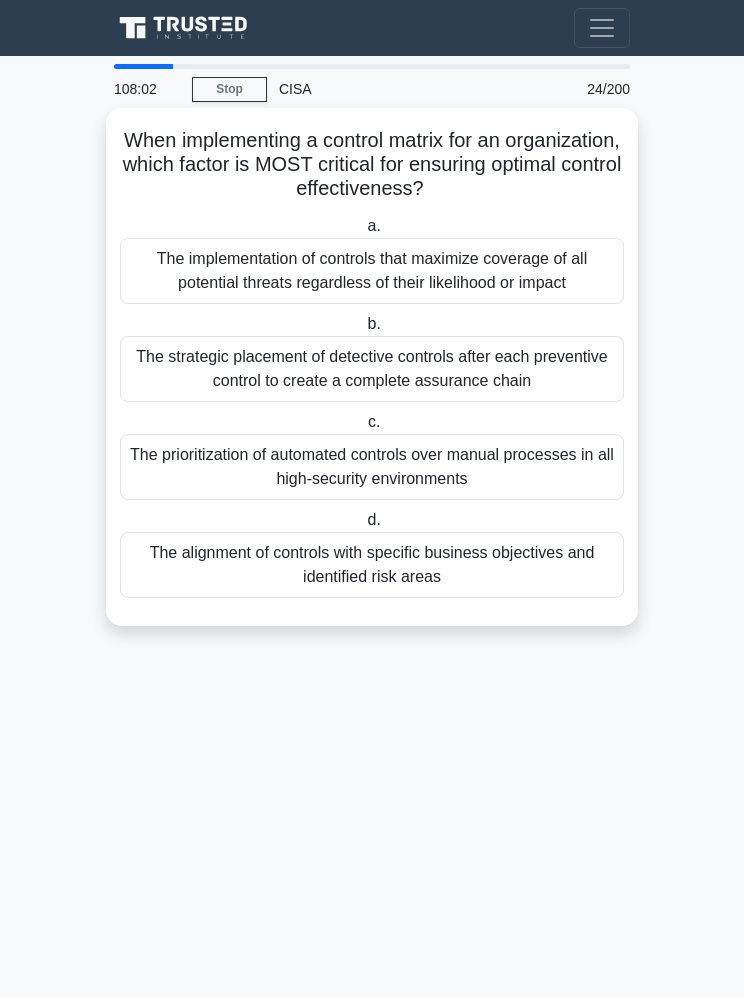 click on "The alignment of controls with specific business objectives and identified risk areas" at bounding box center [372, 565] 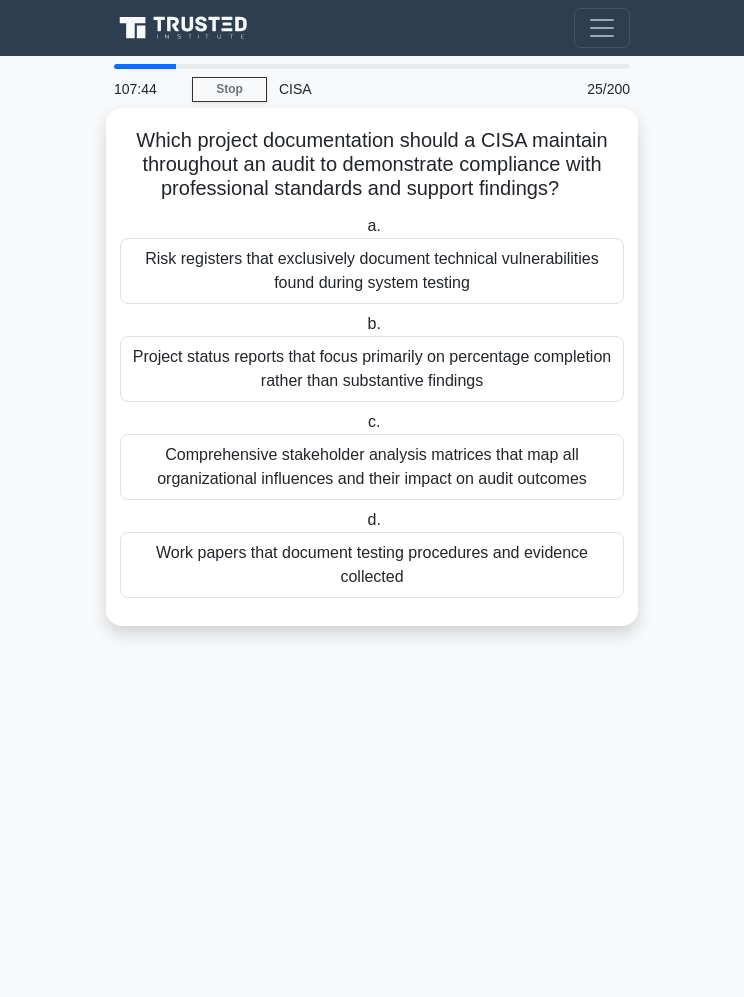 click on "Work papers that document testing procedures and evidence collected" at bounding box center [372, 565] 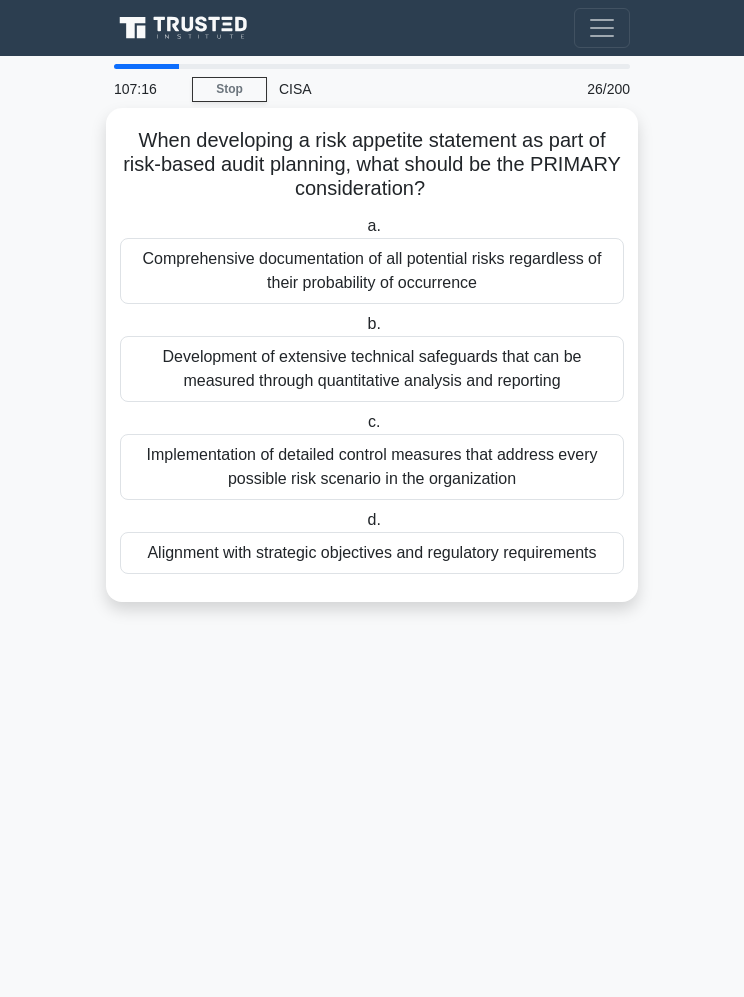 click on "Alignment with strategic objectives and regulatory requirements" at bounding box center (372, 553) 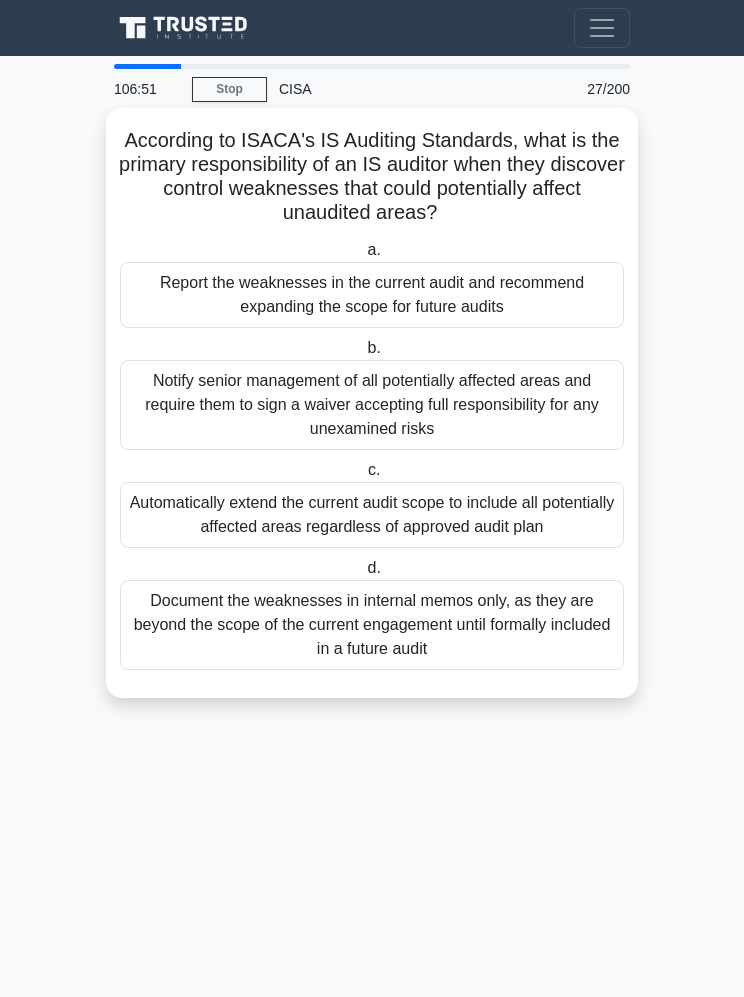 click on "Report the weaknesses in the current audit and recommend expanding the scope for future audits" at bounding box center (372, 295) 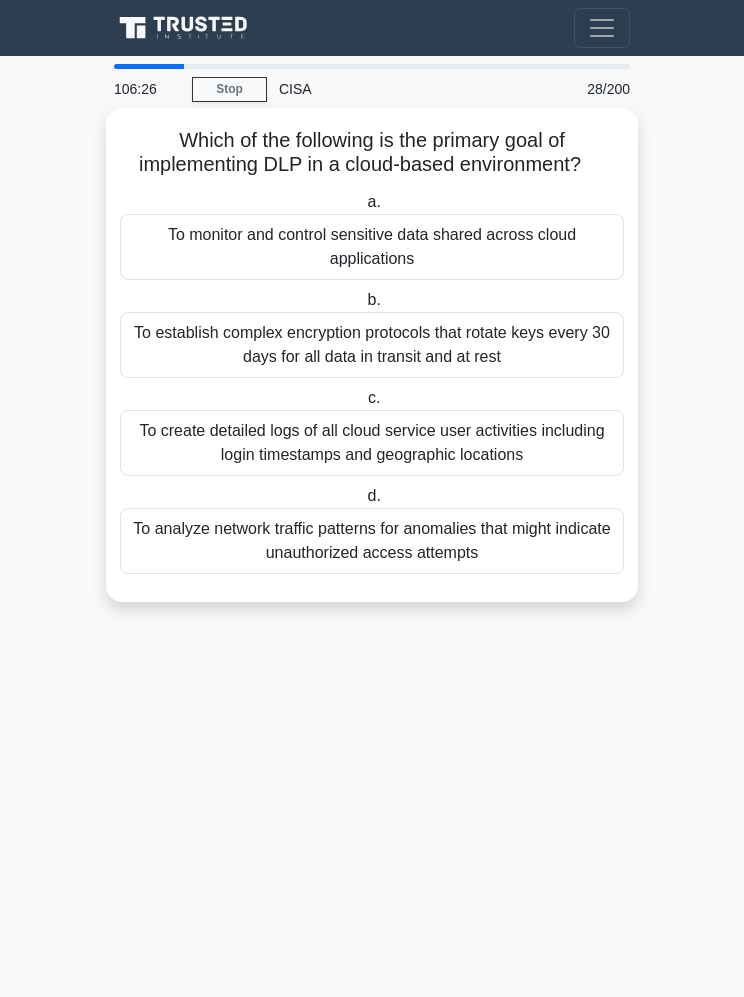 click on "To monitor and control sensitive data shared across cloud applications" at bounding box center (372, 247) 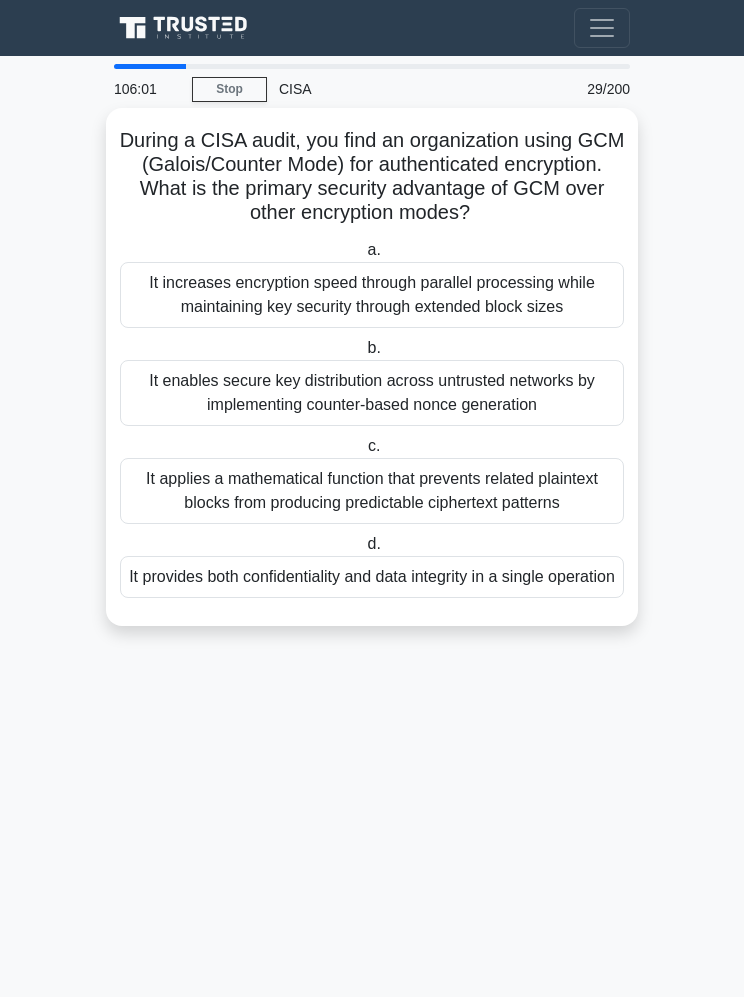 click on "It provides both confidentiality and data integrity in a single operation" at bounding box center (372, 577) 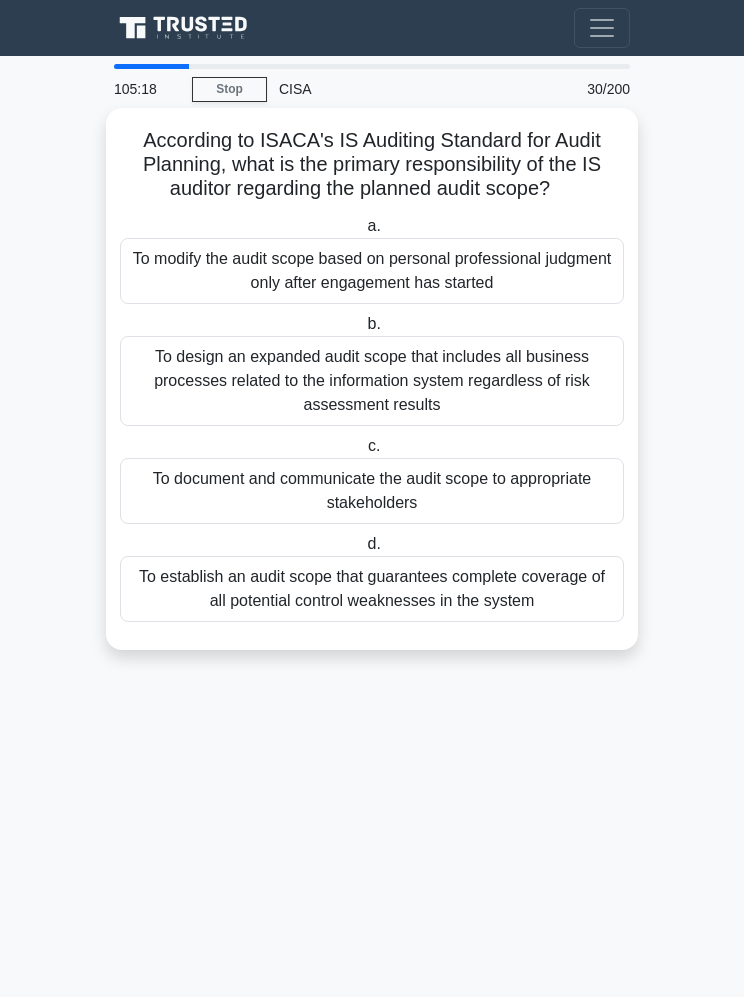 click on "To establish an audit scope that guarantees complete coverage of all potential control weaknesses in the system" at bounding box center (372, 589) 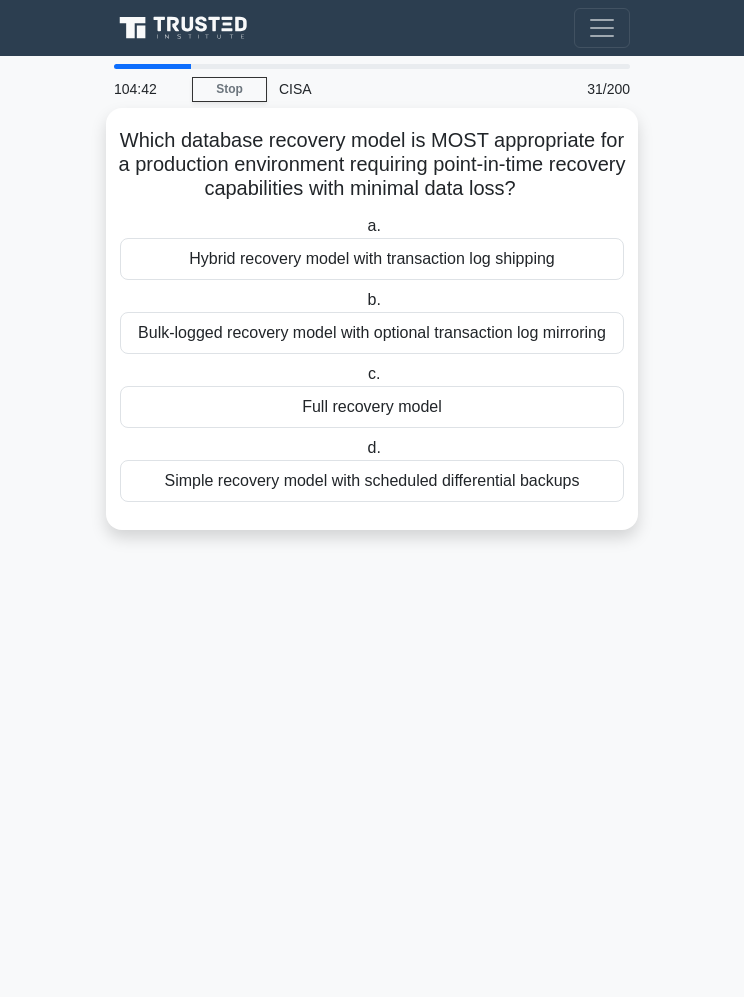 click on "Full recovery model" at bounding box center [372, 407] 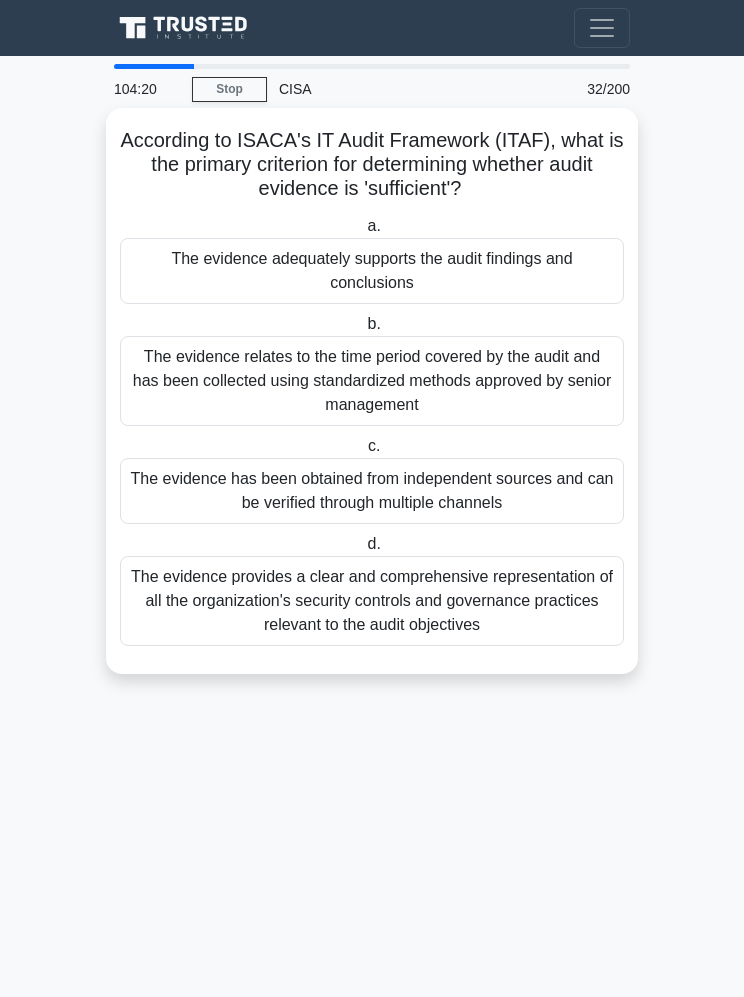 click on "The evidence relates to the time period covered by the audit and has been collected using standardized methods approved by senior management" at bounding box center [372, 381] 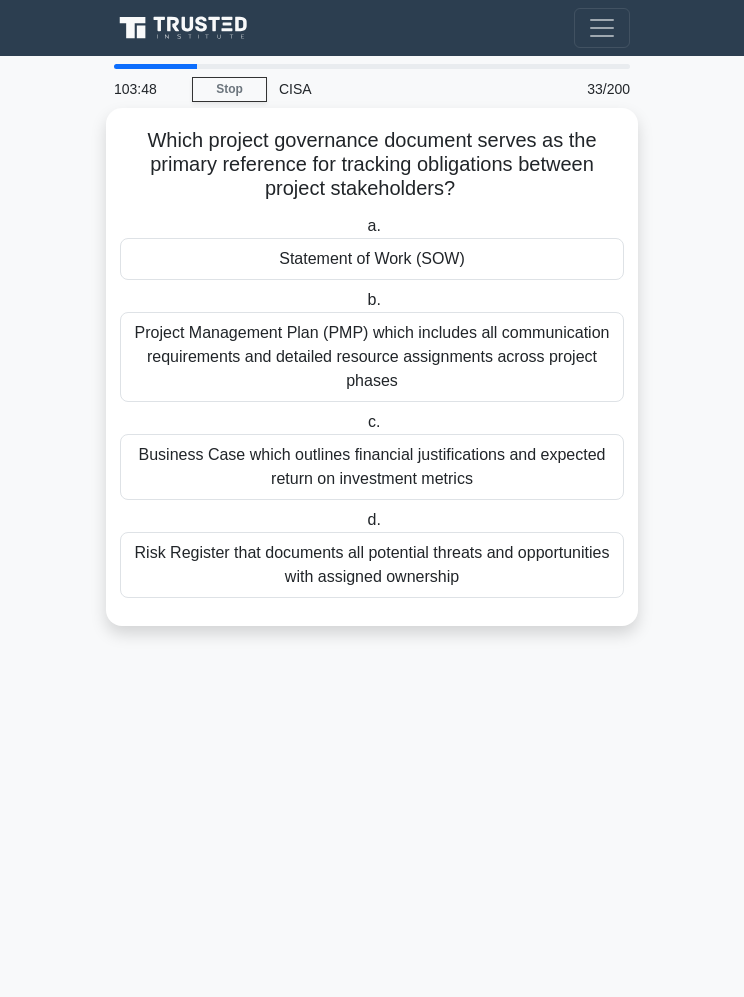 click on "Project Management Plan (PMP) which includes all communication requirements and detailed resource assignments across project phases" at bounding box center [372, 357] 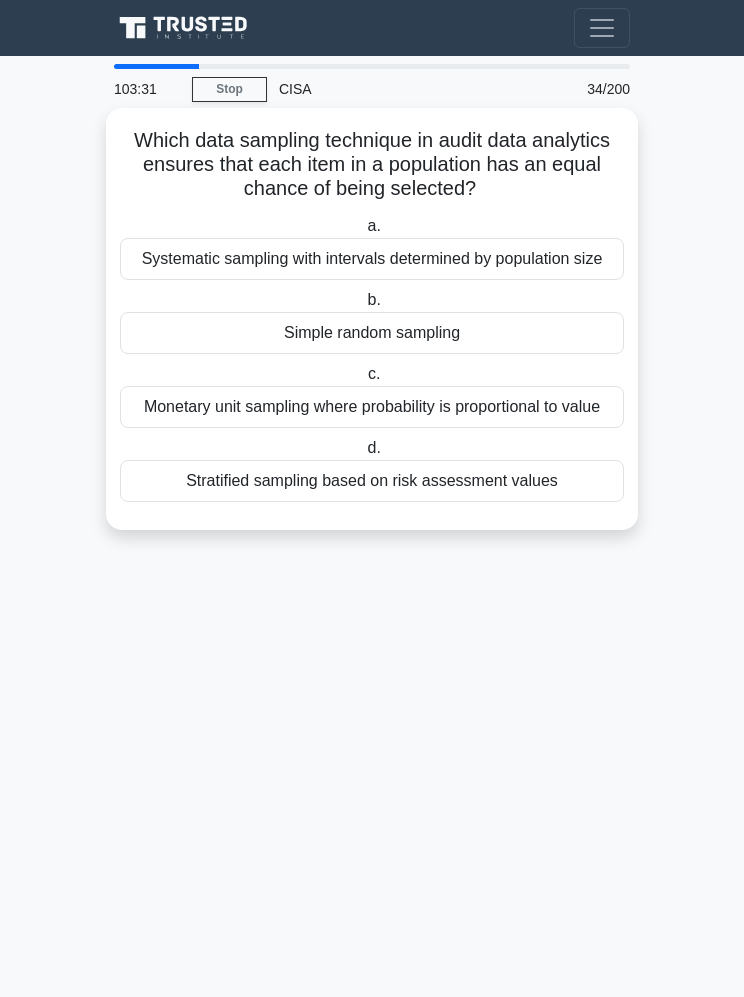 click on "Systematic sampling with intervals determined by population size" at bounding box center [372, 259] 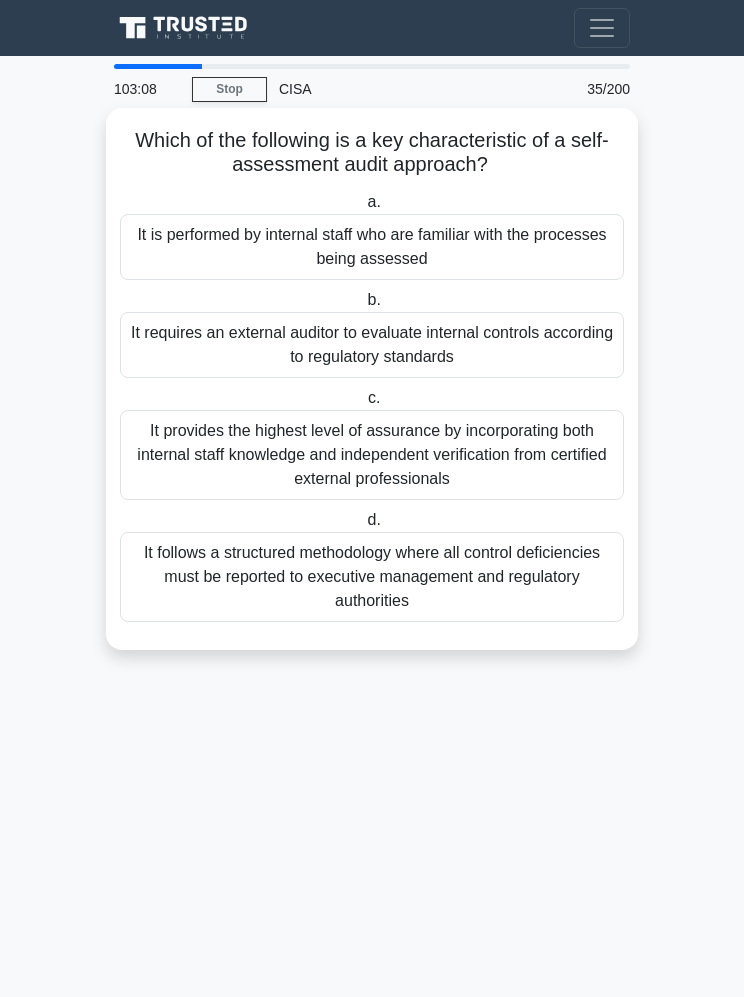 click on "It is performed by internal staff who are familiar with the processes being assessed" at bounding box center [372, 247] 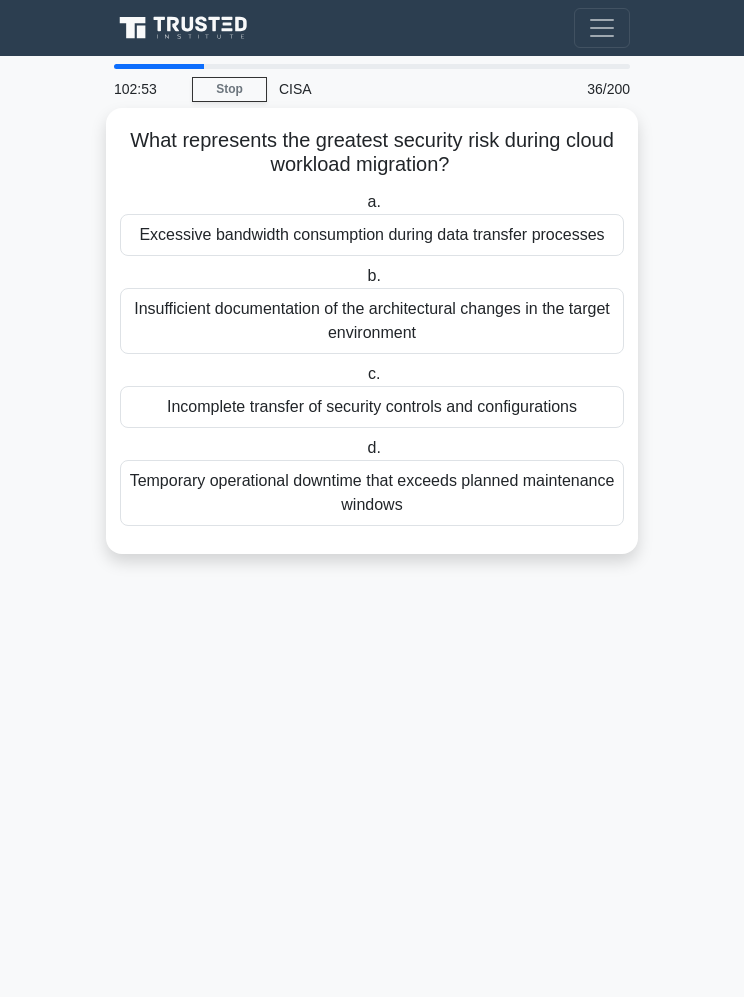 click on "Temporary operational downtime that exceeds planned maintenance windows" at bounding box center (372, 493) 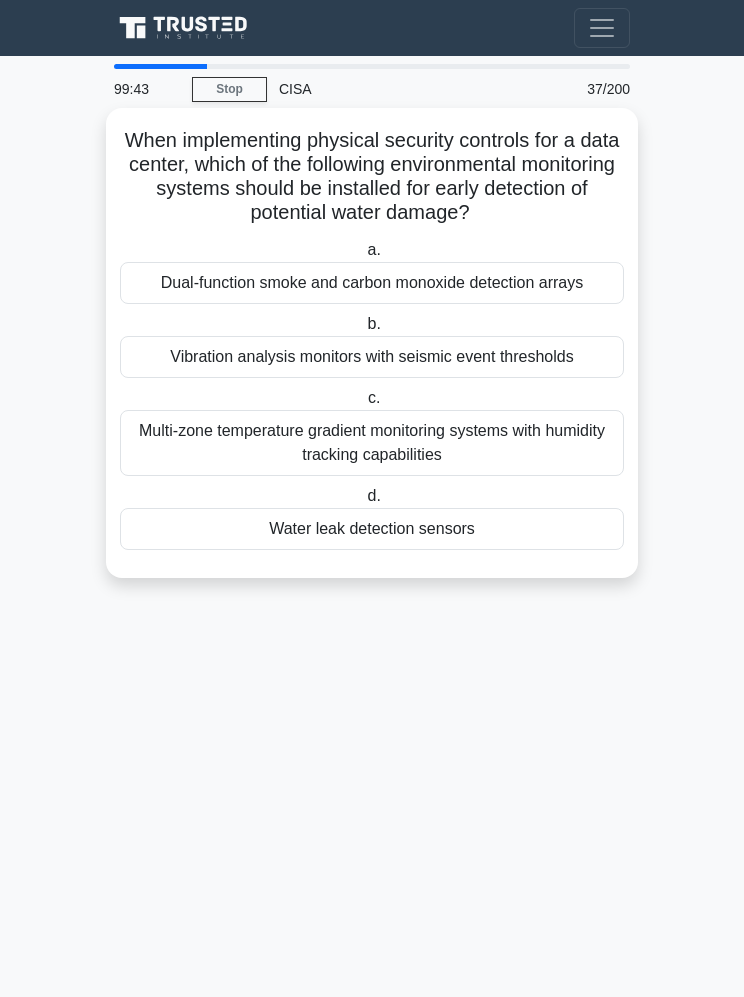 click on "Water leak detection sensors" at bounding box center [372, 529] 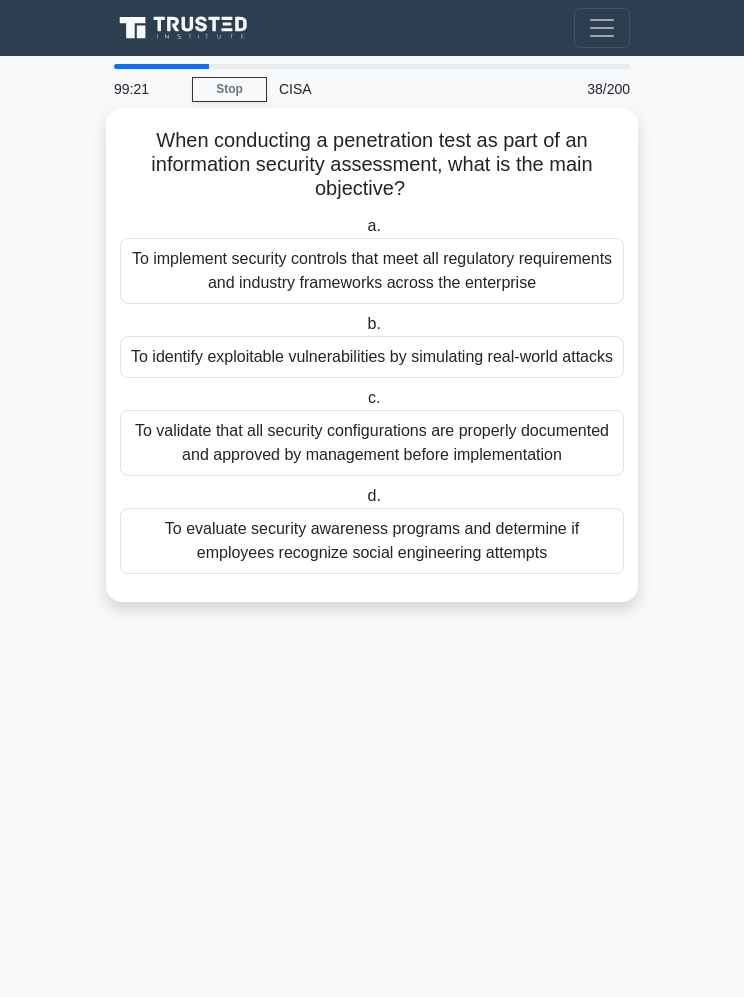click on "To identify exploitable vulnerabilities by simulating real-world attacks" at bounding box center [372, 357] 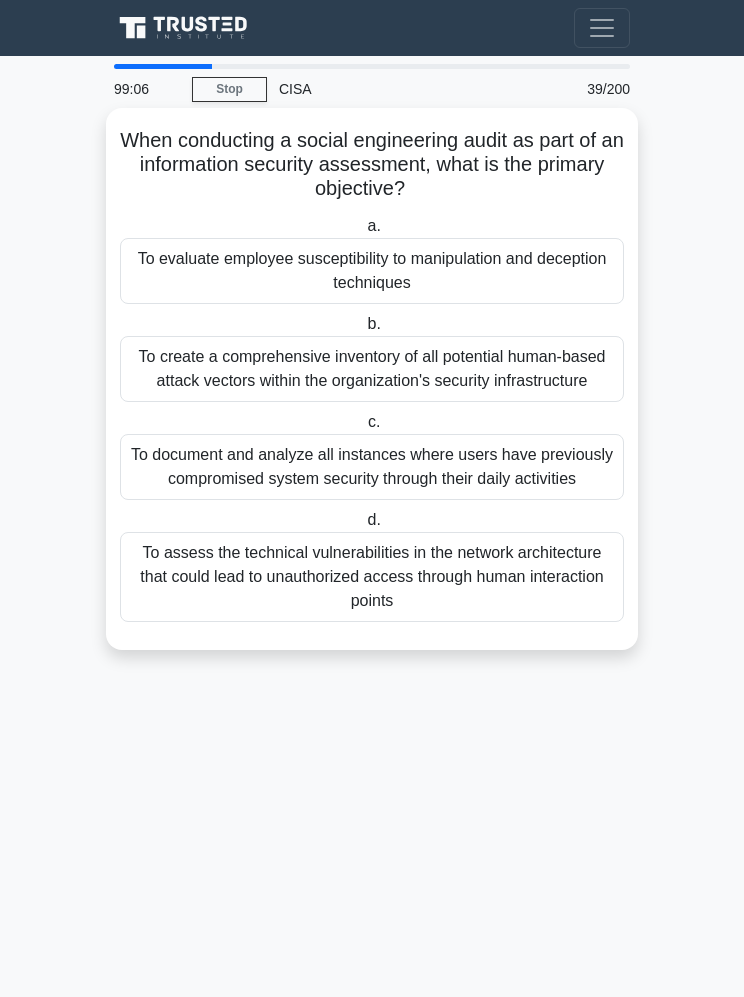 click on "To evaluate employee susceptibility to manipulation and deception techniques" at bounding box center [372, 271] 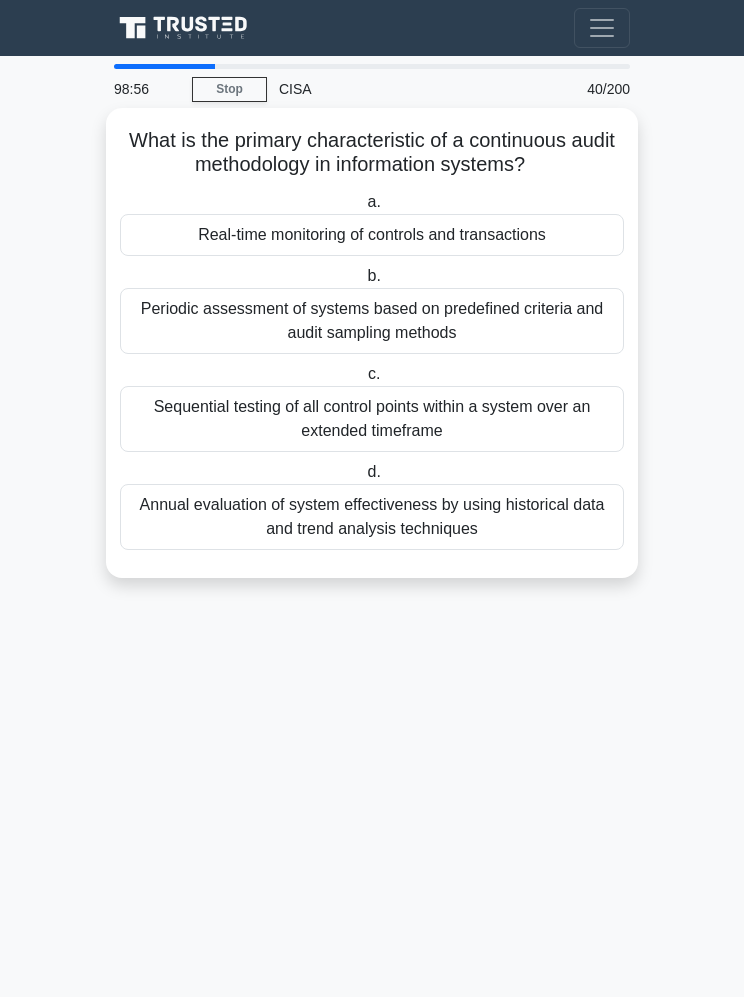 click on "Real-time monitoring of controls and transactions" at bounding box center [372, 235] 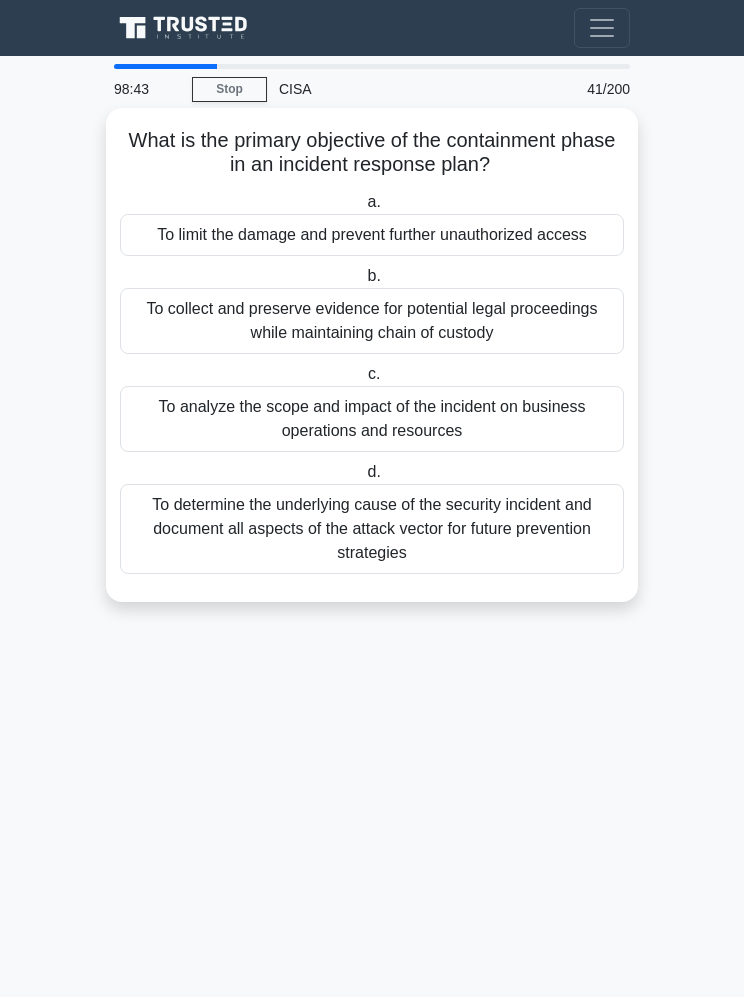 click on "To limit the damage and prevent further unauthorized access" at bounding box center (372, 235) 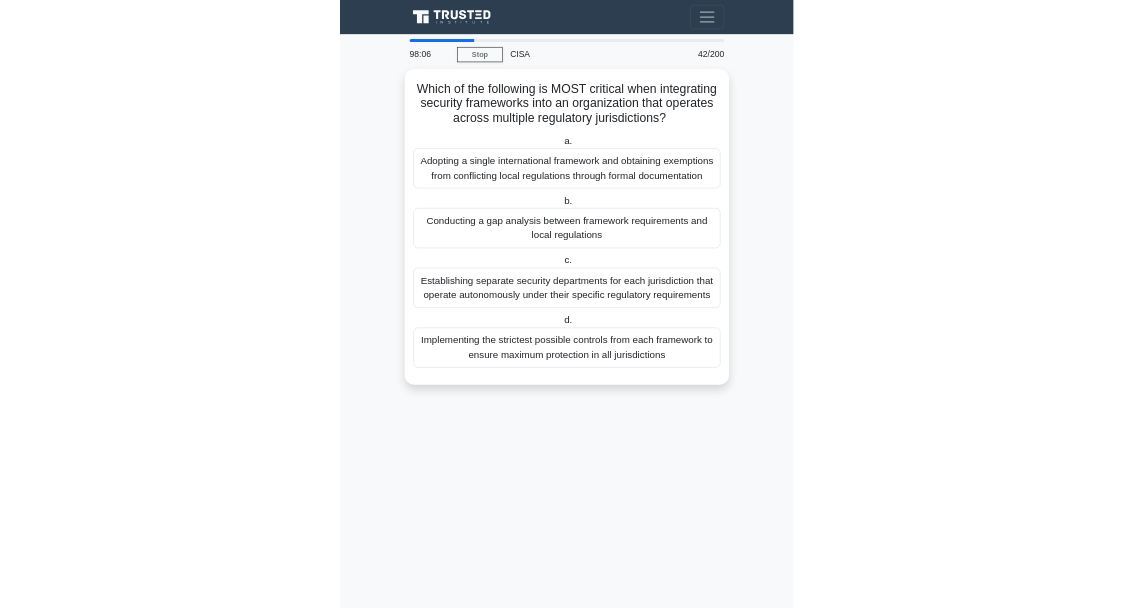scroll, scrollTop: 0, scrollLeft: 0, axis: both 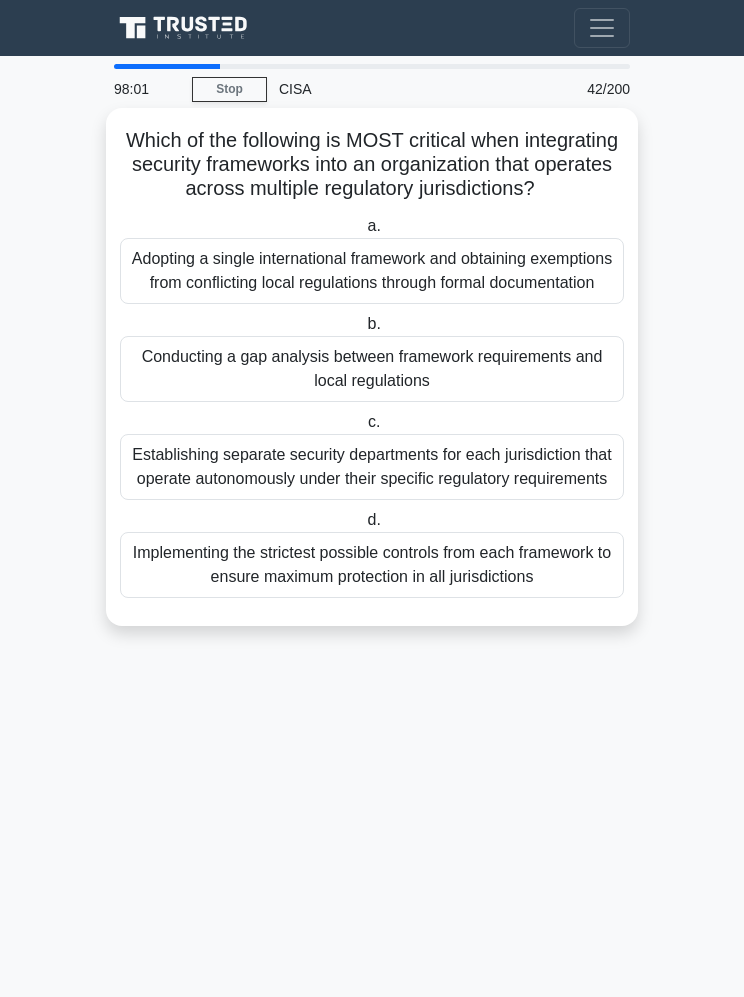 click on "Conducting a gap analysis between framework requirements and local regulations" at bounding box center [372, 369] 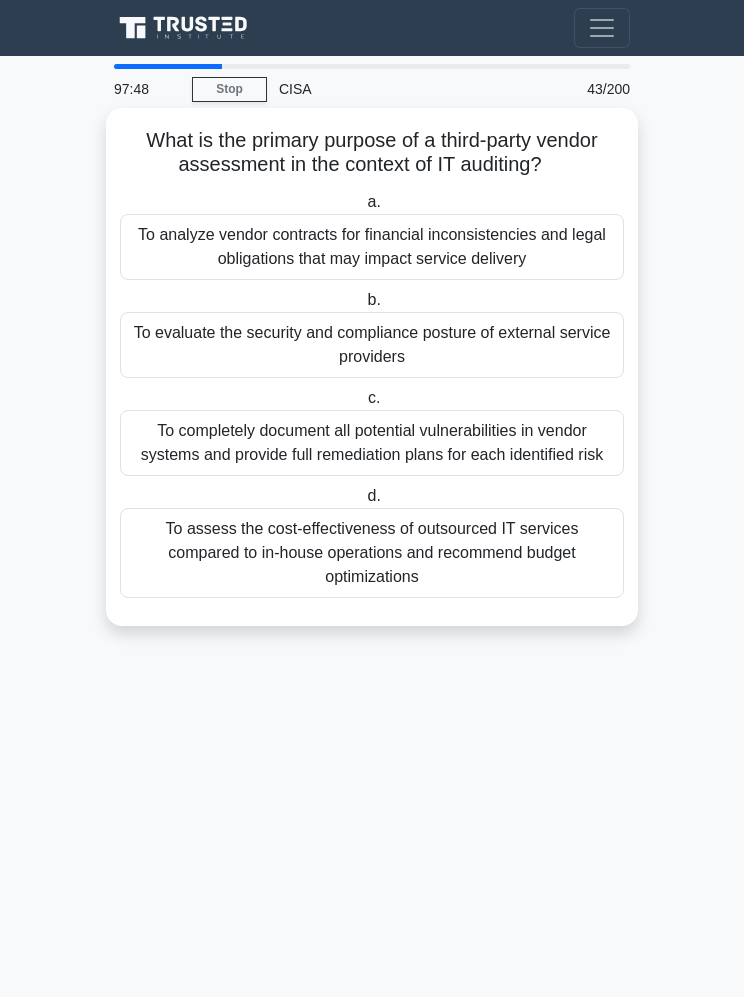 click on "To evaluate the security and compliance posture of external service providers" at bounding box center [372, 345] 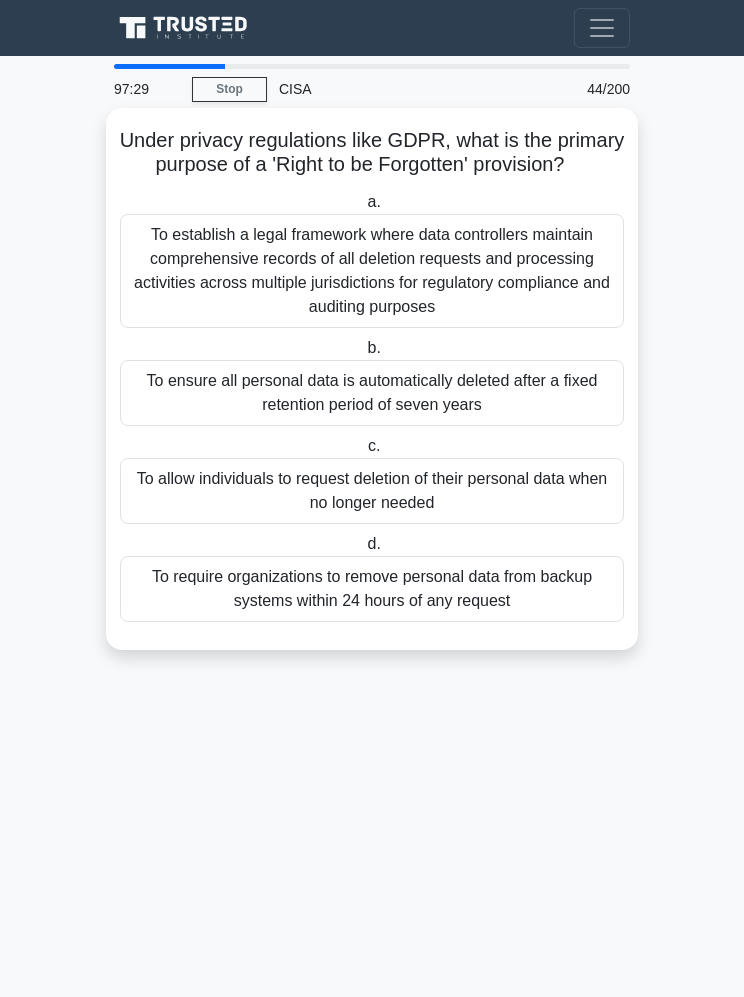 click on "To allow individuals to request deletion of their personal data when no longer needed" at bounding box center (372, 491) 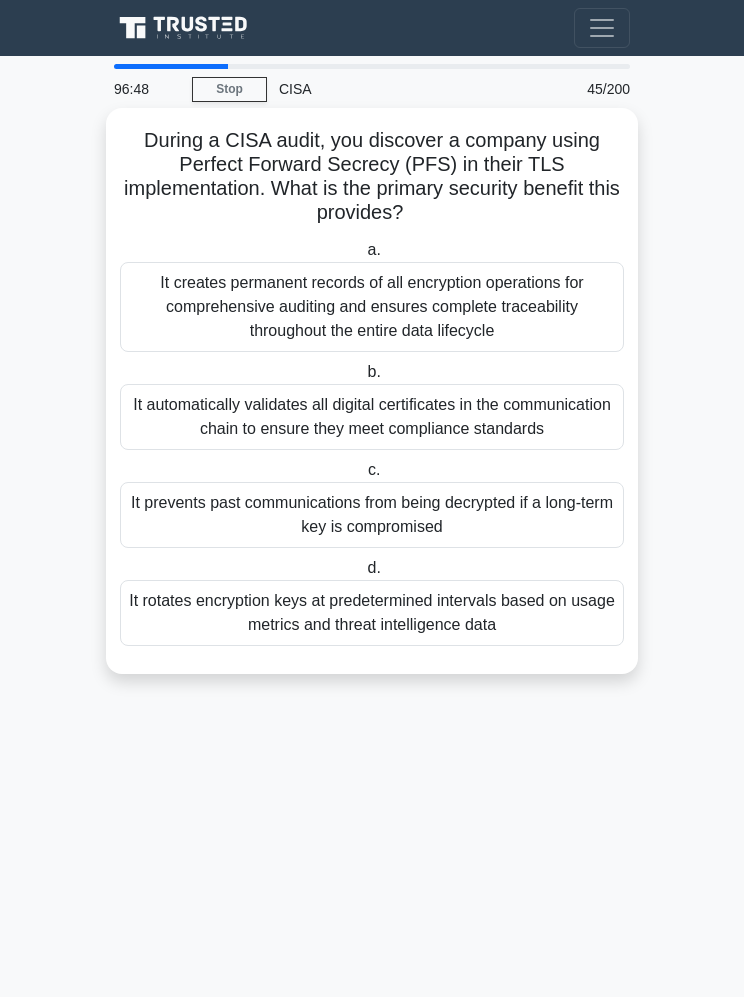 click on "It rotates encryption keys at predetermined intervals based on usage metrics and threat intelligence data" at bounding box center (372, 613) 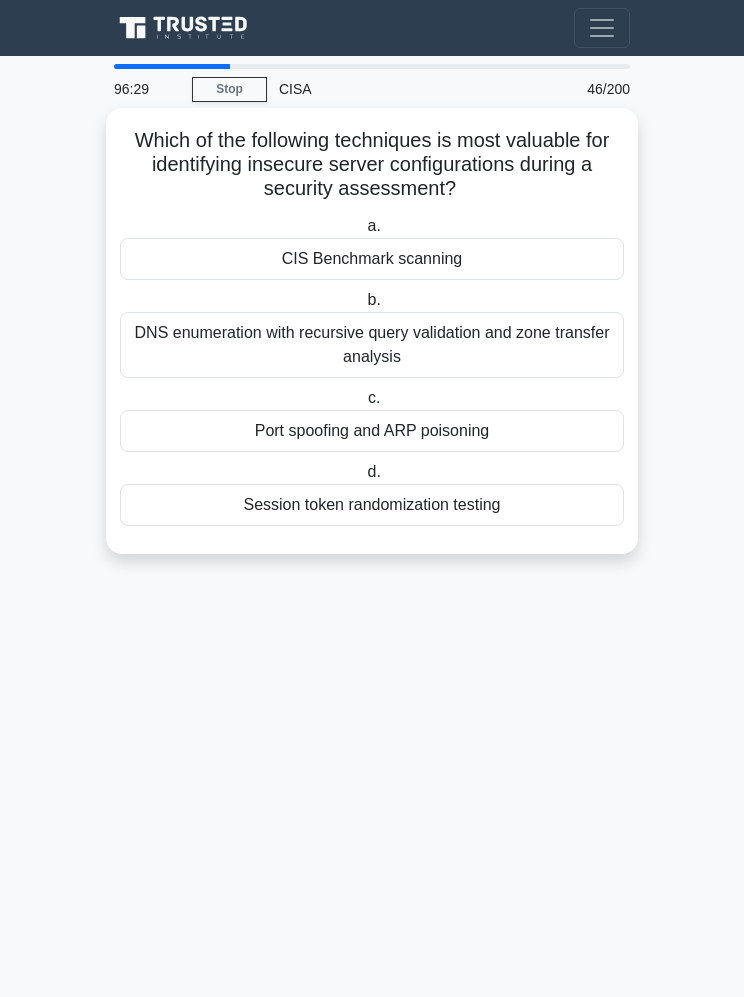 click on "CIS Benchmark scanning" at bounding box center [372, 259] 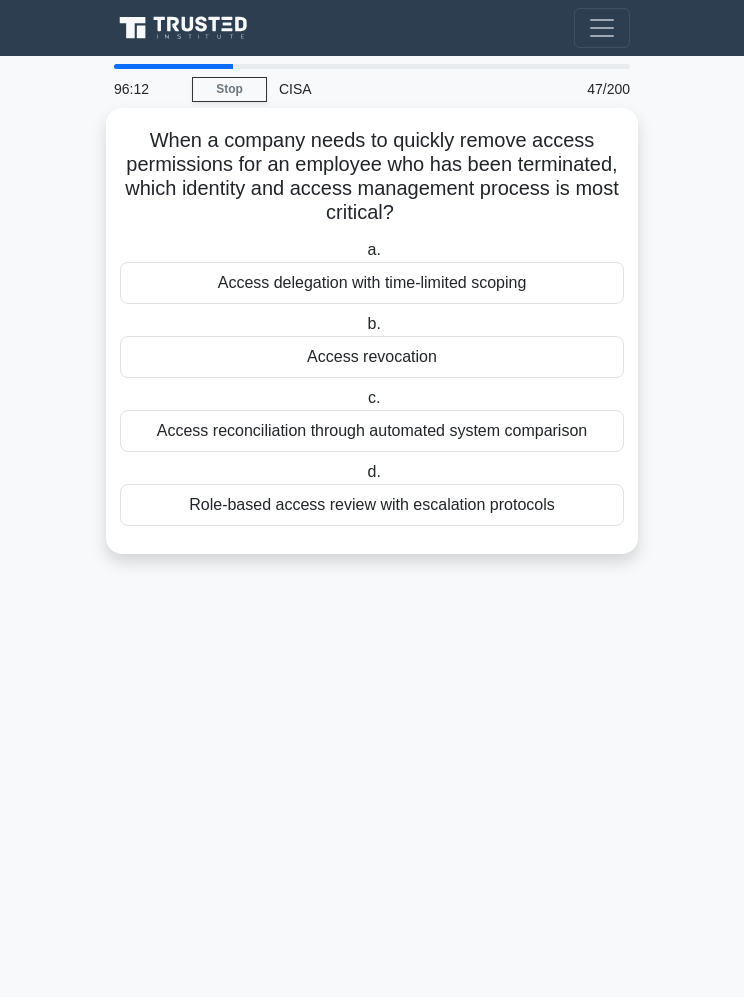 click on "Access revocation" at bounding box center (372, 357) 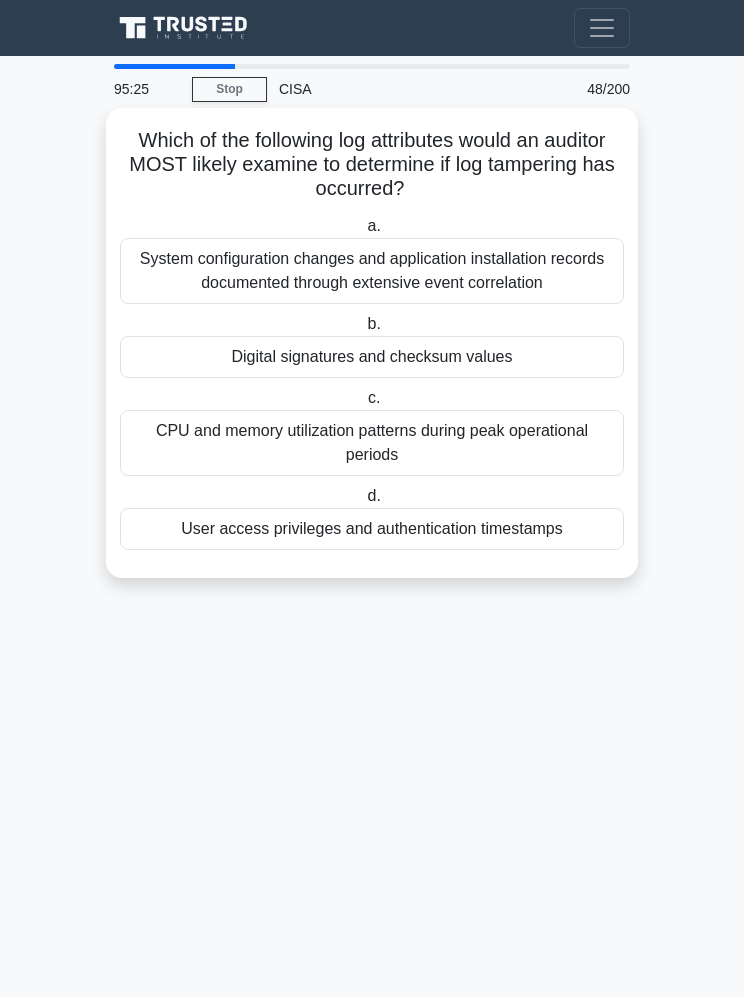 click on "User access privileges and authentication timestamps" at bounding box center [372, 529] 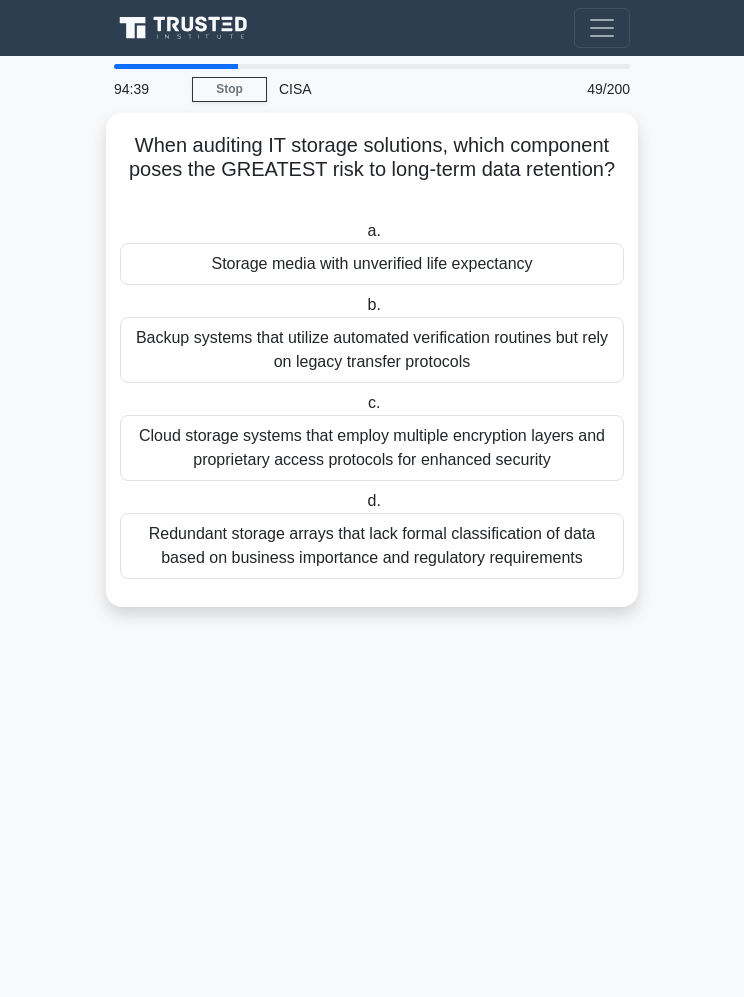 click on "94:39
Stop
CISA
Advanced
49/200
When auditing IT storage solutions, which component poses the GREATEST risk to long-term data retention?
.spinner_0XTQ{transform-origin:center;animation:spinner_y6GP .75s linear infinite}@keyframes spinner_y6GP{100%{transform:rotate(360deg)}}
a." at bounding box center [372, 526] 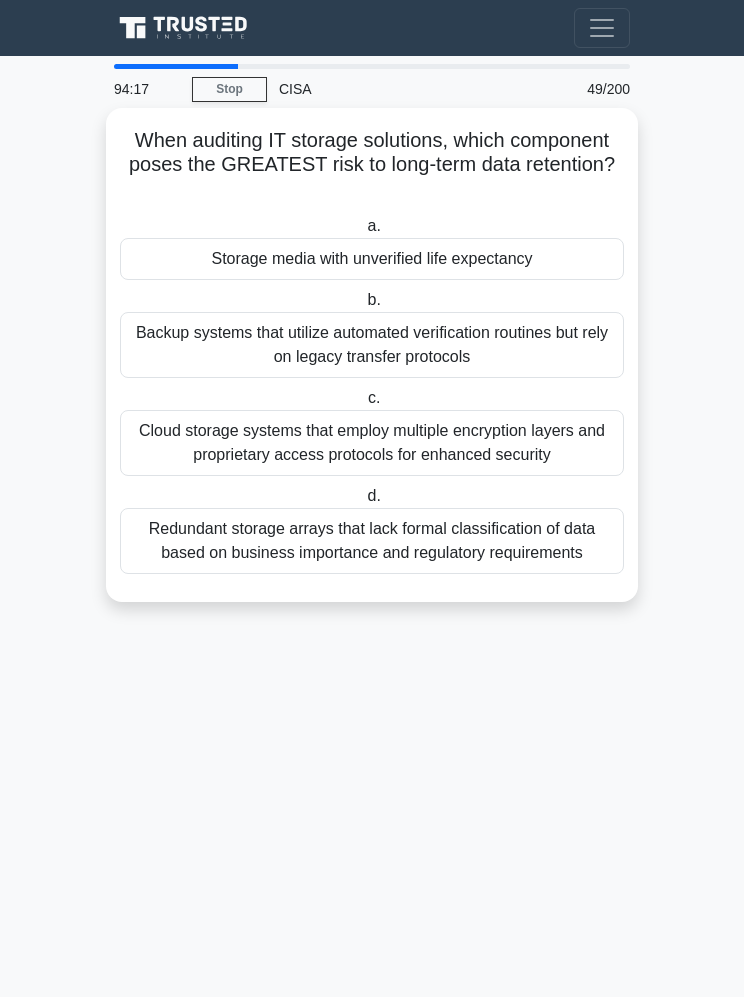 click on "Storage media with unverified life expectancy" at bounding box center (372, 259) 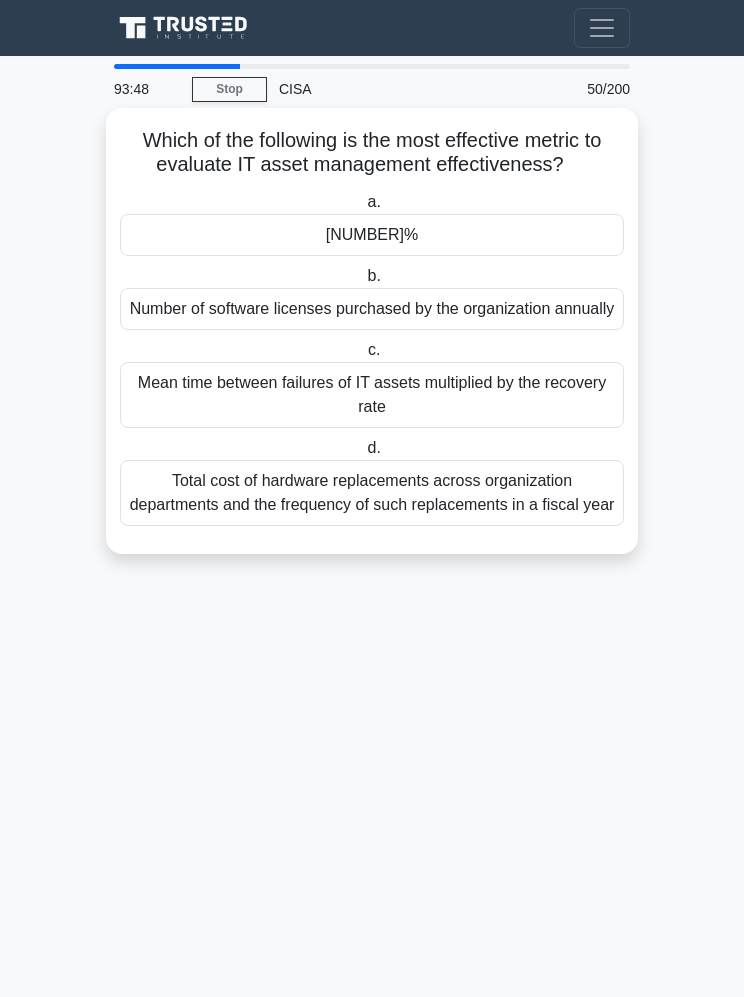 click on "Total cost of hardware replacements across organization departments and the frequency of such replacements in a fiscal year" at bounding box center [372, 493] 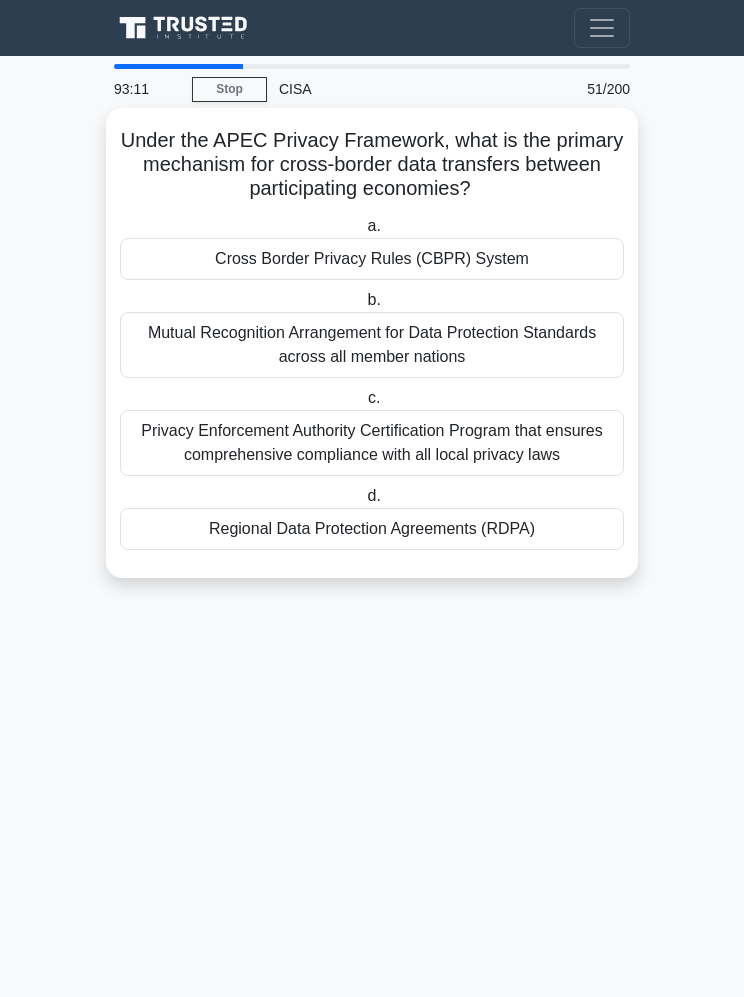 click on "Mutual Recognition Arrangement for Data Protection Standards across all member nations" at bounding box center (372, 345) 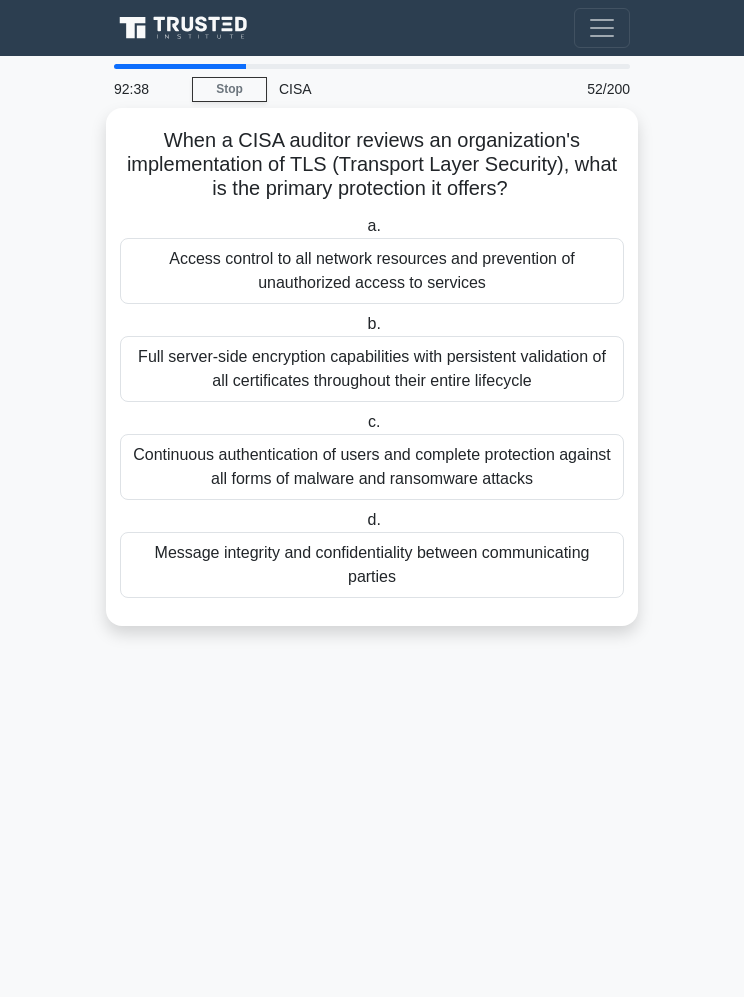 click on "Full server-side encryption capabilities with persistent validation of all certificates throughout their entire lifecycle" at bounding box center (372, 369) 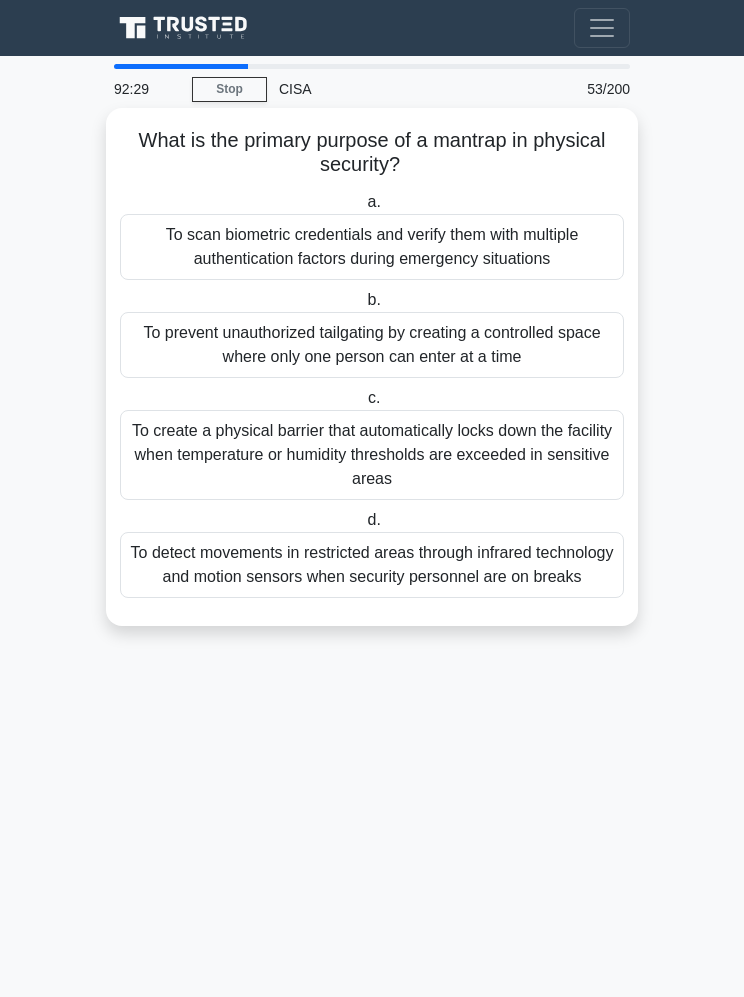 click on "To prevent unauthorized tailgating by creating a controlled space where only one person can enter at a time" at bounding box center [372, 345] 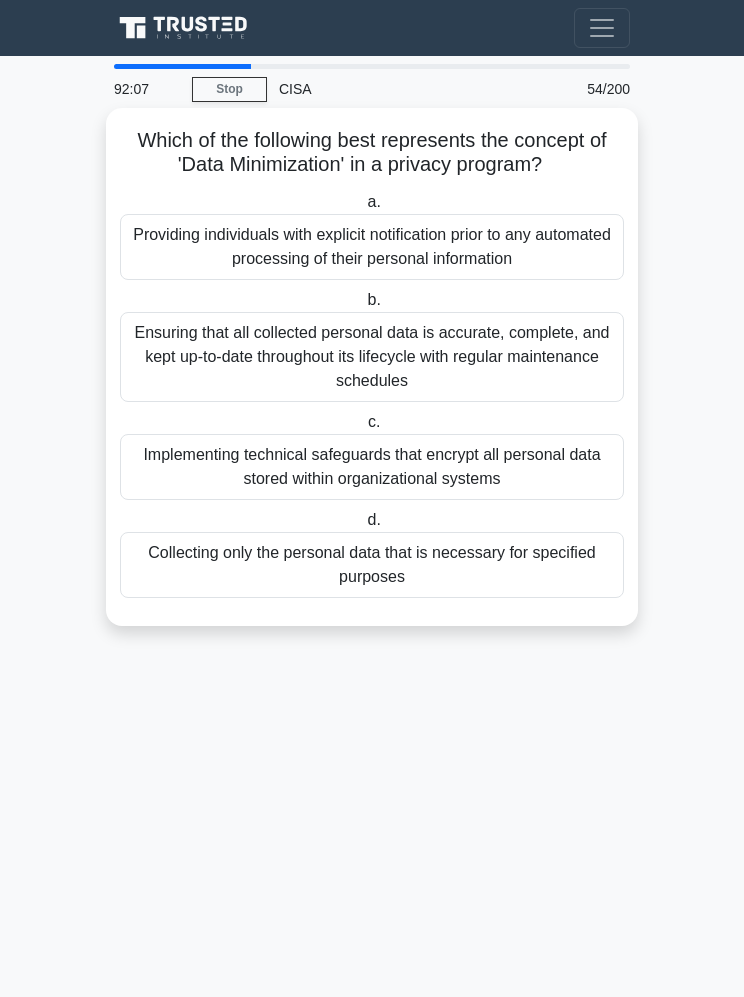 click on "Collecting only the personal data that is necessary for specified purposes" at bounding box center (372, 565) 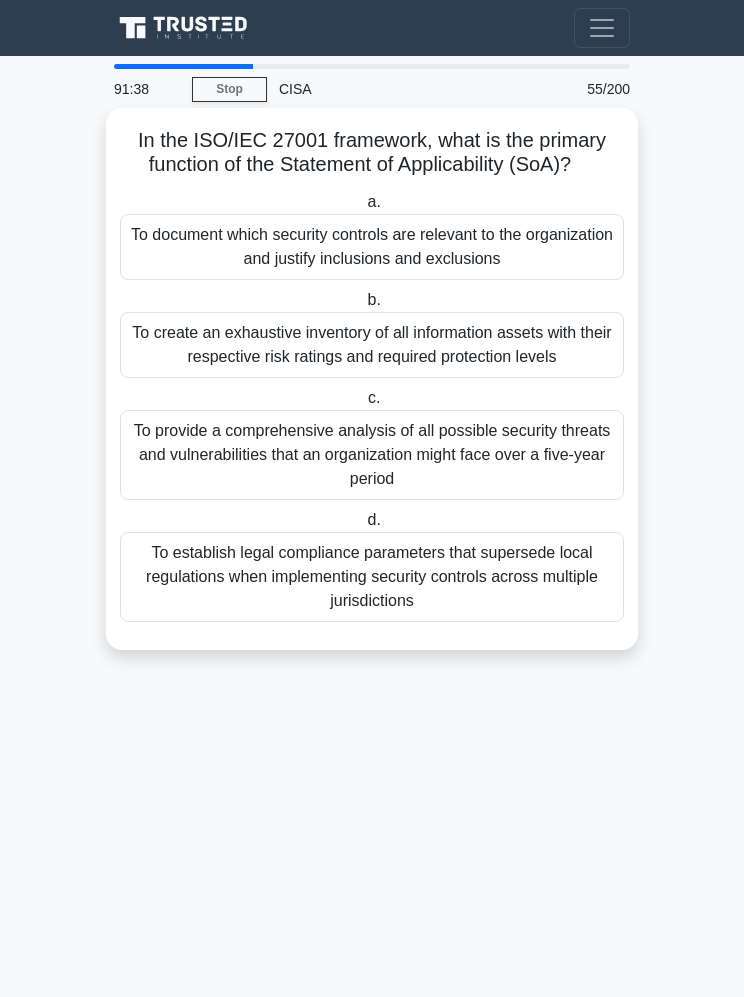 click on "To document which security controls are relevant to the organization and justify inclusions and exclusions" at bounding box center (372, 247) 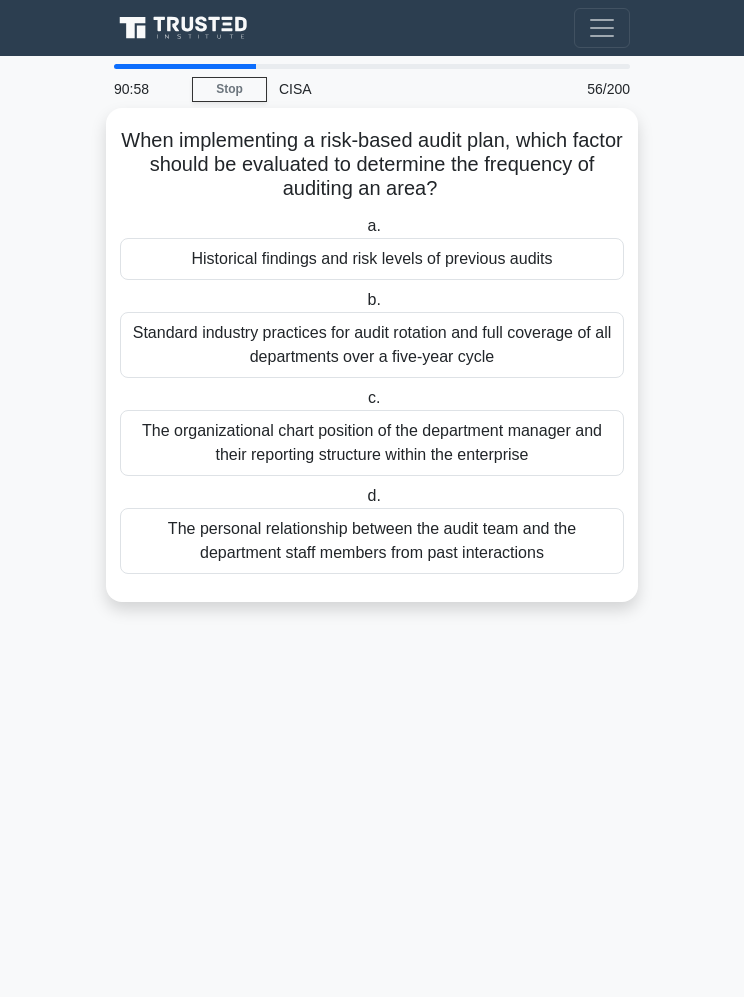 click on "Historical findings and risk levels of previous audits" at bounding box center (372, 259) 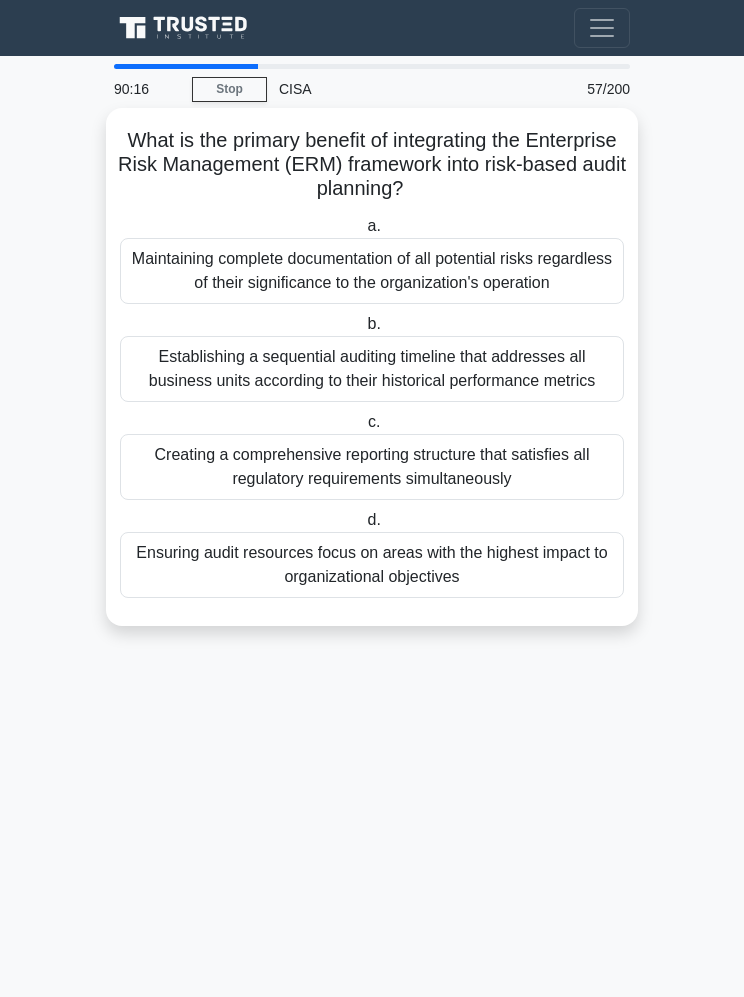 click on "Establishing a sequential auditing timeline that addresses all business units according to their historical performance metrics" at bounding box center (372, 369) 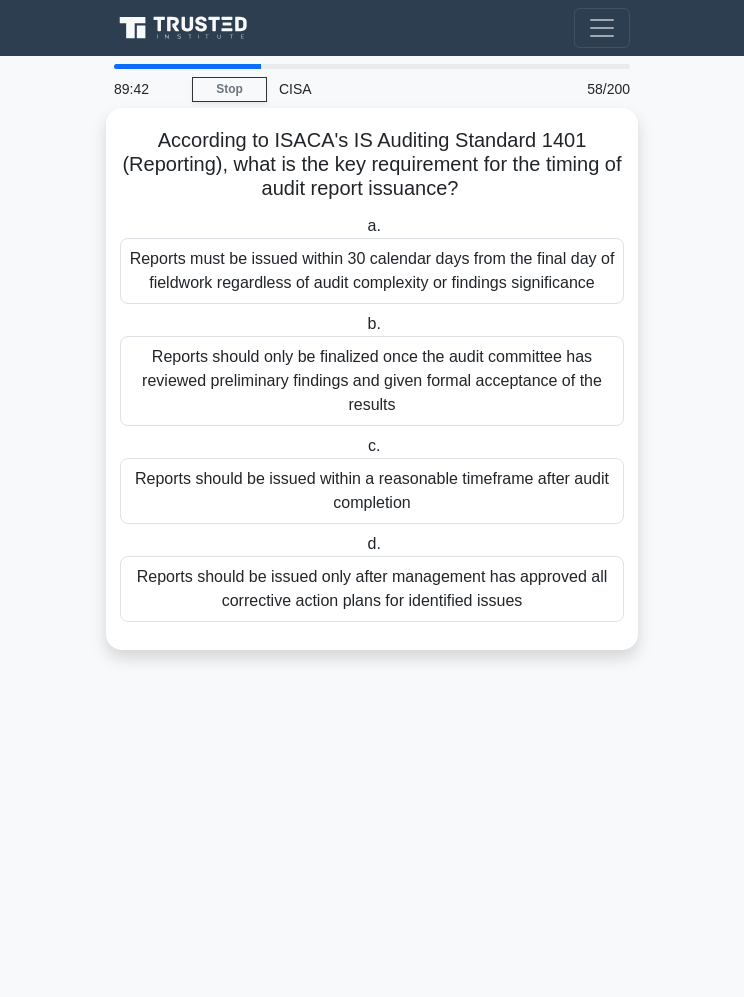 click on "Reports should only be finalized once the audit committee has reviewed preliminary findings and given formal acceptance of the results" at bounding box center [372, 381] 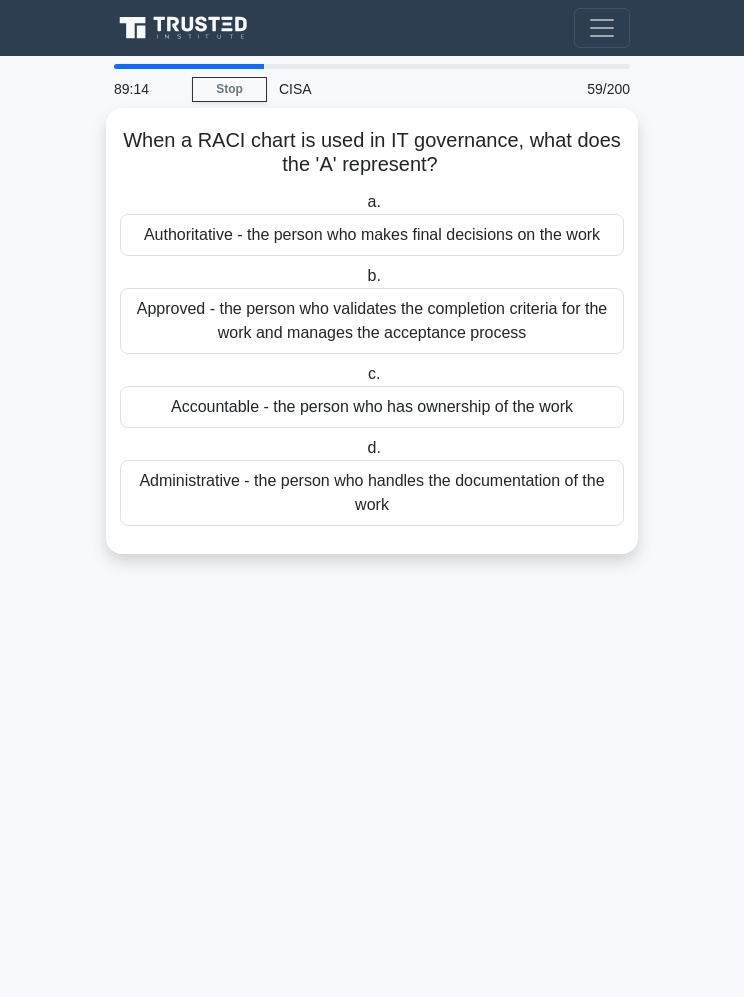 click on "Administrative - the person who handles the documentation of the work" at bounding box center (372, 493) 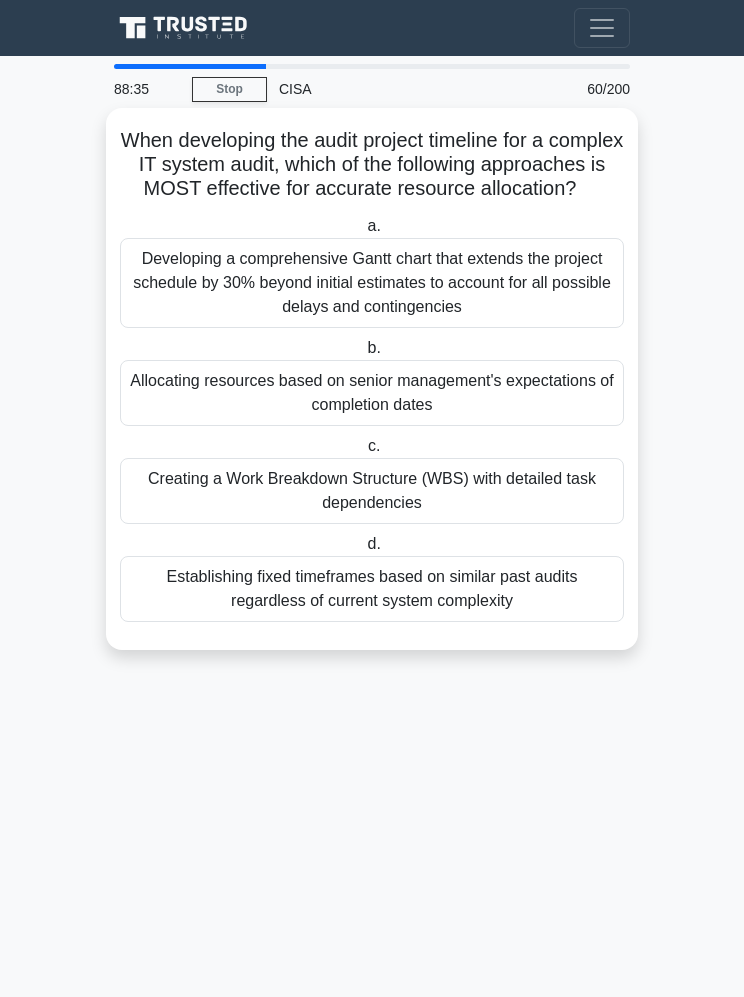 click on "Creating a Work Breakdown Structure (WBS) with detailed task dependencies" at bounding box center (372, 491) 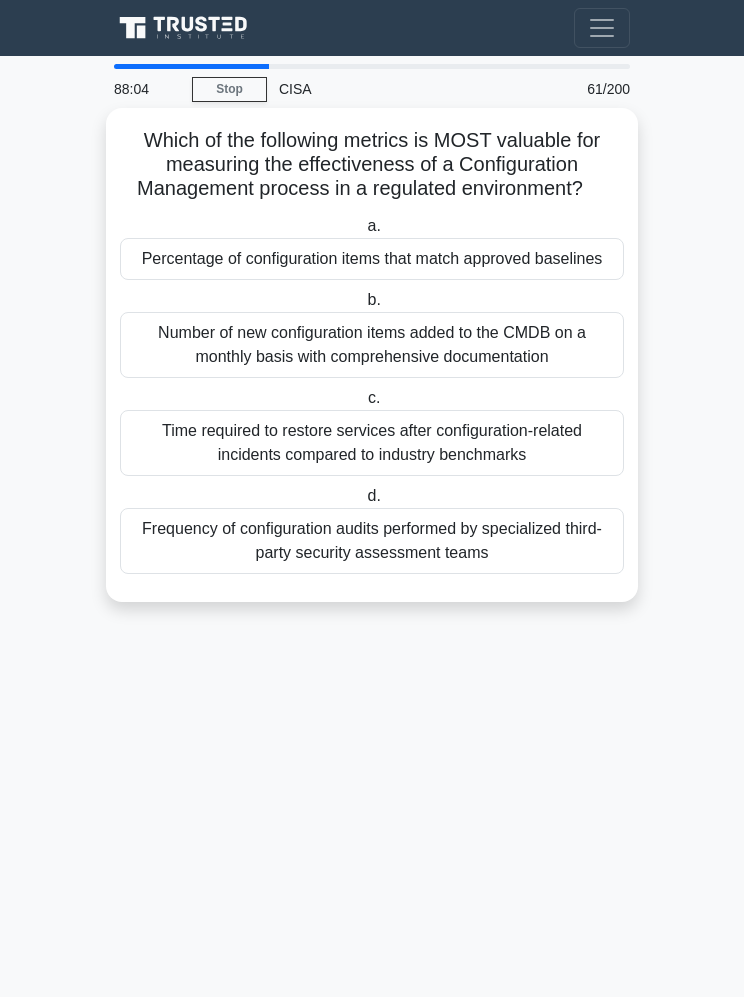 click on "Time required to restore services after configuration-related incidents compared to industry benchmarks" at bounding box center (372, 443) 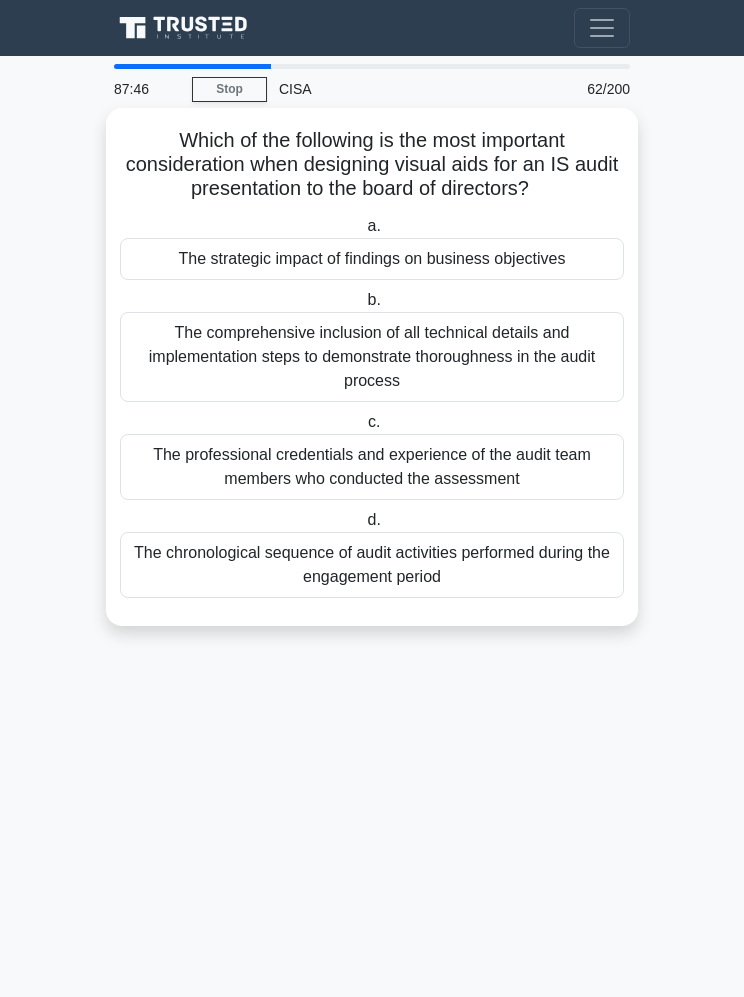 click on "The strategic impact of findings on business objectives" at bounding box center (372, 259) 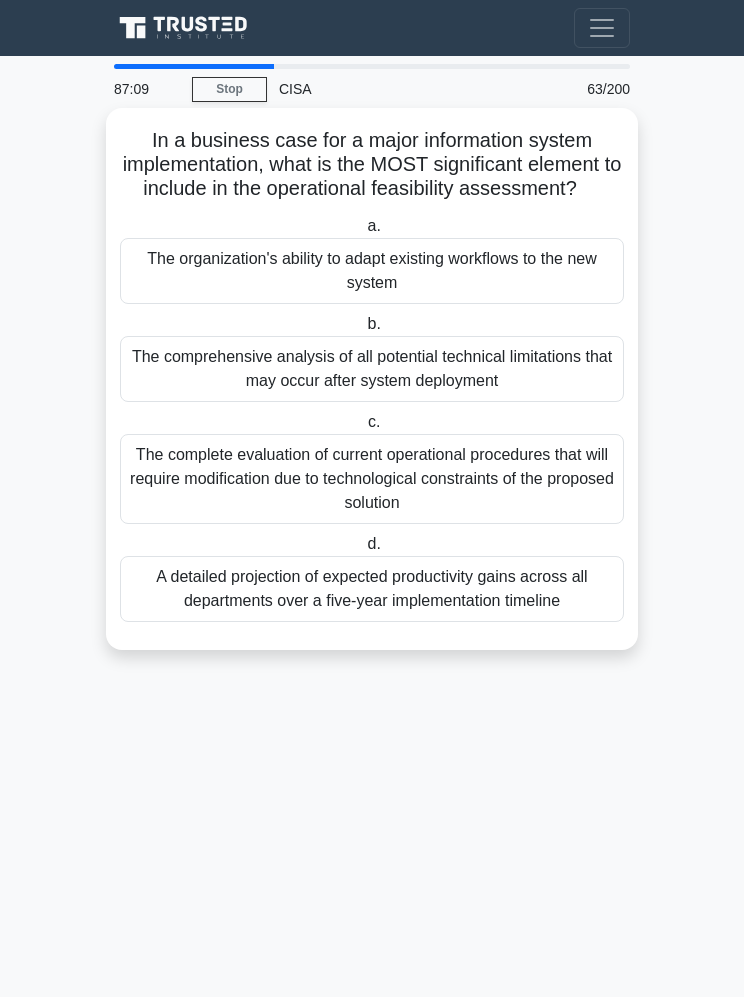 click on "The complete evaluation of current operational procedures that will require modification due to technological constraints of the proposed solution" at bounding box center [372, 479] 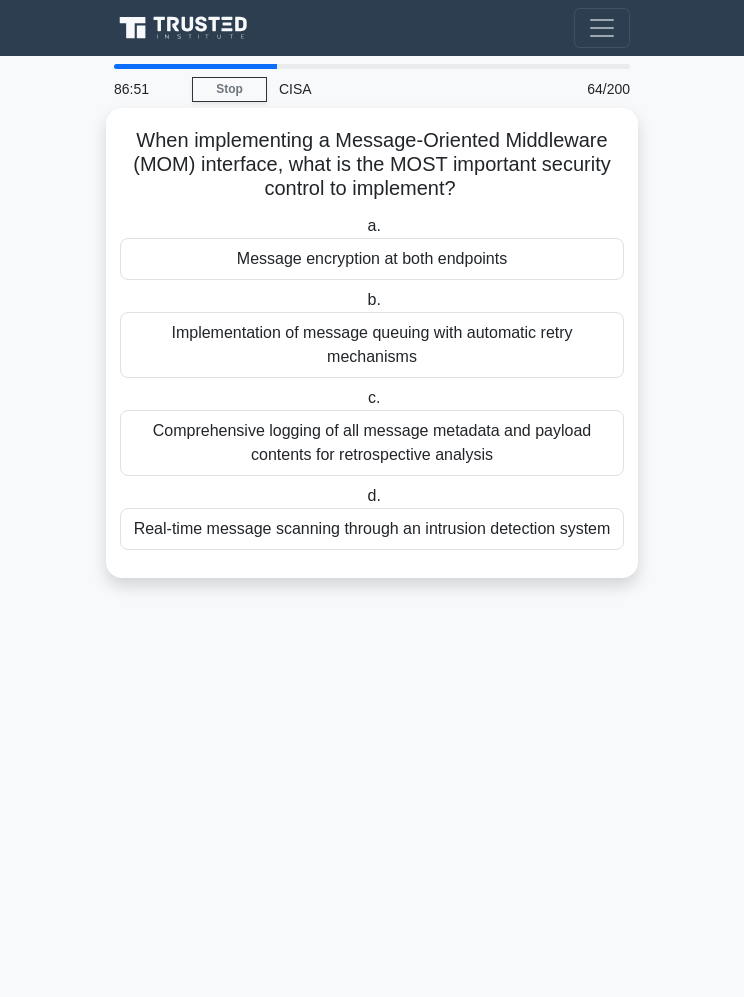 click on "Message encryption at both endpoints" at bounding box center (372, 259) 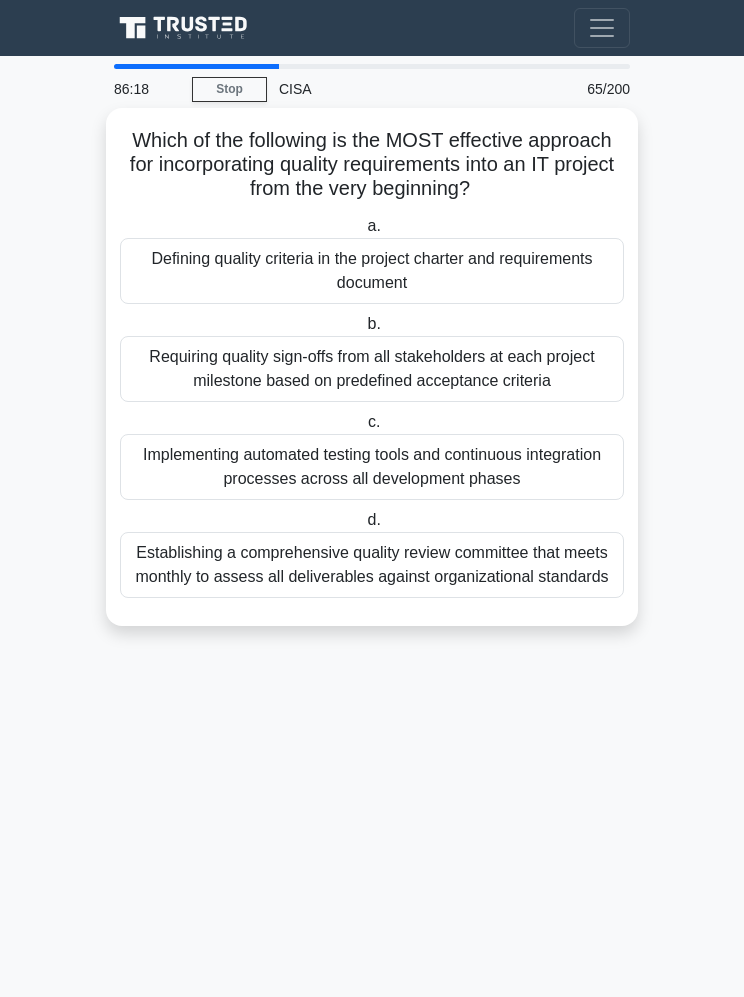 click on "Establishing a comprehensive quality review committee that meets monthly to assess all deliverables against organizational standards" at bounding box center (372, 565) 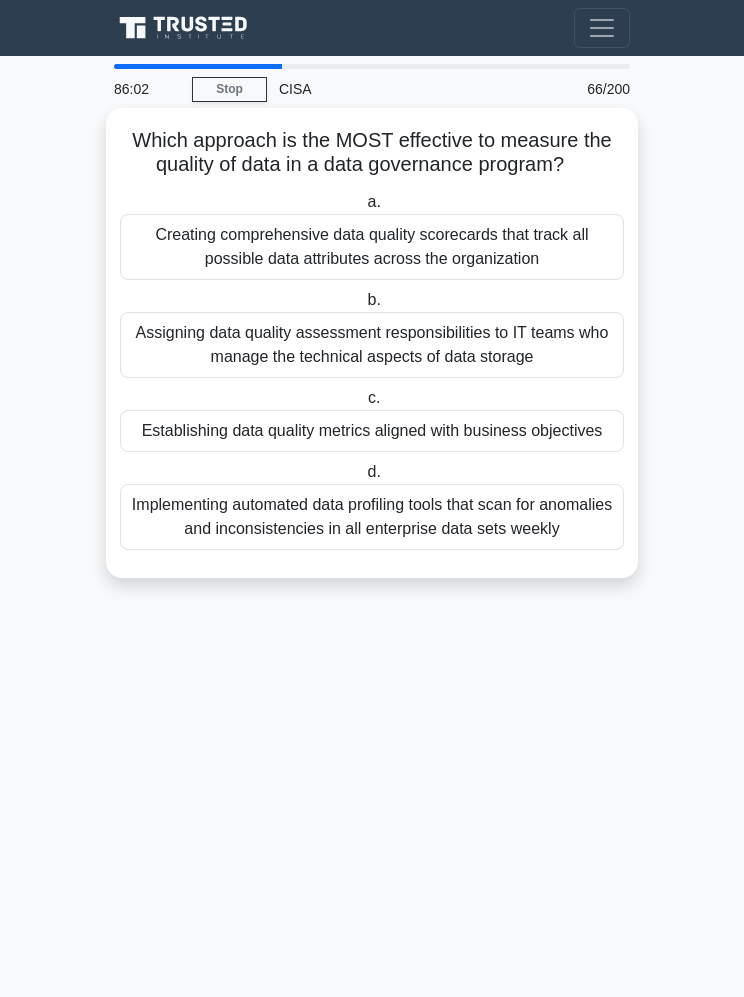 click on "Establishing data quality metrics aligned with business objectives" at bounding box center [372, 431] 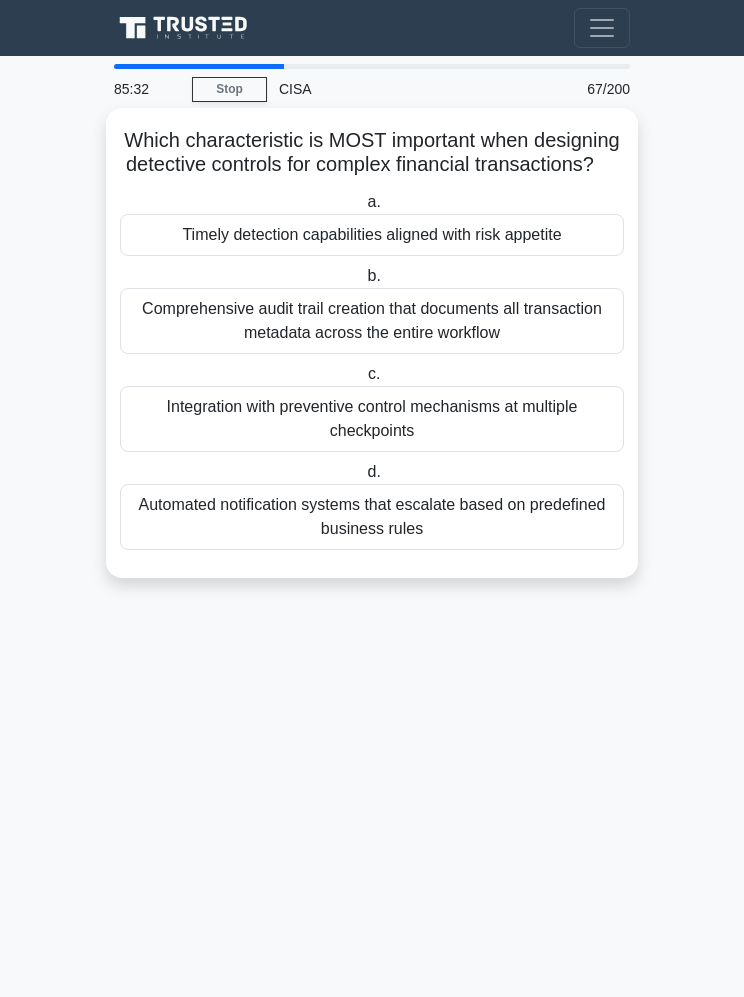 click on "Comprehensive audit trail creation that documents all transaction metadata across the entire workflow" at bounding box center (372, 321) 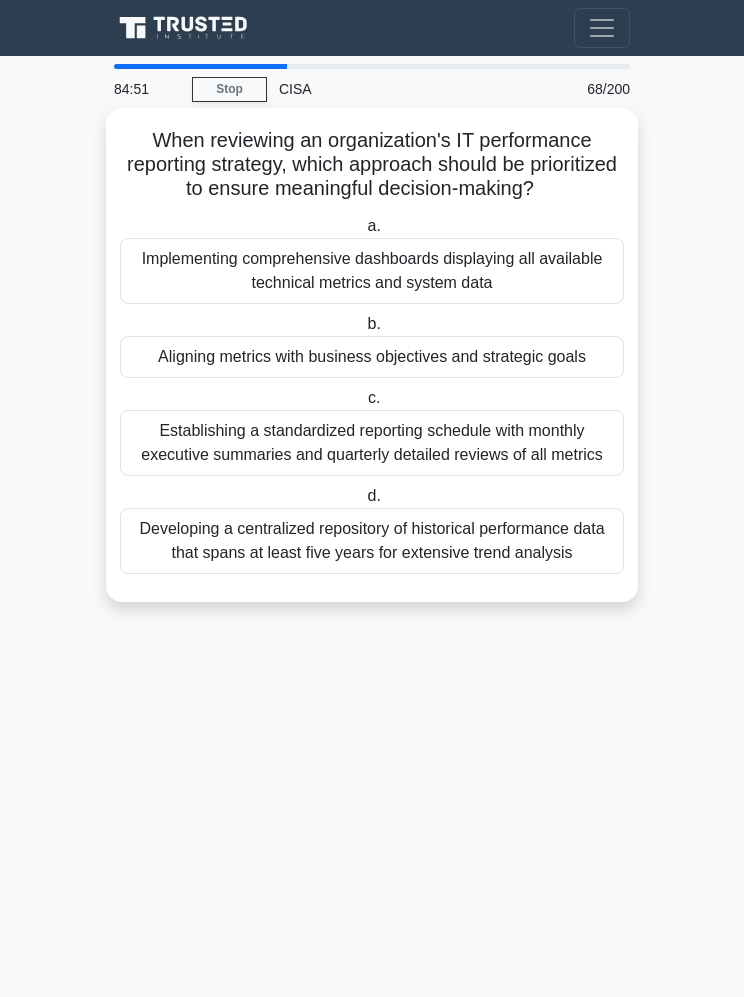 click on "Aligning metrics with business objectives and strategic goals" at bounding box center (372, 357) 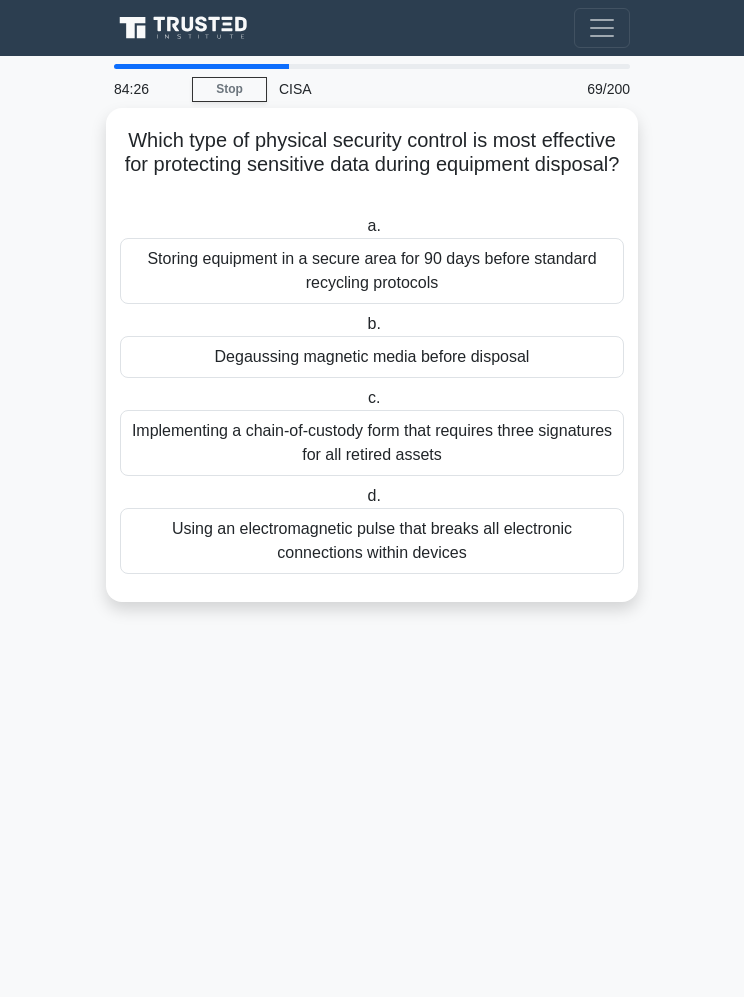 click on "Degaussing magnetic media before disposal" at bounding box center [372, 357] 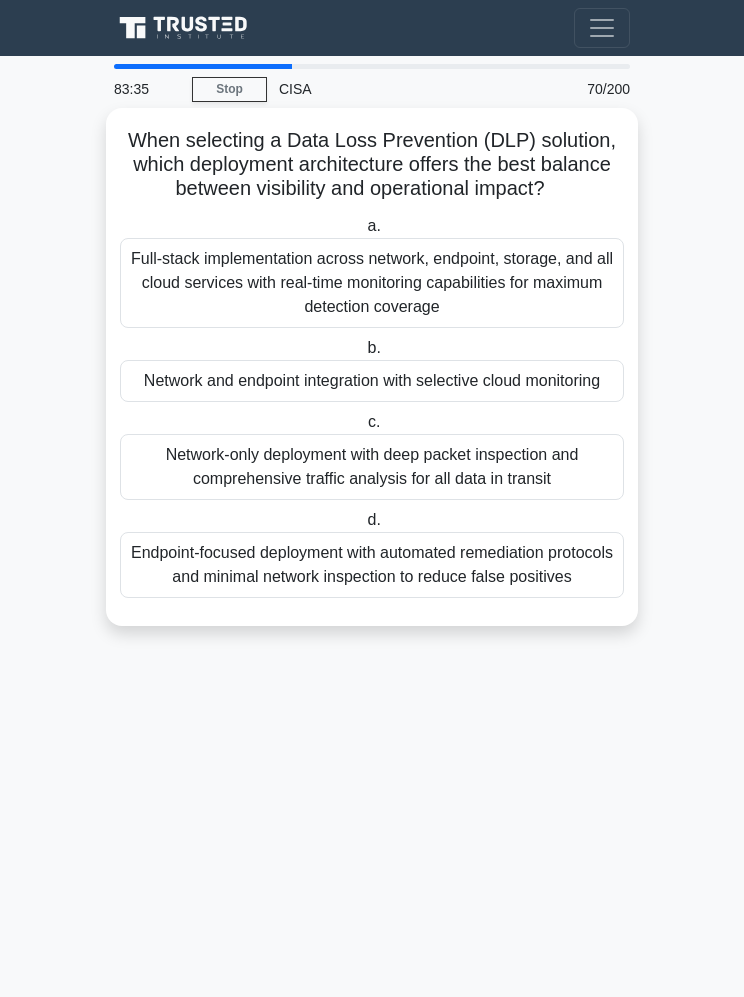click on "Endpoint-focused deployment with automated remediation protocols and minimal network inspection to reduce false positives" at bounding box center (372, 565) 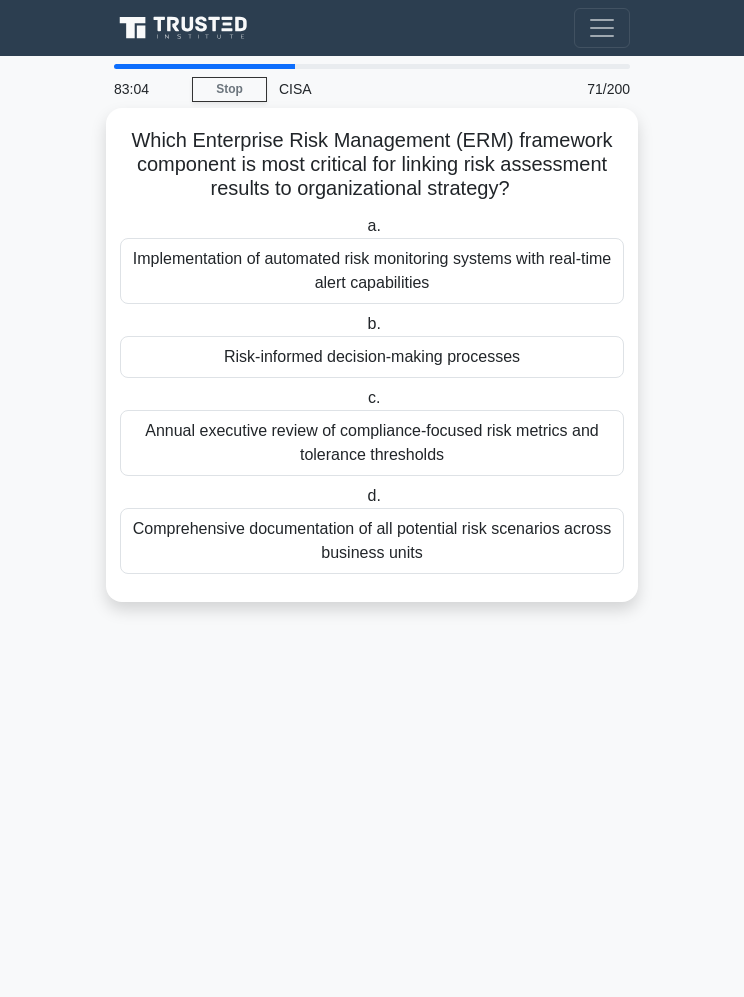 click on "Risk-informed decision-making processes" at bounding box center (372, 357) 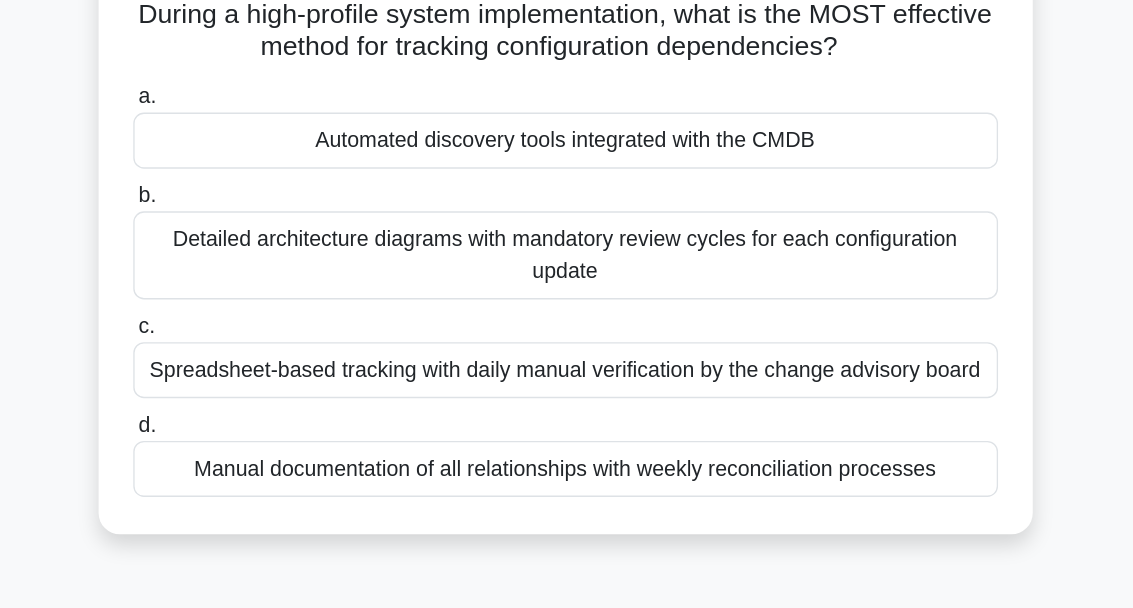 scroll, scrollTop: 33, scrollLeft: 0, axis: vertical 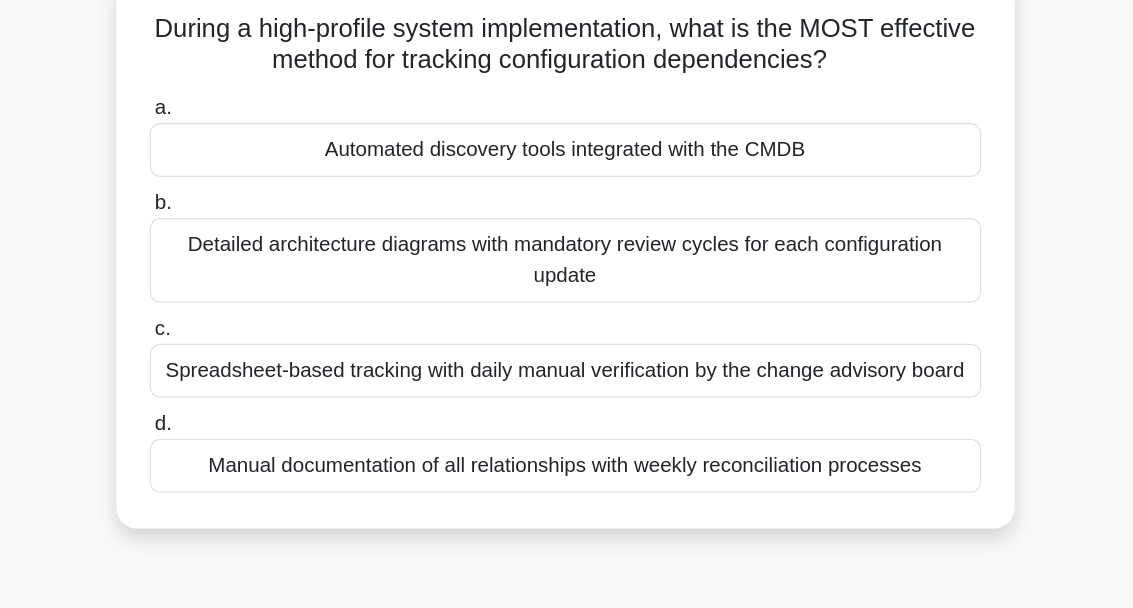 click on "Detailed architecture diagrams with mandatory review cycles for each configuration update" at bounding box center [567, 304] 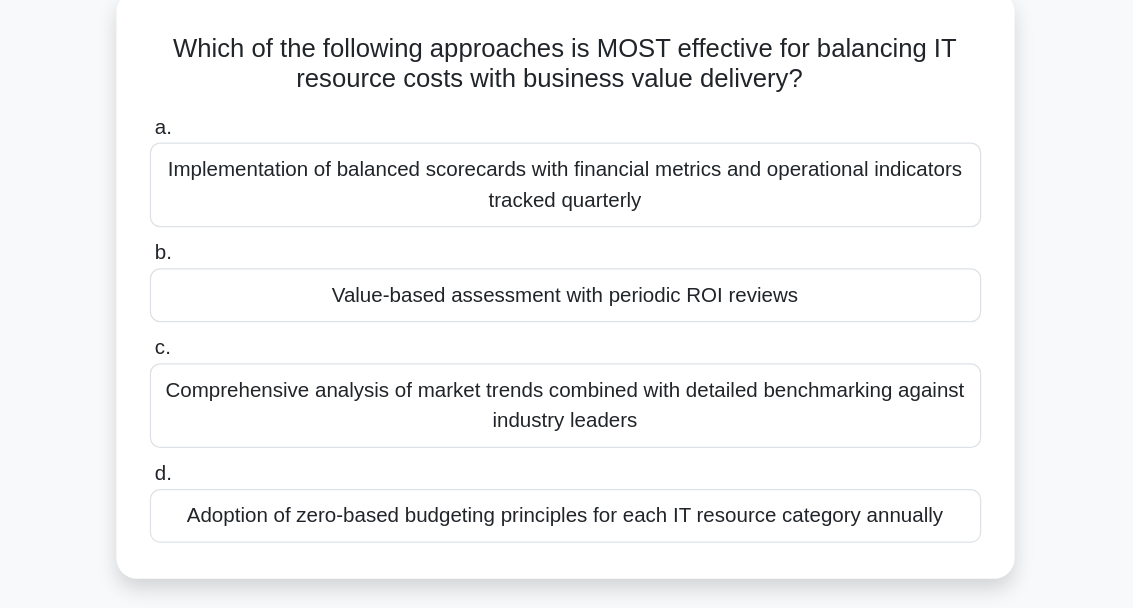 scroll, scrollTop: 57, scrollLeft: 0, axis: vertical 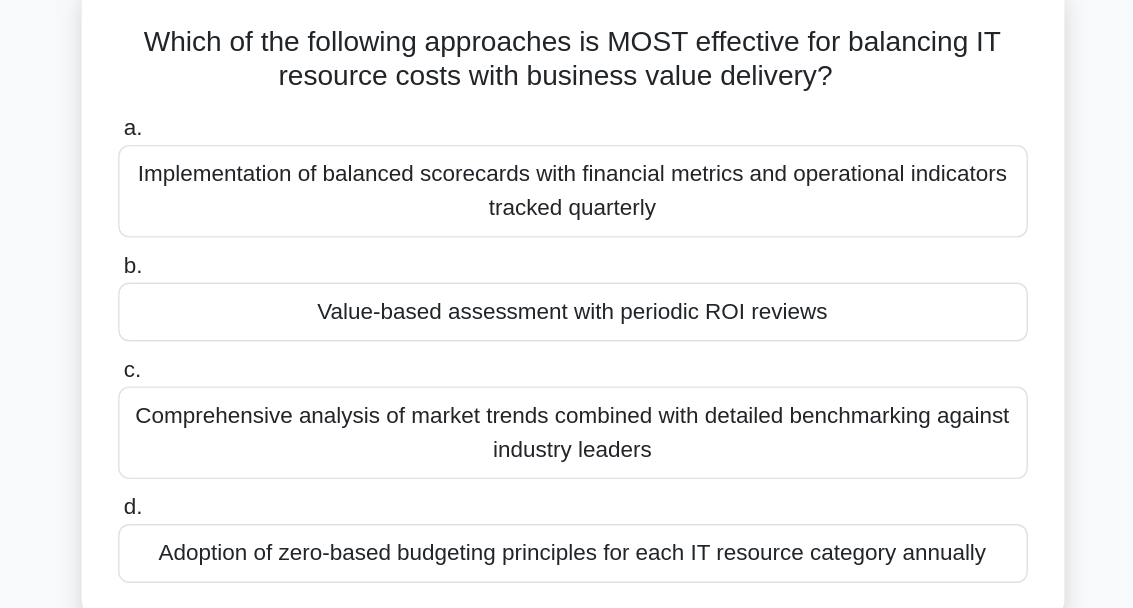 click on "Implementation of balanced scorecards with financial metrics and operational indicators tracked quarterly" at bounding box center [567, 206] 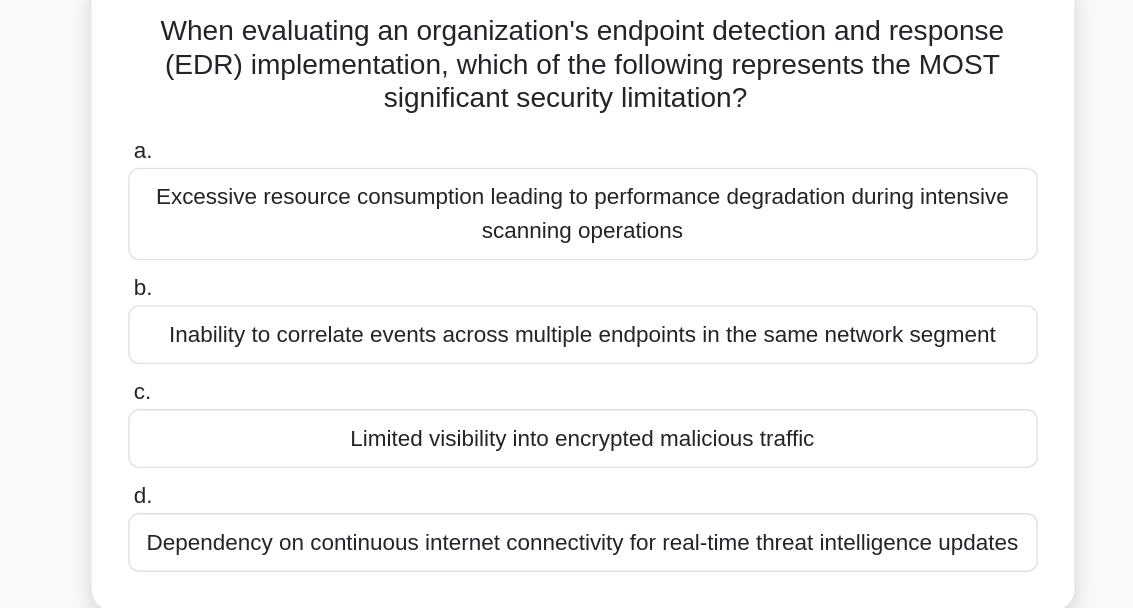 scroll, scrollTop: 31, scrollLeft: 0, axis: vertical 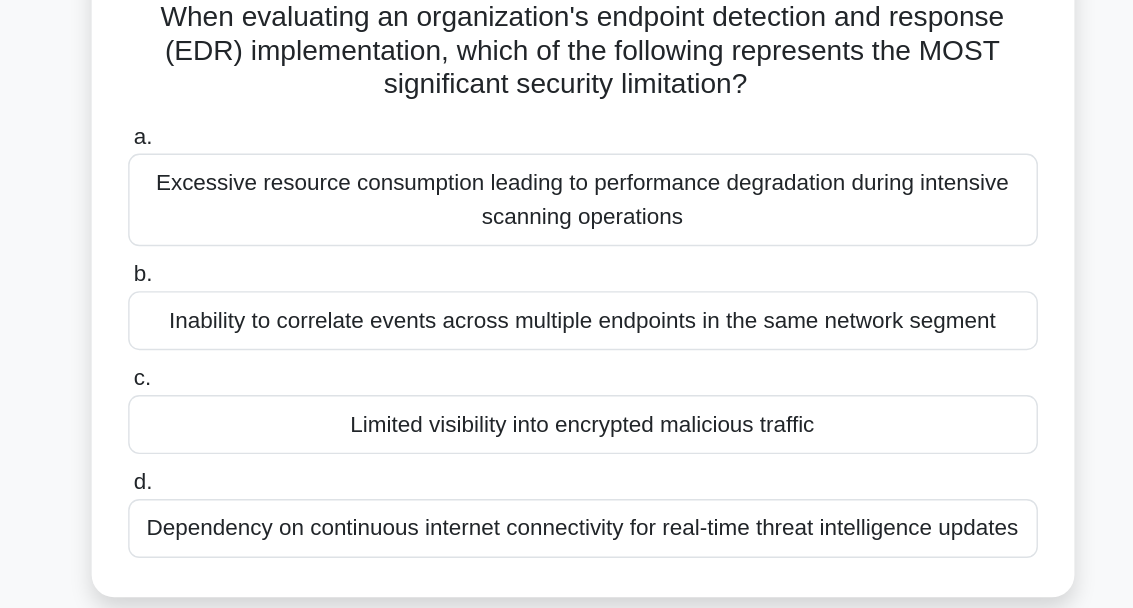 click on "Excessive resource consumption leading to performance degradation during intensive scanning operations" at bounding box center [567, 256] 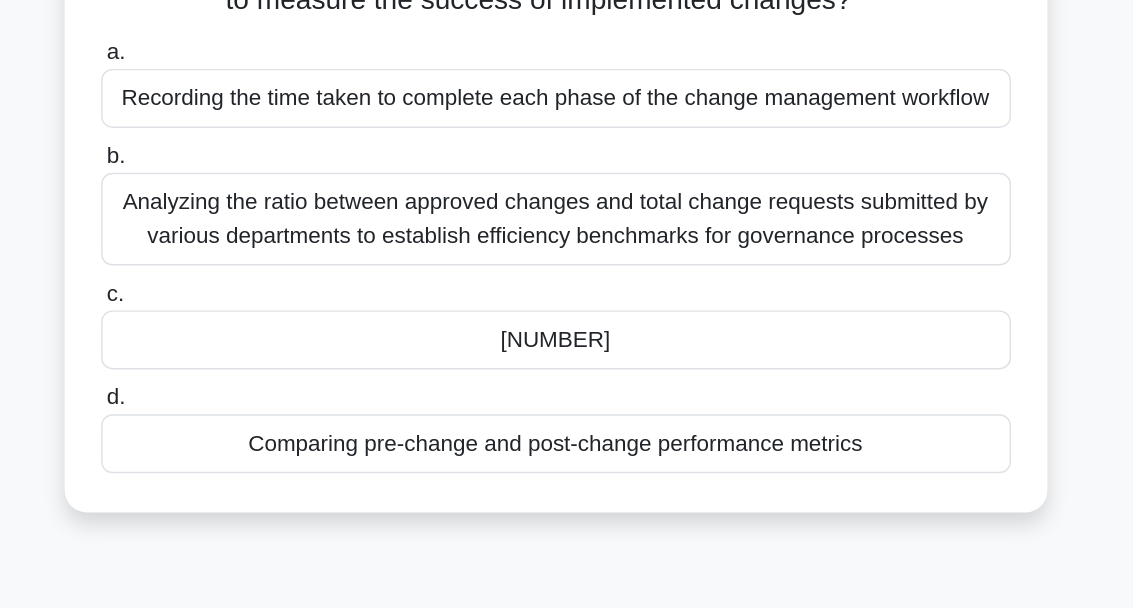 scroll, scrollTop: 74, scrollLeft: 0, axis: vertical 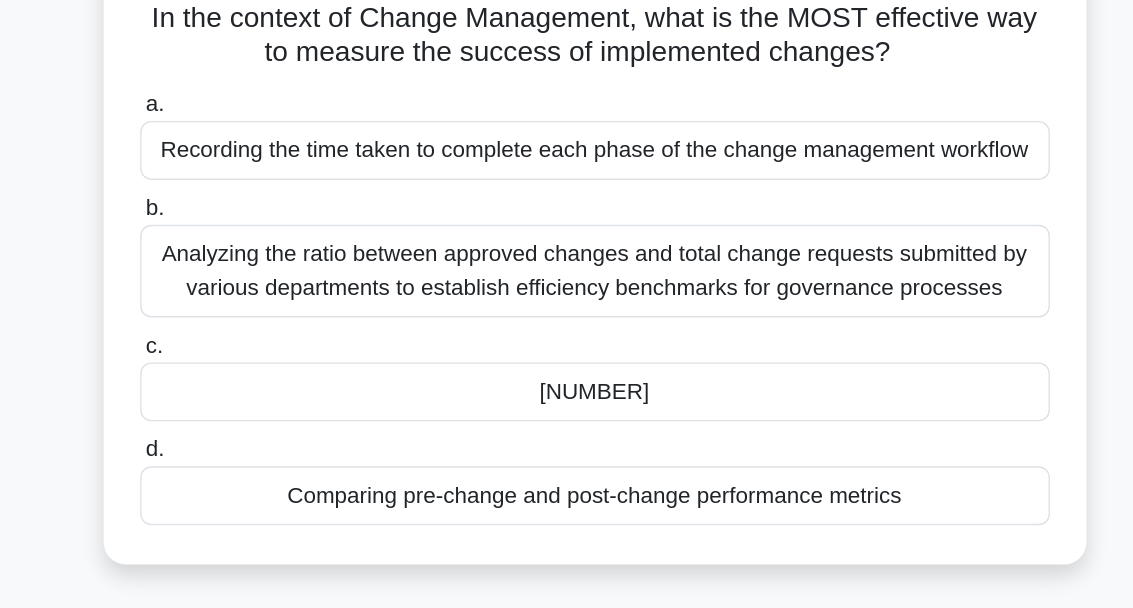 click on "Comparing pre-change and post-change performance metrics" at bounding box center [567, 423] 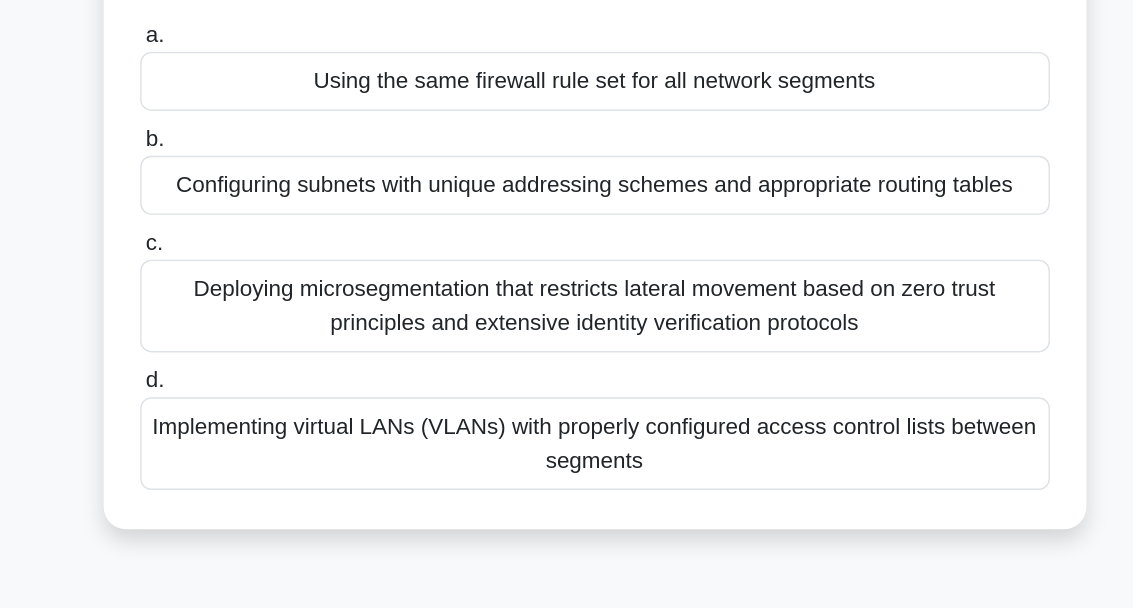 scroll, scrollTop: 86, scrollLeft: 0, axis: vertical 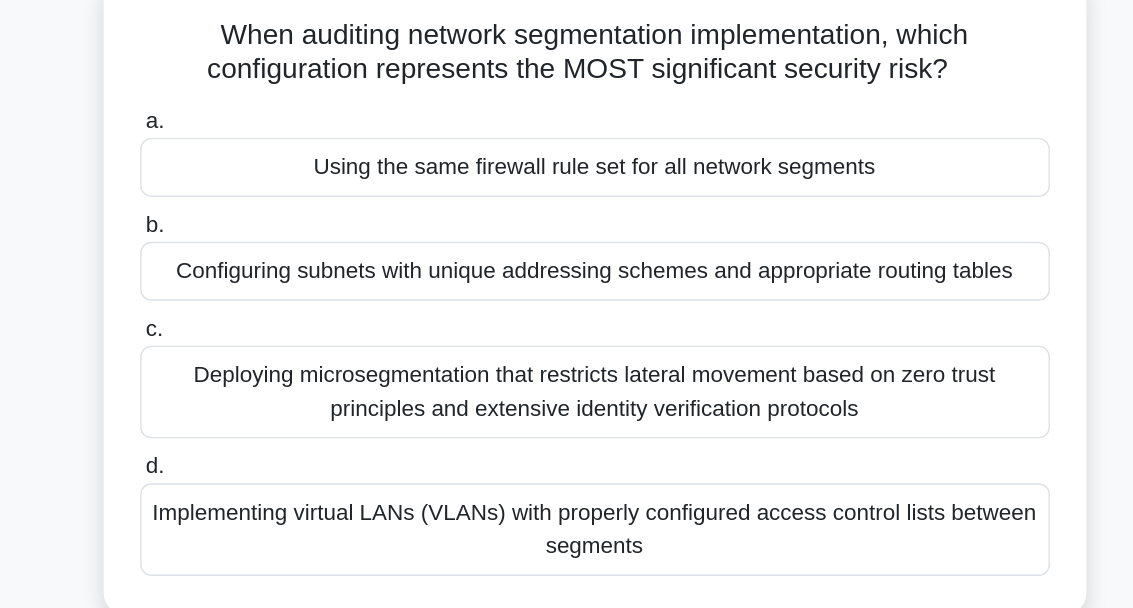 click on "Using the same firewall rule set for all network segments" at bounding box center (567, 165) 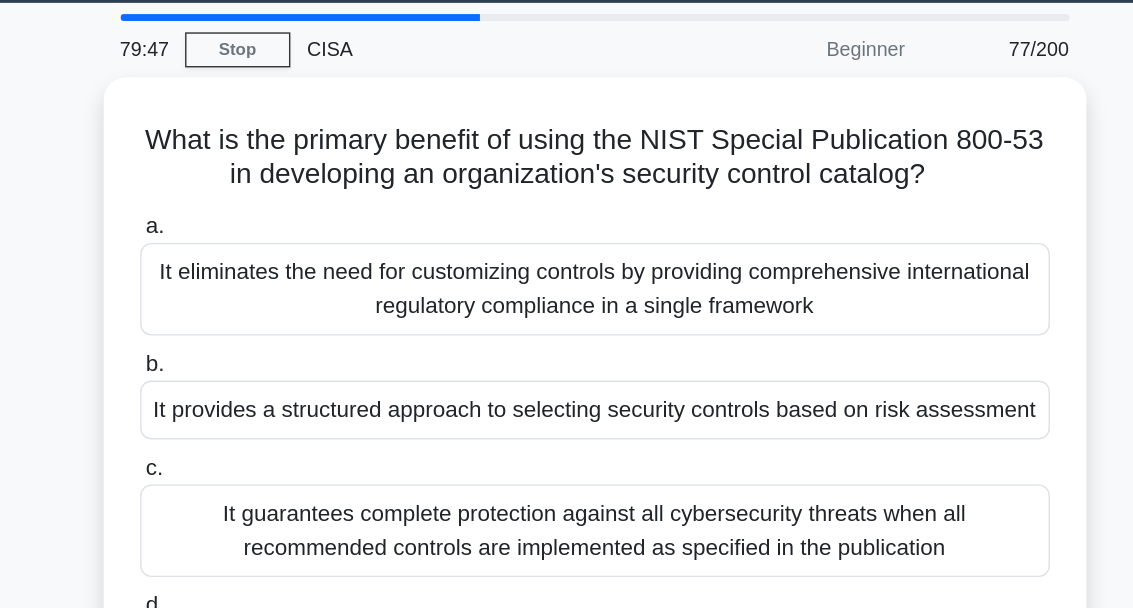 scroll, scrollTop: 62, scrollLeft: 0, axis: vertical 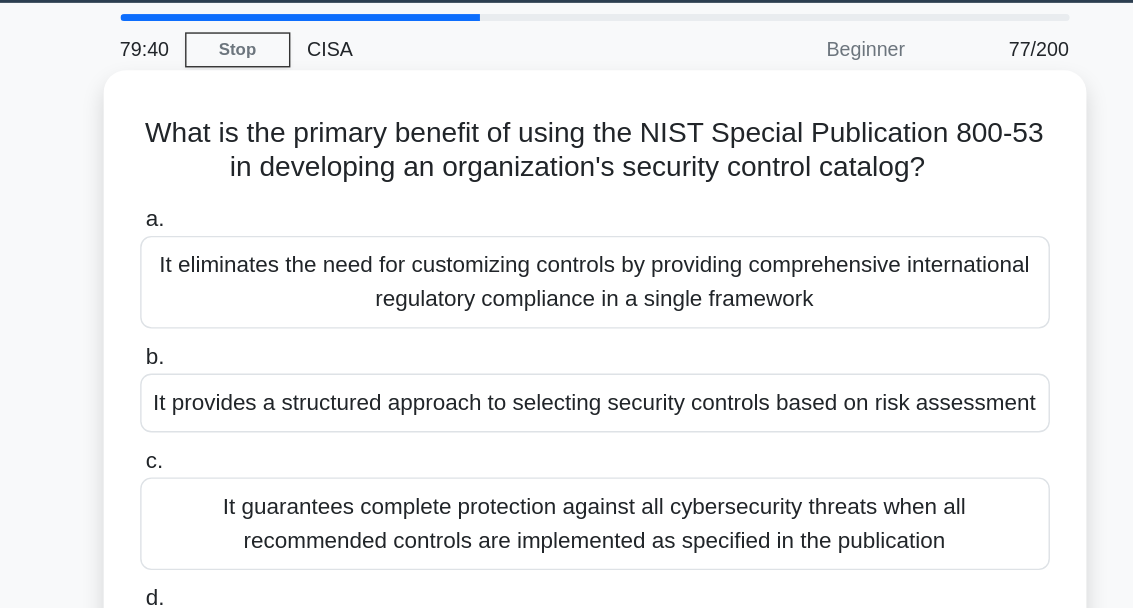 click on "It provides a structured approach to selecting security controls based on risk assessment" at bounding box center (567, 287) 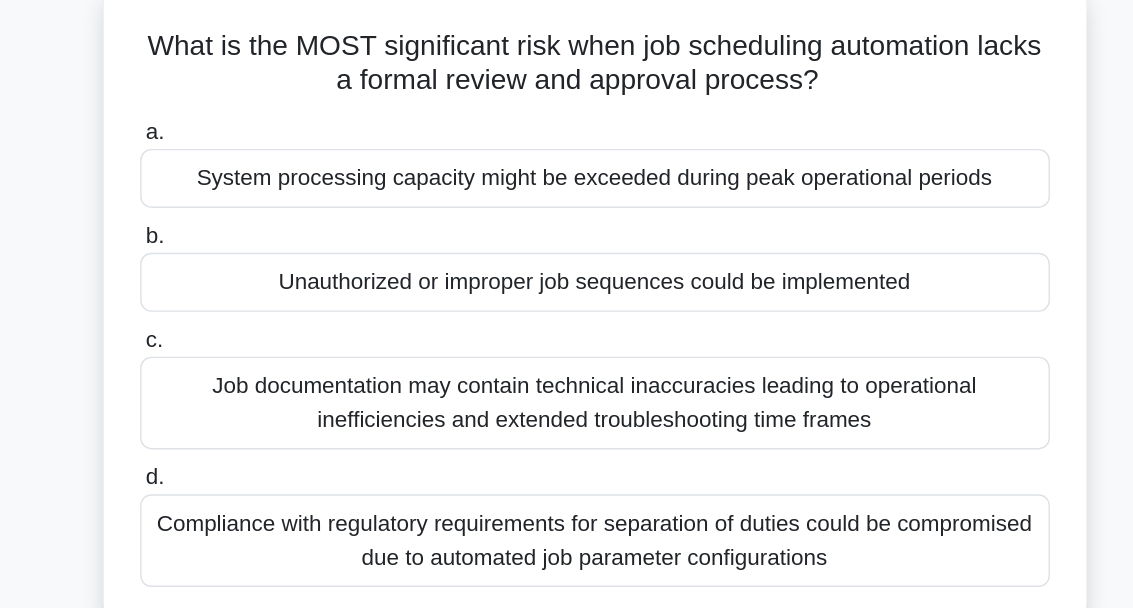 scroll, scrollTop: 14, scrollLeft: 0, axis: vertical 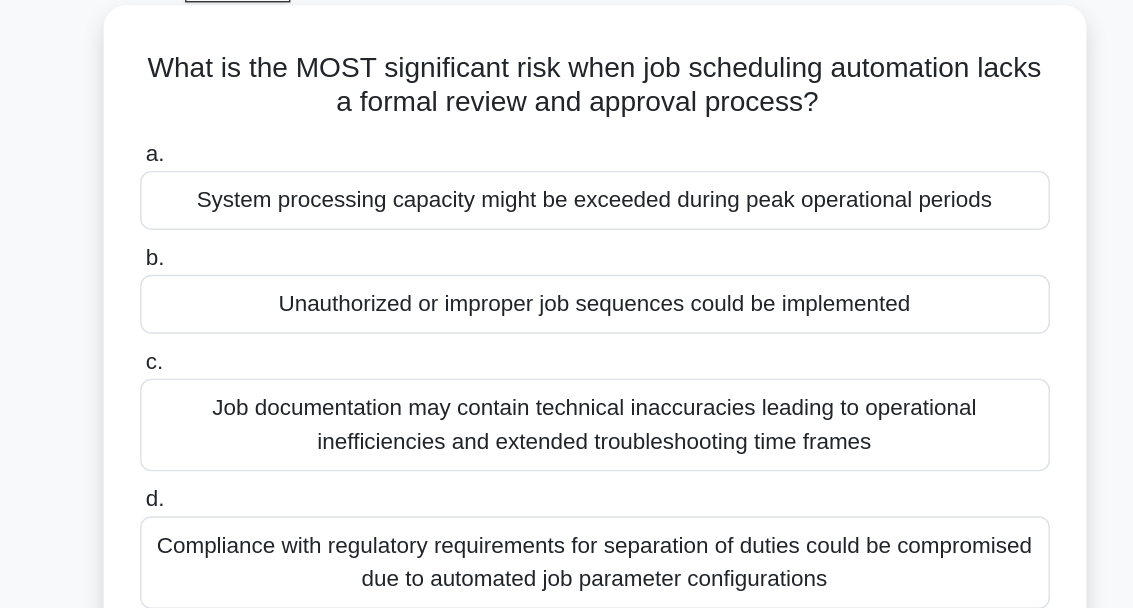 click on "Unauthorized or improper job sequences could be implemented" at bounding box center [567, 311] 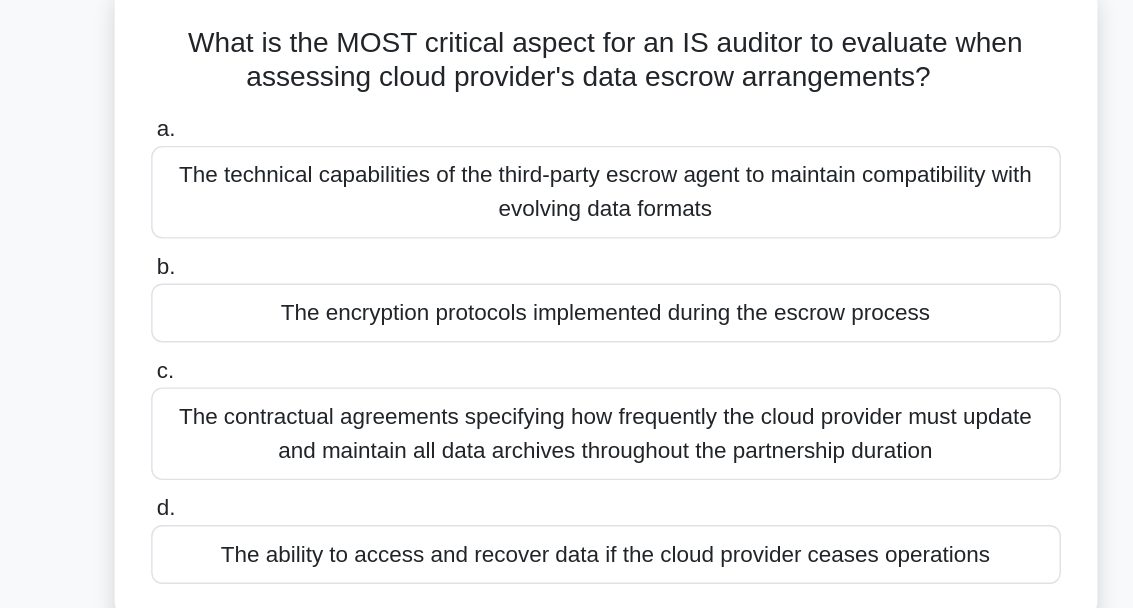 scroll, scrollTop: 22, scrollLeft: 0, axis: vertical 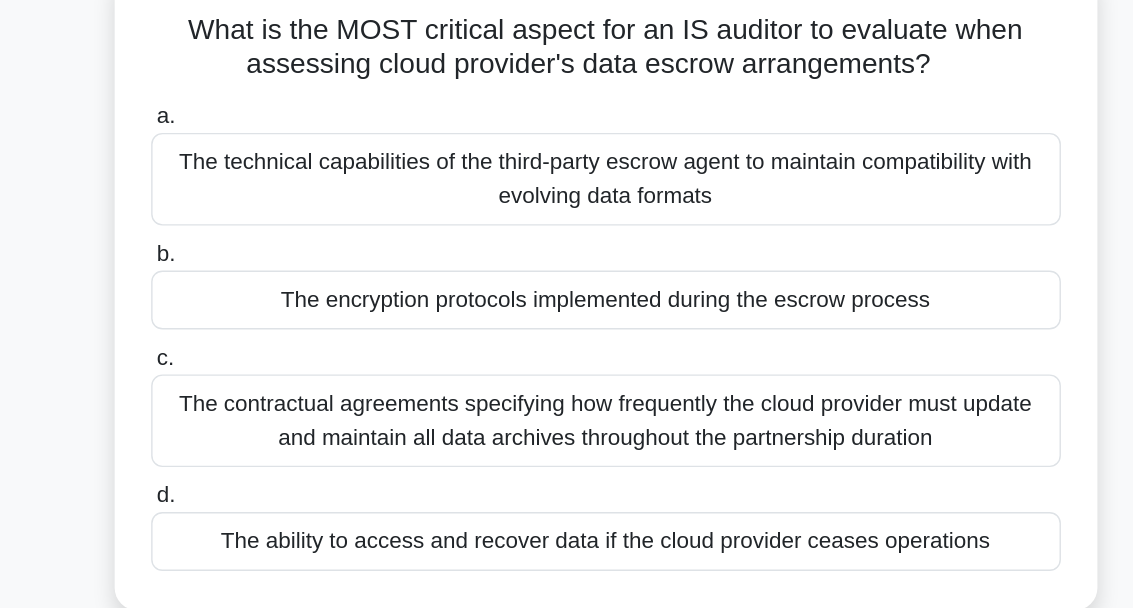 click on "The ability to access and recover data if the cloud provider ceases operations" at bounding box center (567, 499) 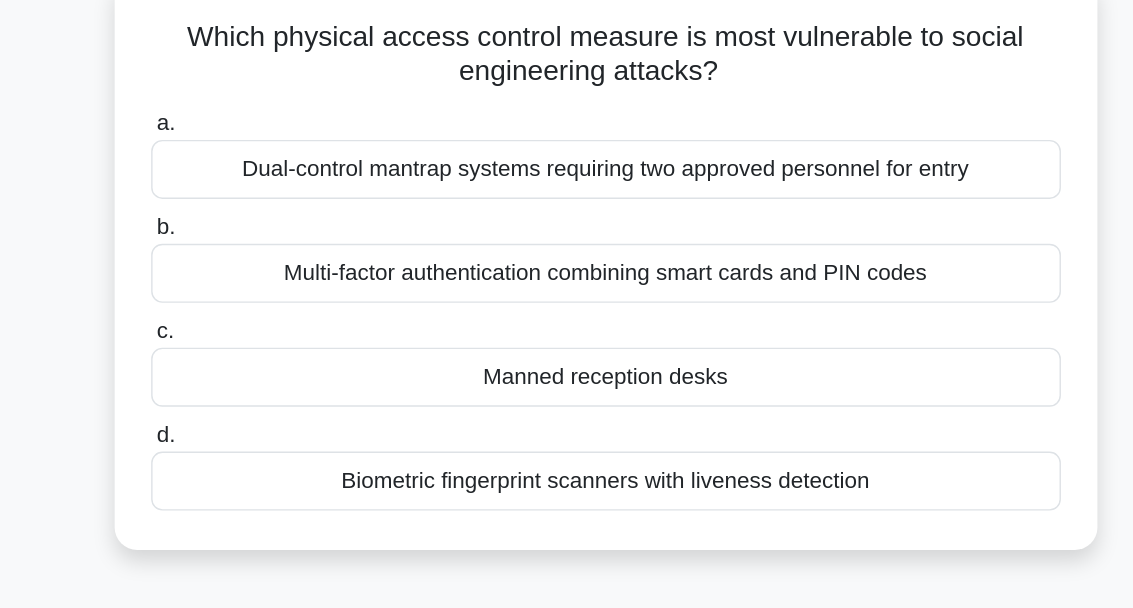 scroll, scrollTop: 20, scrollLeft: 0, axis: vertical 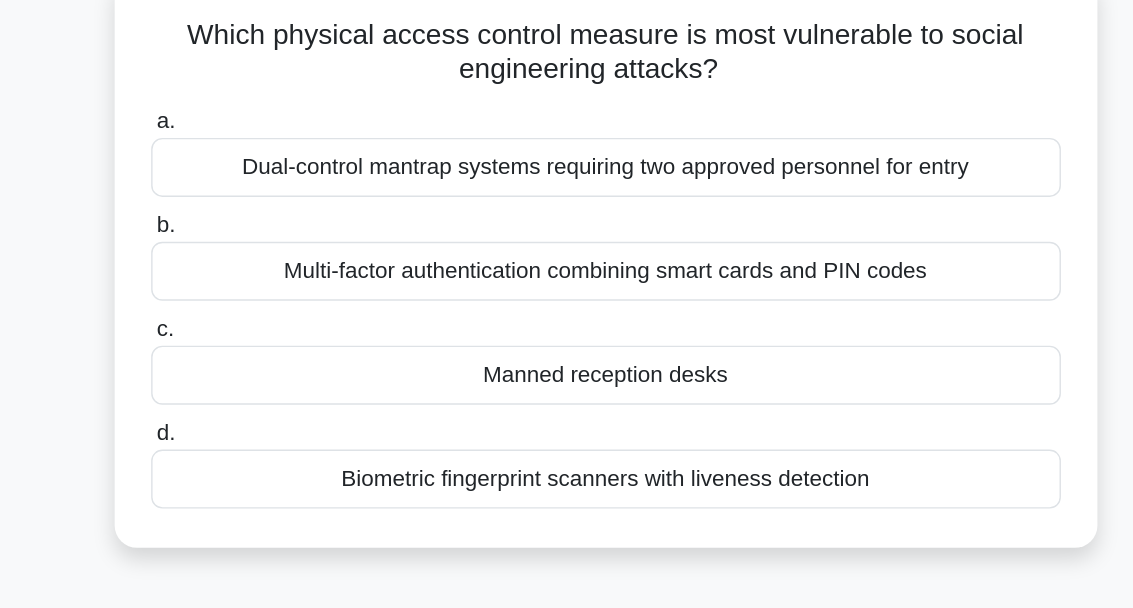 click on "Manned reception desks" at bounding box center [567, 379] 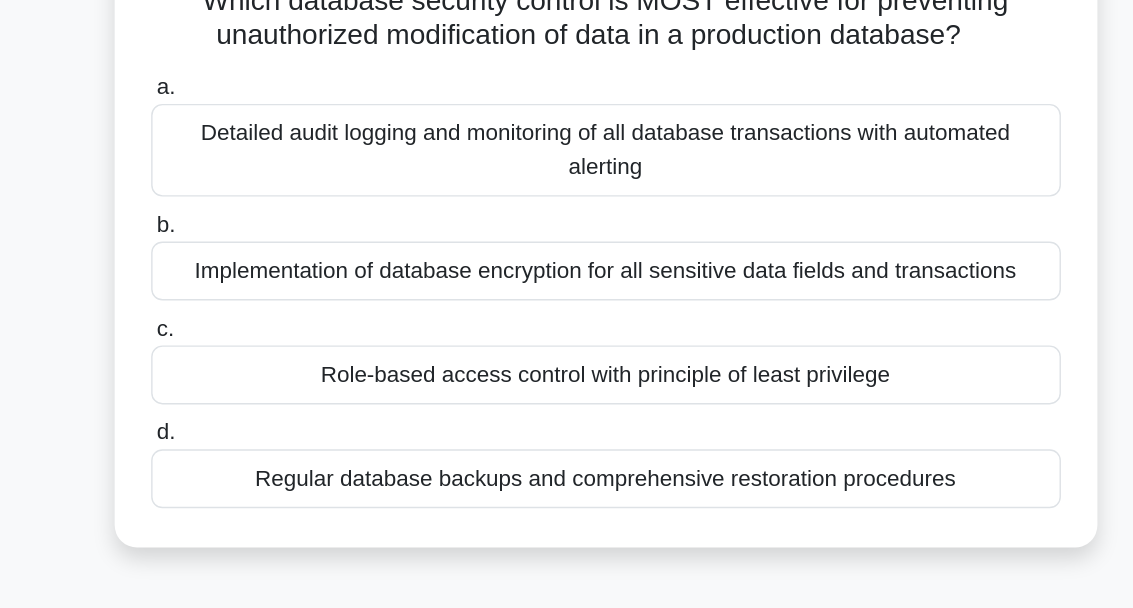 scroll, scrollTop: 47, scrollLeft: 0, axis: vertical 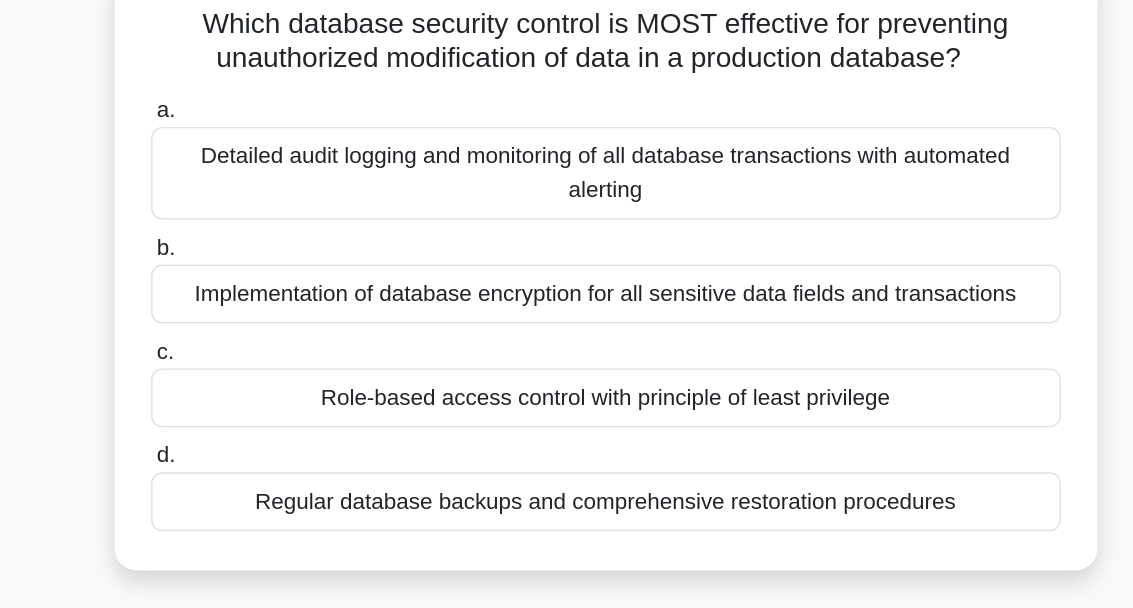 click on "Implementation of database encryption for all sensitive data fields and transactions" at bounding box center (567, 302) 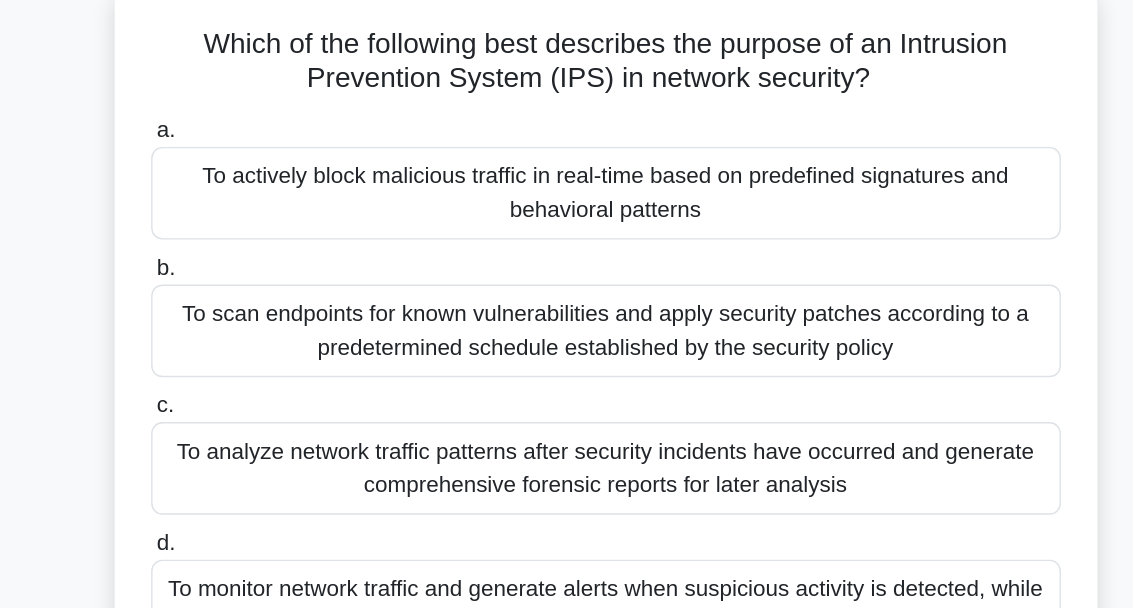 scroll, scrollTop: 19, scrollLeft: 0, axis: vertical 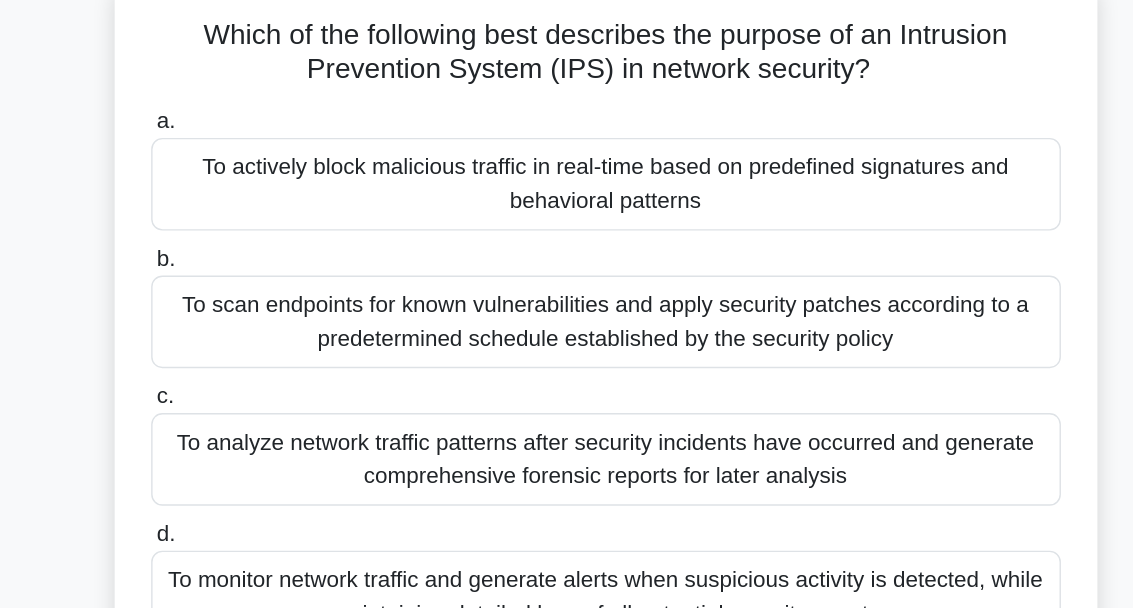 click on "To actively block malicious traffic in real-time based on predefined signatures and behavioral patterns" at bounding box center (567, 244) 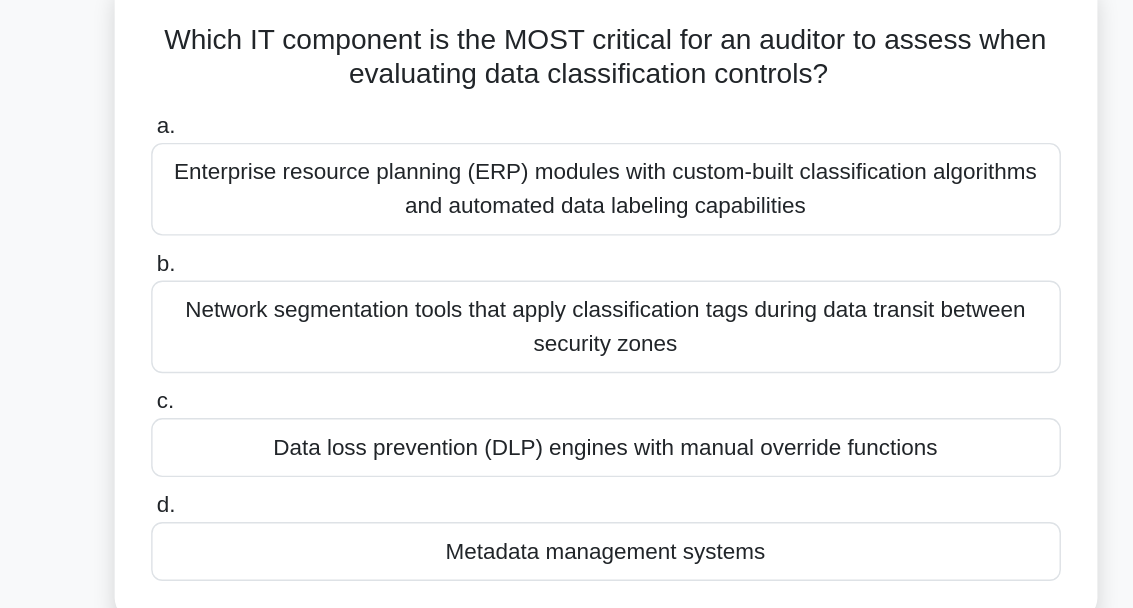 scroll, scrollTop: 18, scrollLeft: 0, axis: vertical 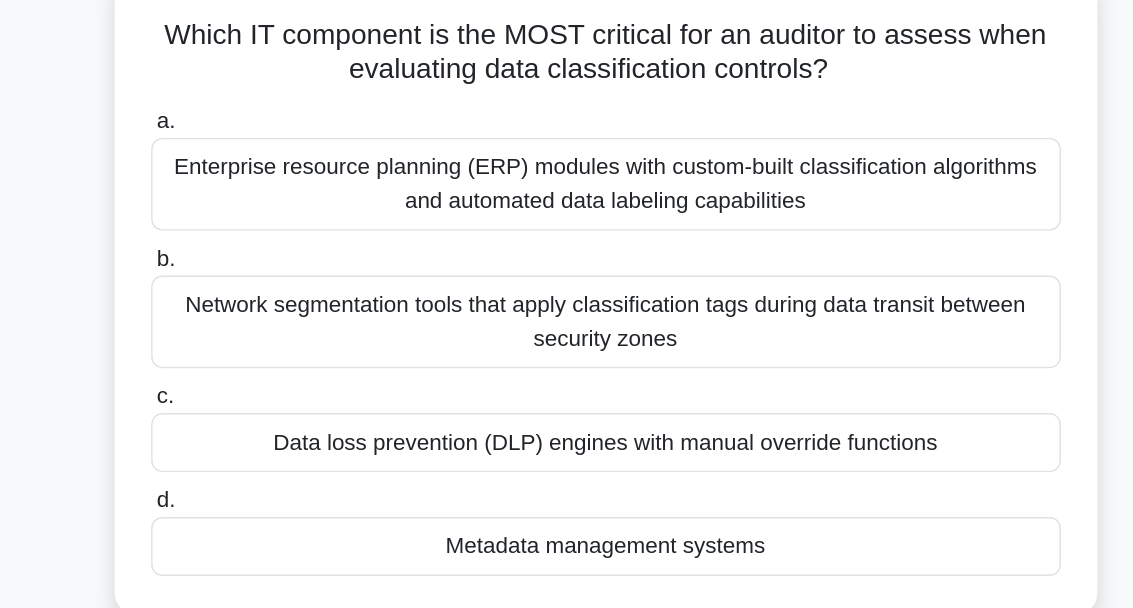 click on "Metadata management systems" at bounding box center (567, 503) 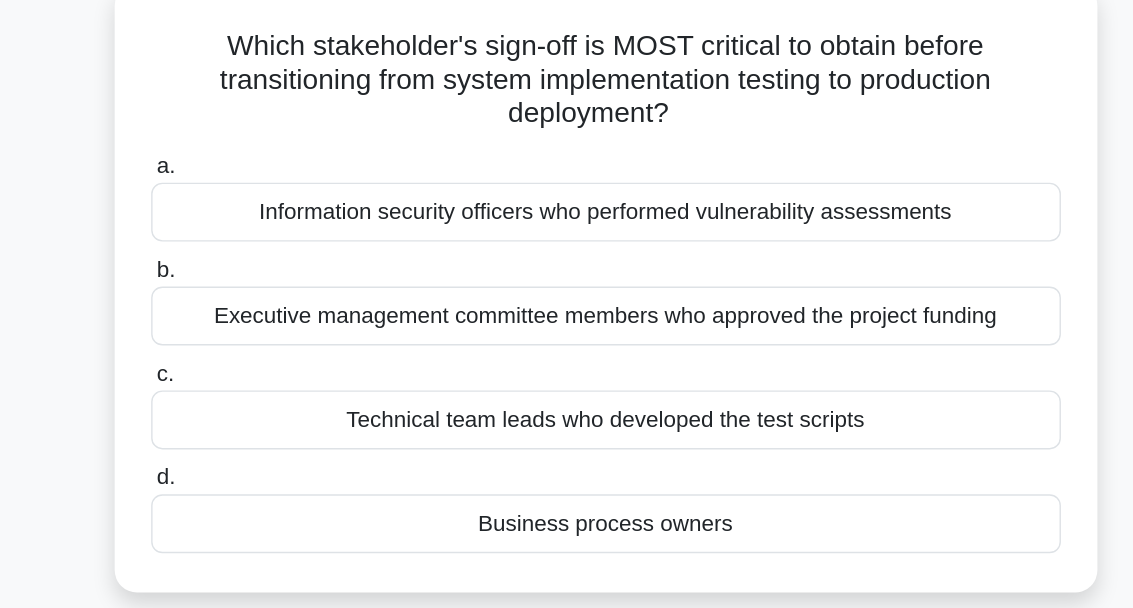 scroll, scrollTop: 22, scrollLeft: 0, axis: vertical 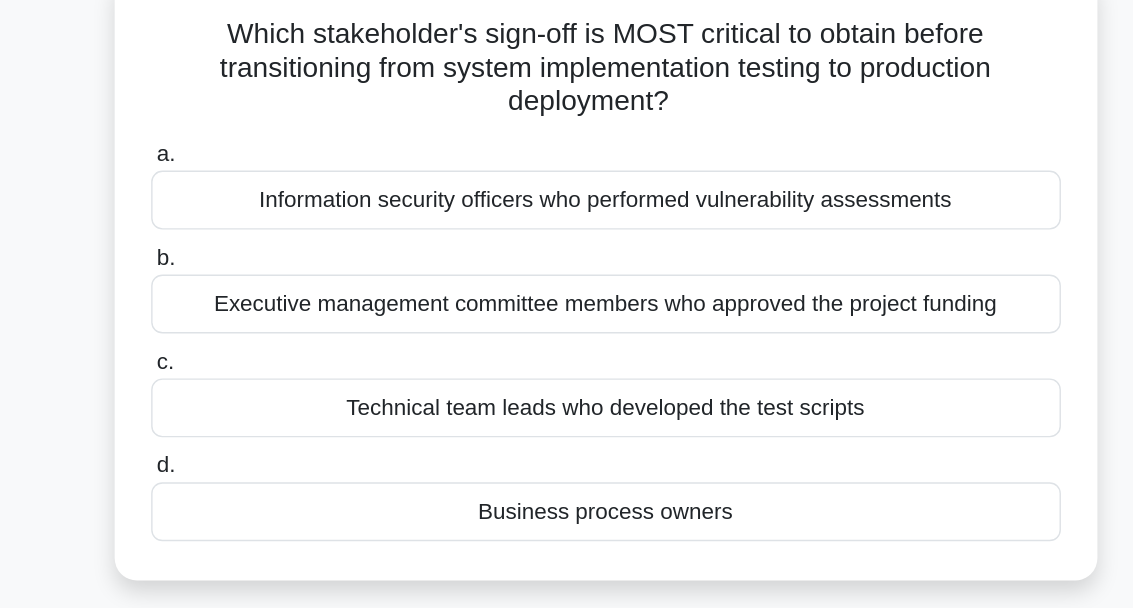click on "Business process owners" at bounding box center (567, 475) 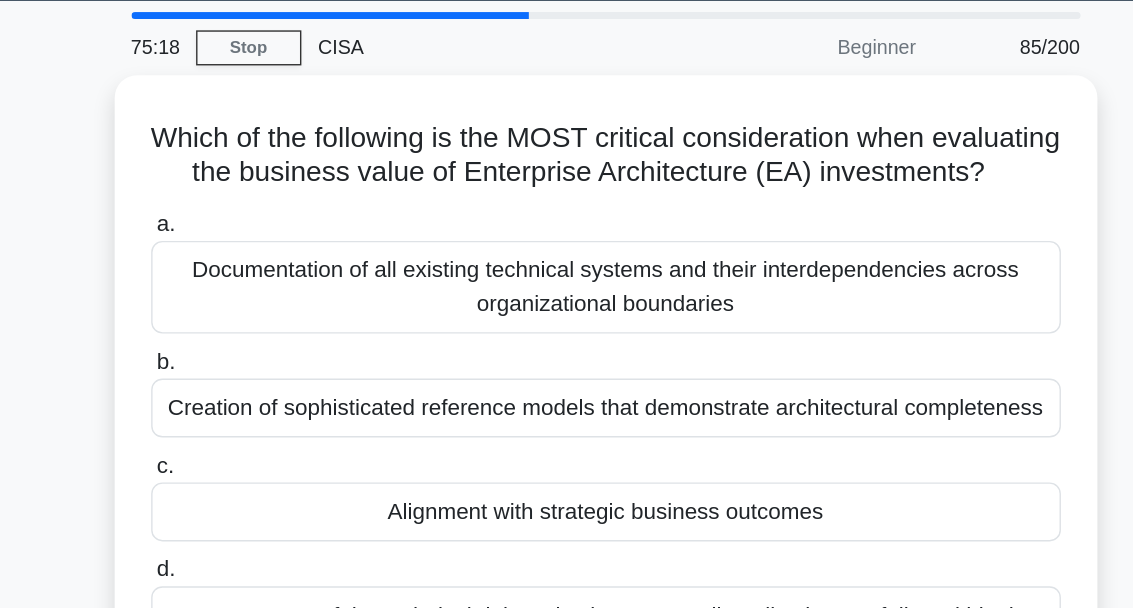 scroll, scrollTop: 61, scrollLeft: 0, axis: vertical 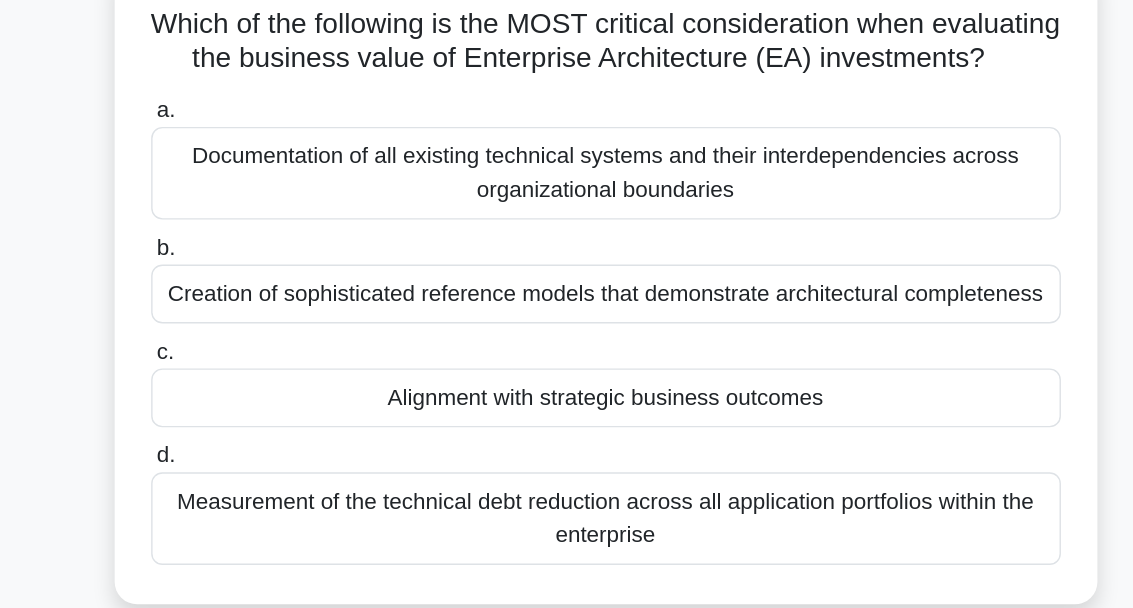click on "Alignment with strategic business outcomes" at bounding box center [567, 362] 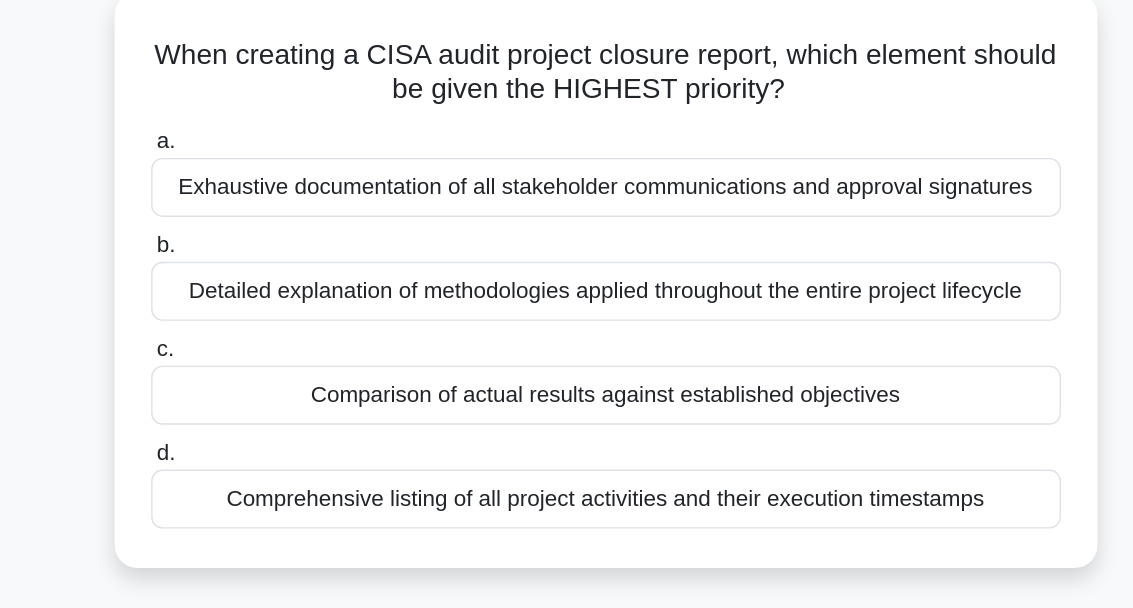 scroll, scrollTop: 16, scrollLeft: 0, axis: vertical 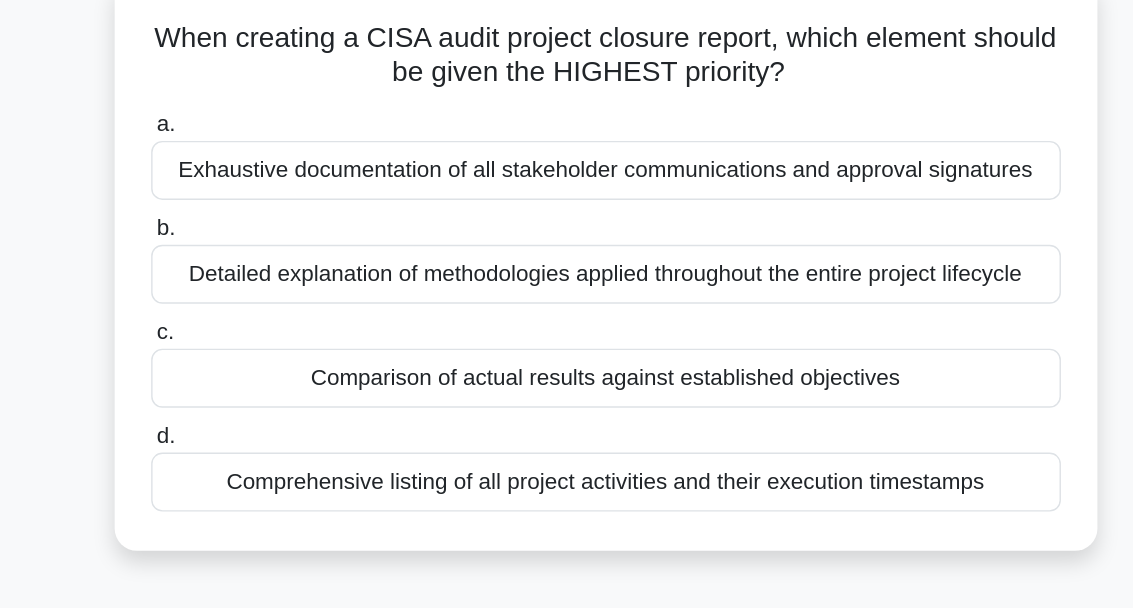 click on "Detailed explanation of methodologies applied throughout the entire project lifecycle" at bounding box center [567, 309] 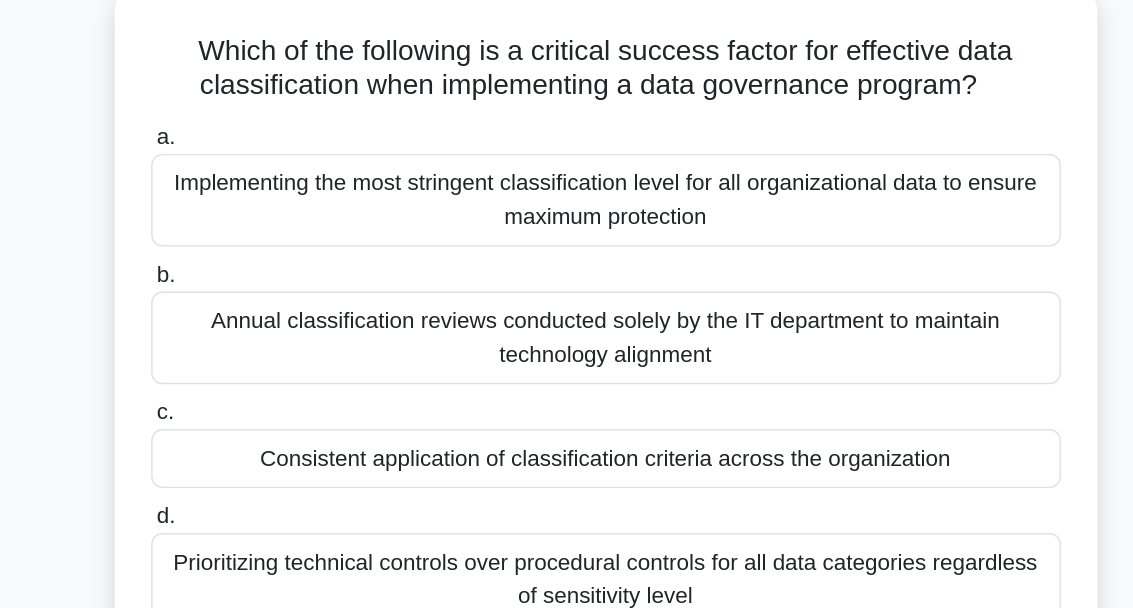 scroll, scrollTop: 15, scrollLeft: 0, axis: vertical 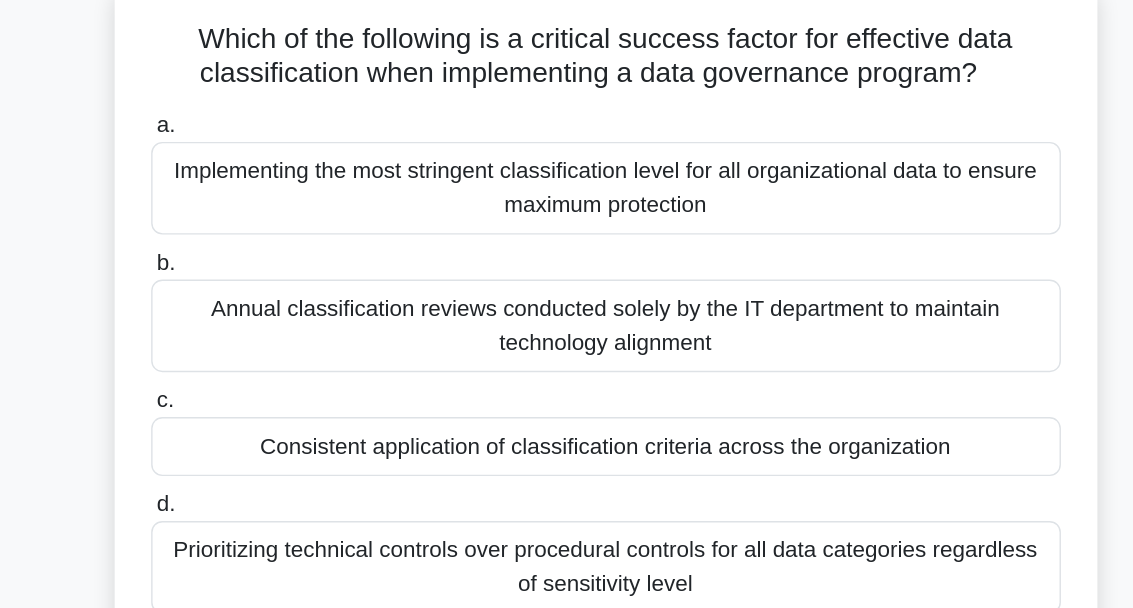 click on "Consistent application of classification criteria across the organization" at bounding box center (567, 432) 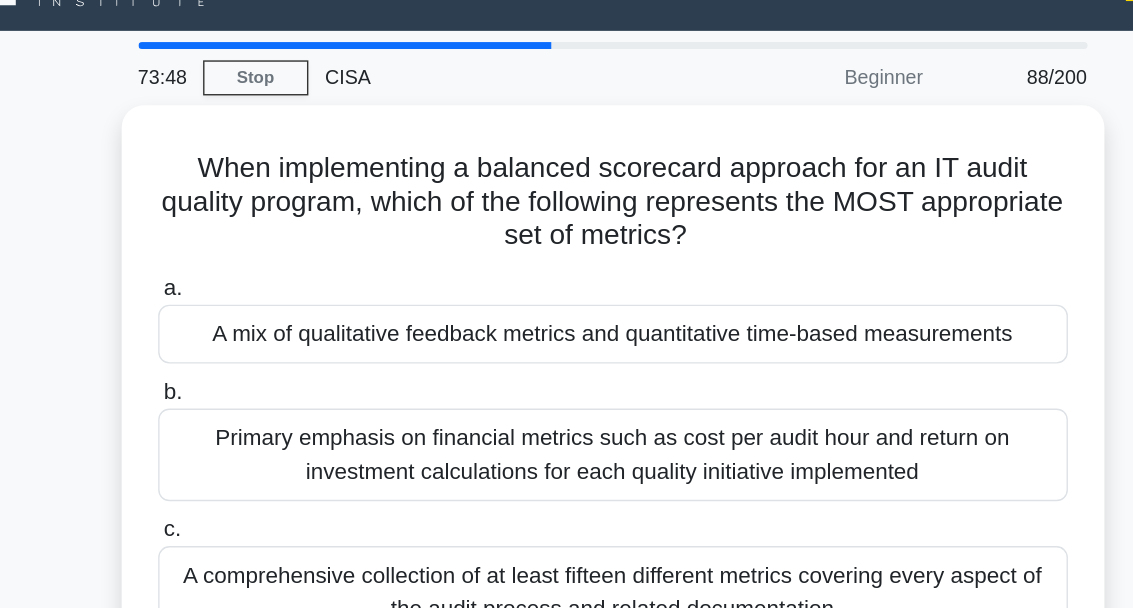 scroll, scrollTop: 42, scrollLeft: 0, axis: vertical 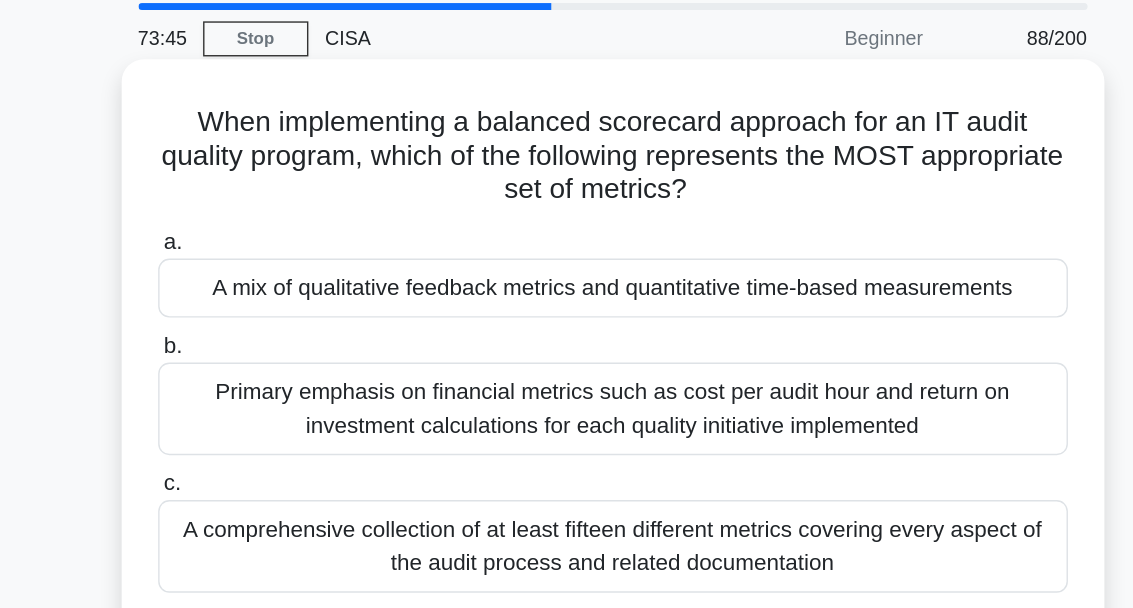 click on "A mix of qualitative feedback metrics and quantitative time-based measurements" at bounding box center (567, 233) 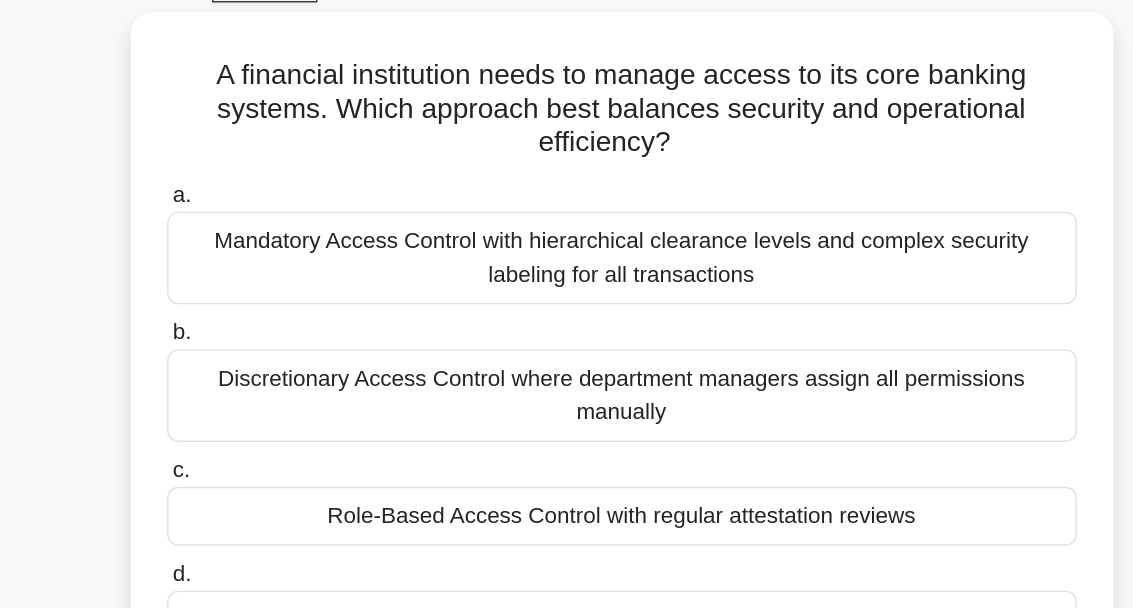 scroll, scrollTop: 108, scrollLeft: 0, axis: vertical 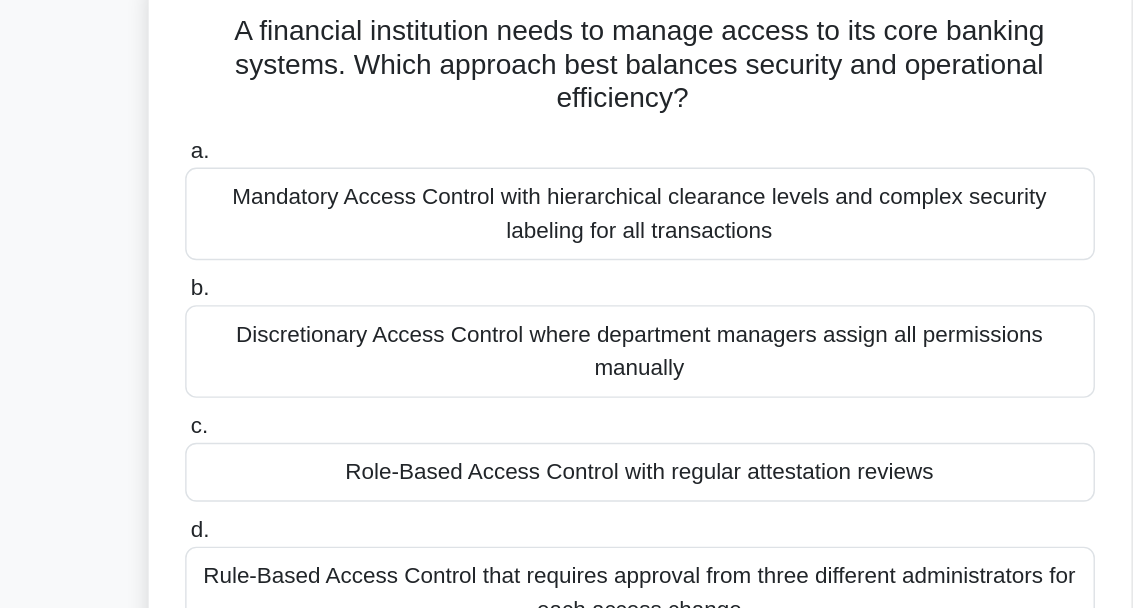 click on "Role-Based Access Control with regular attestation reviews" at bounding box center (567, 363) 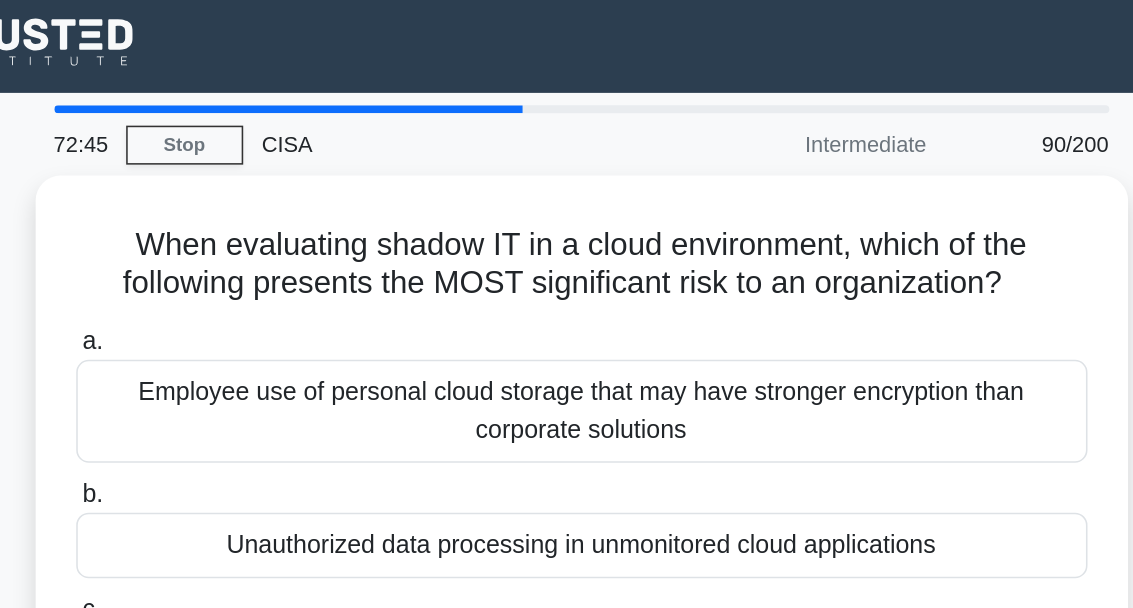 scroll, scrollTop: 0, scrollLeft: 0, axis: both 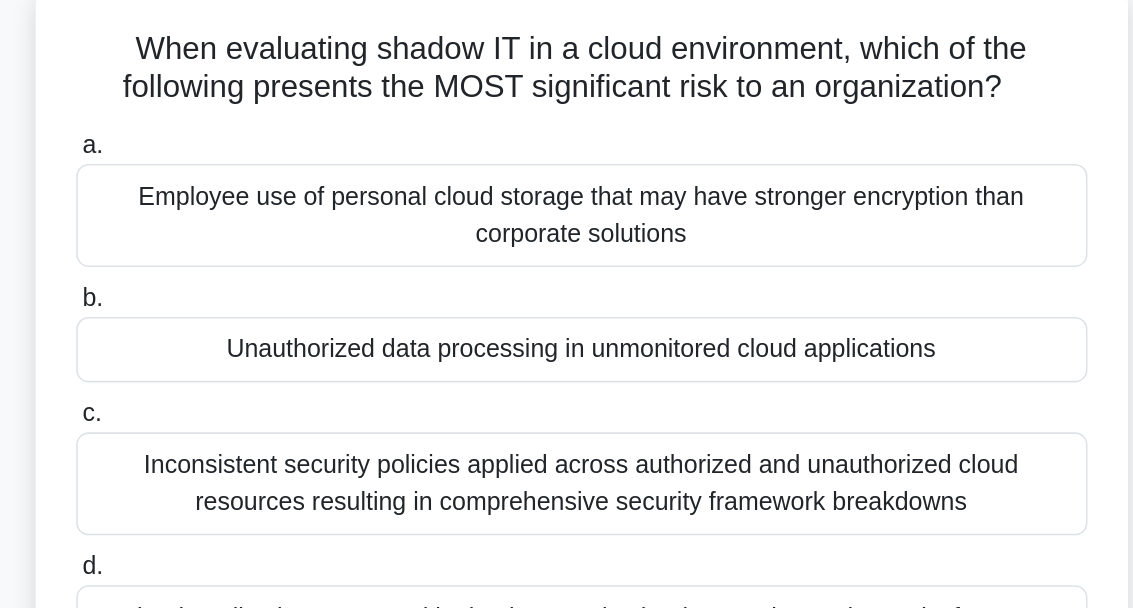 click on "Unauthorized data processing in unmonitored cloud applications" at bounding box center [567, 349] 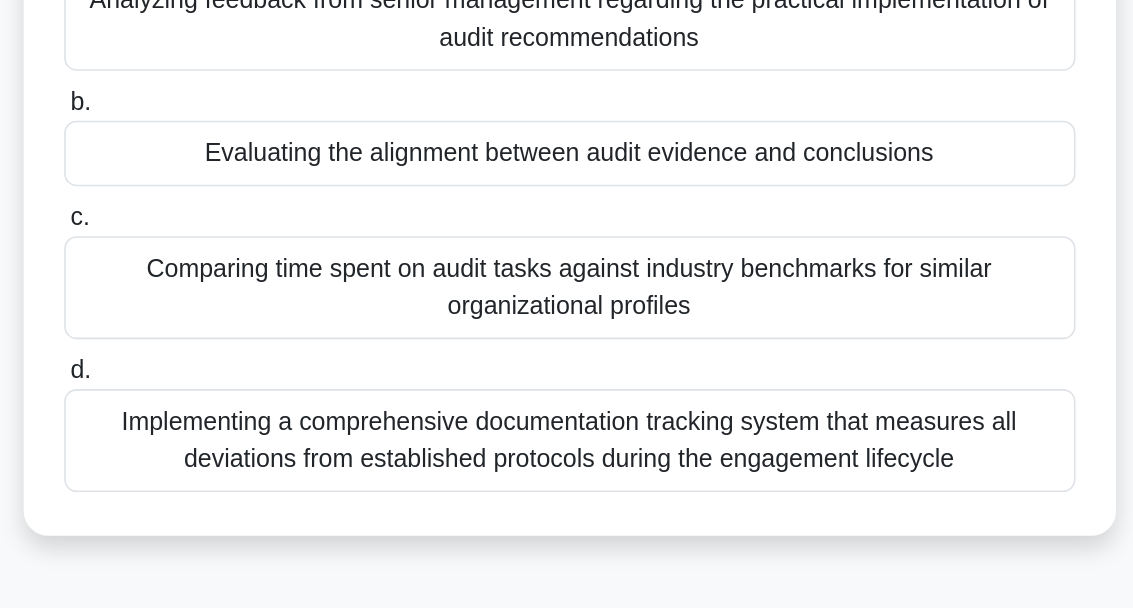 scroll, scrollTop: 96, scrollLeft: 0, axis: vertical 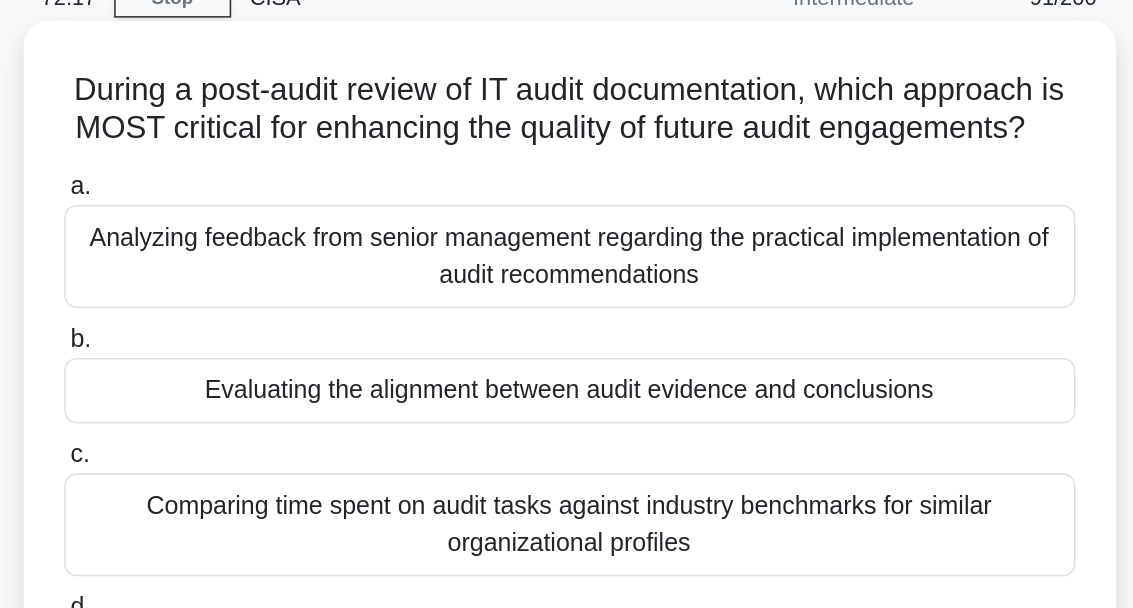 click on "Analyzing feedback from senior management regarding the practical implementation of audit recommendations" at bounding box center [567, 167] 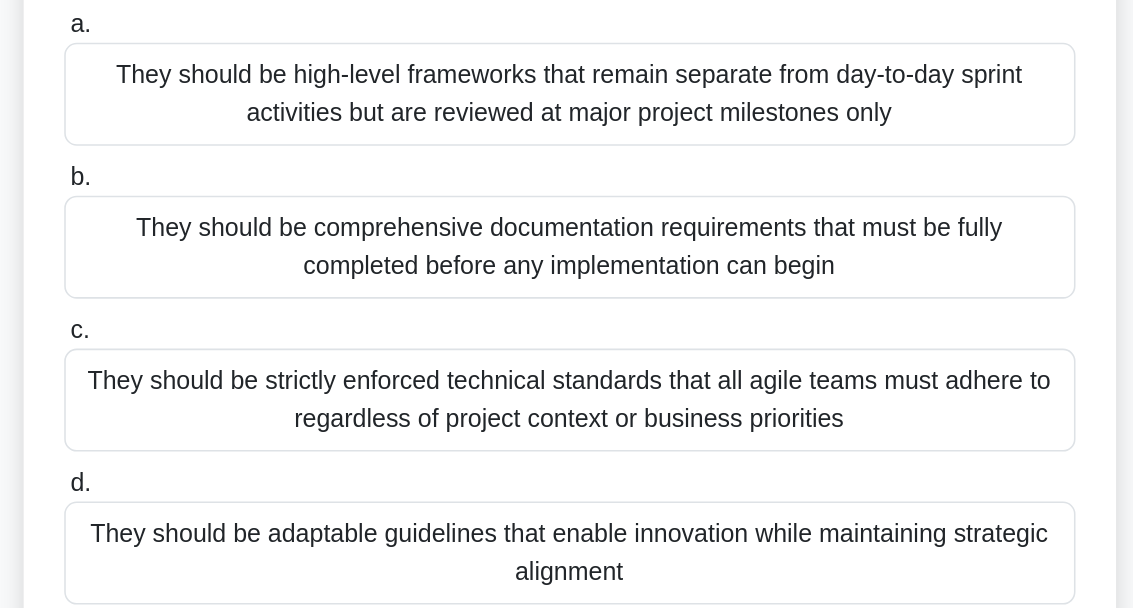 scroll, scrollTop: 47, scrollLeft: 0, axis: vertical 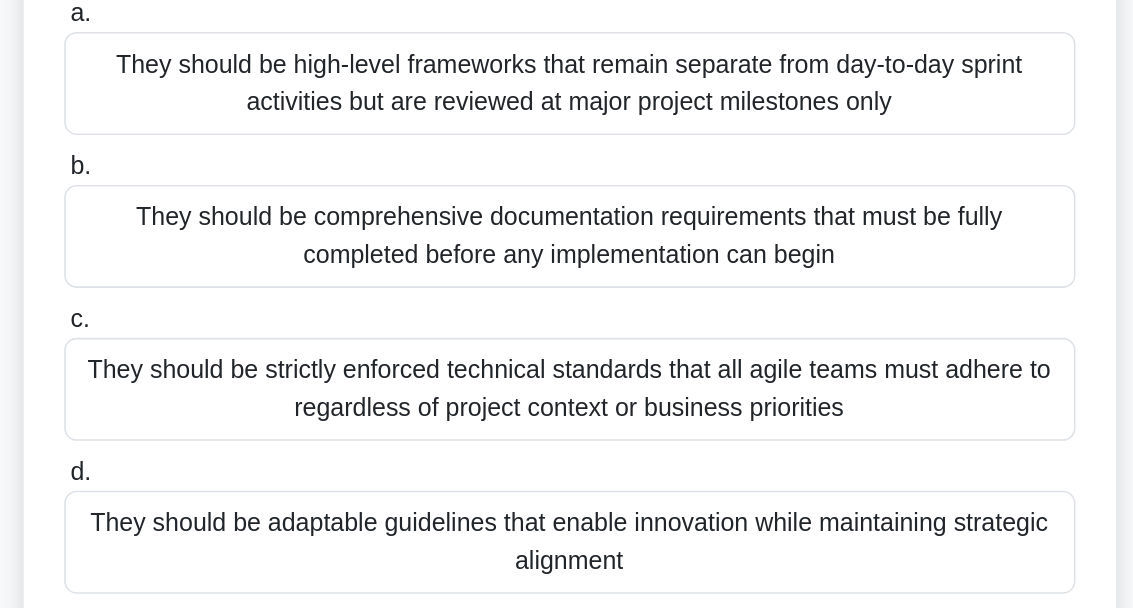 click on "They should be adaptable guidelines that enable innovation while maintaining strategic alignment" at bounding box center [567, 510] 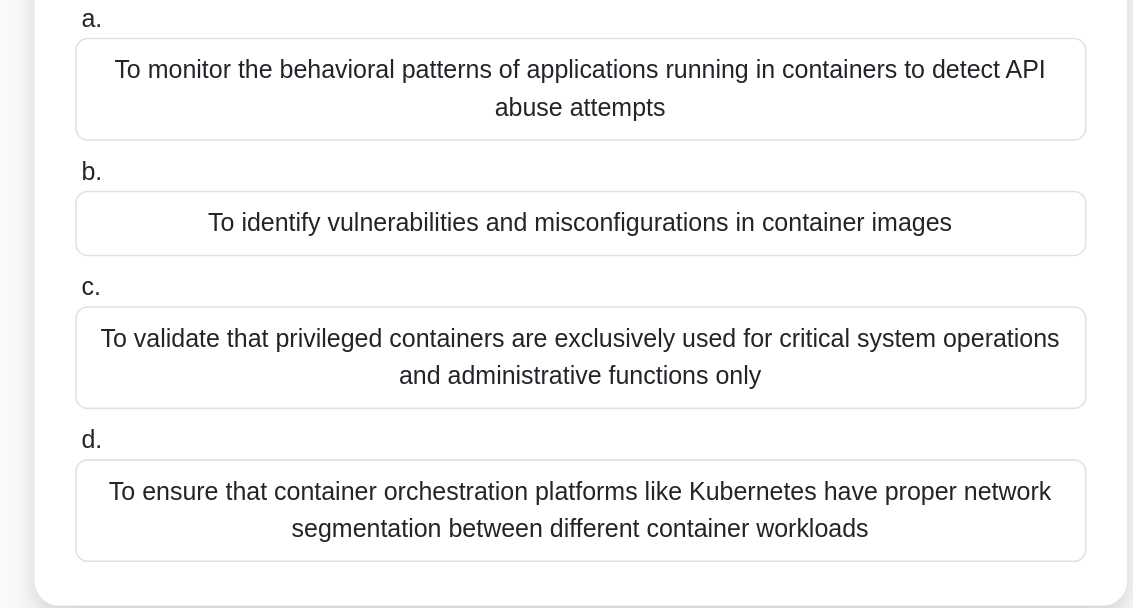 scroll, scrollTop: 48, scrollLeft: 0, axis: vertical 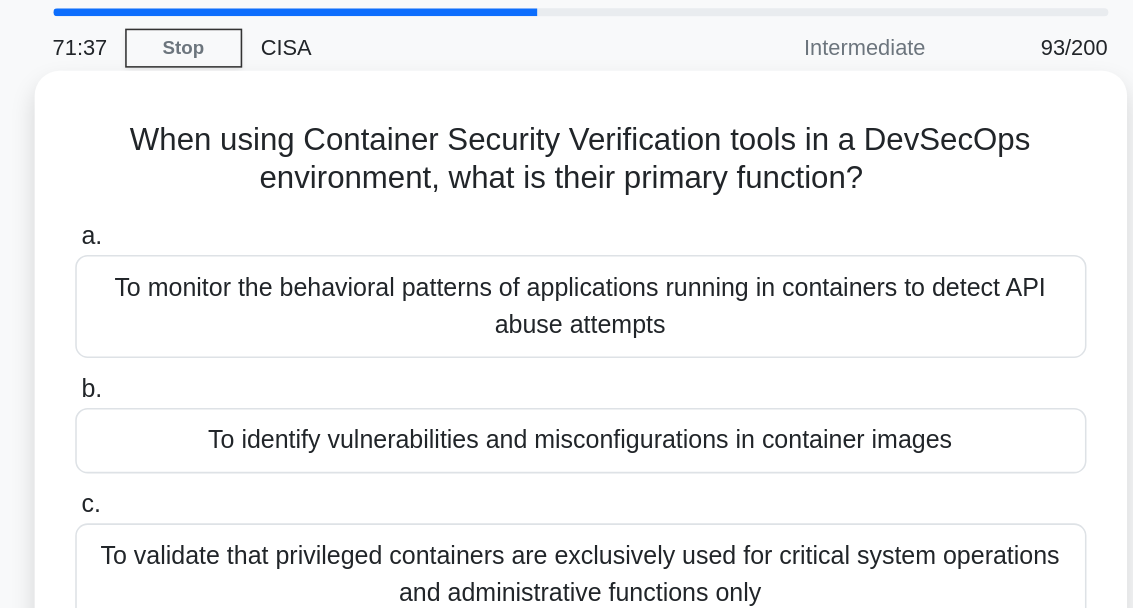 click on "To identify vulnerabilities and misconfigurations in container images" at bounding box center (567, 301) 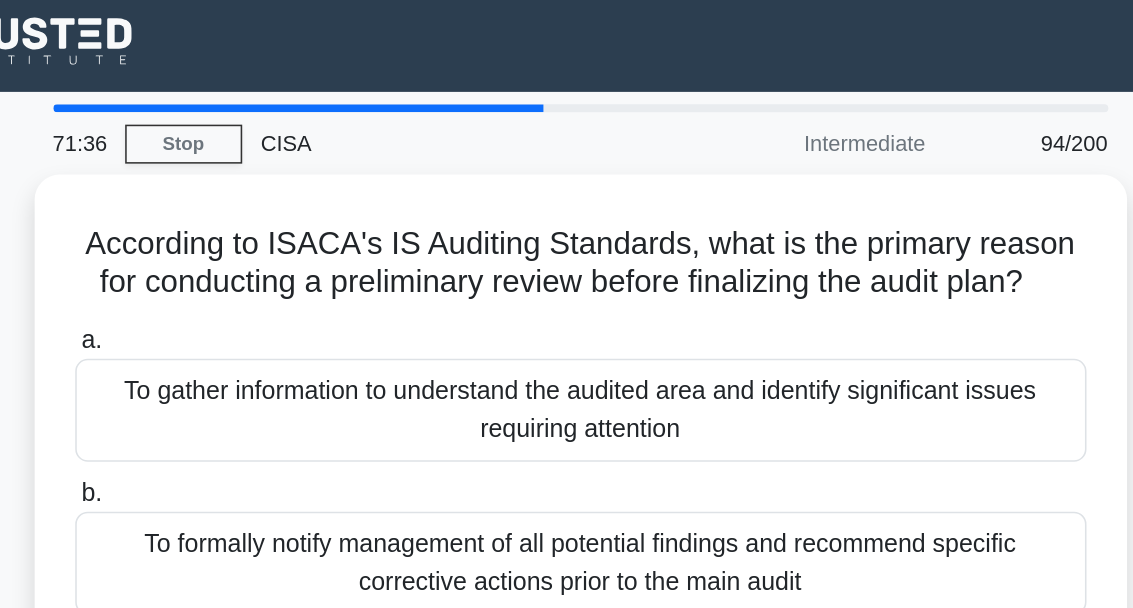scroll, scrollTop: 0, scrollLeft: 0, axis: both 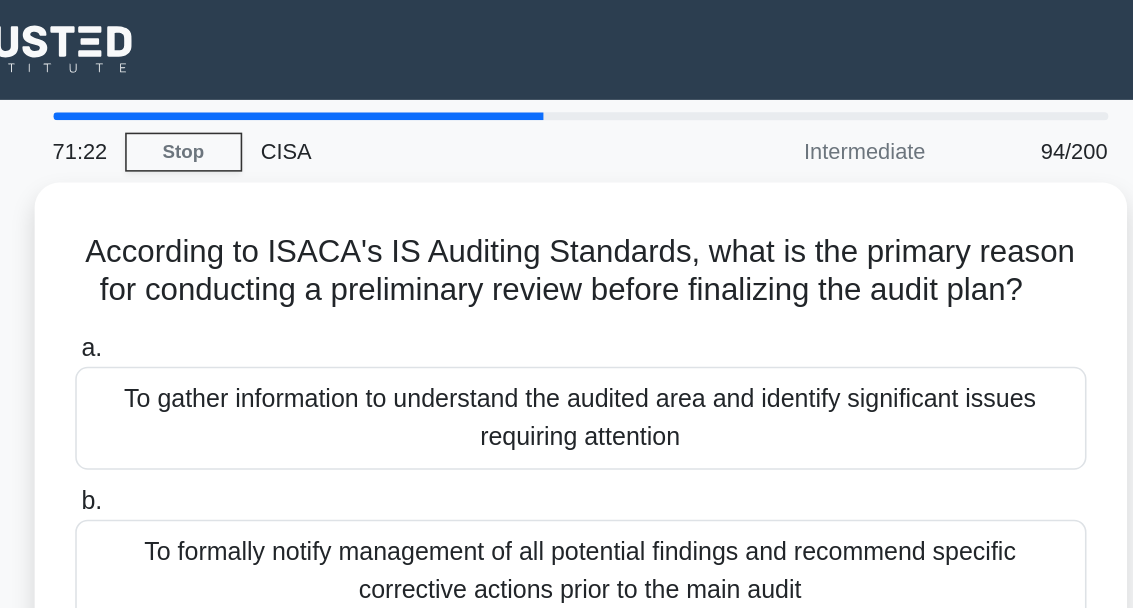 click on "According to ISACA's IS Auditing Standards, what is the primary reason for conducting a preliminary review before finalizing the audit plan?
.spinner_0XTQ{transform-origin:center;animation:spinner_y6GP .75s linear infinite}@keyframes spinner_y6GP{100%{transform:rotate(360deg)}}
a.
To gather information to understand the audited area and identify significant issues requiring attention
b. c. d." at bounding box center [567, 382] 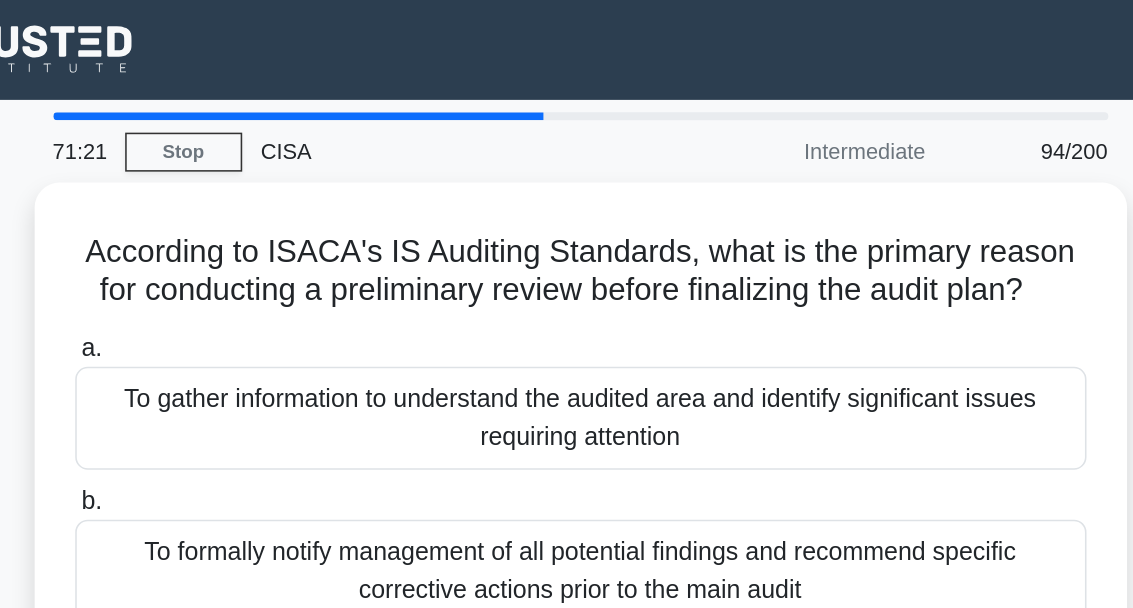 click on "According to ISACA's IS Auditing Standards, what is the primary reason for conducting a preliminary review before finalizing the audit plan?
.spinner_0XTQ{transform-origin:center;animation:spinner_y6GP .75s linear infinite}@keyframes spinner_y6GP{100%{transform:rotate(360deg)}}
a.
To gather information to understand the audited area and identify significant issues requiring attention
b. c. d." at bounding box center (567, 382) 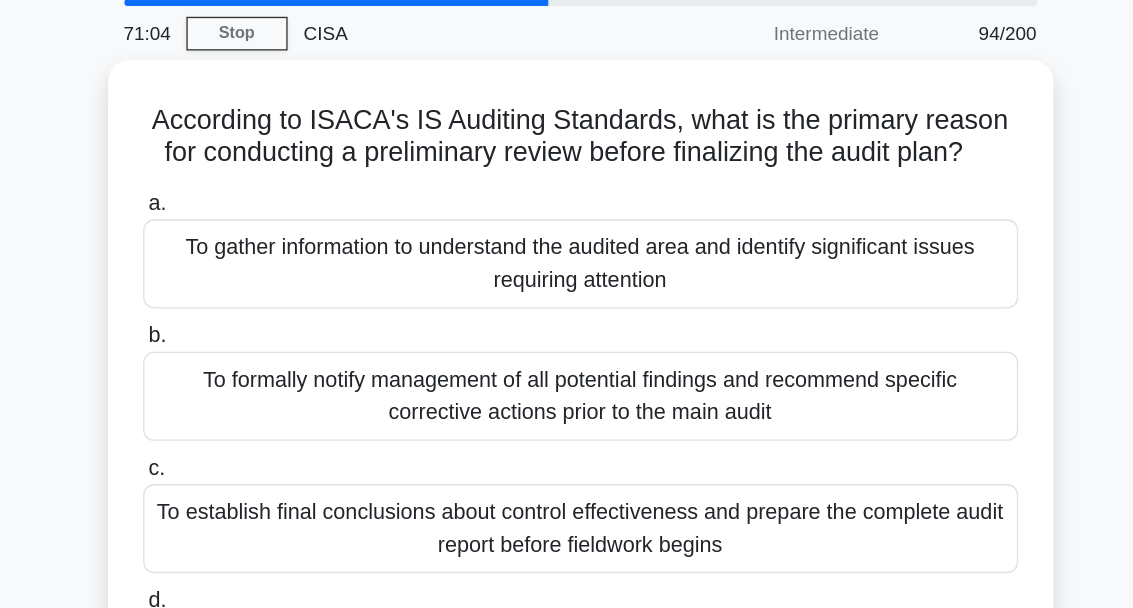 scroll, scrollTop: 0, scrollLeft: 0, axis: both 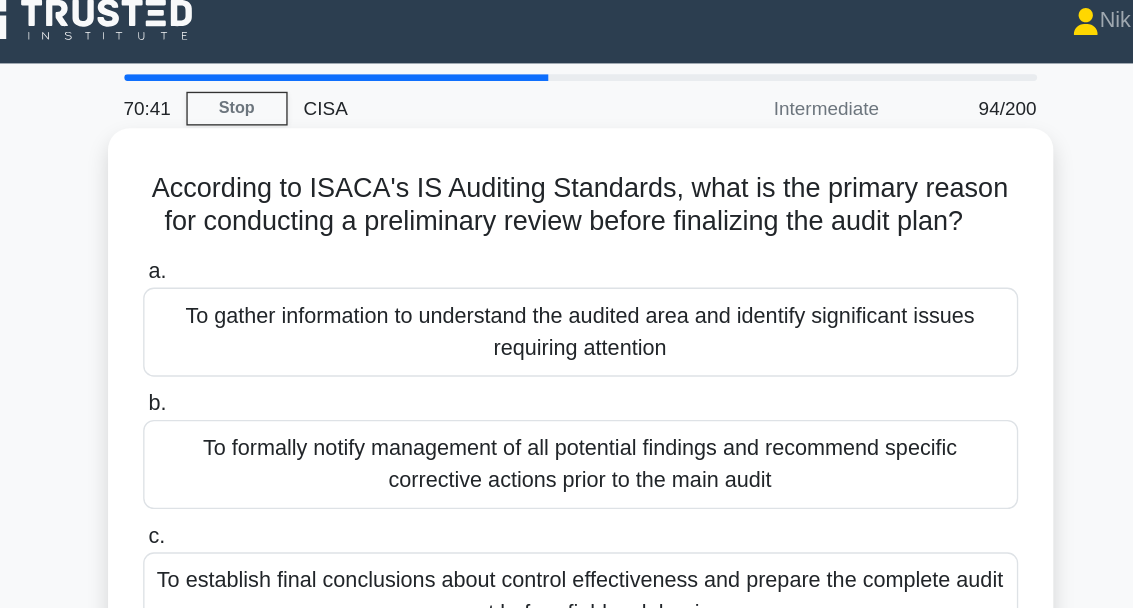 click on "To gather information to understand the audited area and identify significant issues requiring attention" at bounding box center [567, 263] 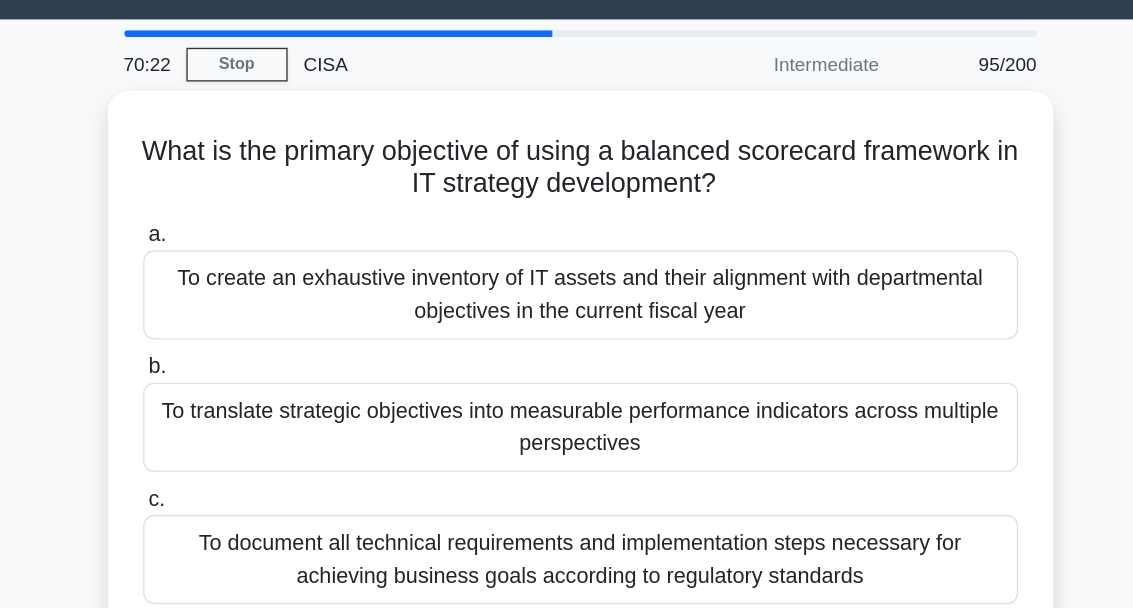 scroll, scrollTop: 28, scrollLeft: 0, axis: vertical 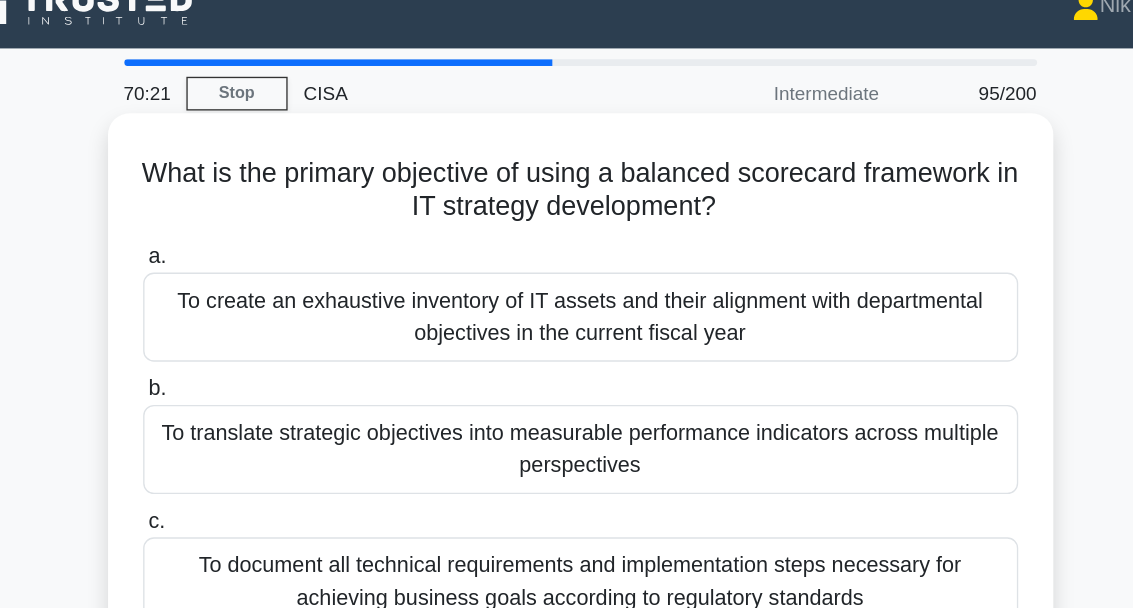 click on "To translate strategic objectives into measurable performance indicators across multiple perspectives" at bounding box center [567, 333] 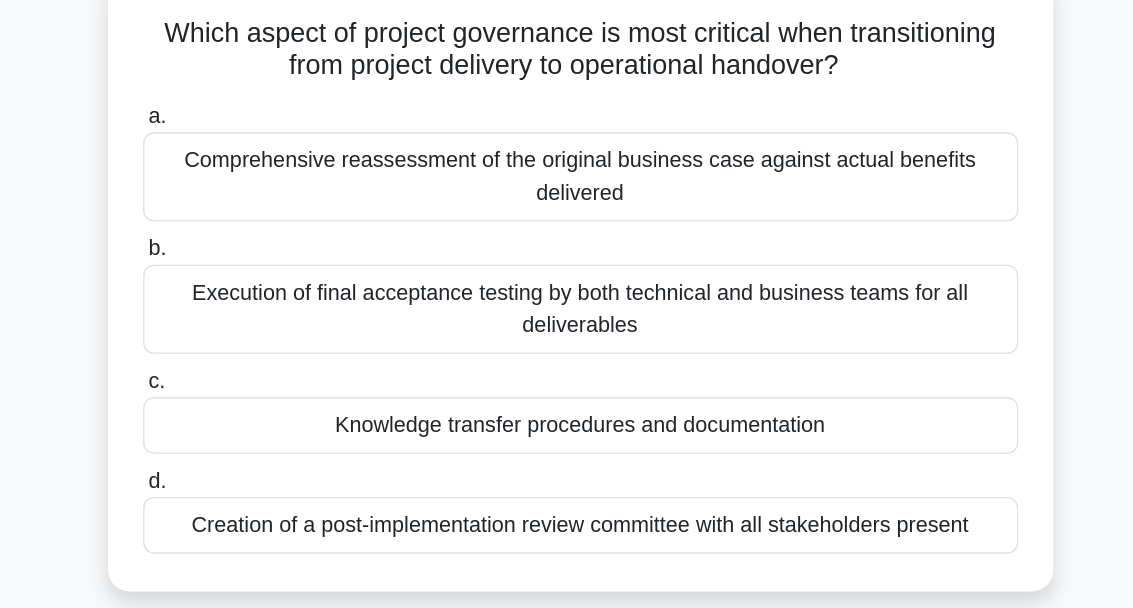 scroll, scrollTop: 43, scrollLeft: 0, axis: vertical 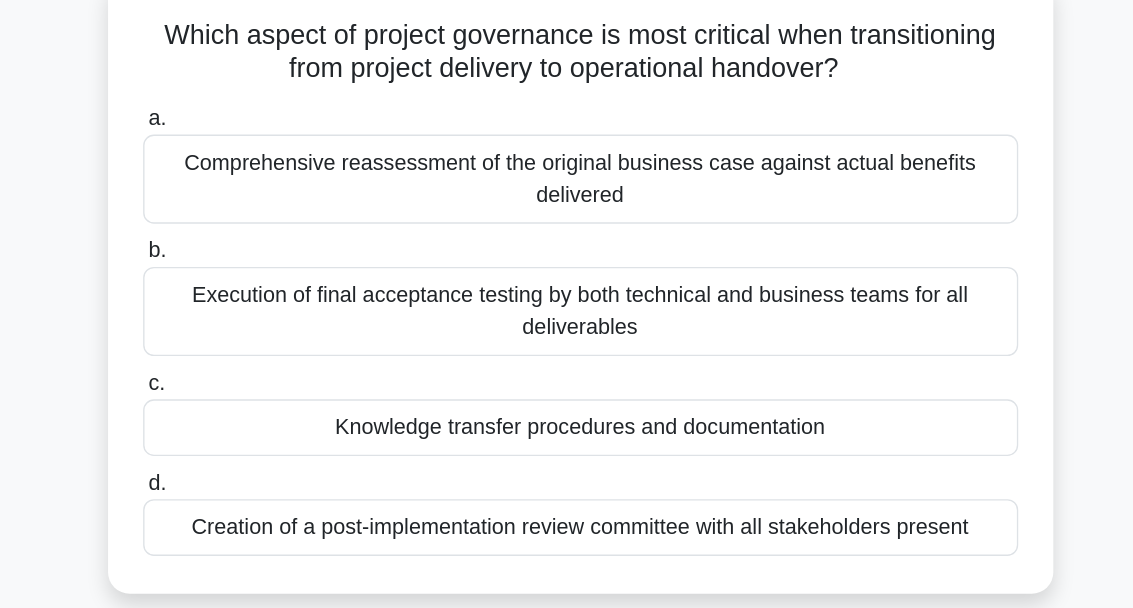 click on "Execution of final acceptance testing by both technical and business teams for all deliverables" at bounding box center (567, 318) 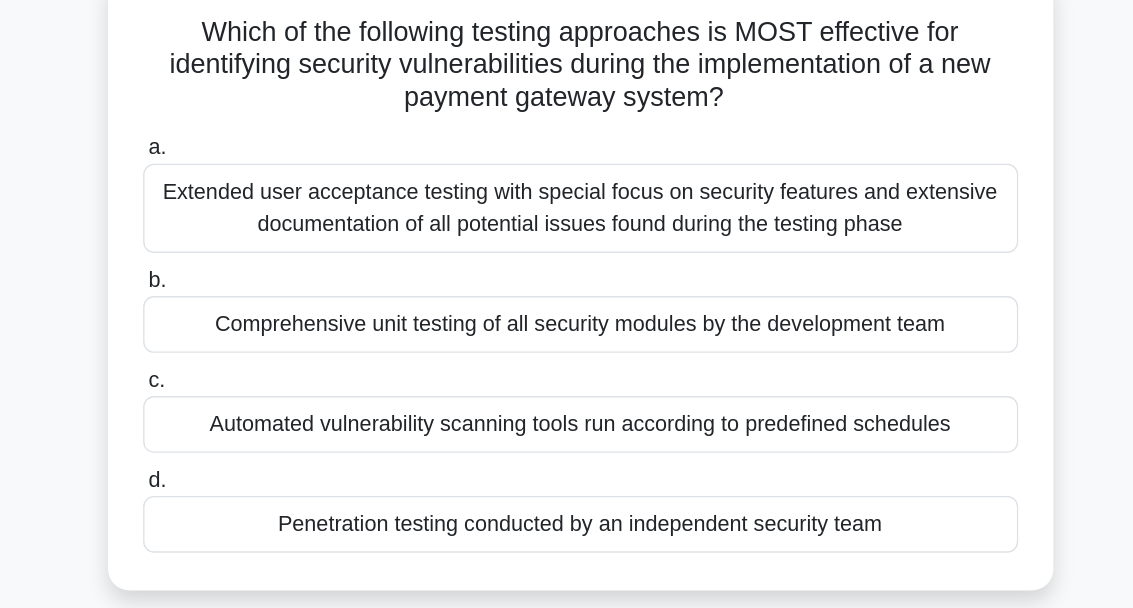 scroll, scrollTop: 45, scrollLeft: 0, axis: vertical 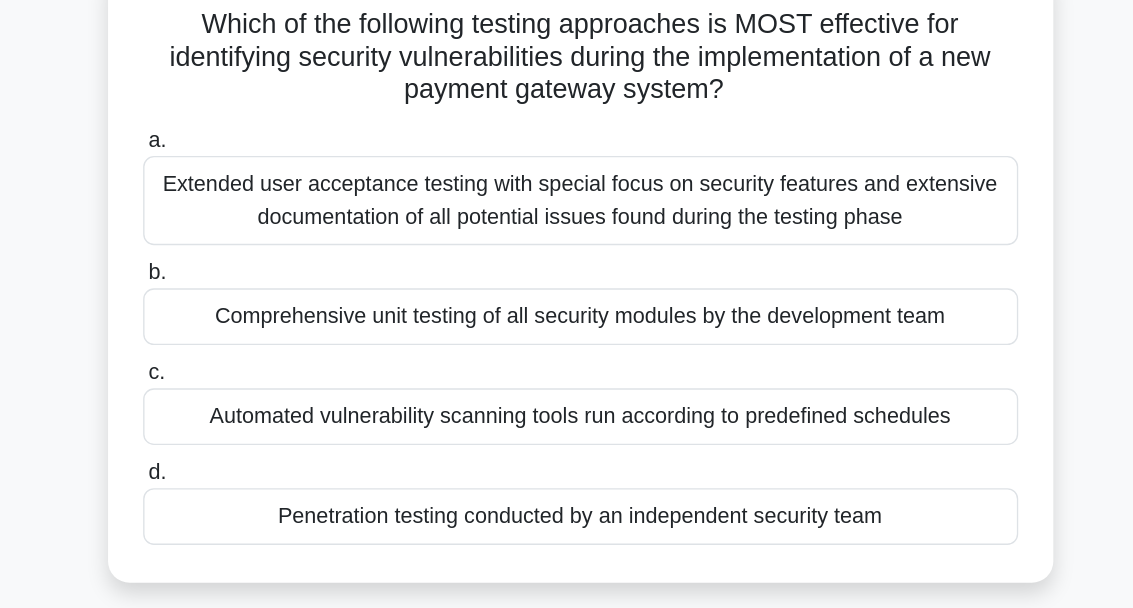 click on "Extended user acceptance testing with special focus on security features and extensive documentation of all potential issues found during the testing phase" at bounding box center (567, 242) 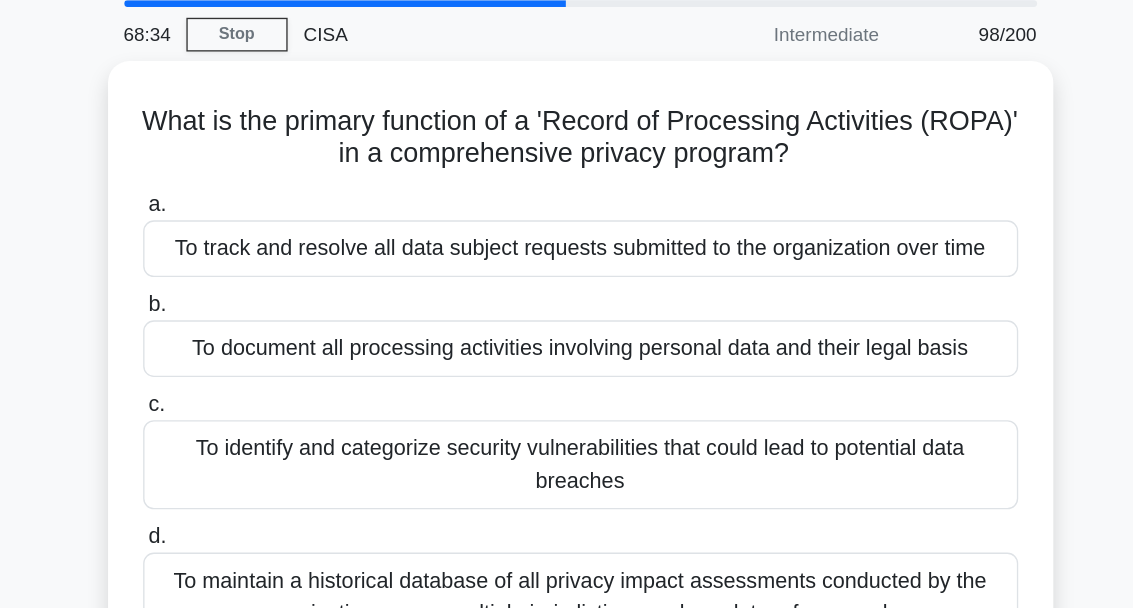 scroll, scrollTop: 71, scrollLeft: 0, axis: vertical 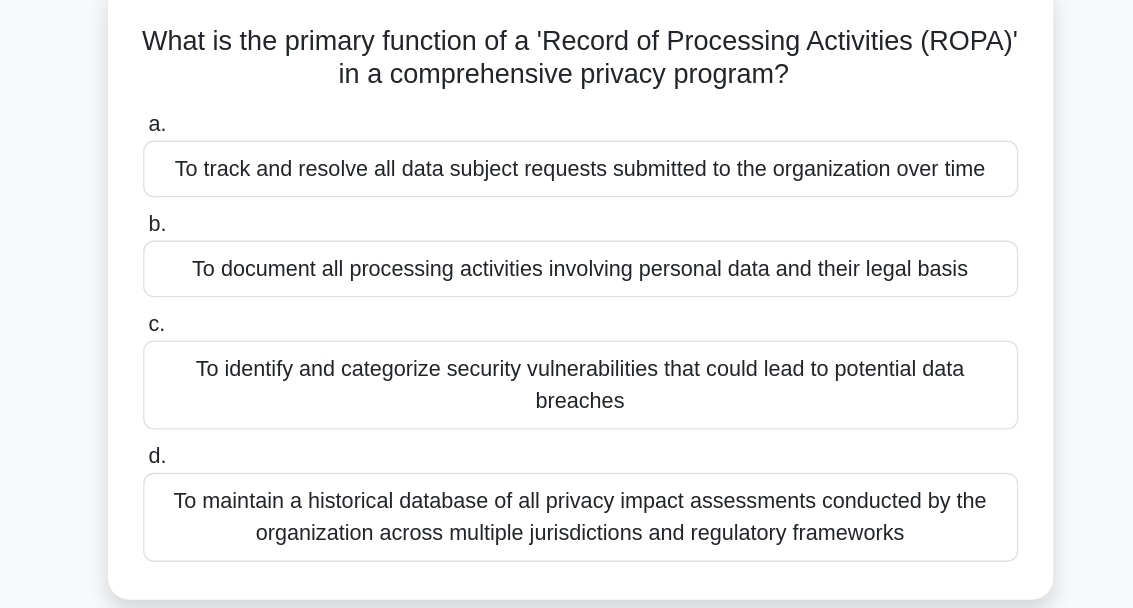 click on "To document all processing activities involving personal data and their legal basis" at bounding box center (567, 254) 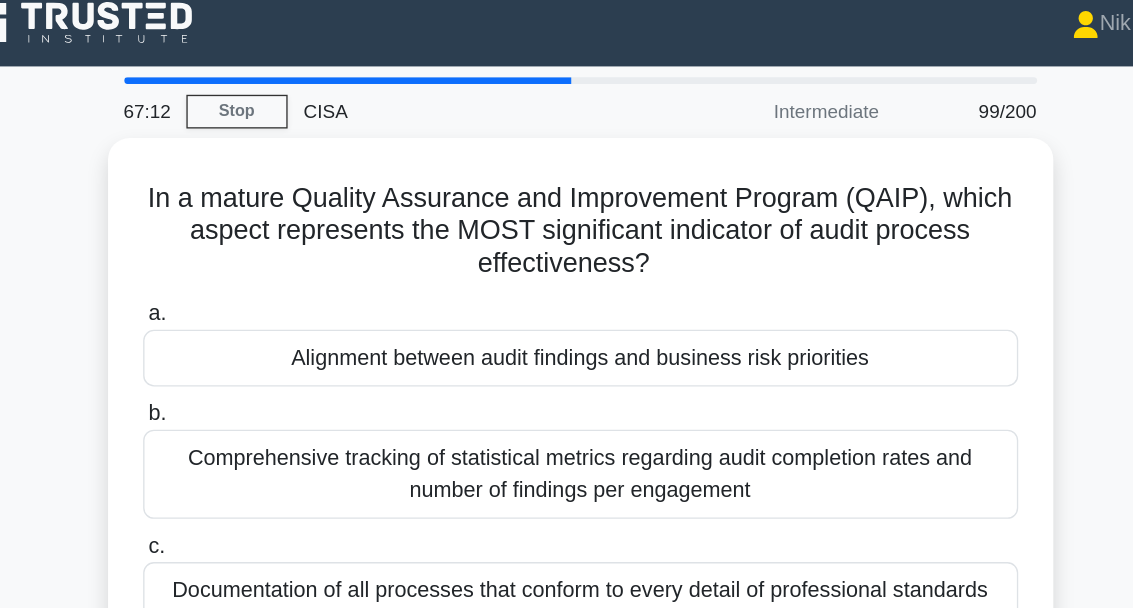 scroll, scrollTop: 14, scrollLeft: 0, axis: vertical 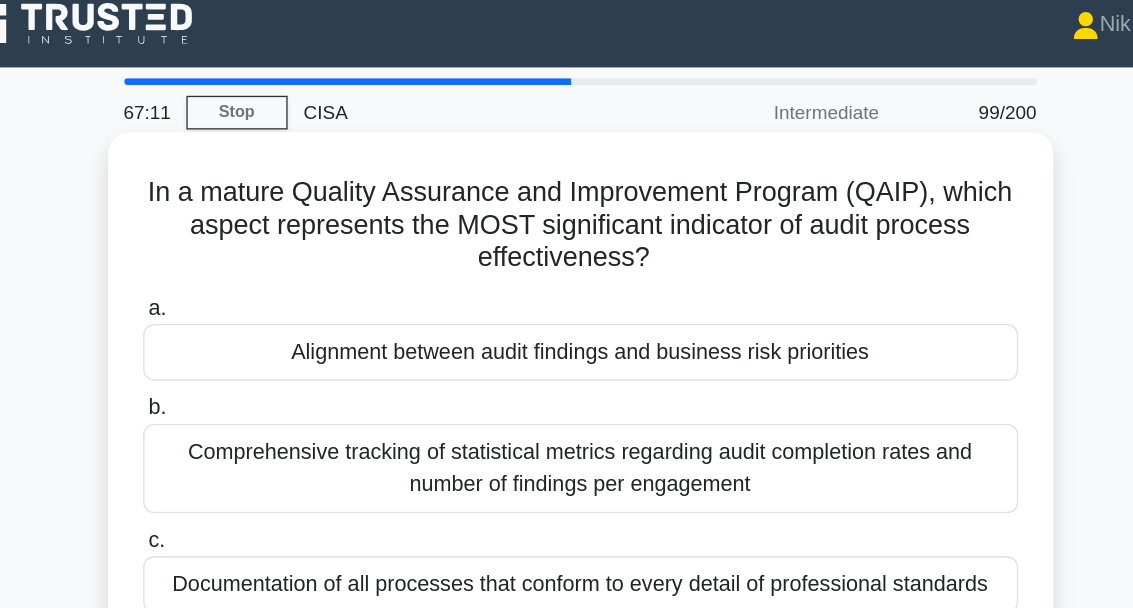click on "Comprehensive tracking of statistical metrics regarding audit completion rates and number of findings per engagement" at bounding box center (567, 347) 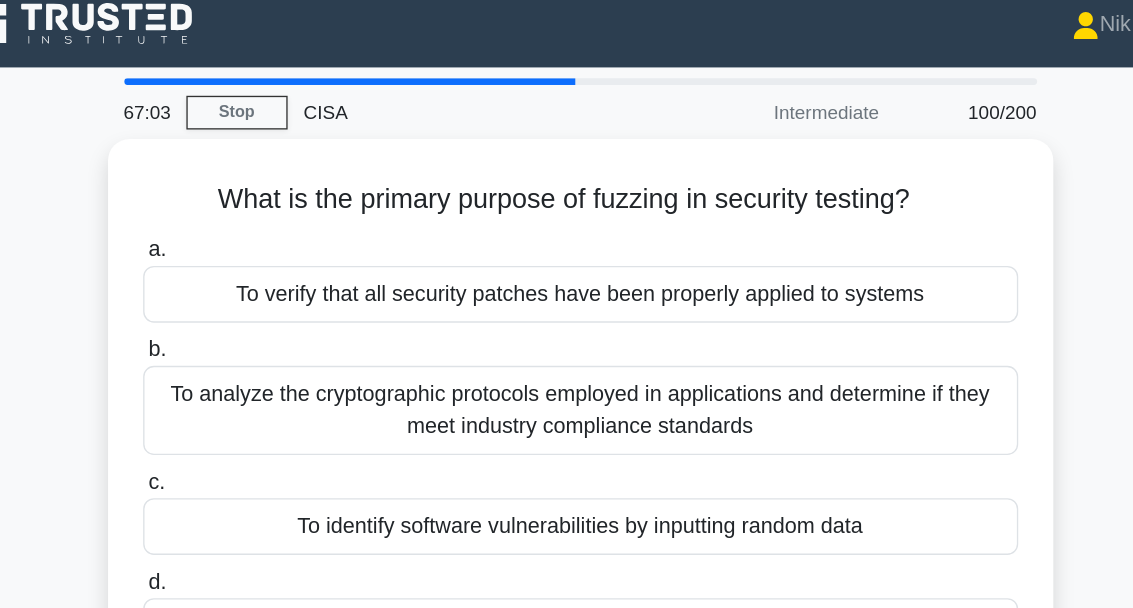 scroll, scrollTop: 14, scrollLeft: 0, axis: vertical 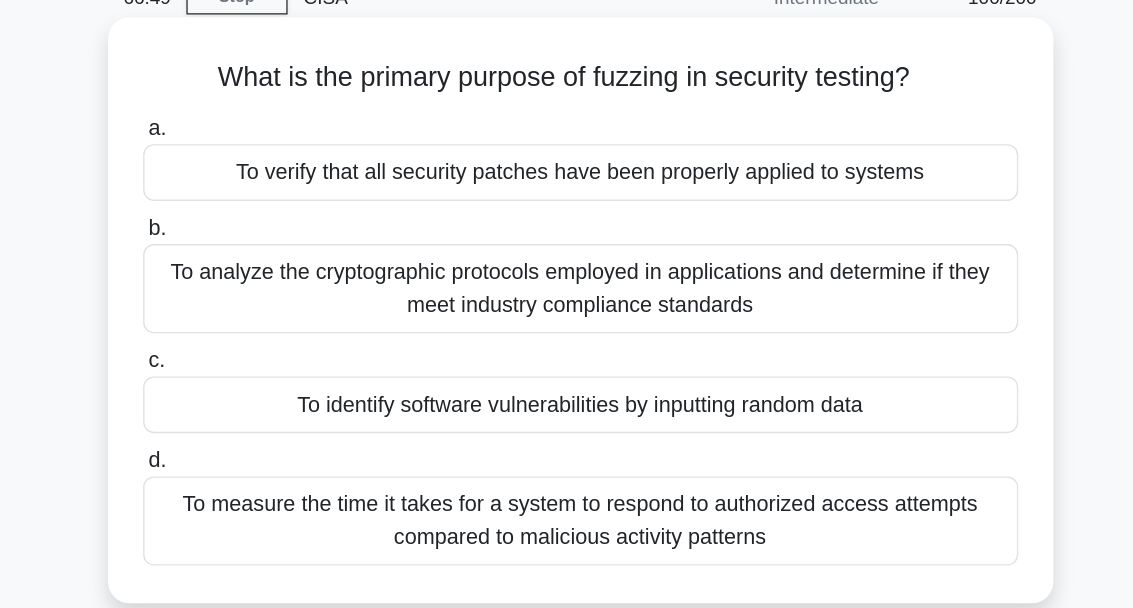 click on "To analyze the cryptographic protocols employed in applications and determine if they meet industry compliance standards" at bounding box center (567, 299) 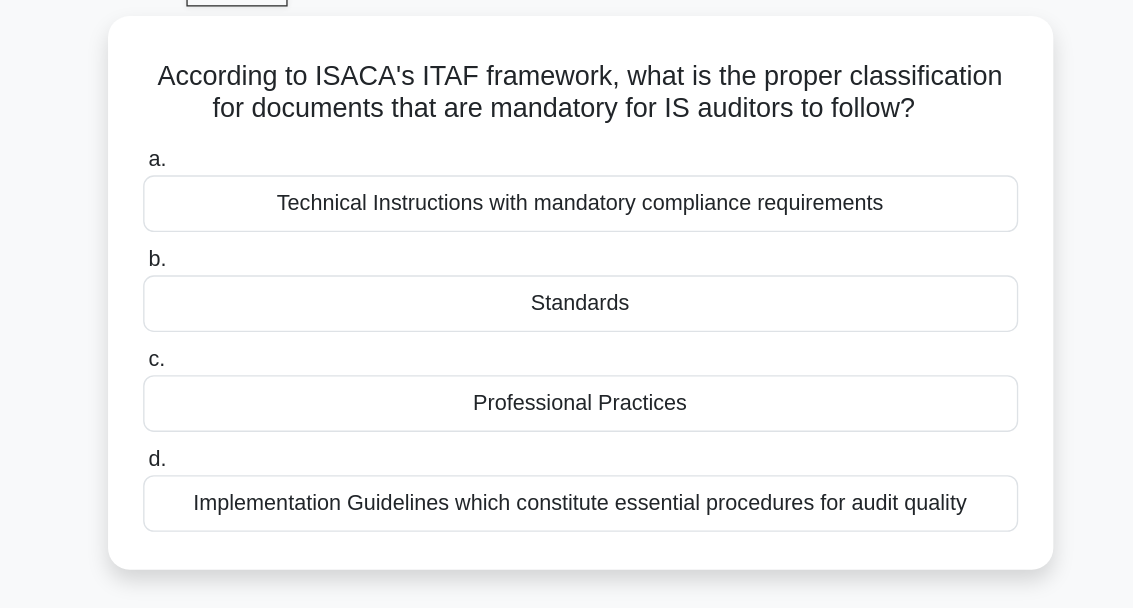 scroll, scrollTop: 3, scrollLeft: 0, axis: vertical 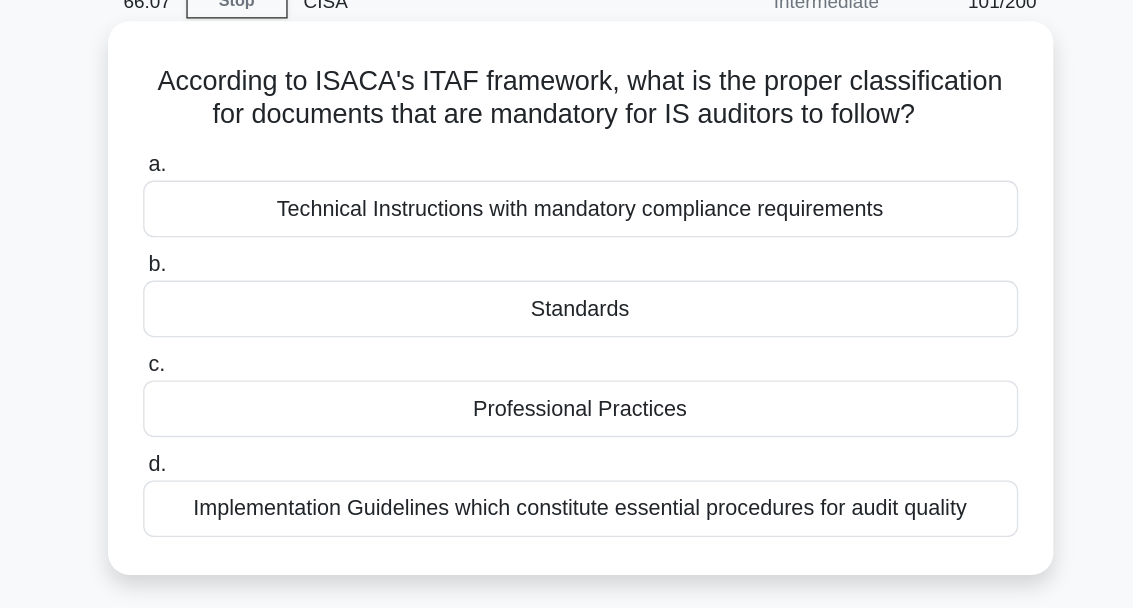 click on "Standards" at bounding box center [567, 322] 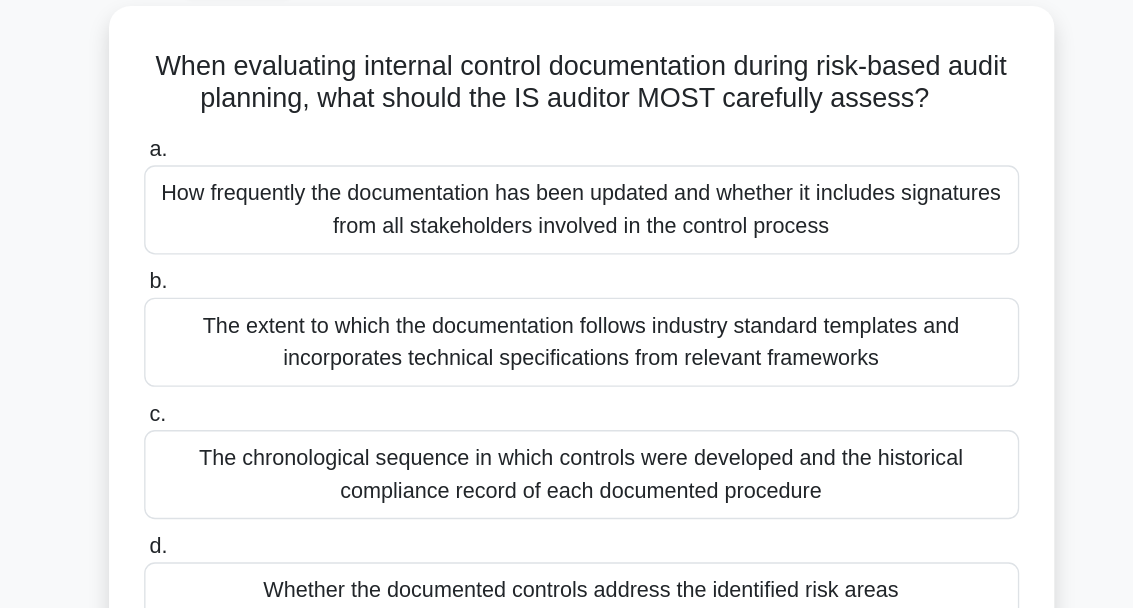 scroll, scrollTop: 87, scrollLeft: 0, axis: vertical 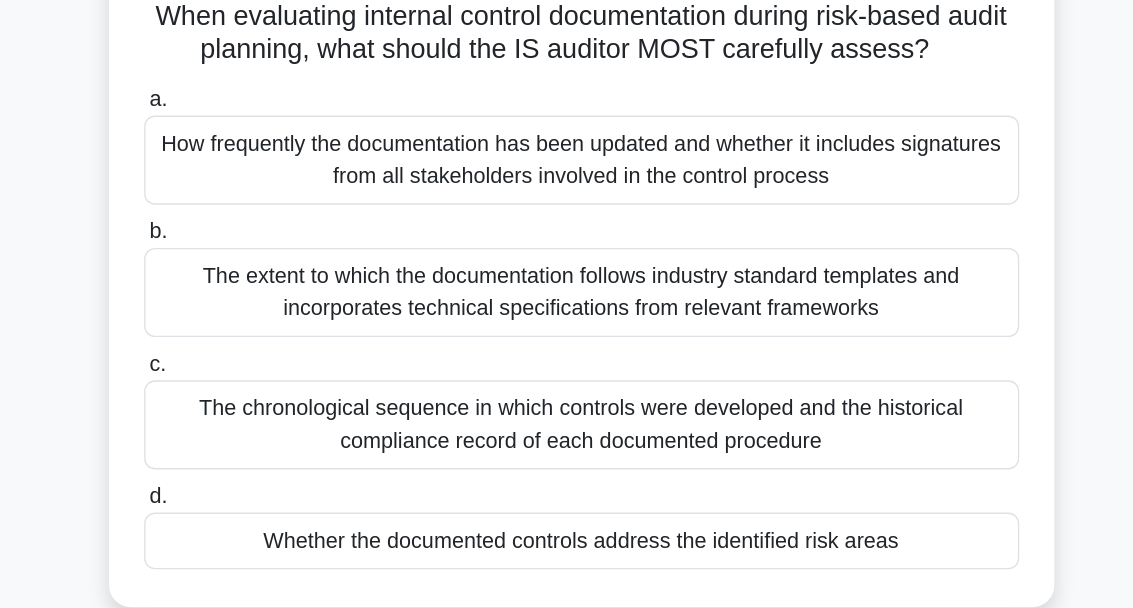 click on "Whether the documented controls address the identified risk areas" at bounding box center (567, 458) 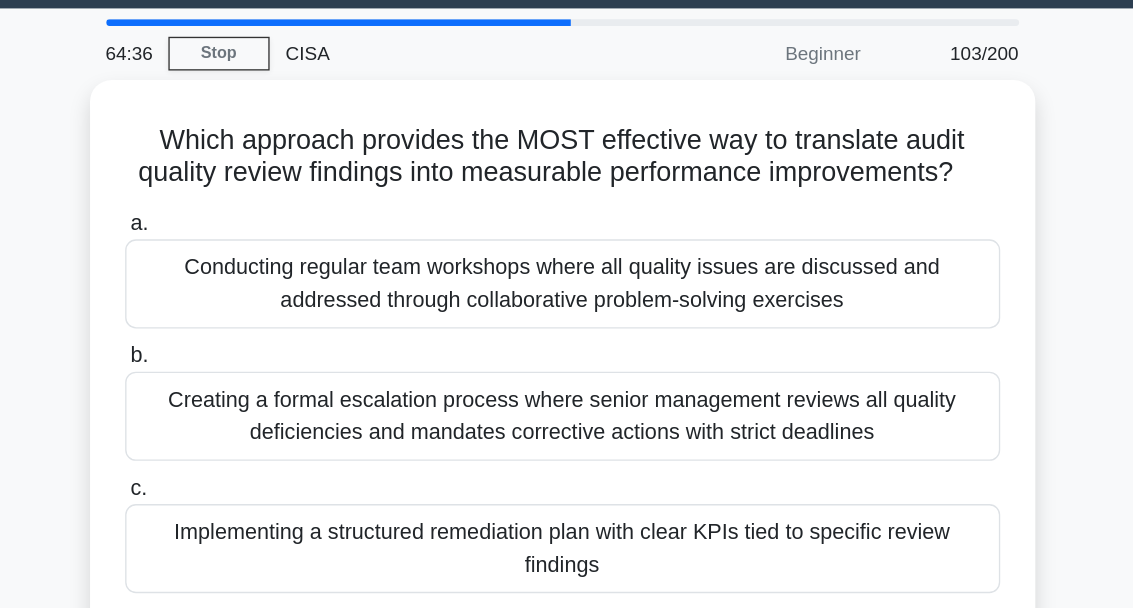 scroll, scrollTop: 53, scrollLeft: 0, axis: vertical 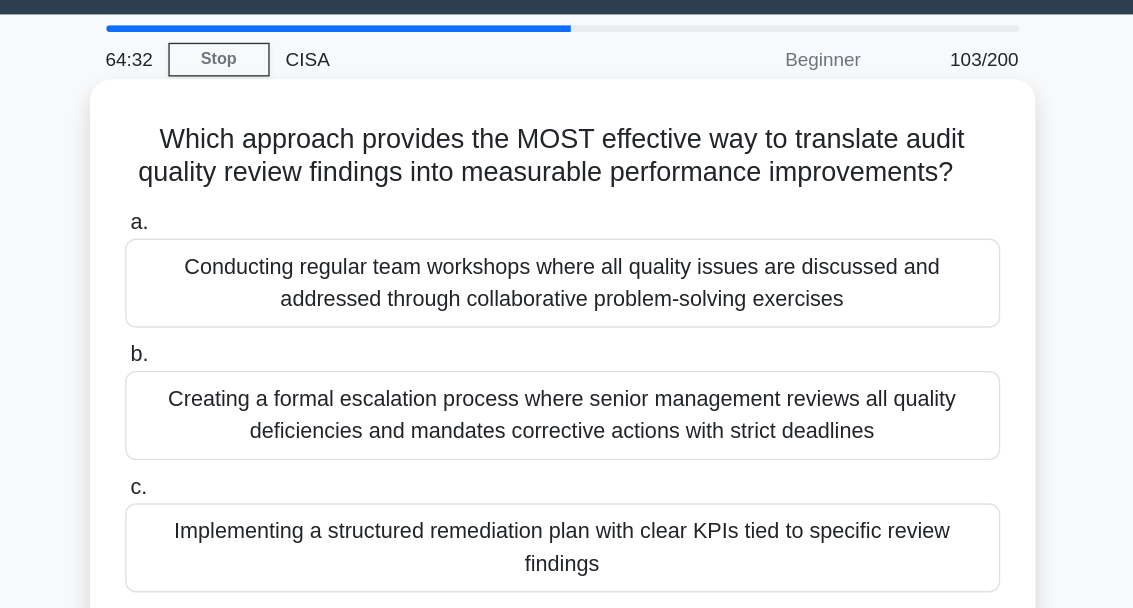 click on "Conducting regular team workshops where all quality issues are discussed and addressed through collaborative problem-solving exercises" at bounding box center (567, 210) 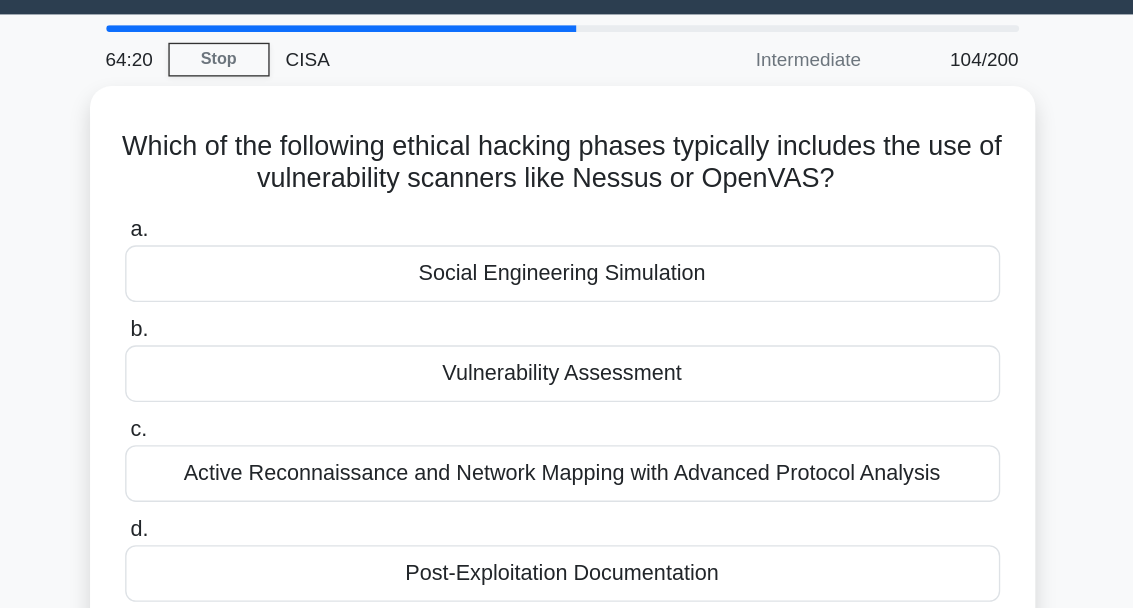 scroll, scrollTop: 0, scrollLeft: 0, axis: both 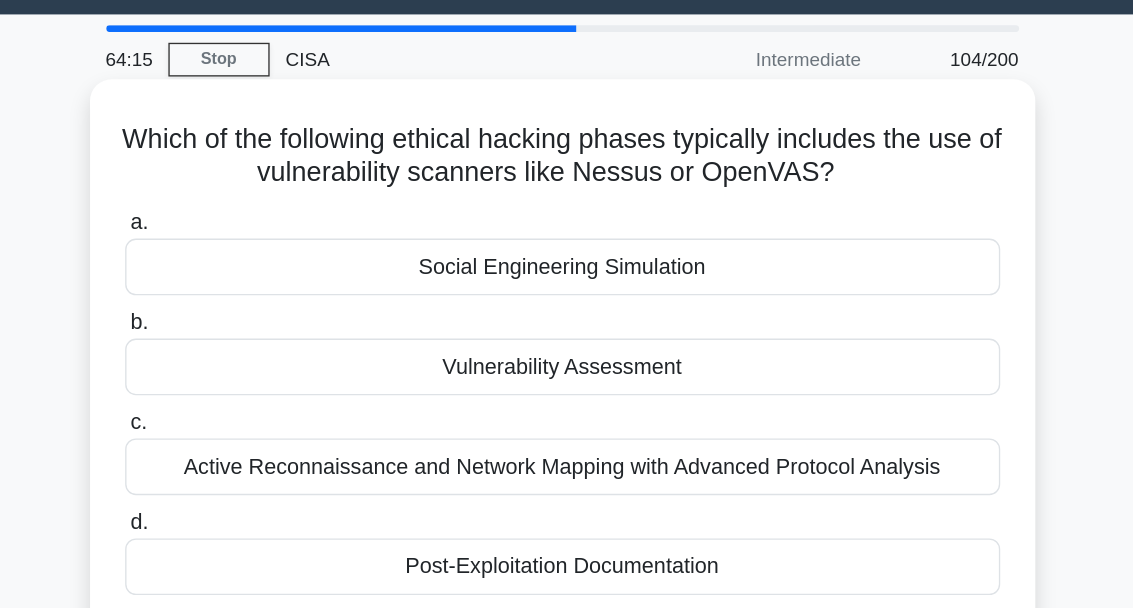click on "Vulnerability Assessment" at bounding box center [567, 325] 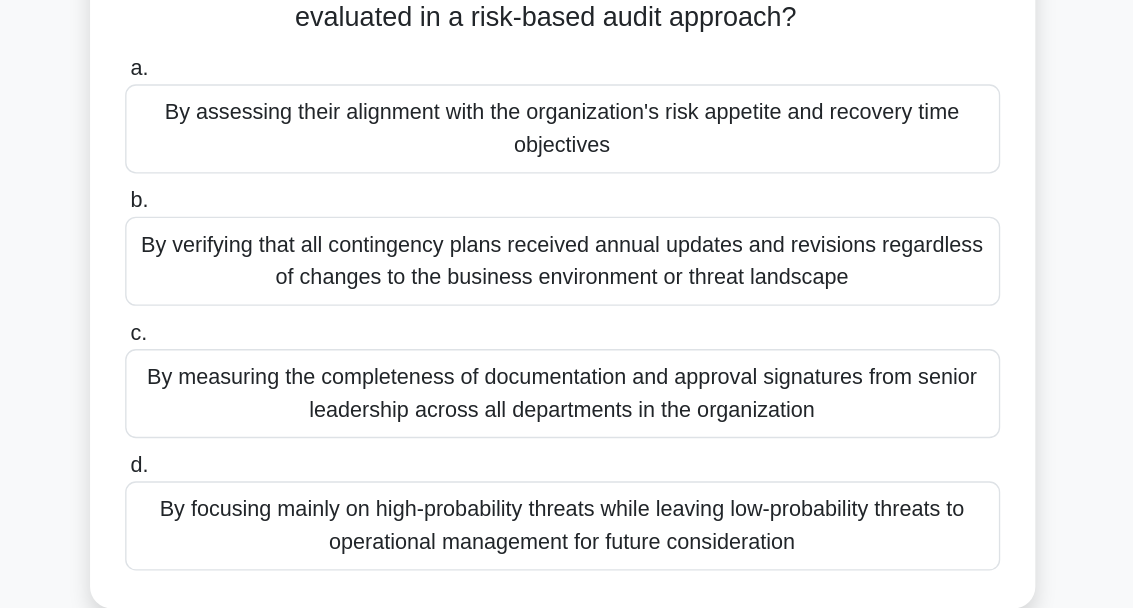 scroll, scrollTop: 80, scrollLeft: 0, axis: vertical 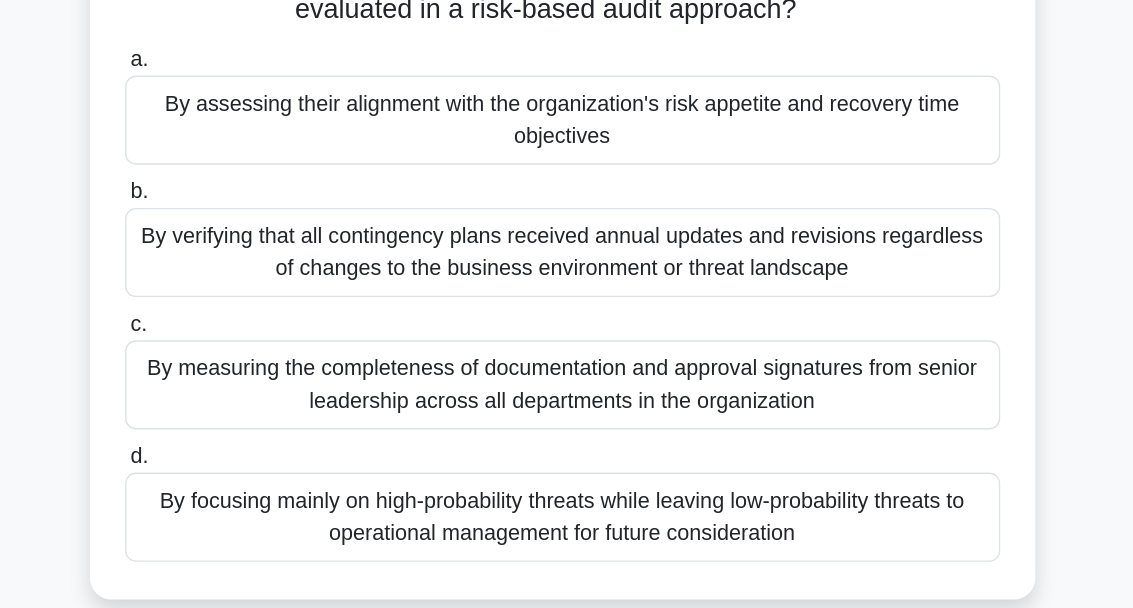 click on "By measuring the completeness of documentation and approval signatures from senior leadership across all departments in the organization" at bounding box center [567, 379] 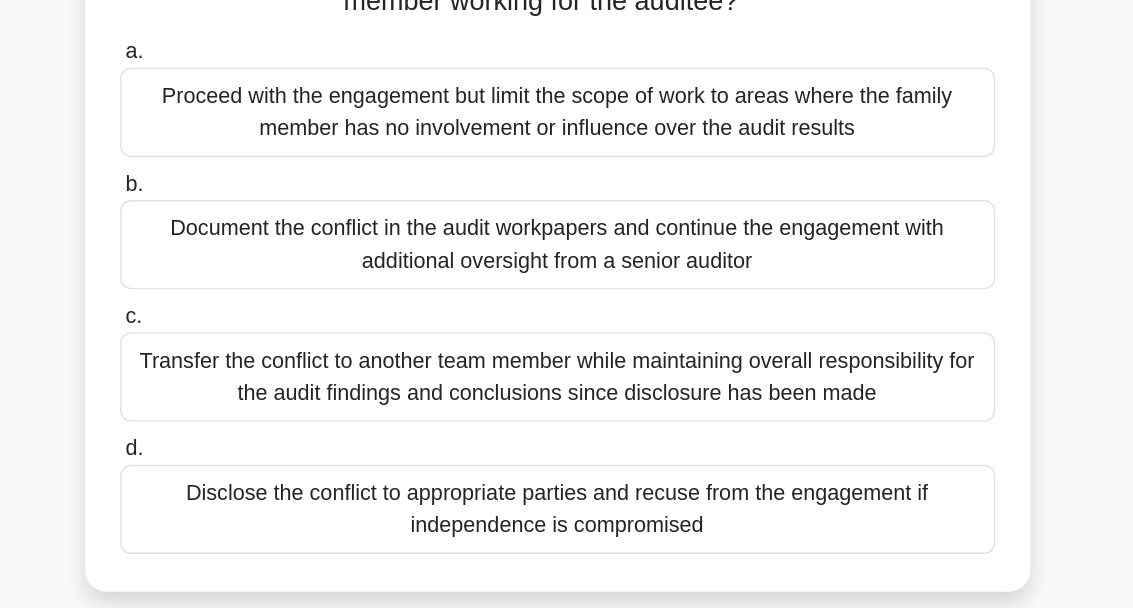 scroll, scrollTop: 115, scrollLeft: 0, axis: vertical 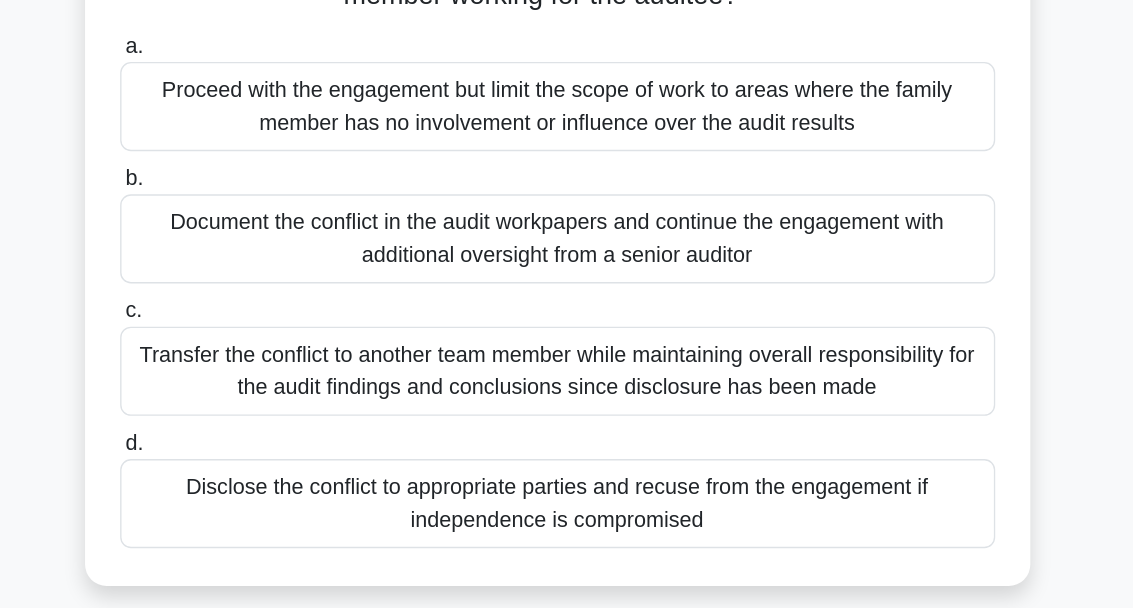 click on "Disclose the conflict to appropriate parties and recuse from the engagement if independence is compromised" at bounding box center (567, 466) 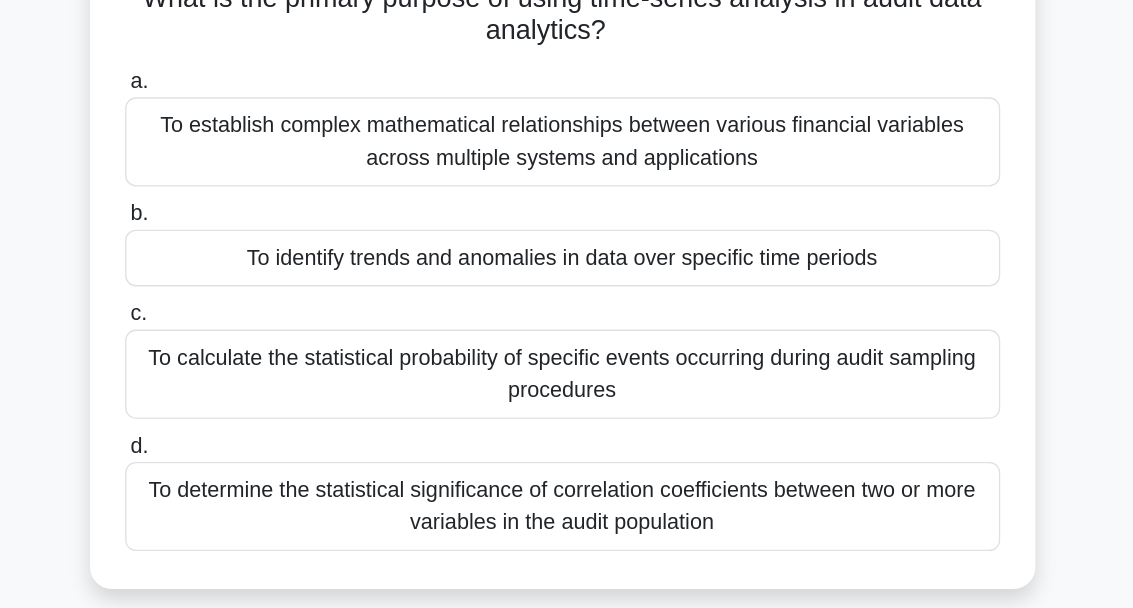 scroll, scrollTop: 70, scrollLeft: 0, axis: vertical 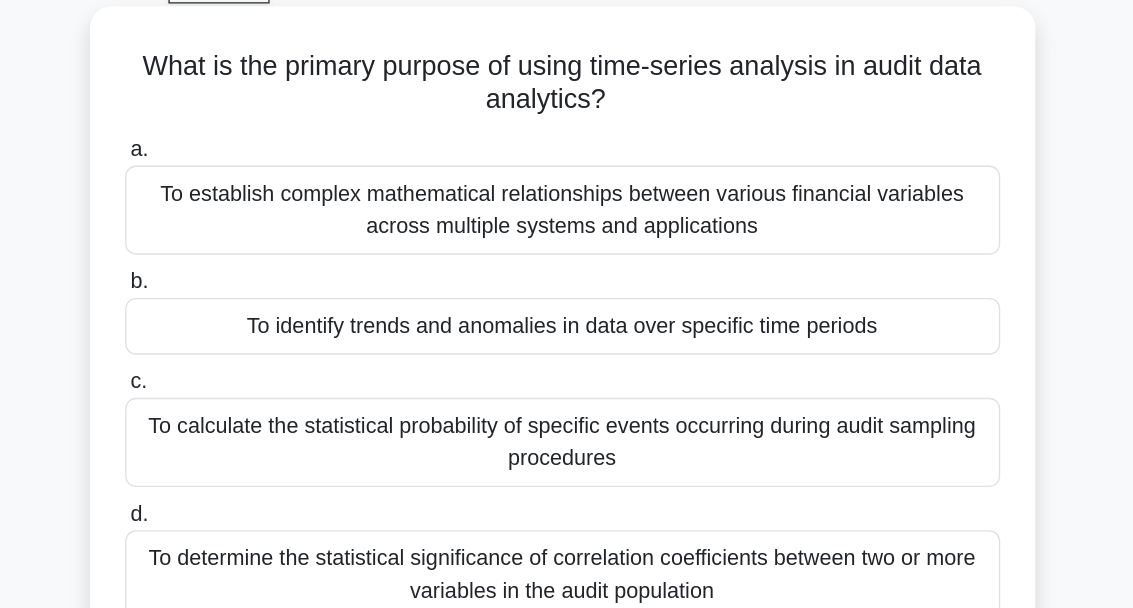 click on "To identify trends and anomalies in data over specific time periods" at bounding box center [567, 279] 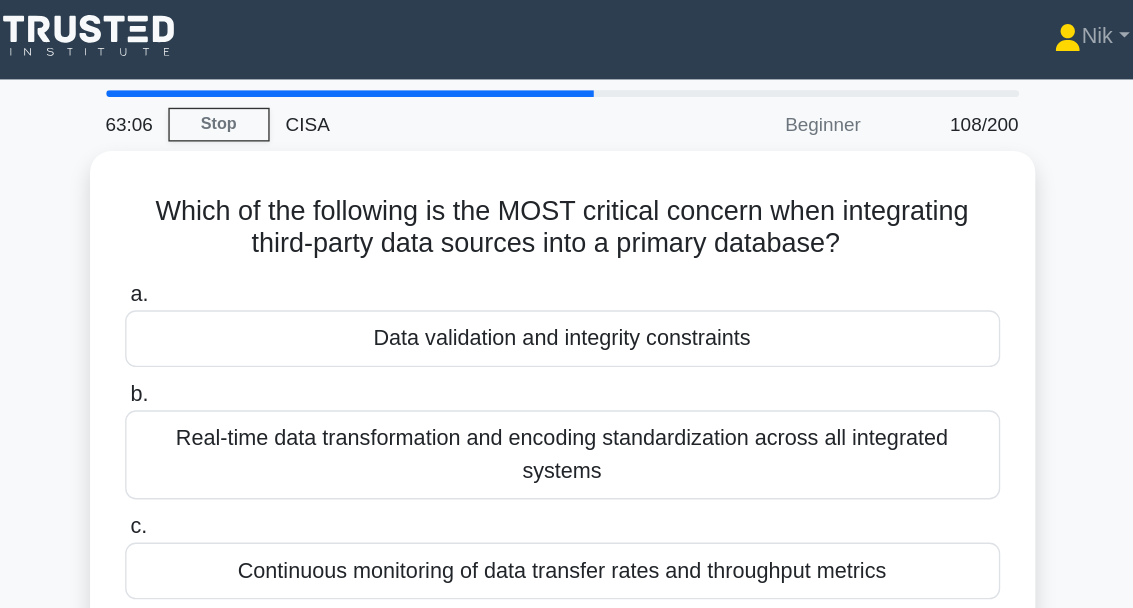 scroll, scrollTop: 0, scrollLeft: 0, axis: both 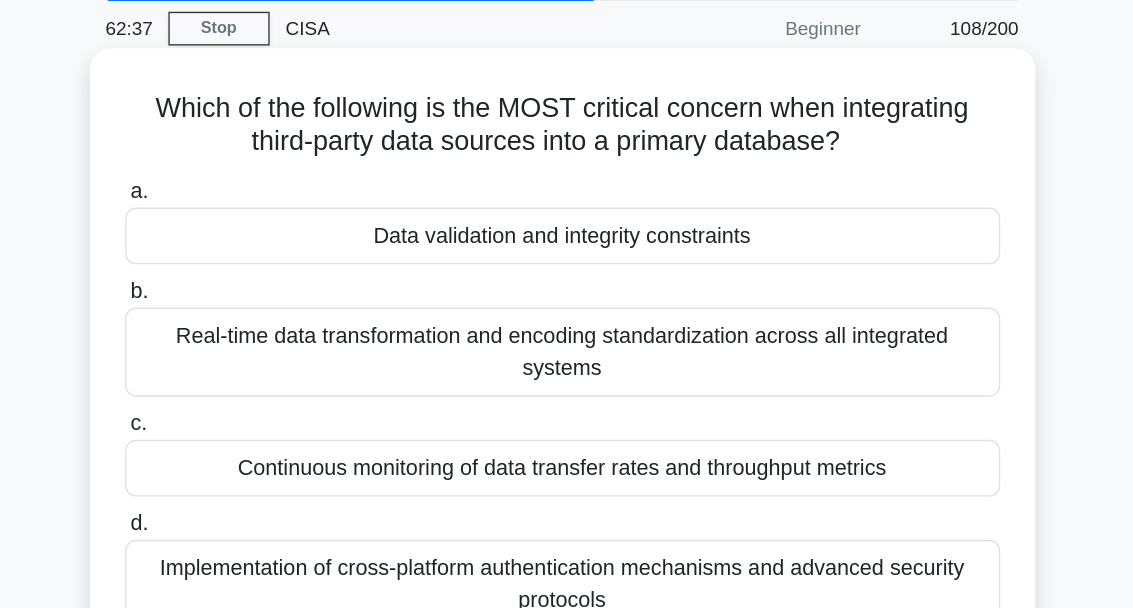click on "Data validation and integrity constraints" at bounding box center (567, 251) 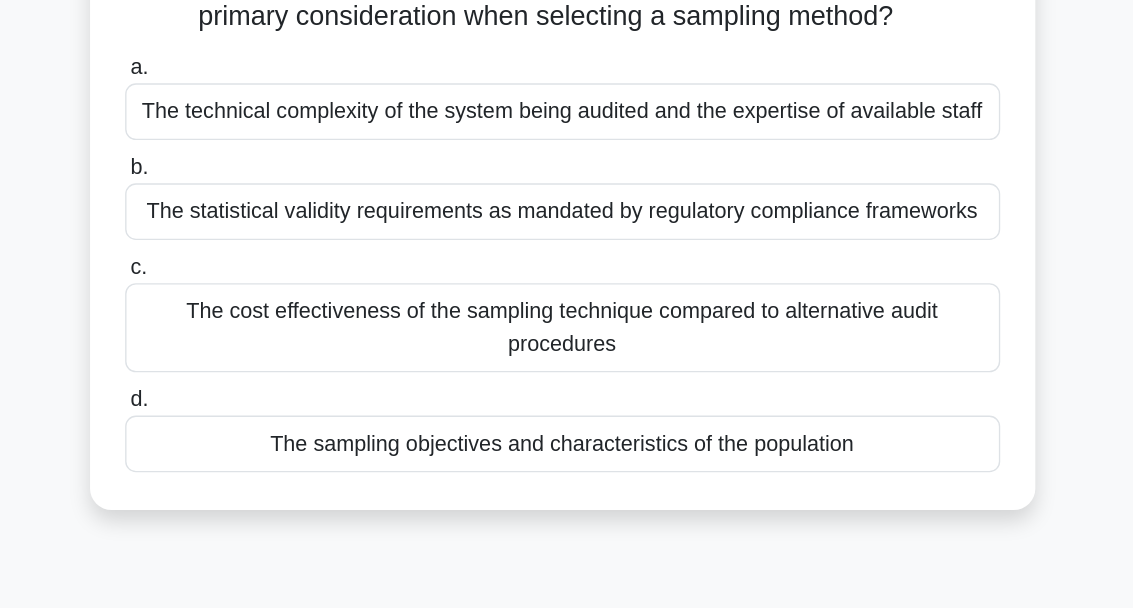 scroll, scrollTop: 78, scrollLeft: 0, axis: vertical 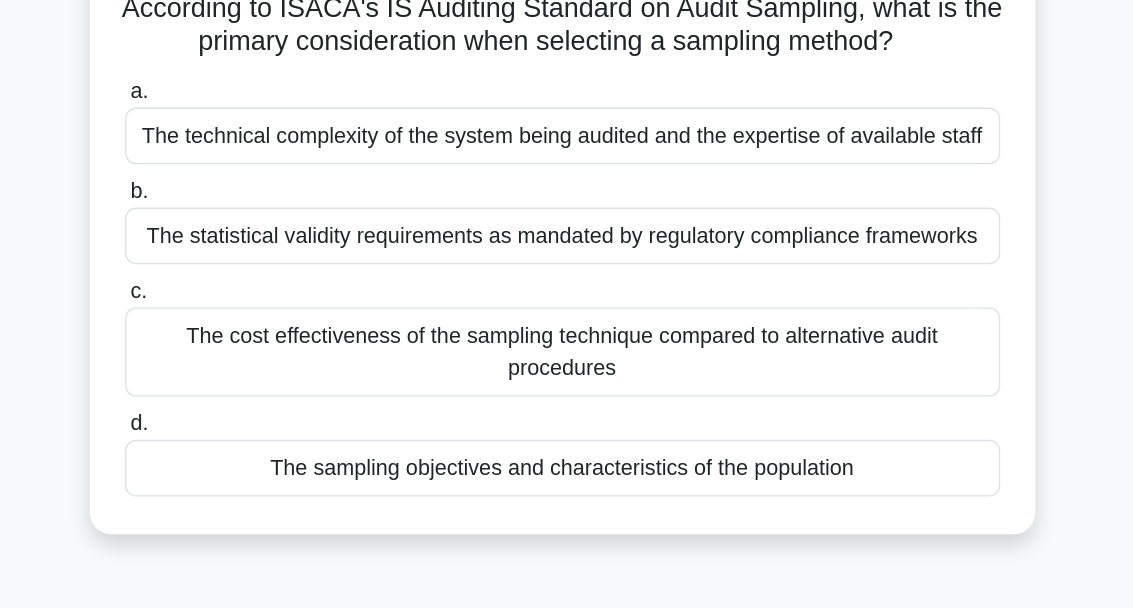 click on "The sampling objectives and characteristics of the population" at bounding box center [567, 419] 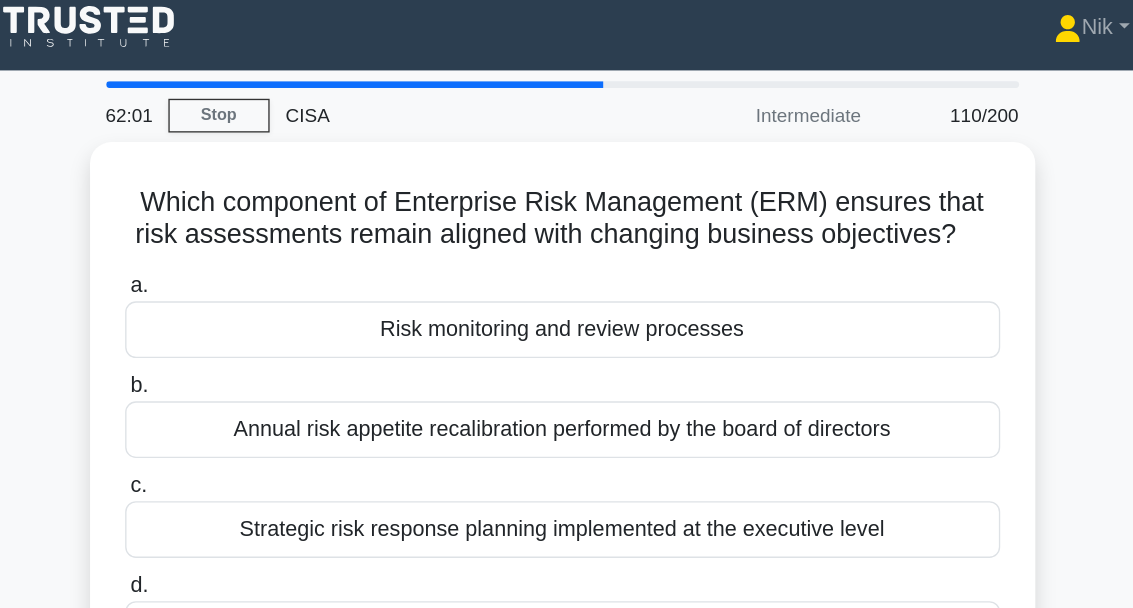 scroll, scrollTop: 0, scrollLeft: 0, axis: both 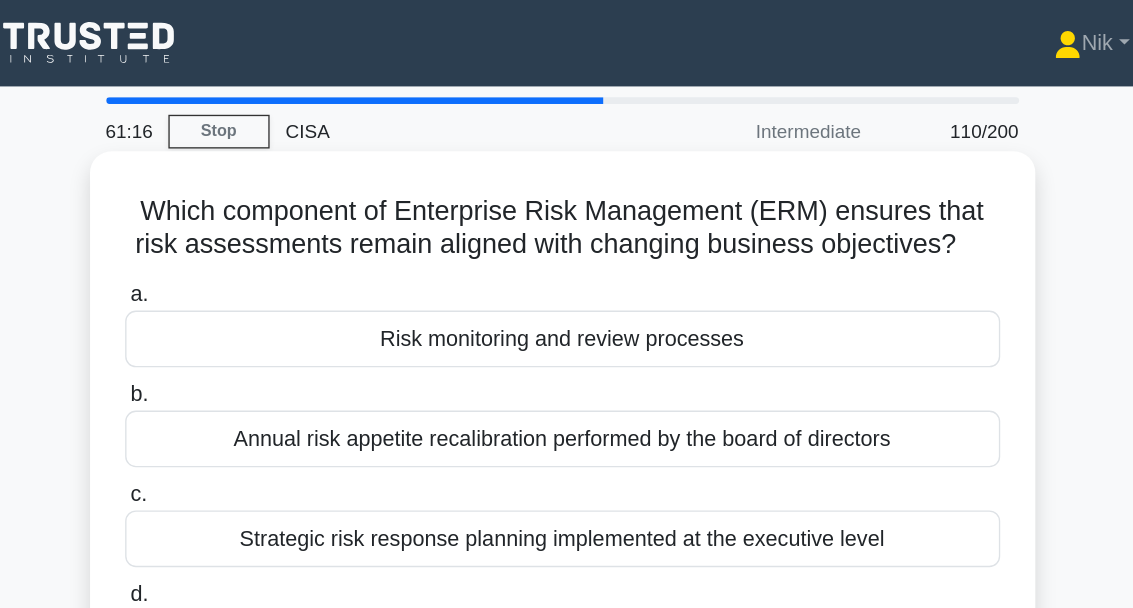 click on "Risk monitoring and review processes" at bounding box center (567, 251) 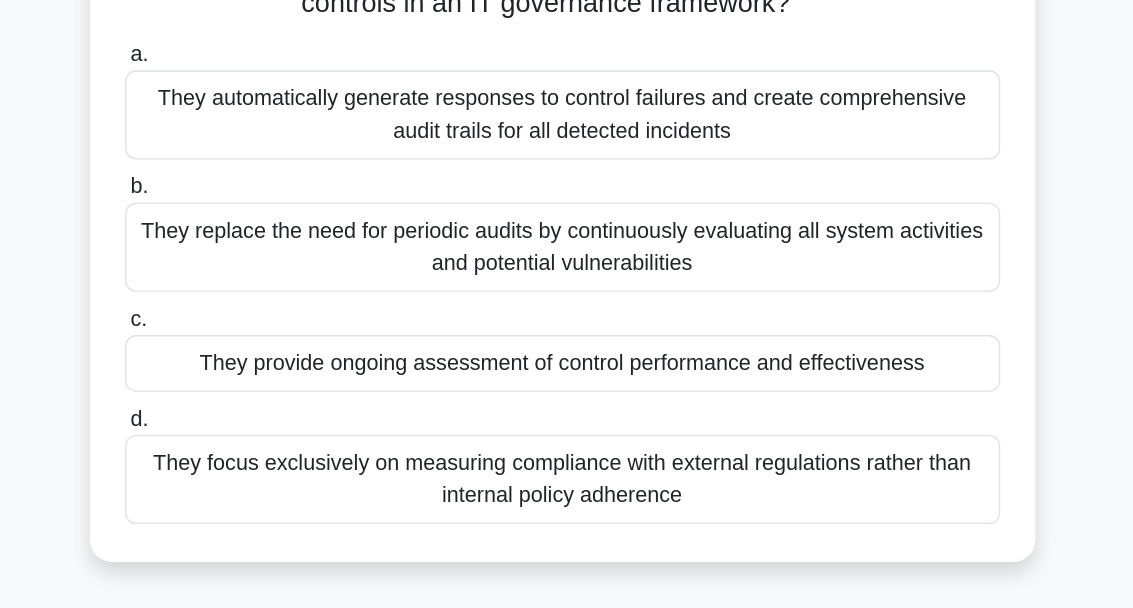 scroll, scrollTop: 90, scrollLeft: 0, axis: vertical 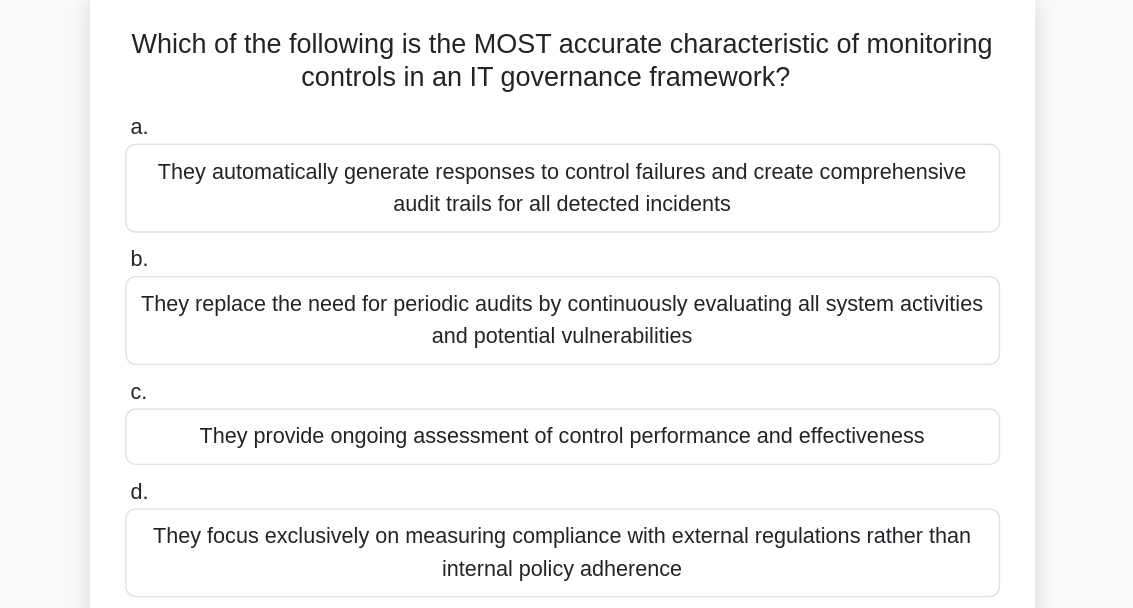 click on "They provide ongoing assessment of control performance and effectiveness" at bounding box center [567, 357] 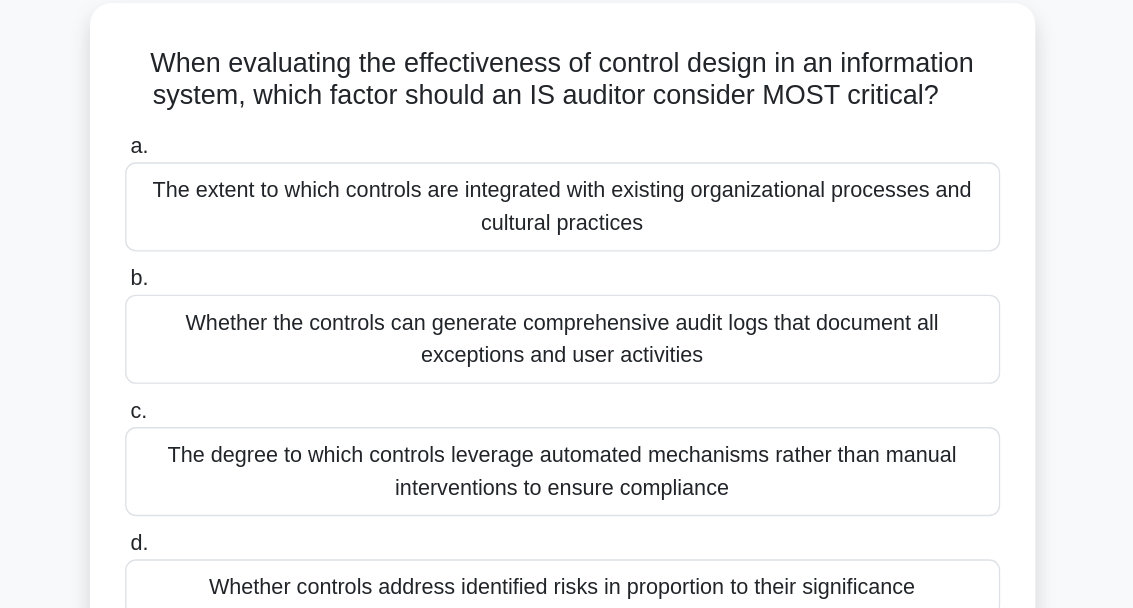 scroll, scrollTop: 26, scrollLeft: 0, axis: vertical 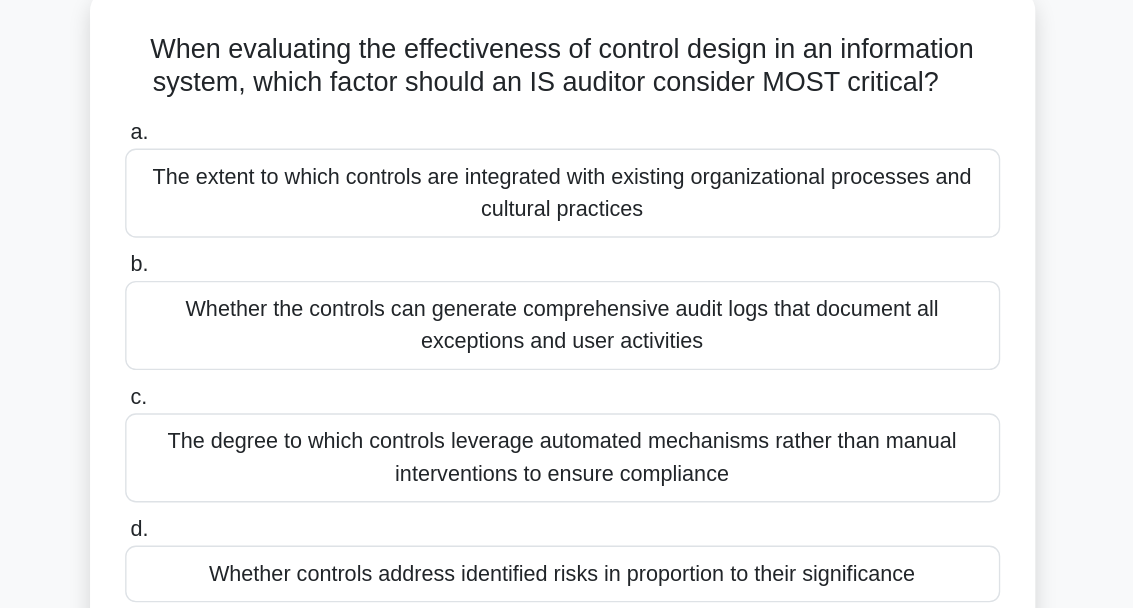 click on "Whether controls address identified risks in proportion to their significance" at bounding box center (567, 519) 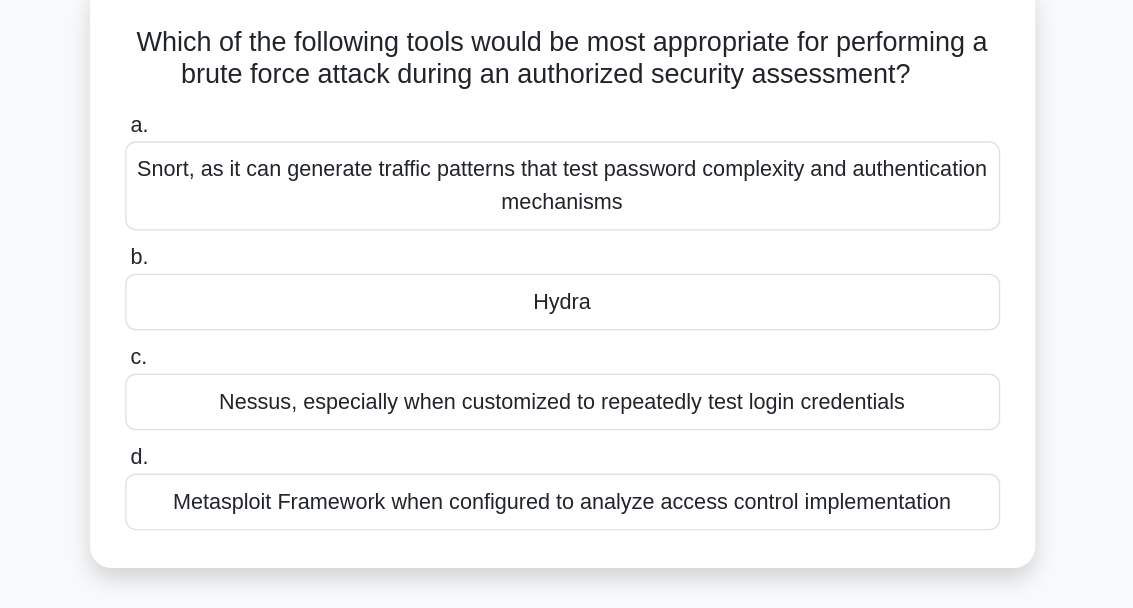 scroll, scrollTop: 36, scrollLeft: 0, axis: vertical 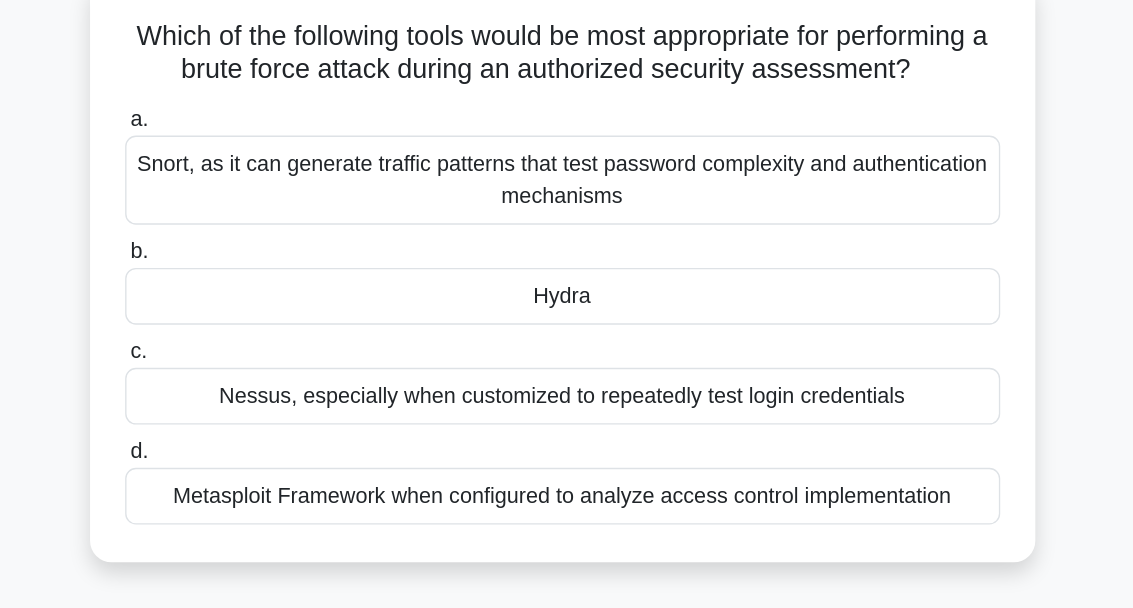click on "Hydra" at bounding box center (567, 313) 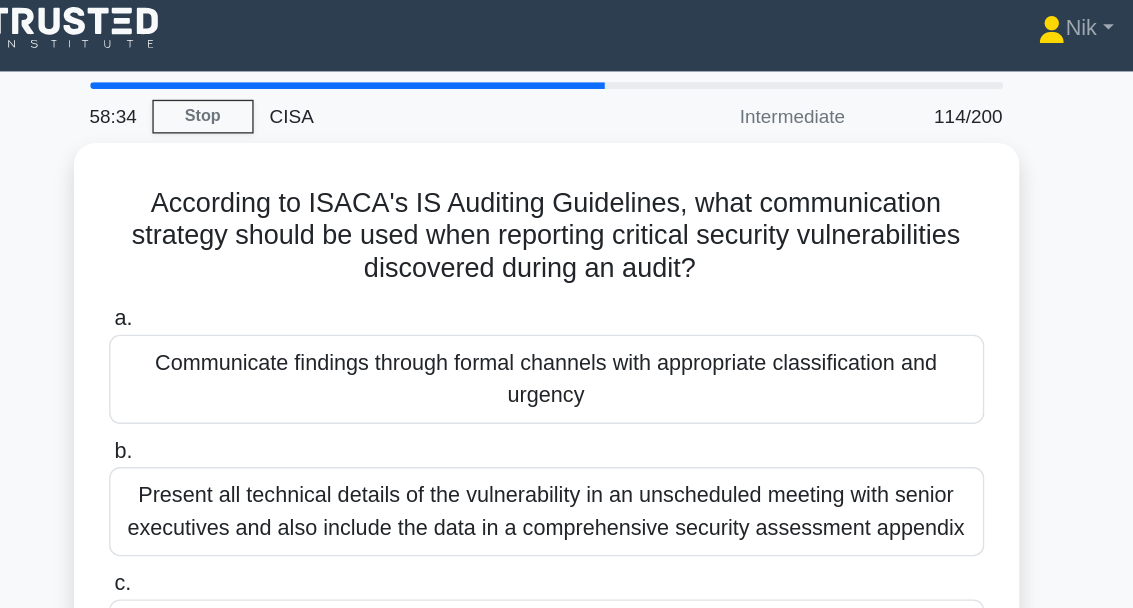 scroll, scrollTop: 11, scrollLeft: 0, axis: vertical 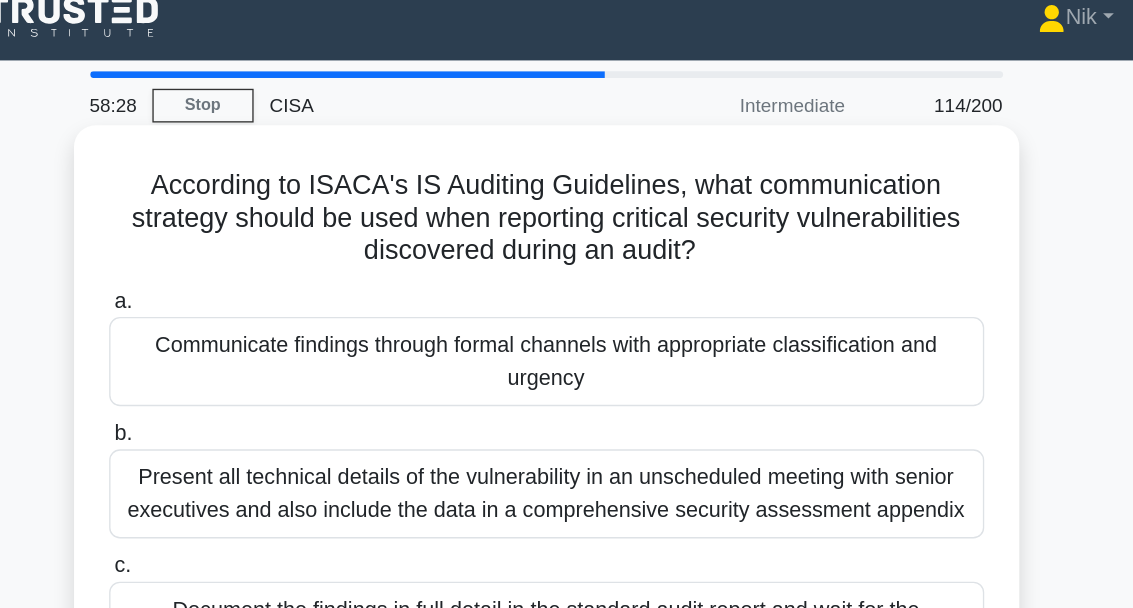 click on "Communicate findings through formal channels with appropriate classification and urgency" at bounding box center [567, 276] 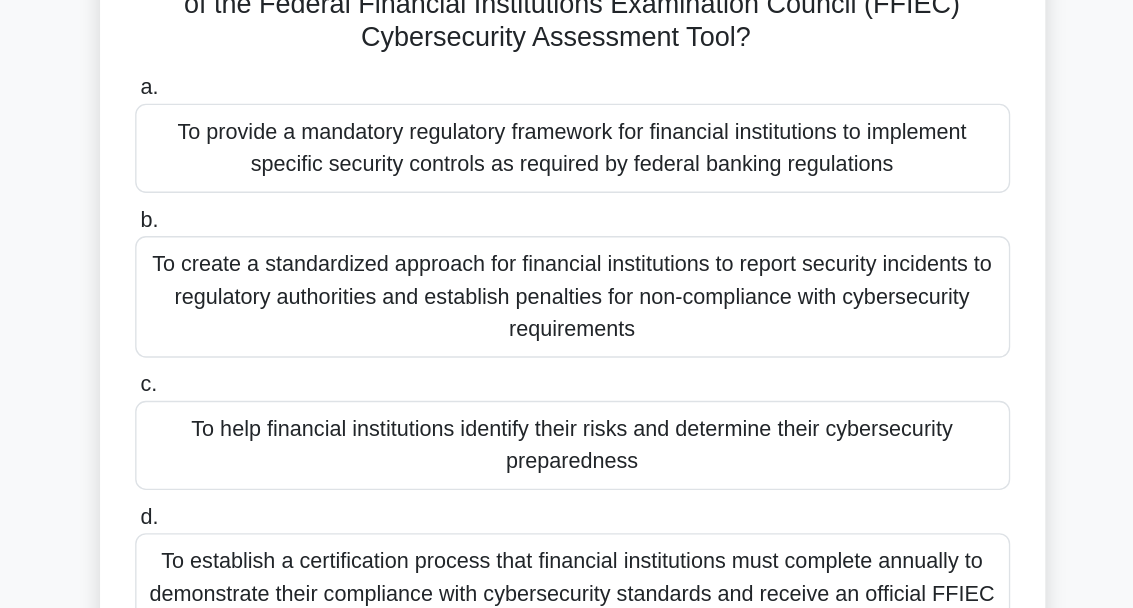 scroll, scrollTop: 92, scrollLeft: 0, axis: vertical 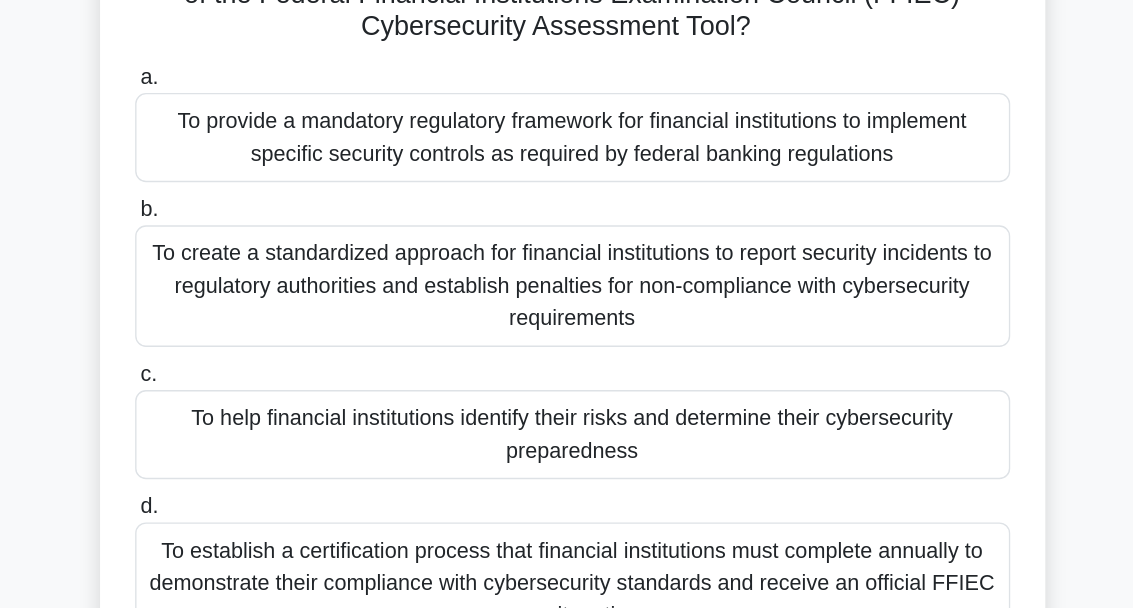 click on "To help financial institutions identify their risks and determine their cybersecurity preparedness" at bounding box center [567, 415] 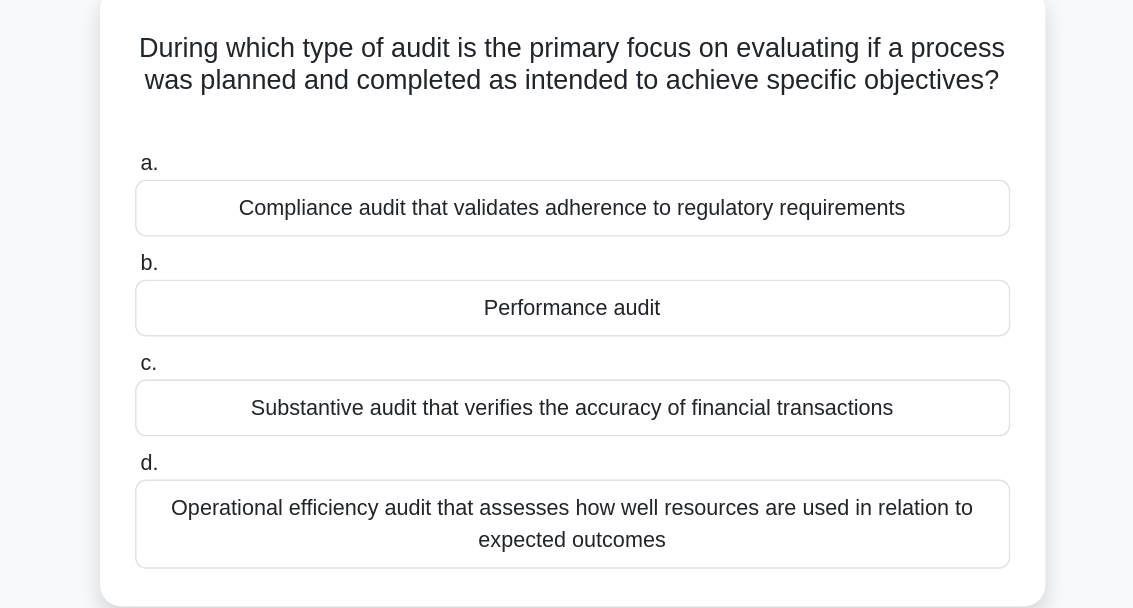 scroll, scrollTop: 33, scrollLeft: 0, axis: vertical 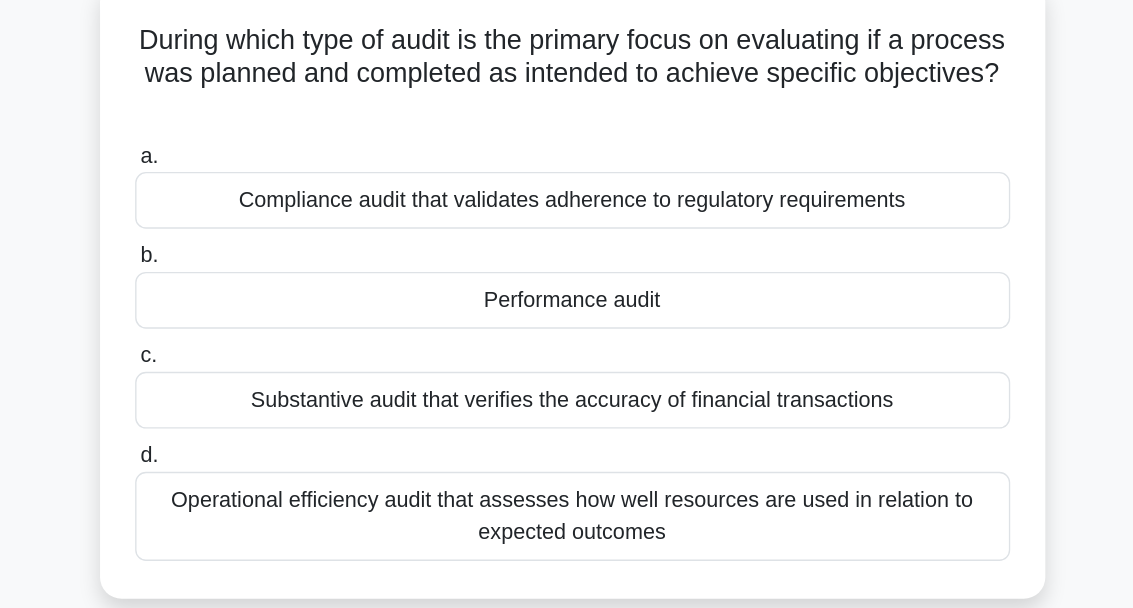 click on "Compliance audit that validates adherence to regulatory requirements" at bounding box center [567, 242] 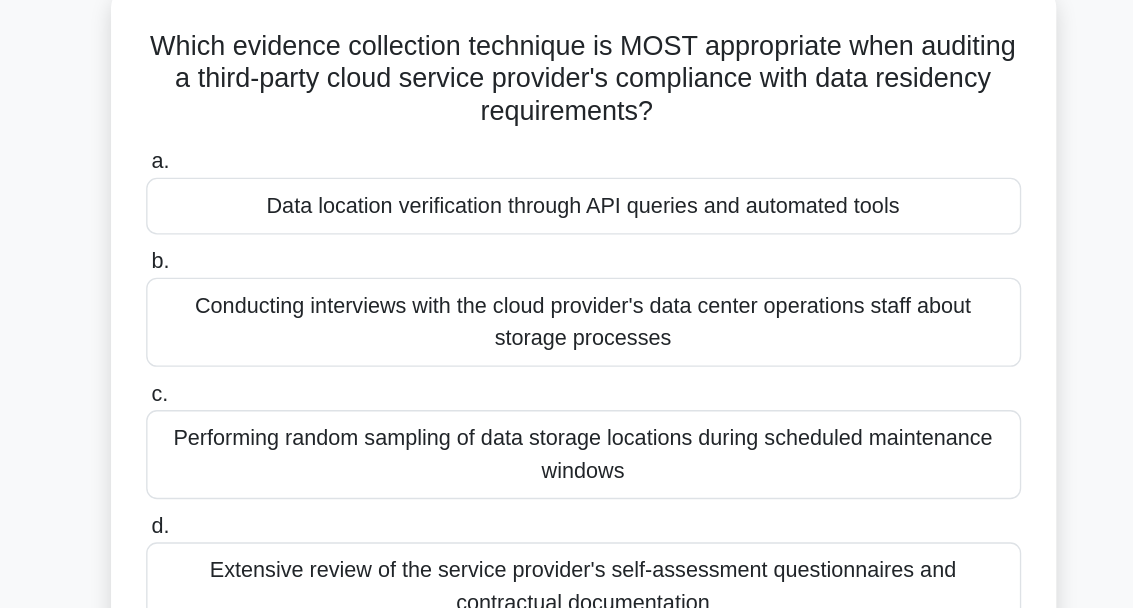 scroll, scrollTop: 32, scrollLeft: 0, axis: vertical 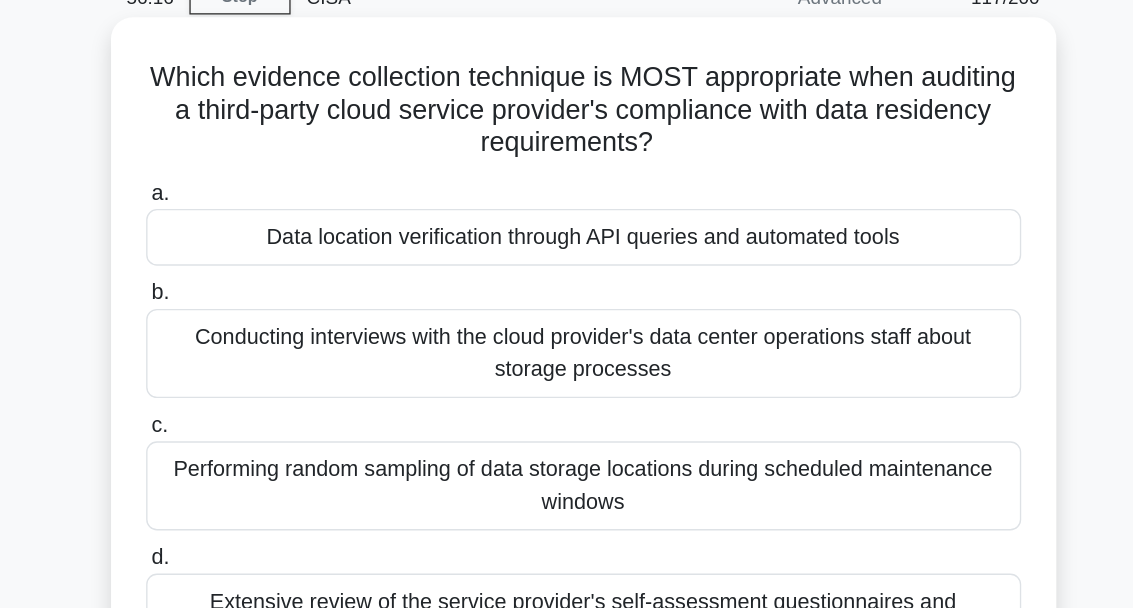 click on "Data location verification through API queries and automated tools" at bounding box center (567, 243) 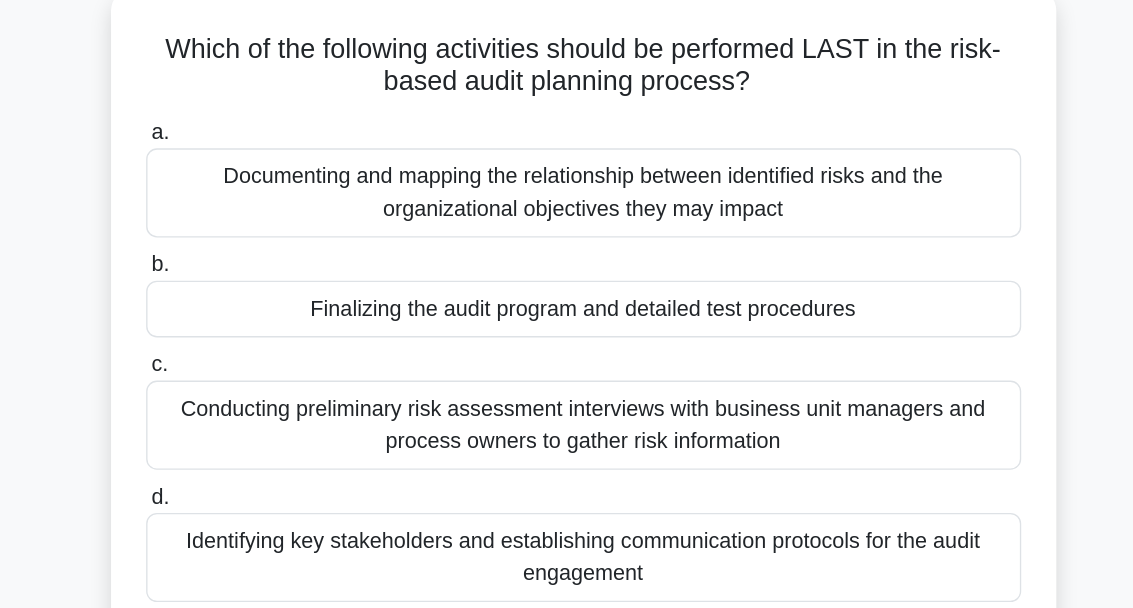 scroll, scrollTop: 34, scrollLeft: 0, axis: vertical 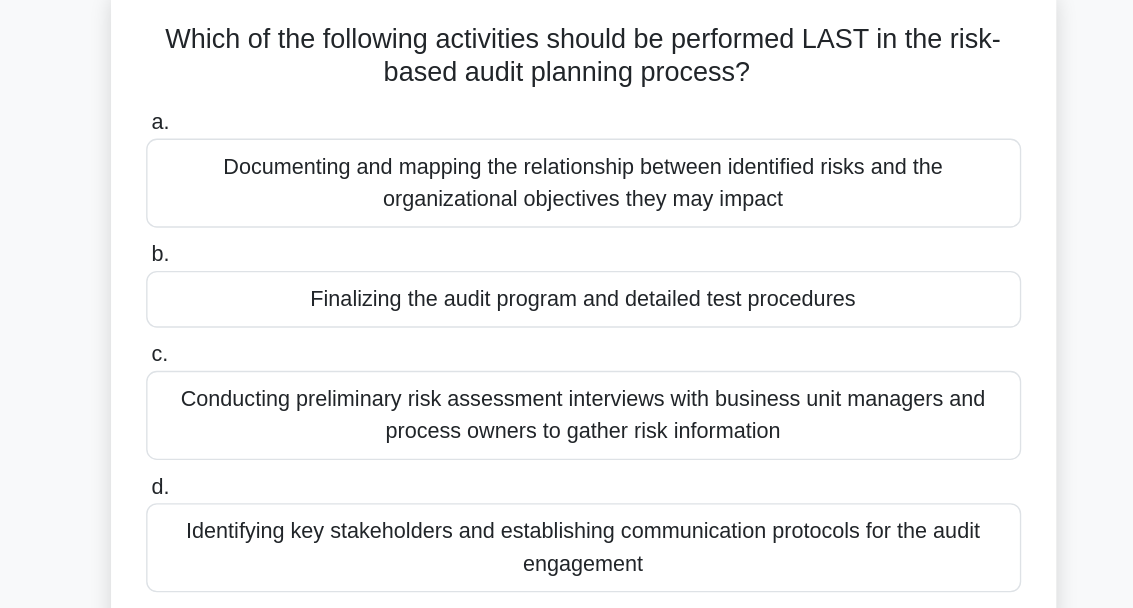 click on "Identifying key stakeholders and establishing communication protocols for the audit engagement" at bounding box center [567, 499] 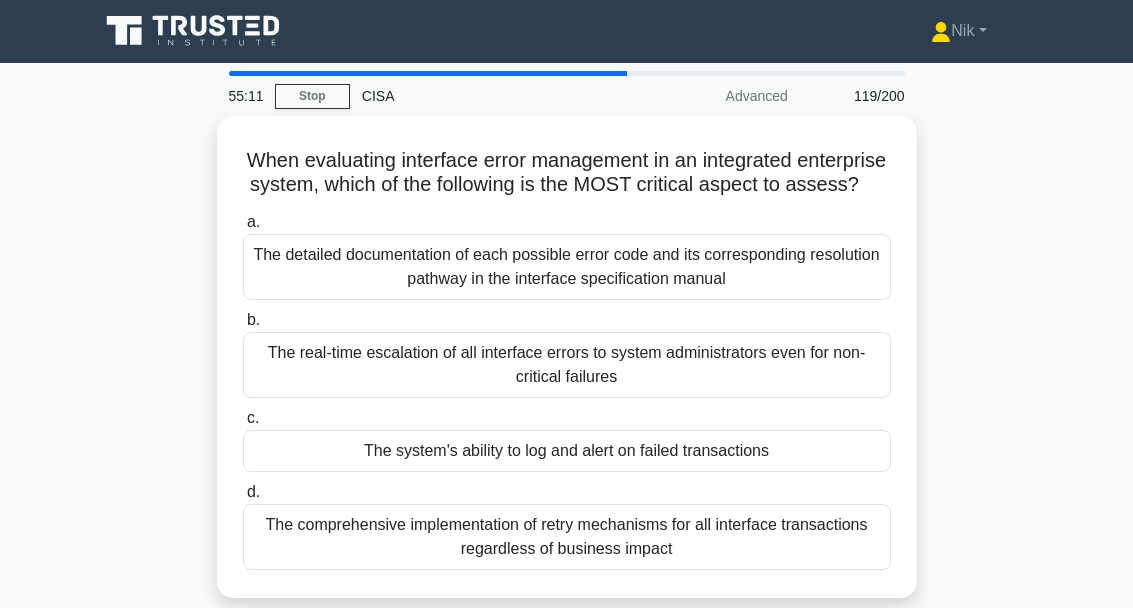 scroll, scrollTop: 16, scrollLeft: 0, axis: vertical 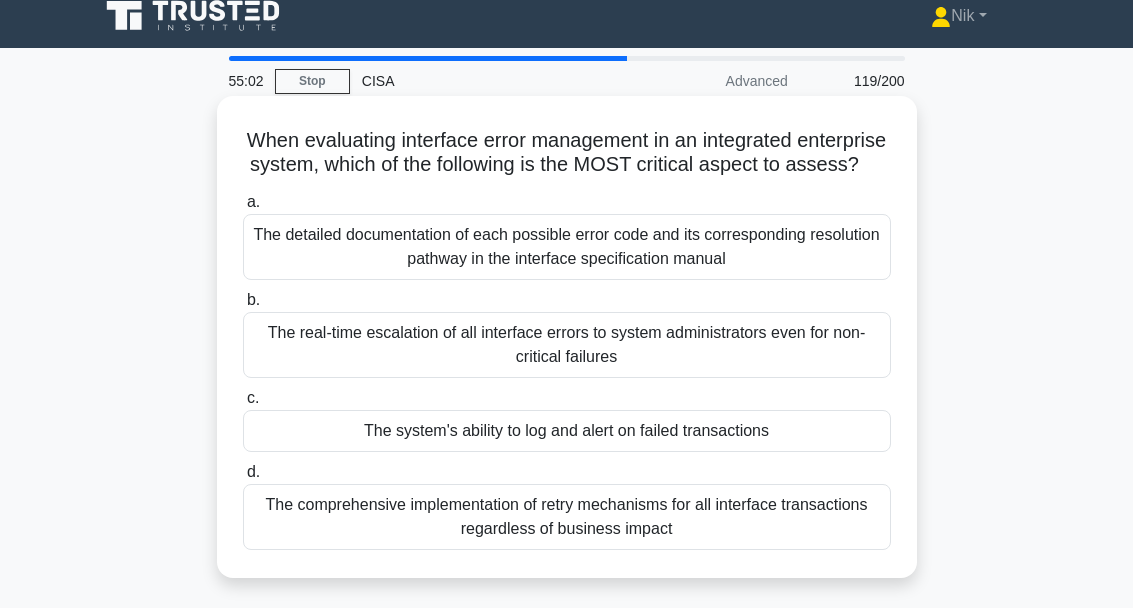 click on "The detailed documentation of each possible error code and its corresponding resolution pathway in the interface specification manual" at bounding box center (567, 247) 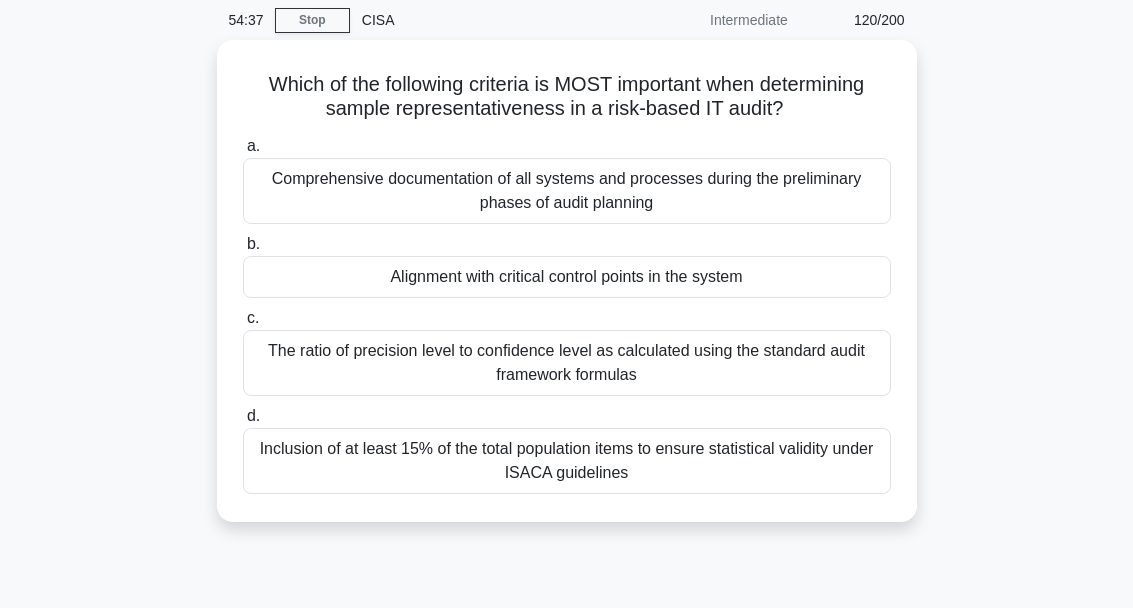 scroll, scrollTop: 79, scrollLeft: 0, axis: vertical 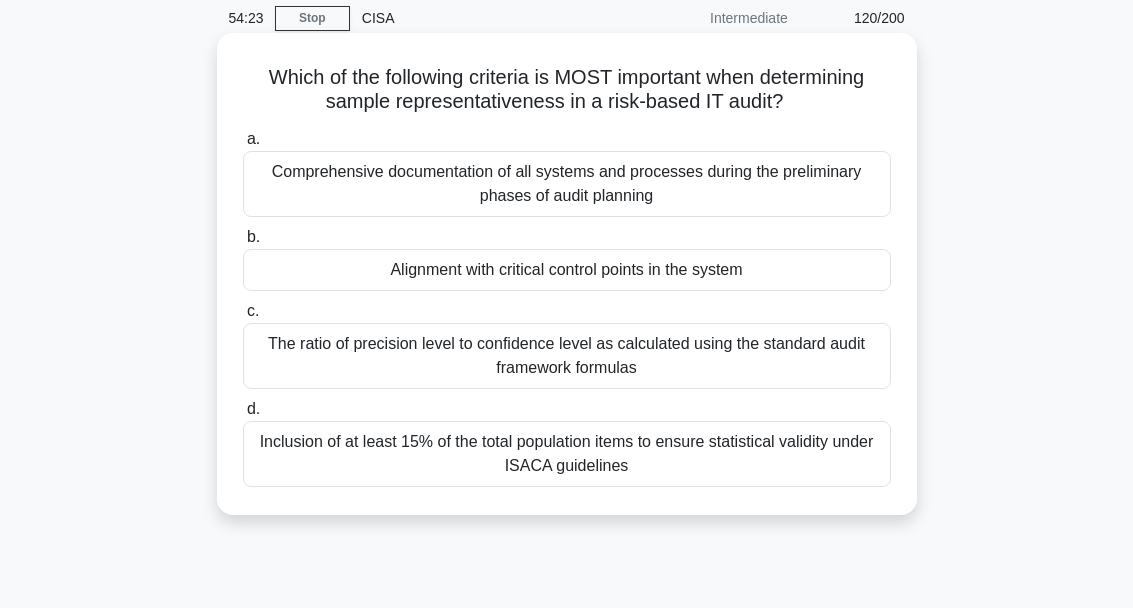 click on "The ratio of precision level to confidence level as calculated using the standard audit framework formulas" at bounding box center (567, 356) 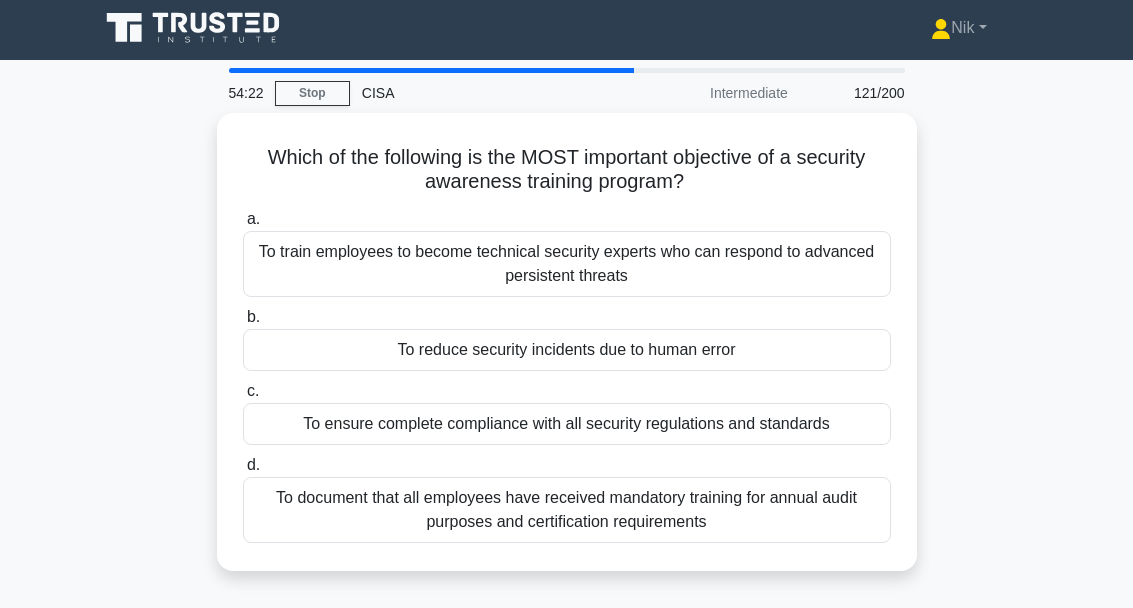 scroll, scrollTop: 0, scrollLeft: 0, axis: both 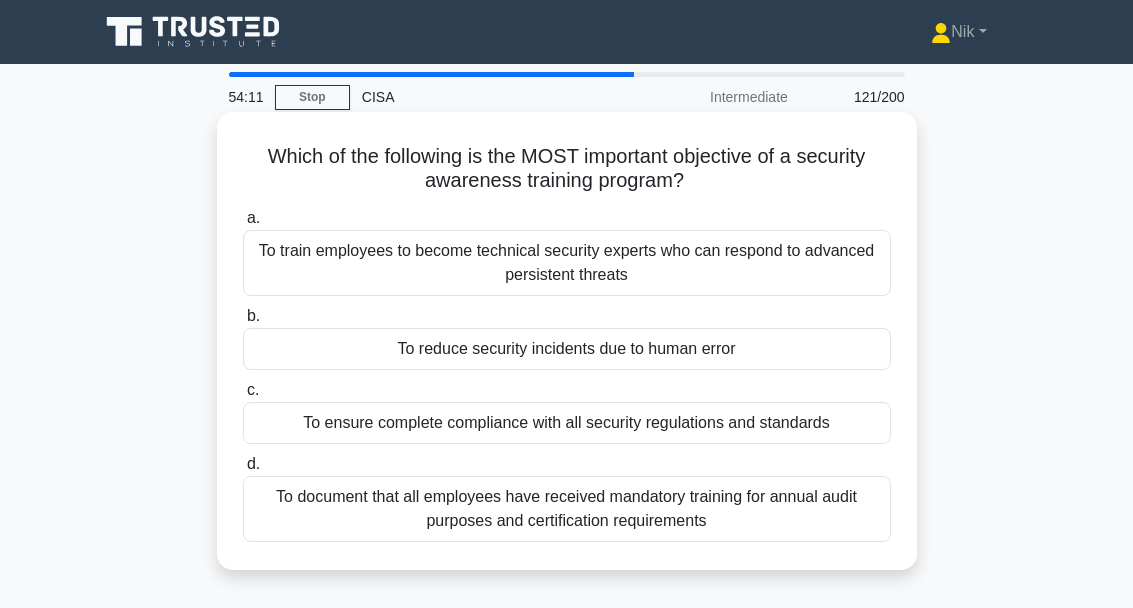 click on "To reduce security incidents due to human error" at bounding box center [567, 349] 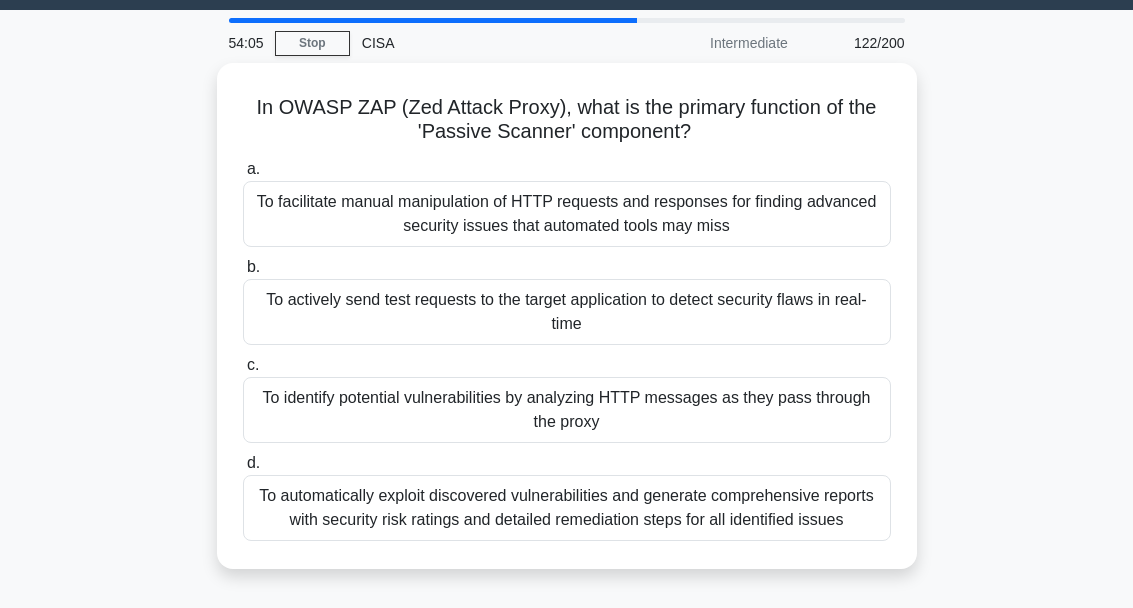 scroll, scrollTop: 56, scrollLeft: 0, axis: vertical 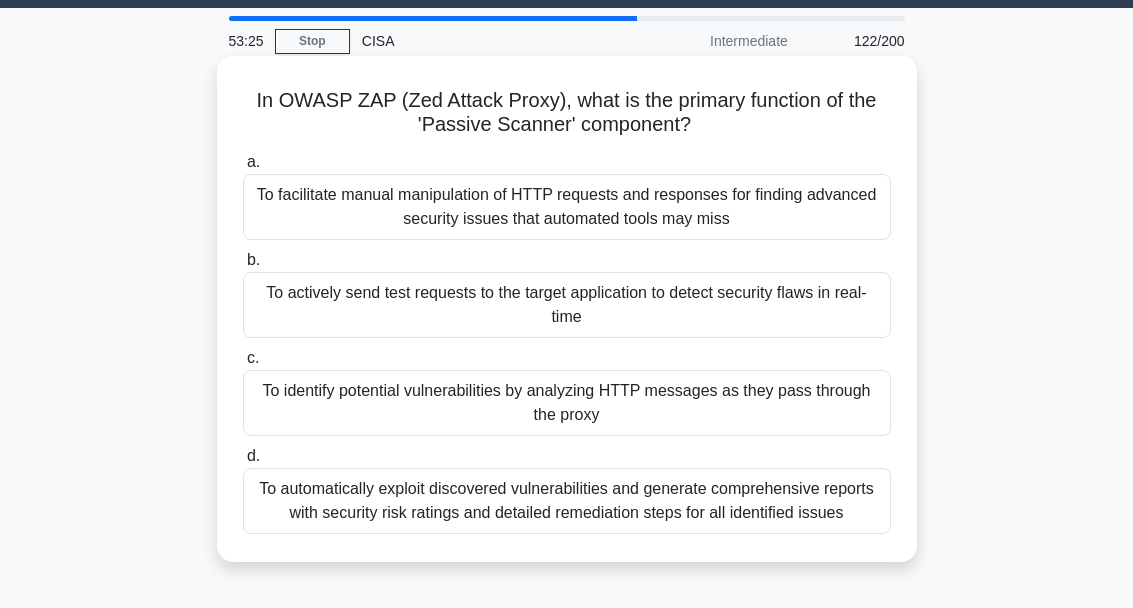 click on "To identify potential vulnerabilities by analyzing HTTP messages as they pass through the proxy" at bounding box center (567, 403) 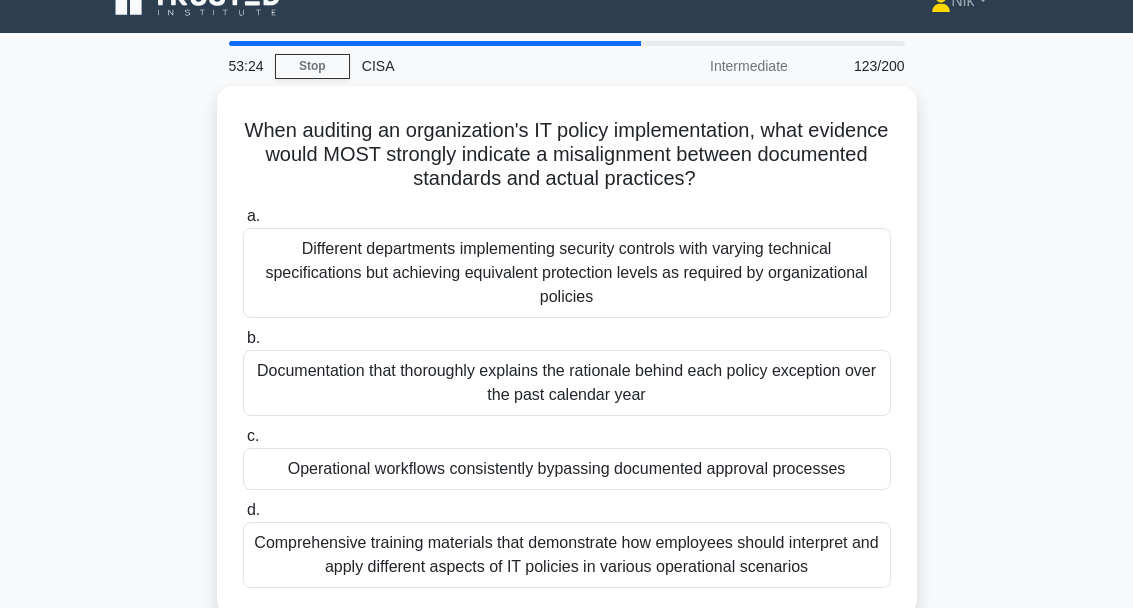 scroll, scrollTop: 0, scrollLeft: 0, axis: both 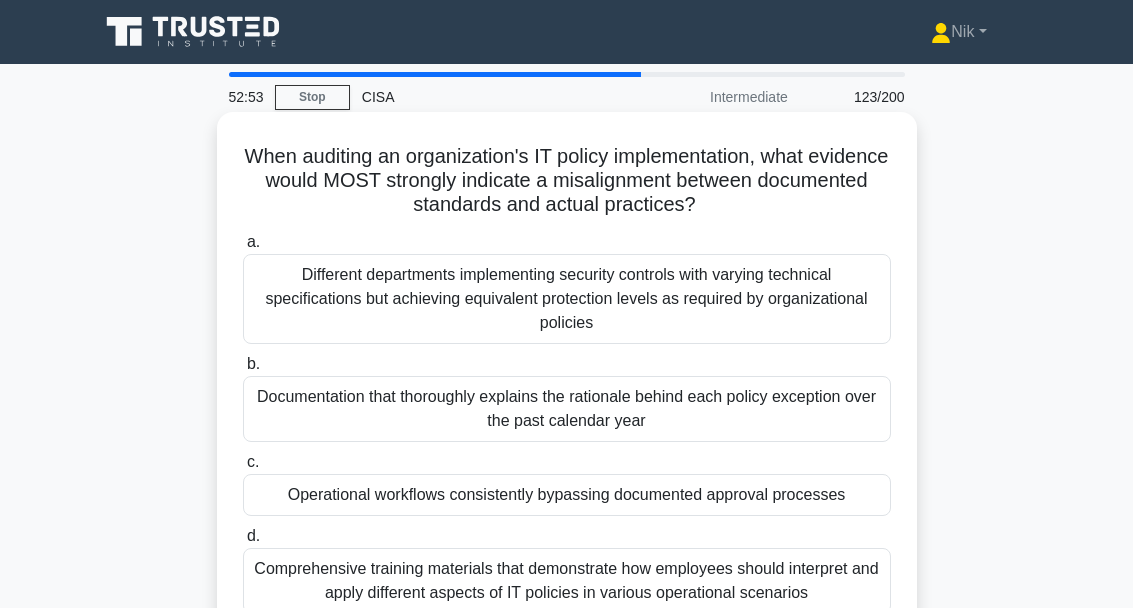 click on "Operational workflows consistently bypassing documented approval processes" at bounding box center (567, 495) 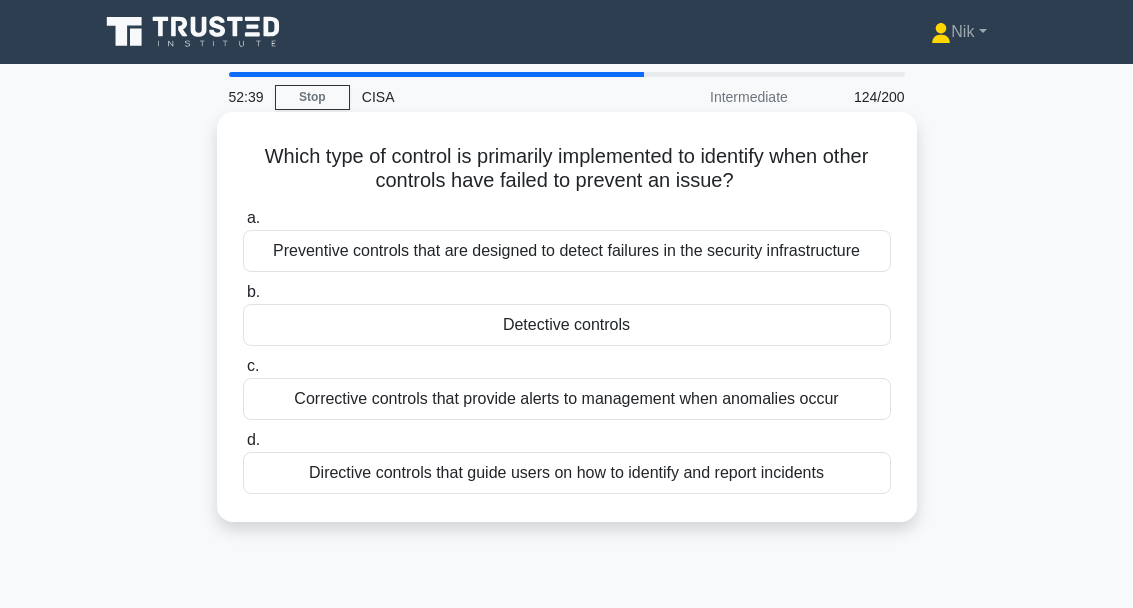 click on "Detective controls" at bounding box center (567, 325) 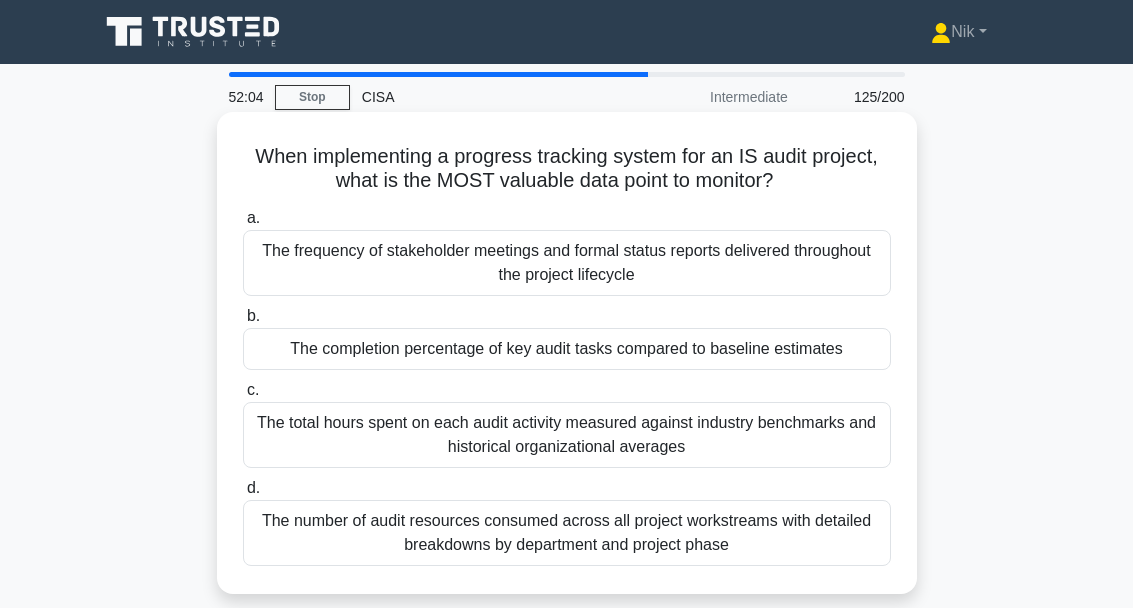 click on "The completion percentage of key audit tasks compared to baseline estimates" at bounding box center [567, 349] 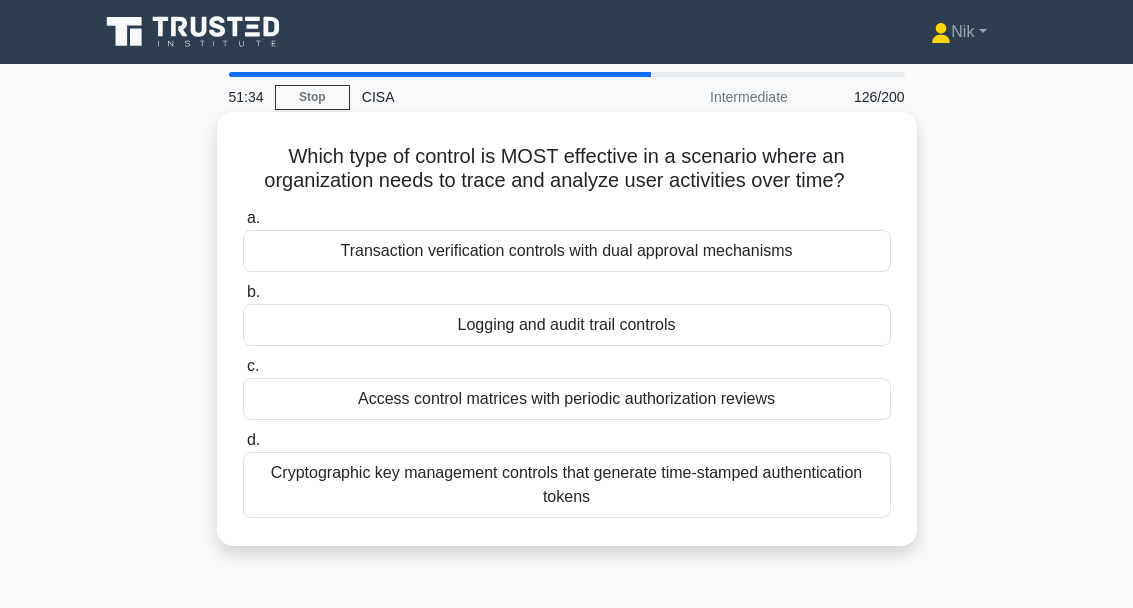 click on "Logging and audit trail controls" at bounding box center [567, 325] 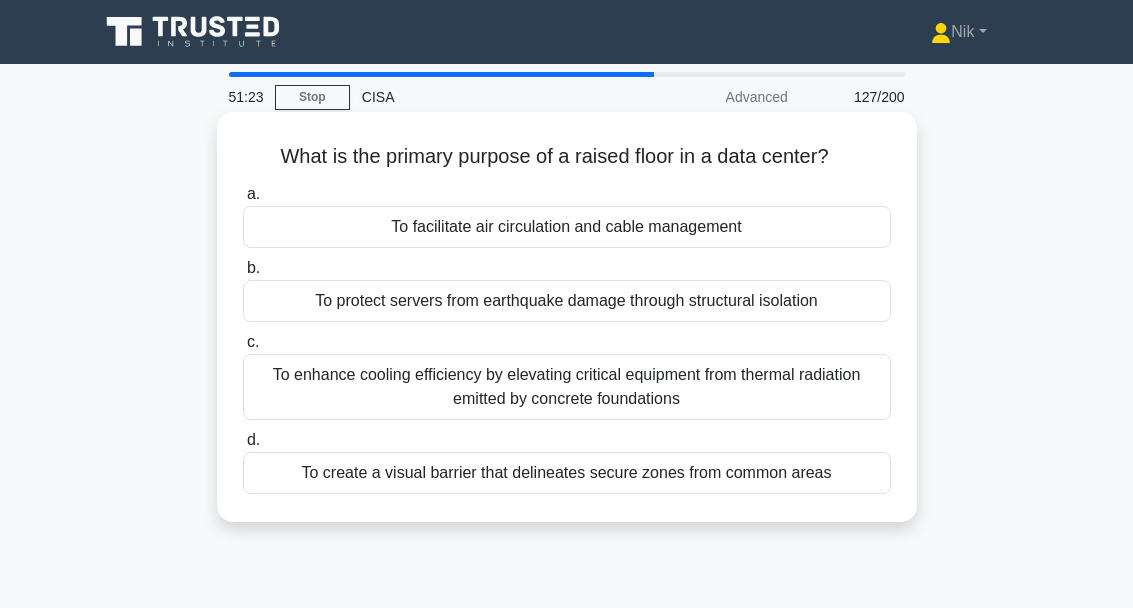 click on "To facilitate air circulation and cable management" at bounding box center [567, 227] 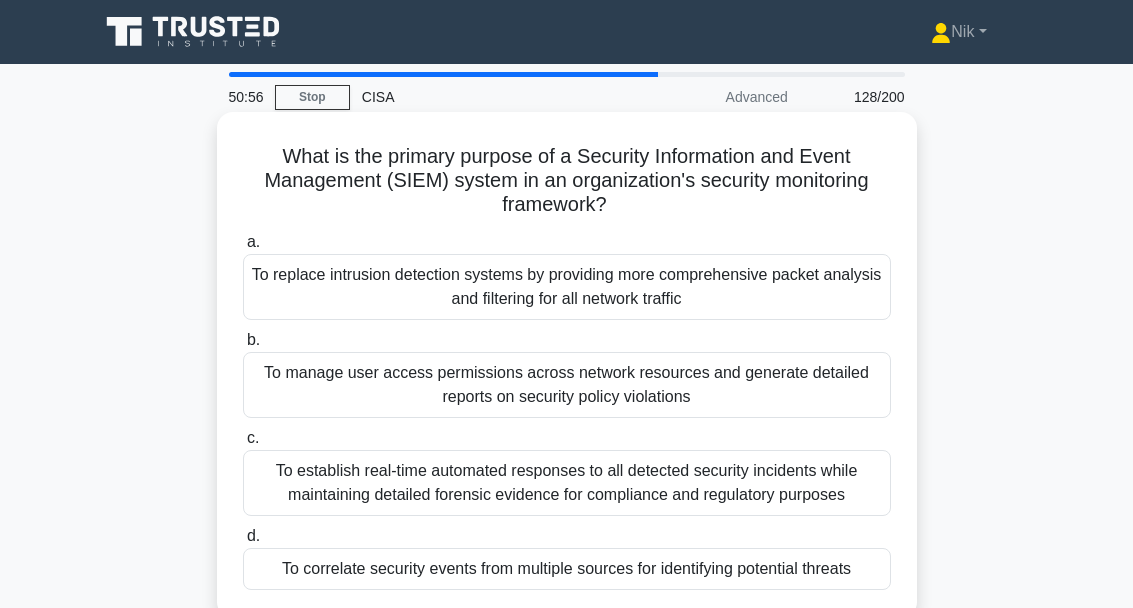 click on "To correlate security events from multiple sources for identifying potential threats" at bounding box center (567, 569) 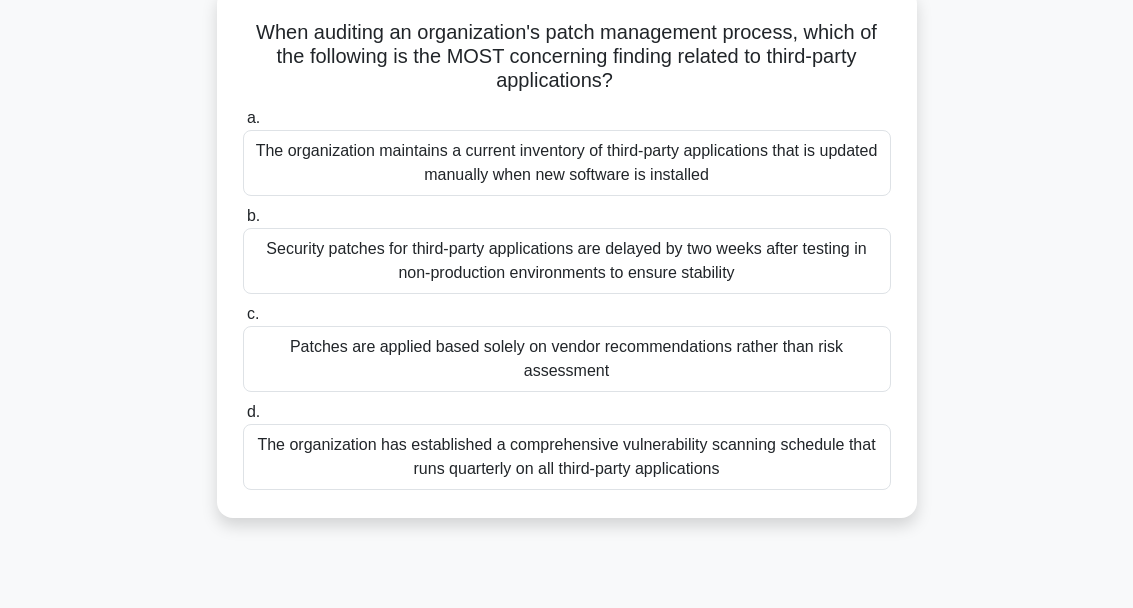 scroll, scrollTop: 165, scrollLeft: 0, axis: vertical 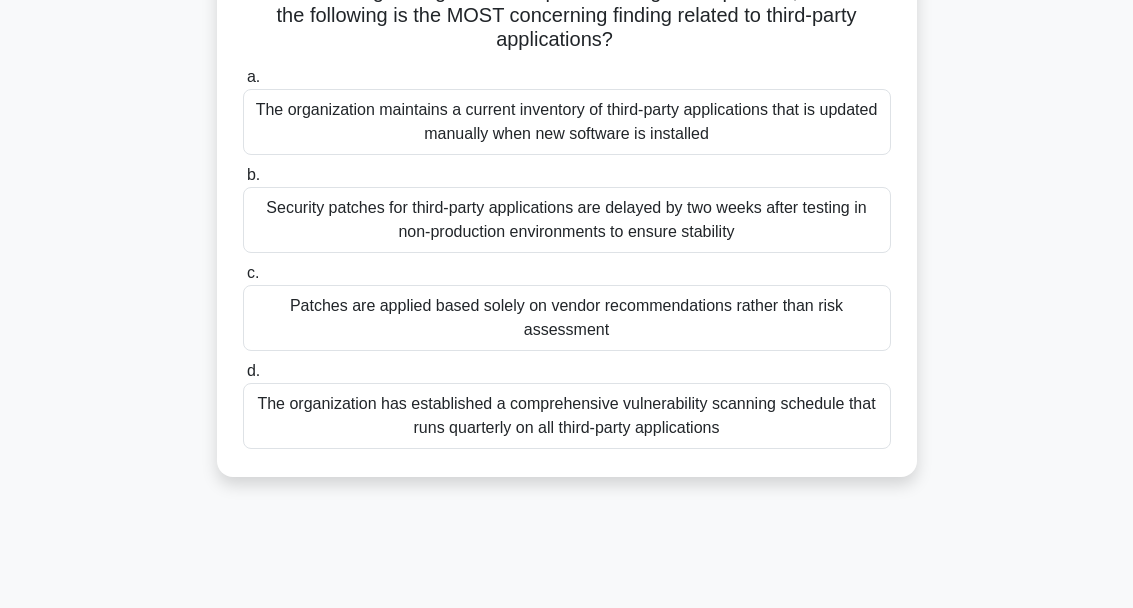 click on "Patches are applied based solely on vendor recommendations rather than risk assessment" at bounding box center [567, 318] 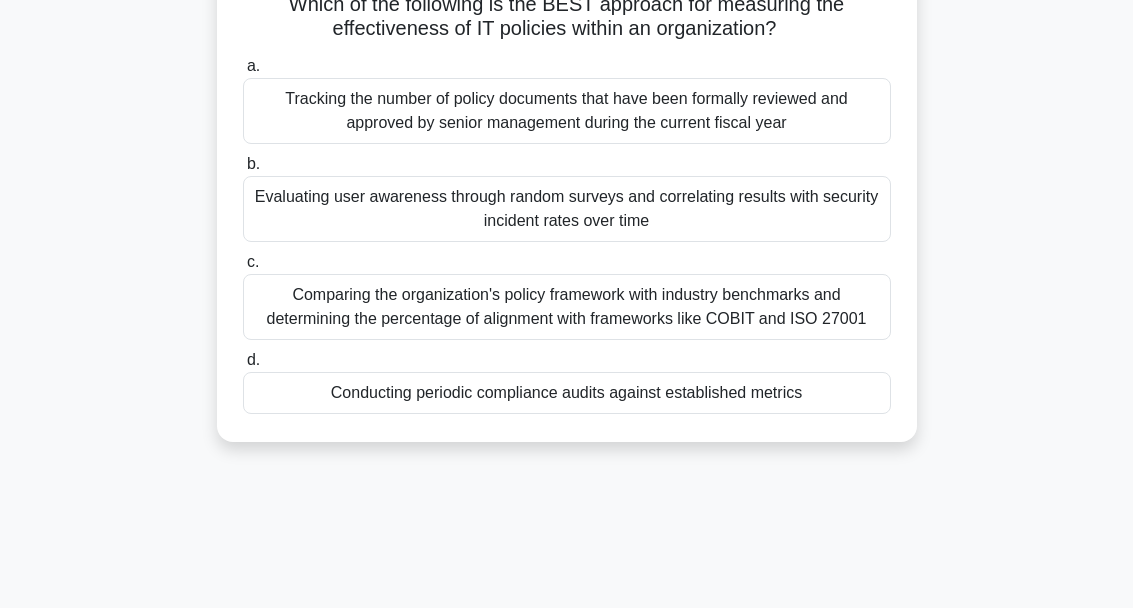scroll, scrollTop: 158, scrollLeft: 0, axis: vertical 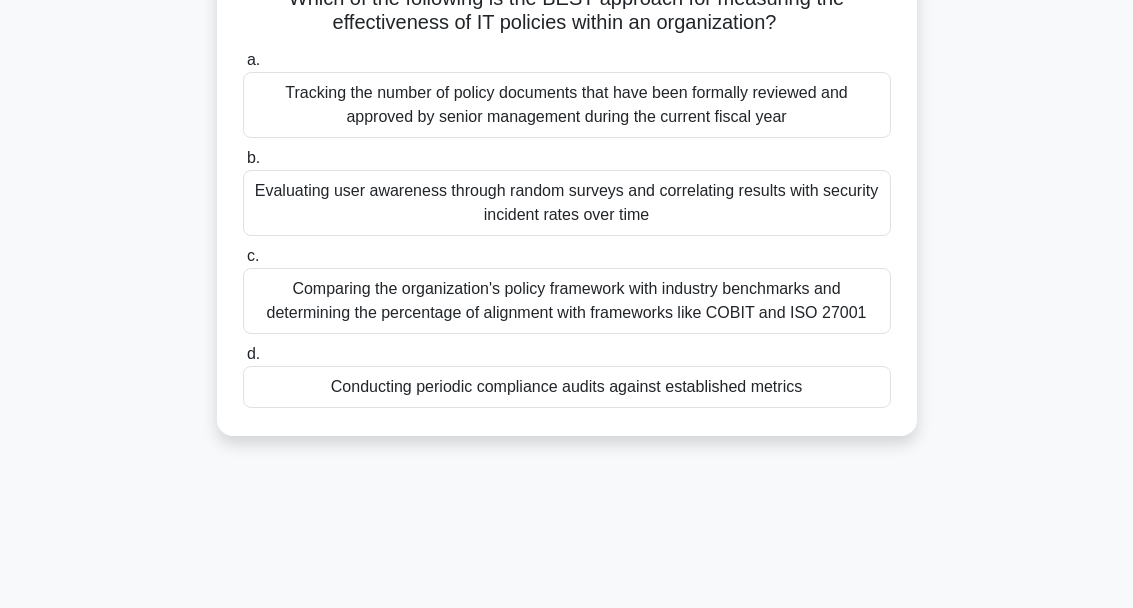 click on "Conducting periodic compliance audits against established metrics" at bounding box center [567, 387] 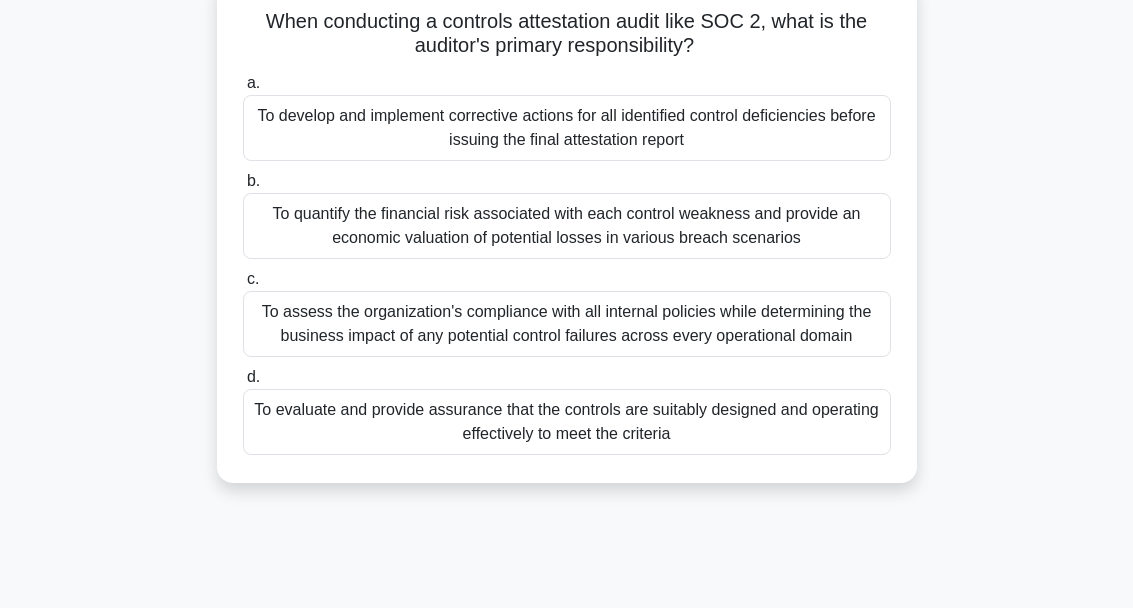 scroll, scrollTop: 152, scrollLeft: 0, axis: vertical 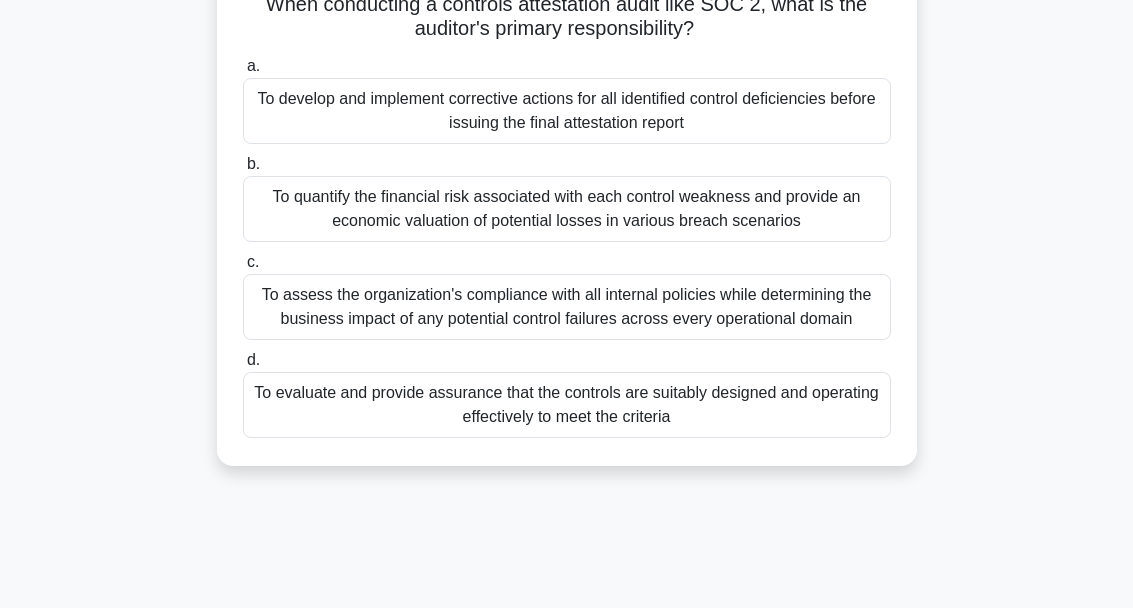 click on "To evaluate and provide assurance that the controls are suitably designed and operating effectively to meet the criteria" at bounding box center [567, 405] 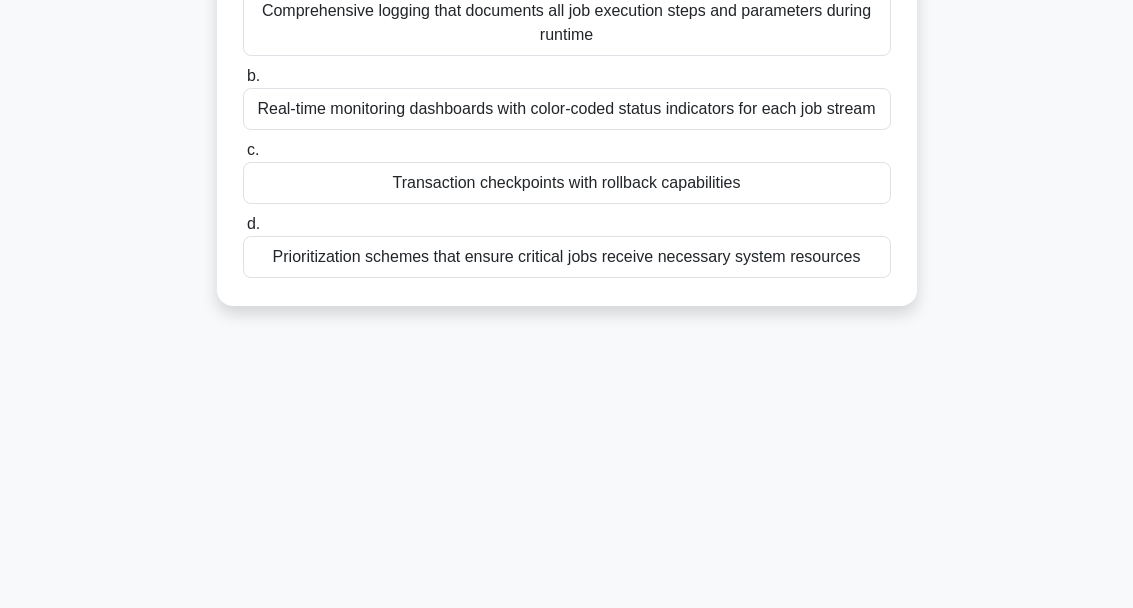 scroll, scrollTop: 246, scrollLeft: 0, axis: vertical 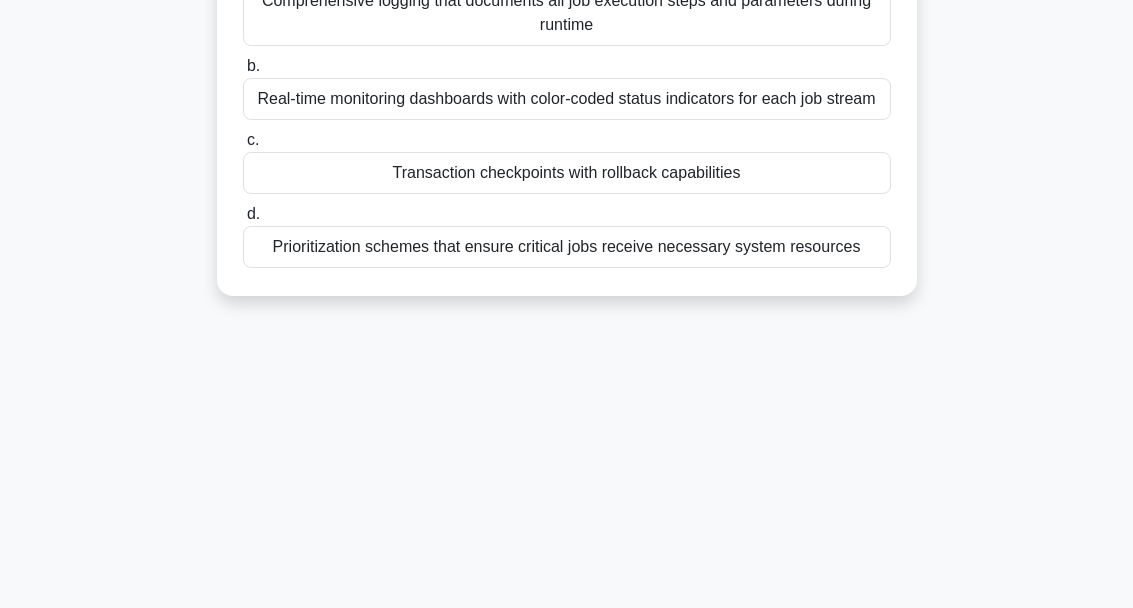 click on "Transaction checkpoints with rollback capabilities" at bounding box center [567, 173] 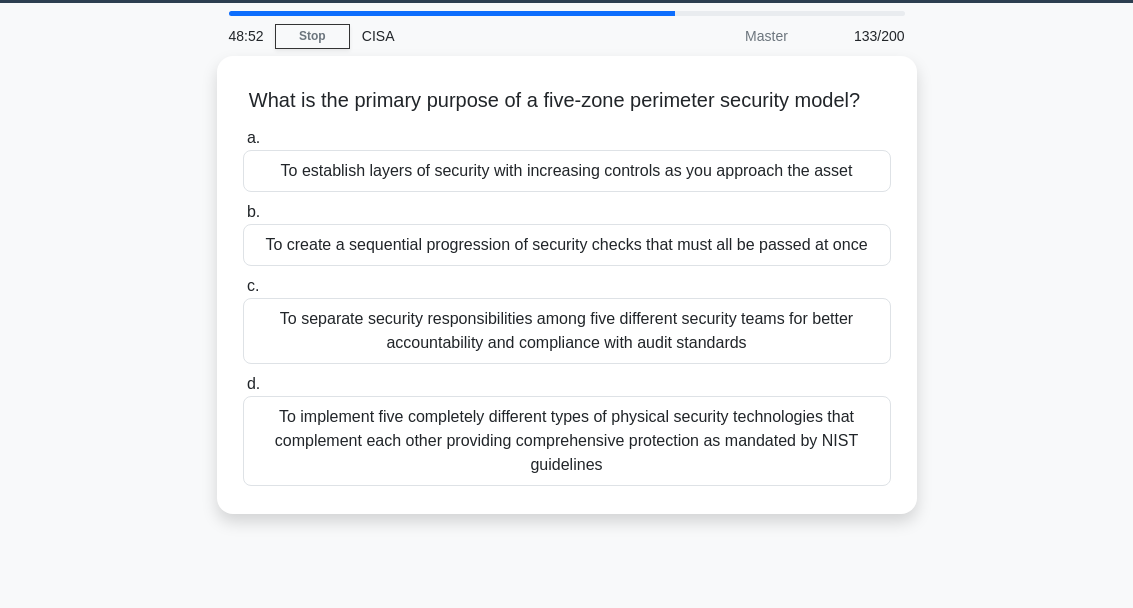 scroll, scrollTop: 12, scrollLeft: 0, axis: vertical 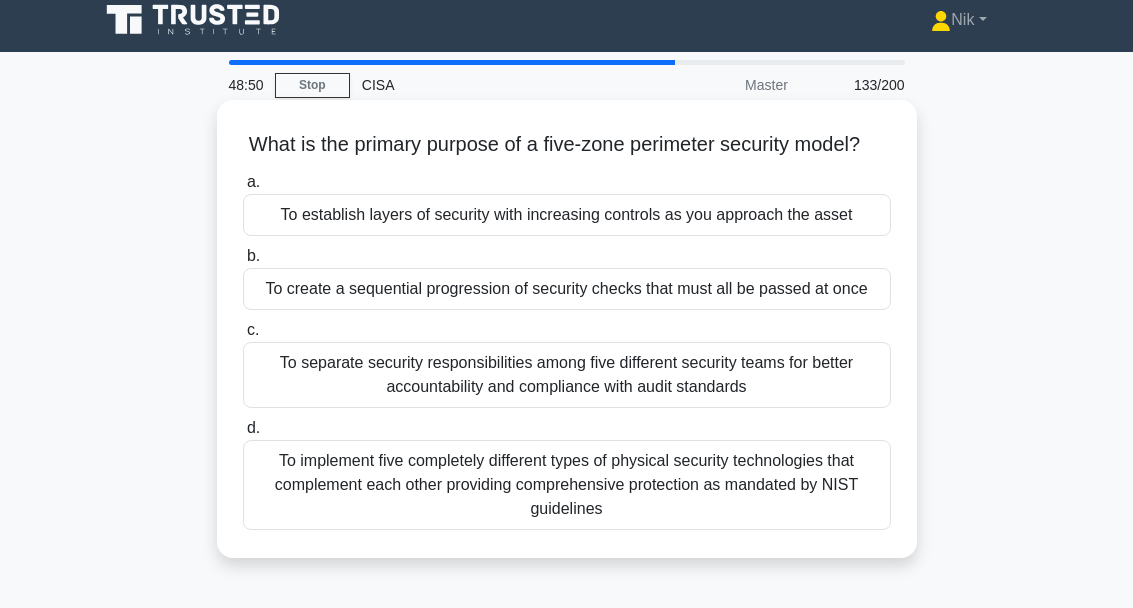 click on "To establish layers of security with increasing controls as you approach the asset" at bounding box center (567, 215) 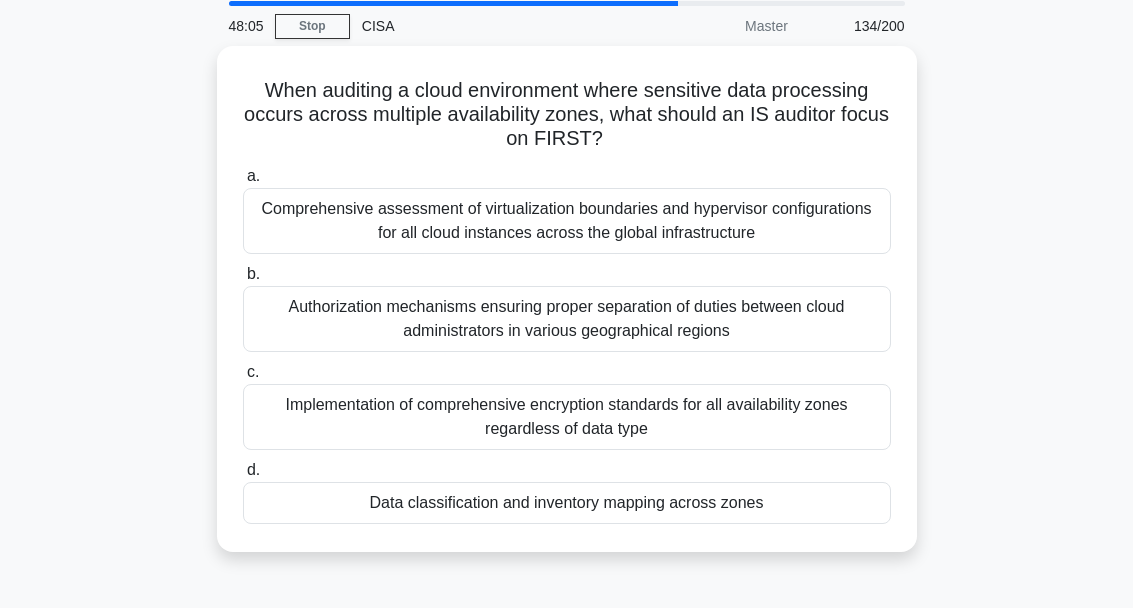 scroll, scrollTop: 70, scrollLeft: 0, axis: vertical 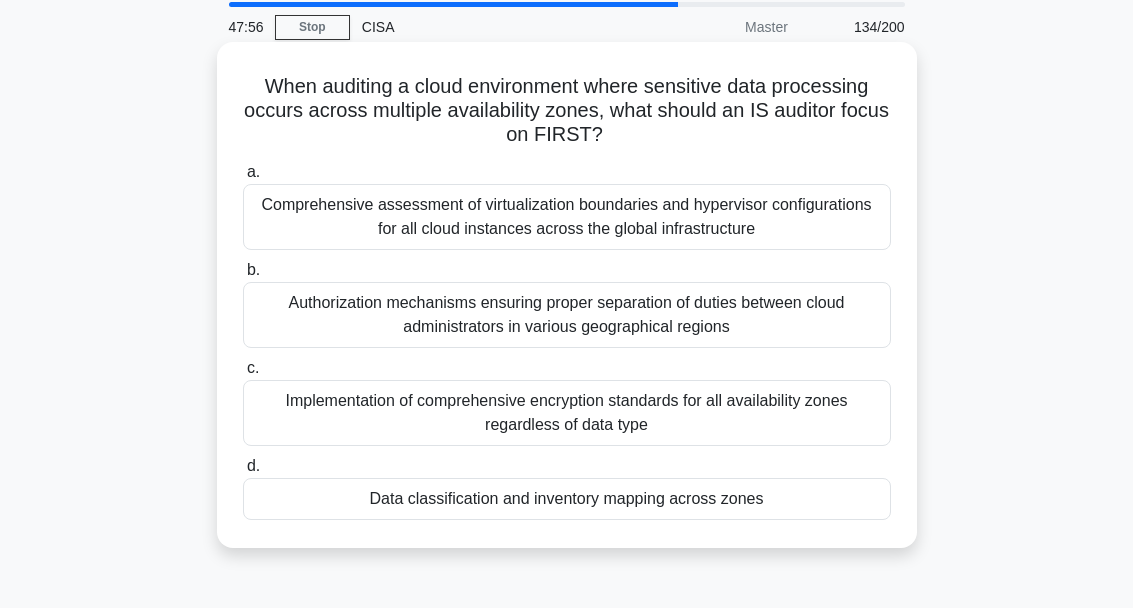 click on "Data classification and inventory mapping across zones" at bounding box center [567, 499] 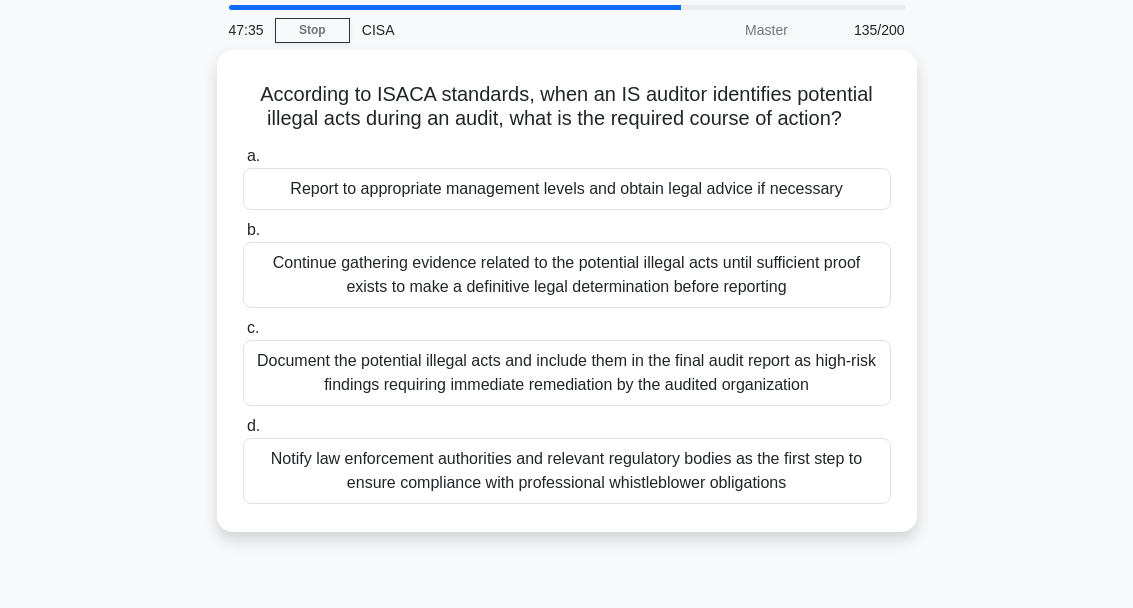 scroll, scrollTop: 66, scrollLeft: 0, axis: vertical 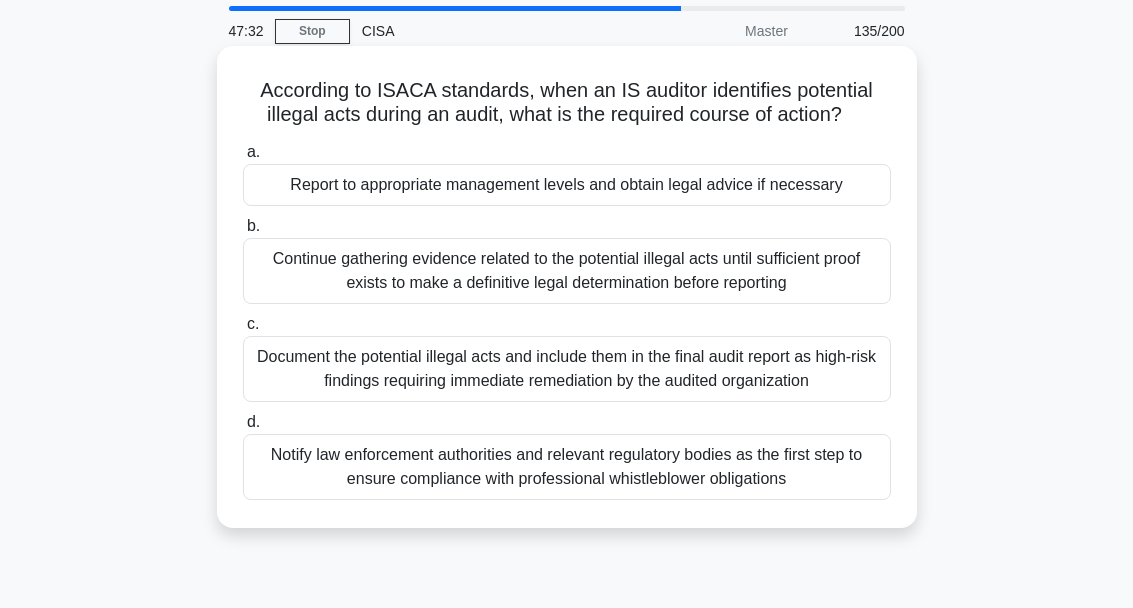 click on "Report to appropriate management levels and obtain legal advice if necessary" at bounding box center (567, 185) 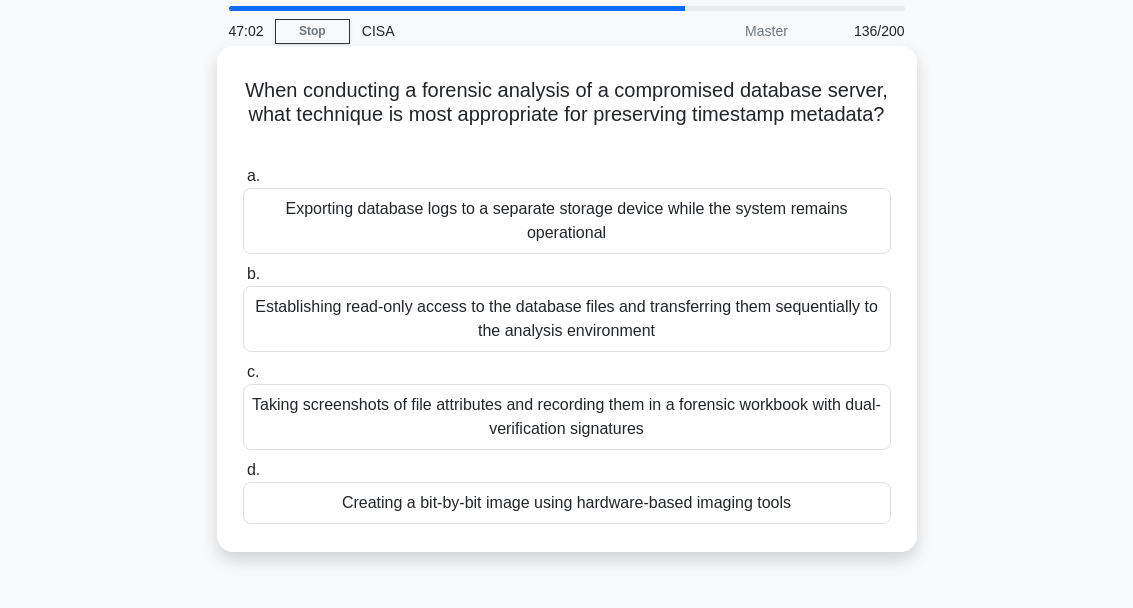 click on "Exporting database logs to a separate storage device while the system remains operational" at bounding box center (567, 221) 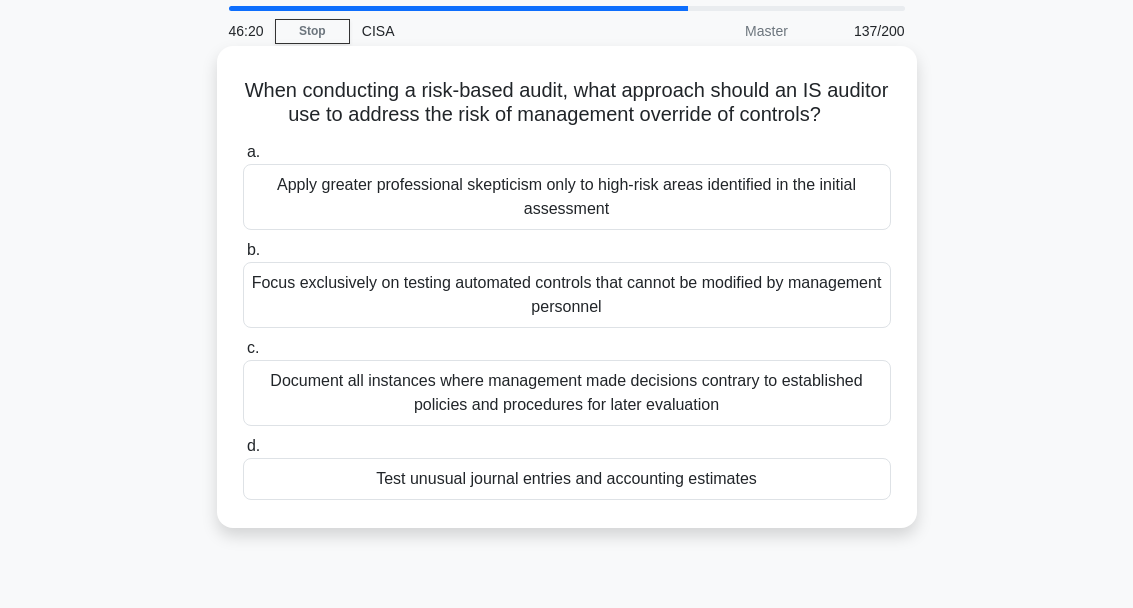 click on "Test unusual journal entries and accounting estimates" at bounding box center [567, 479] 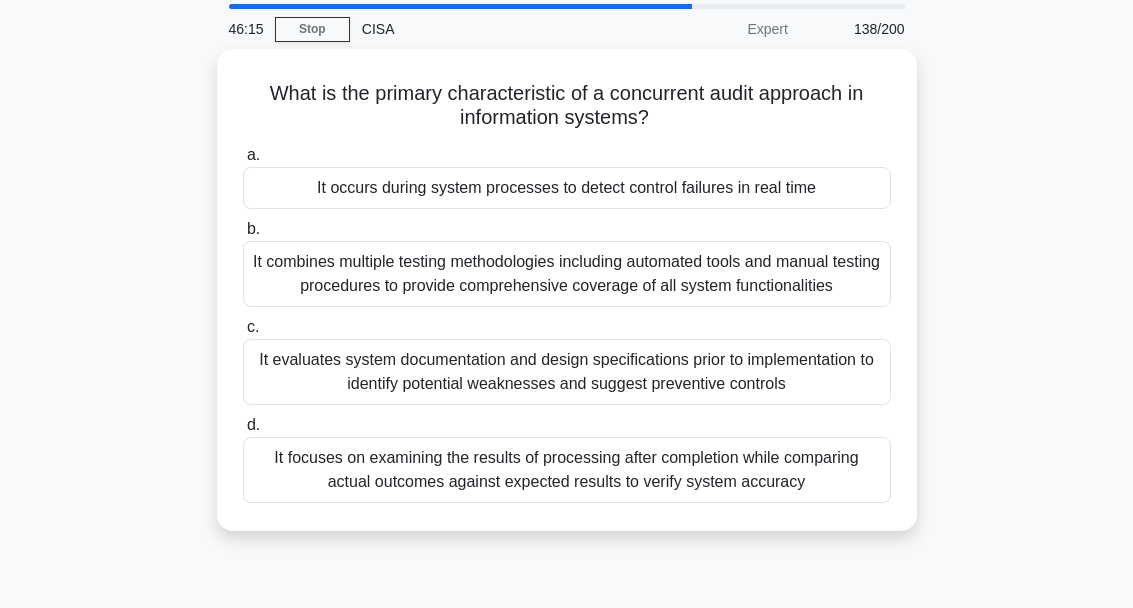 scroll, scrollTop: 72, scrollLeft: 0, axis: vertical 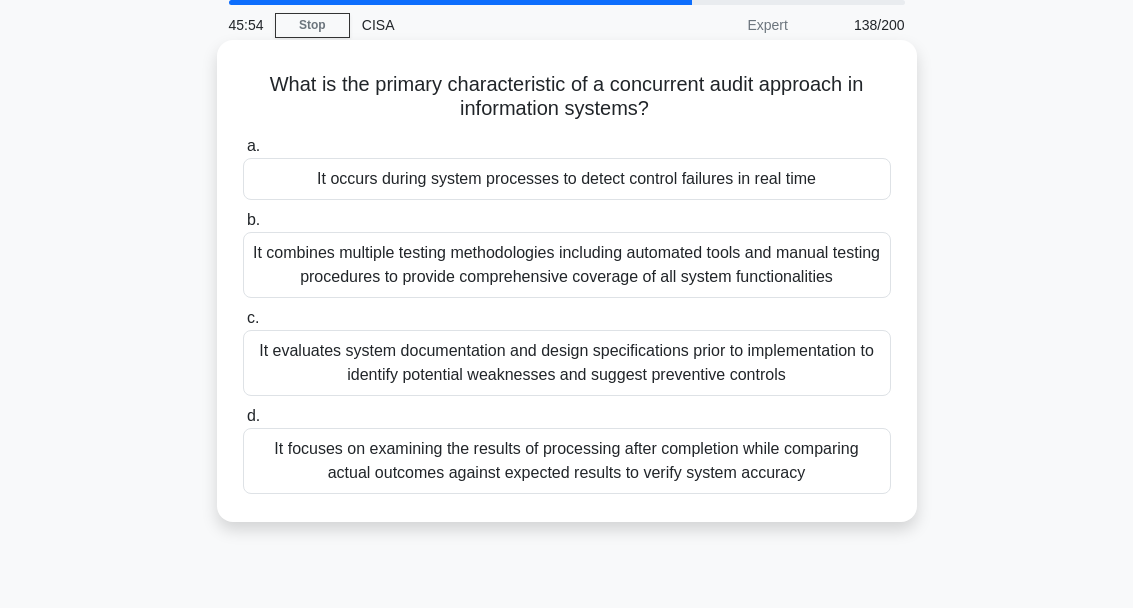 click on "It combines multiple testing methodologies including automated tools and manual testing procedures to provide comprehensive coverage of all system functionalities" at bounding box center (567, 265) 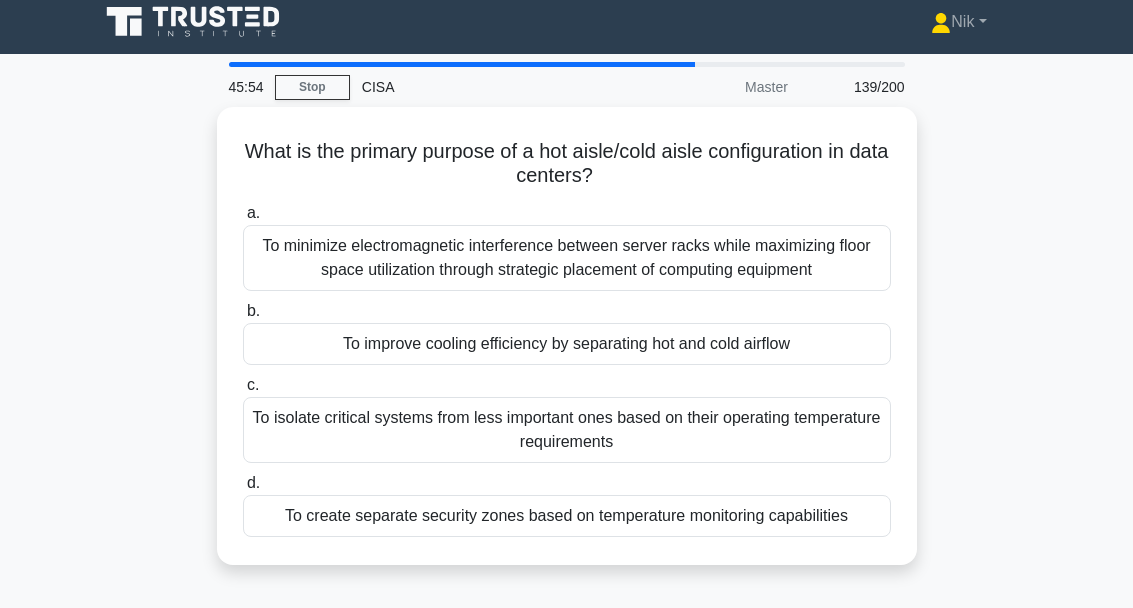 scroll, scrollTop: 0, scrollLeft: 0, axis: both 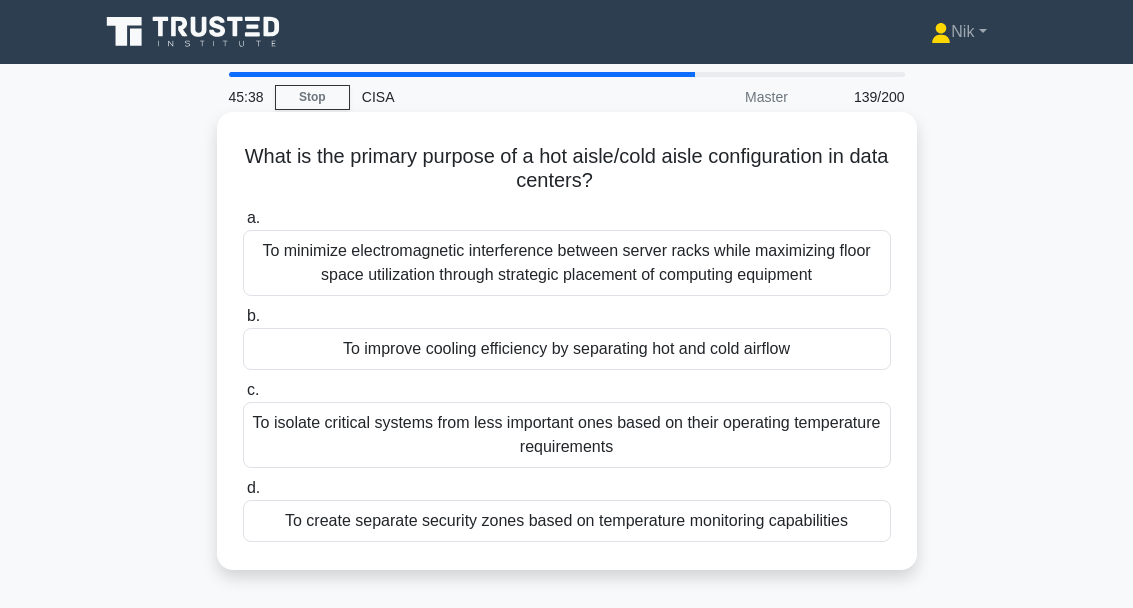 click on "To improve cooling efficiency by separating hot and cold airflow" at bounding box center (567, 349) 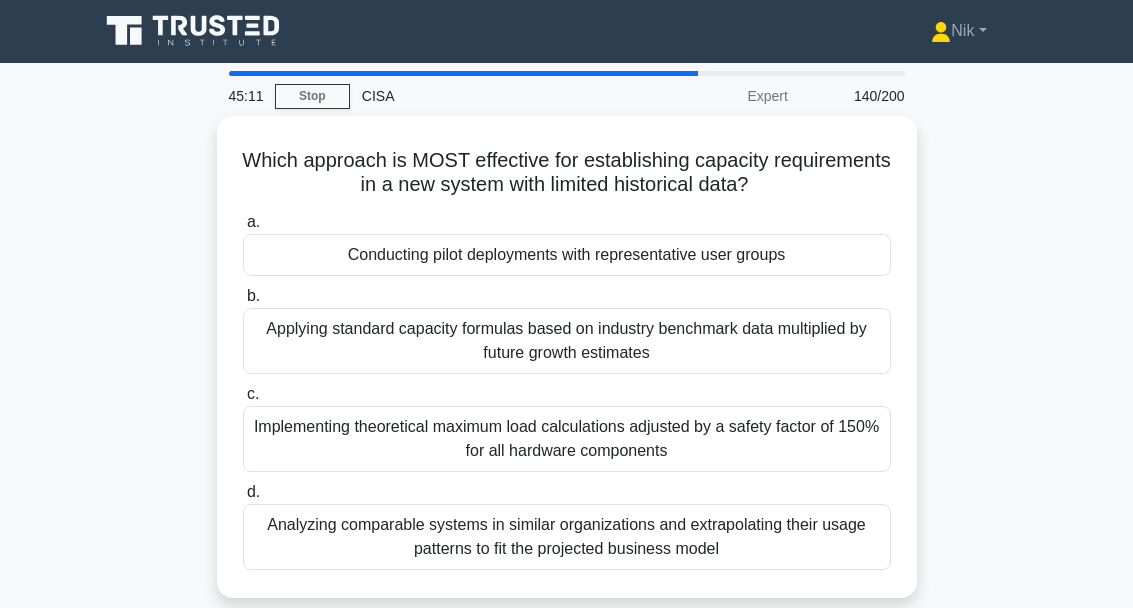 scroll, scrollTop: 44, scrollLeft: 0, axis: vertical 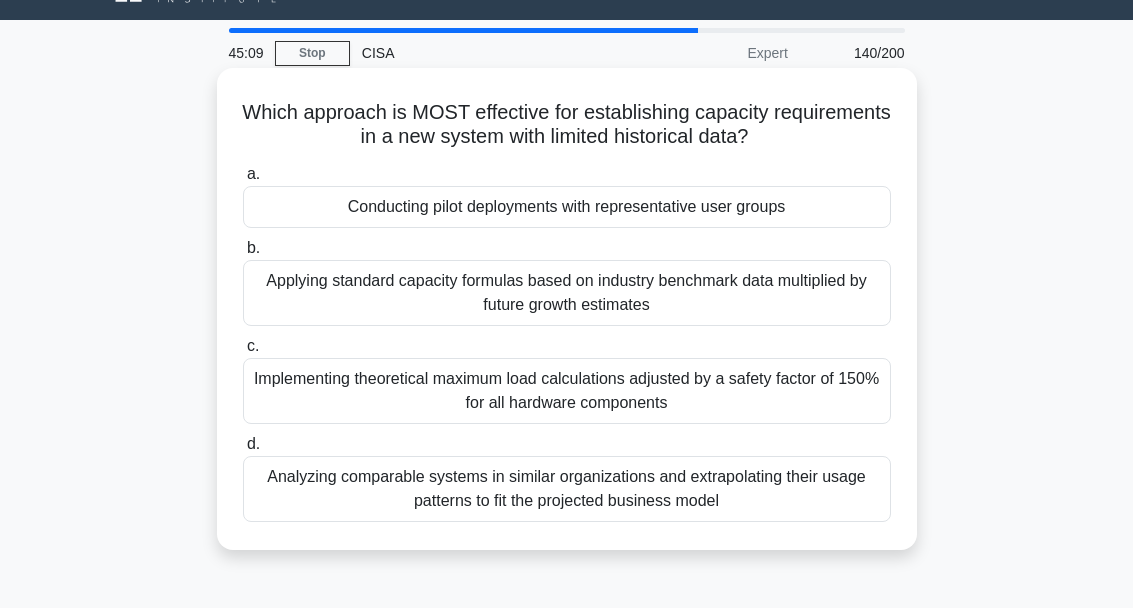 click on "Applying standard capacity formulas based on industry benchmark data multiplied by future growth estimates" at bounding box center (567, 293) 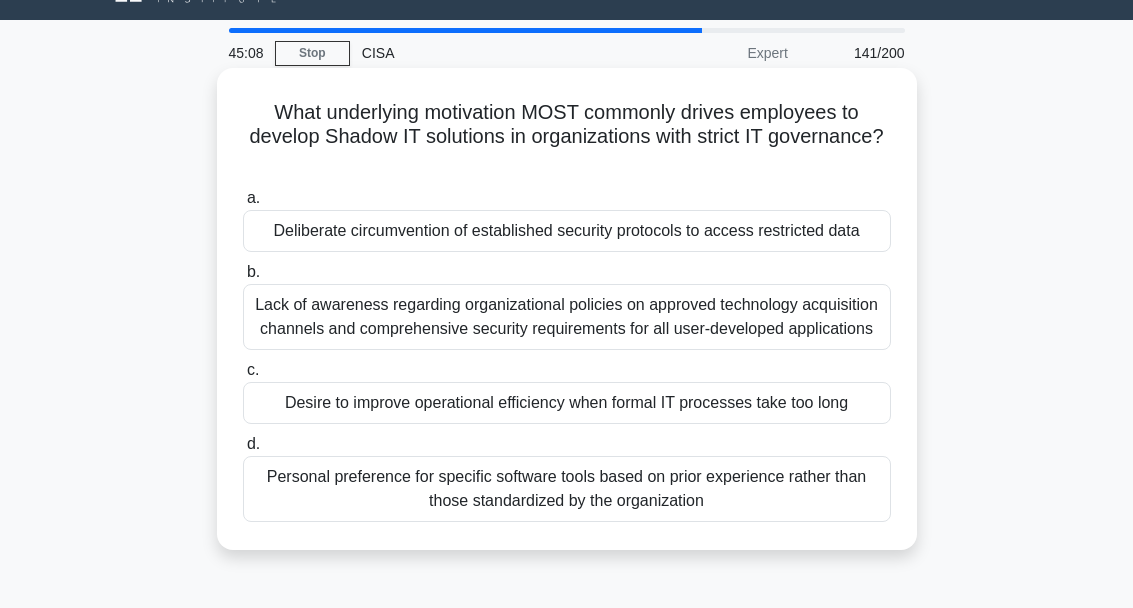 click on "Deliberate circumvention of established security protocols to access restricted data" at bounding box center [567, 231] 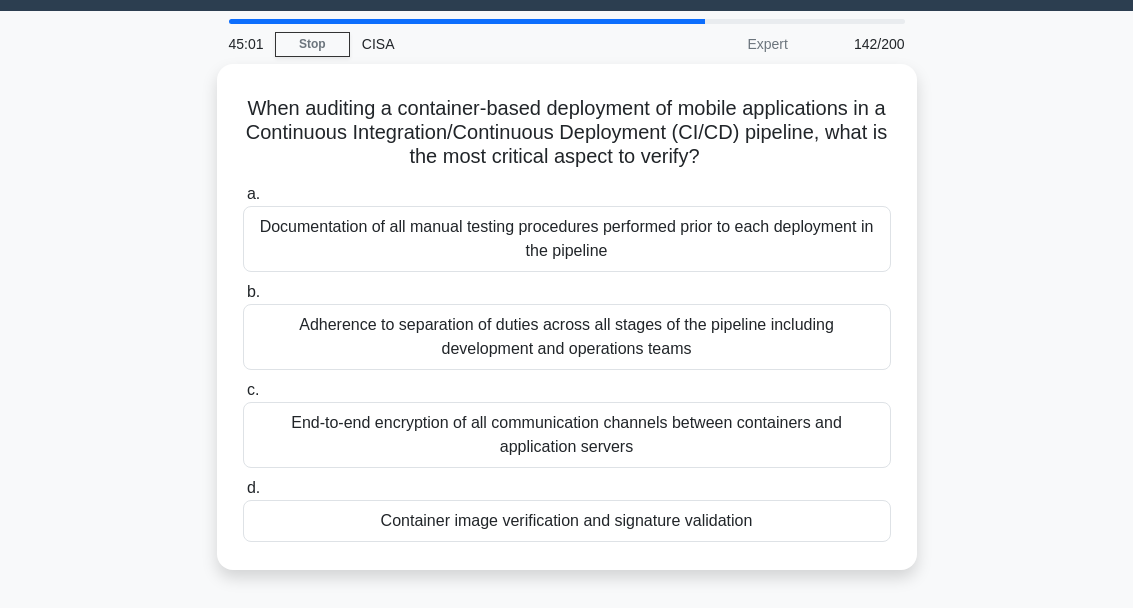 scroll, scrollTop: 54, scrollLeft: 0, axis: vertical 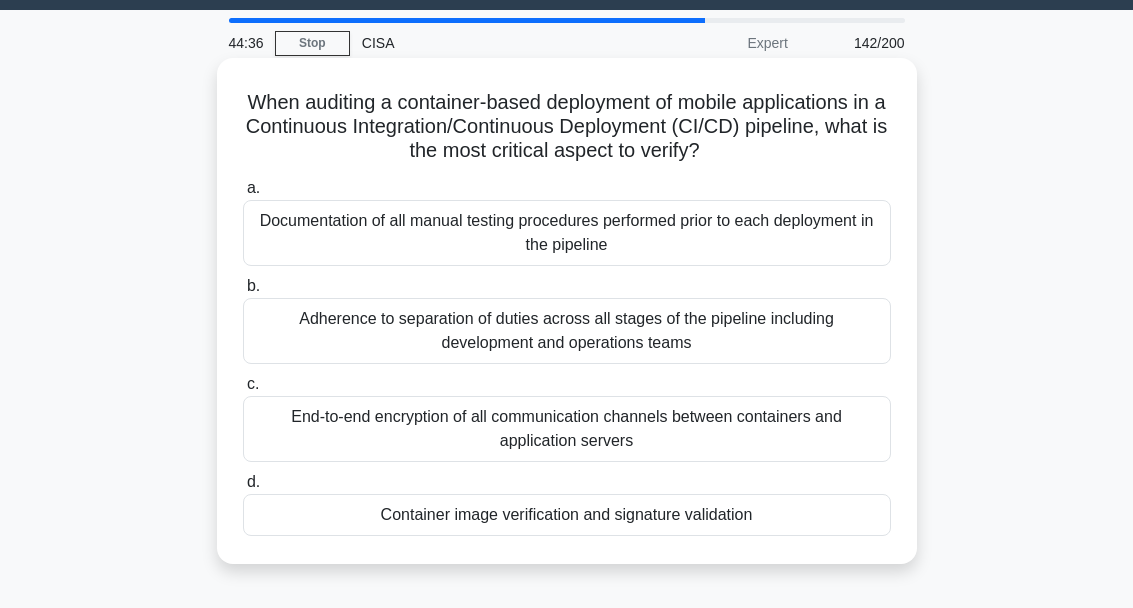 click on "Container image verification and signature validation" at bounding box center (567, 515) 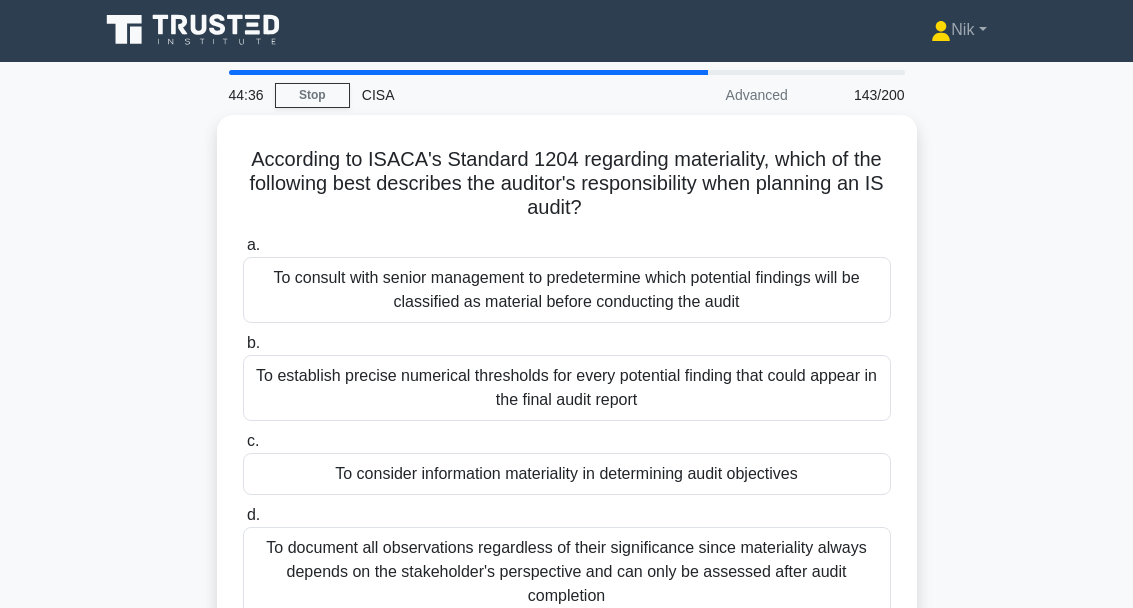 scroll, scrollTop: 0, scrollLeft: 0, axis: both 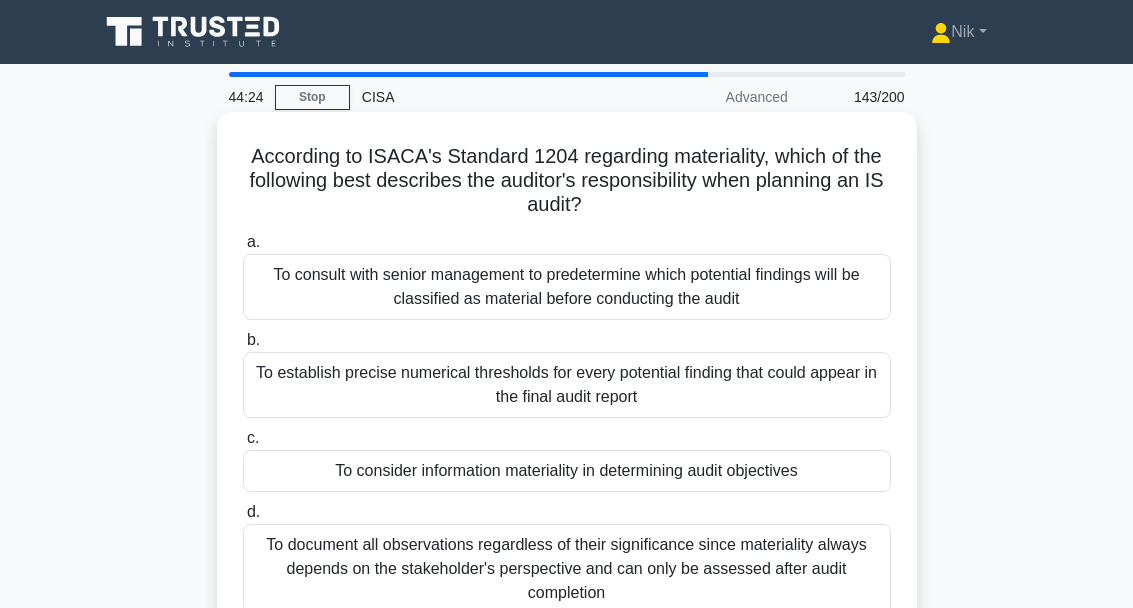click on "To consider information materiality in determining audit objectives" at bounding box center (567, 471) 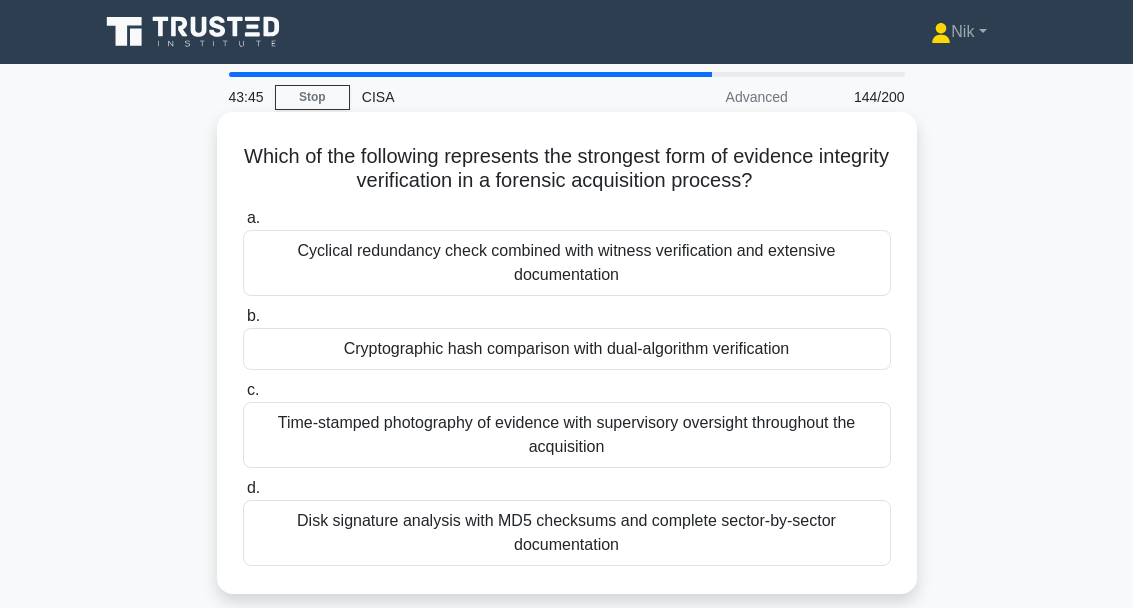 click on "Cryptographic hash comparison with dual-algorithm verification" at bounding box center (567, 349) 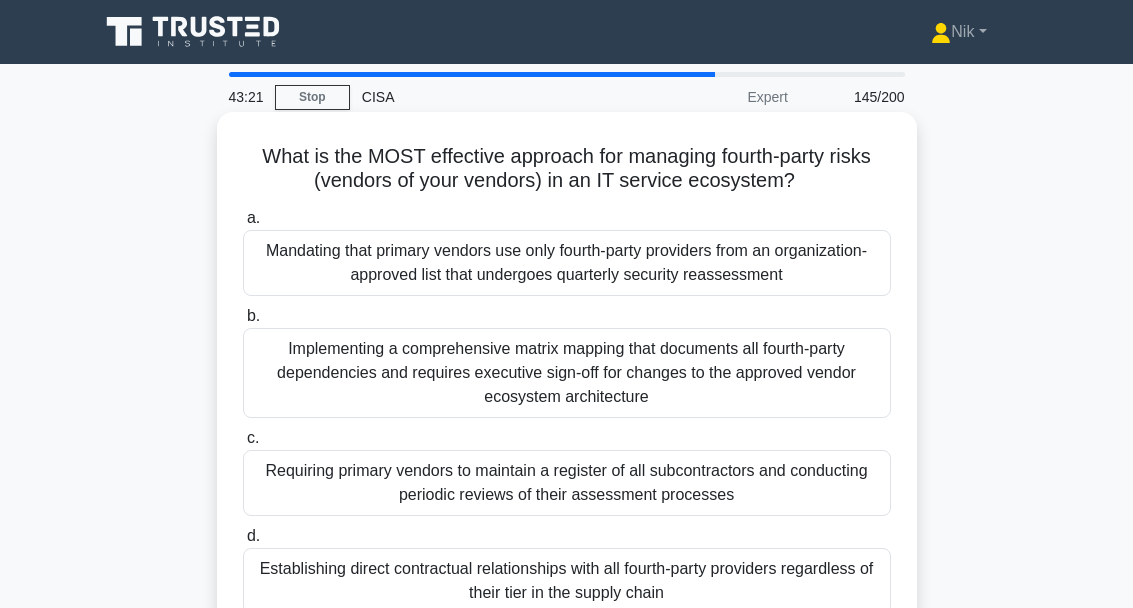 click on "Requiring primary vendors to maintain a register of all subcontractors and conducting periodic reviews of their assessment processes" at bounding box center [567, 483] 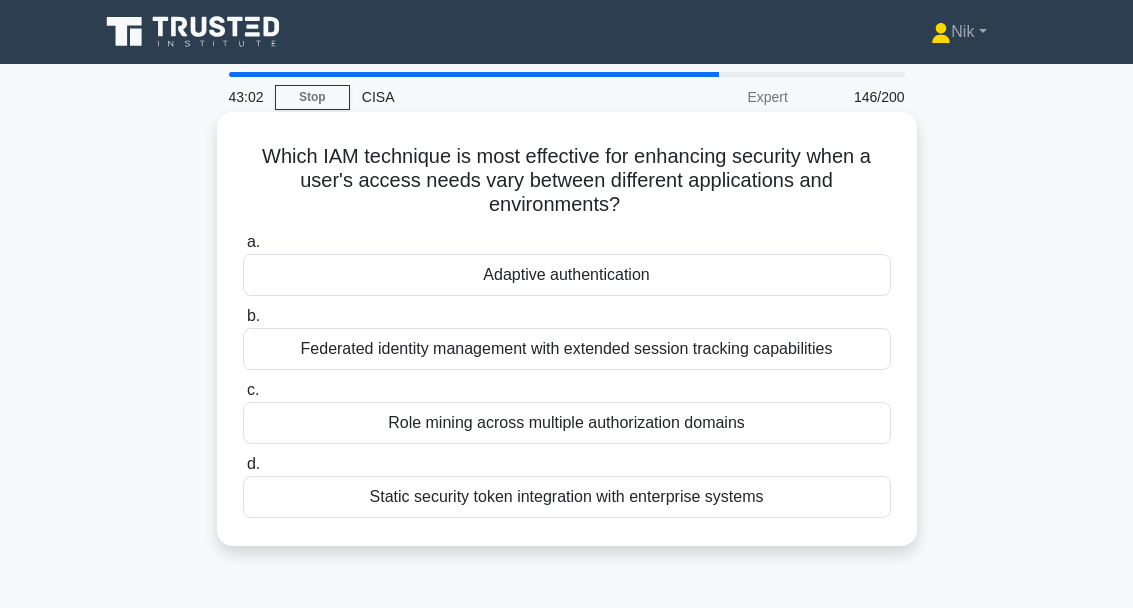 click on "Federated identity management with extended session tracking capabilities" at bounding box center (567, 349) 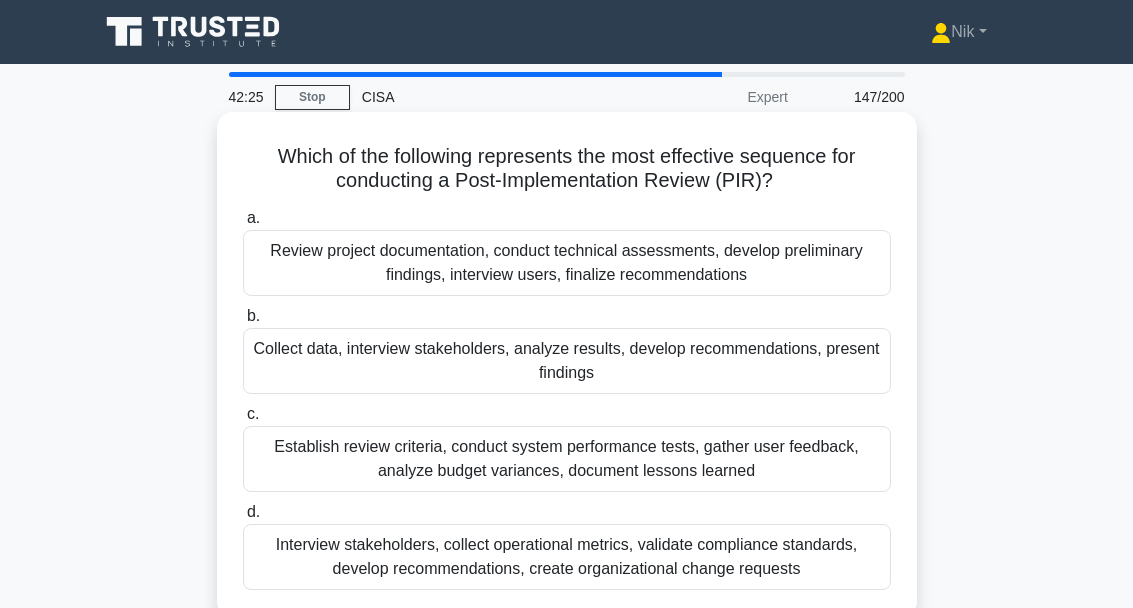 click on "Which of the following represents the most effective sequence for conducting a Post-Implementation Review (PIR)?
.spinner_0XTQ{transform-origin:center;animation:spinner_y6GP .75s linear infinite}@keyframes spinner_y6GP{100%{transform:rotate(360deg)}}
a.
Review project documentation, conduct technical assessments, develop preliminary findings, interview users, finalize recommendations
b. c. d." at bounding box center (567, 365) 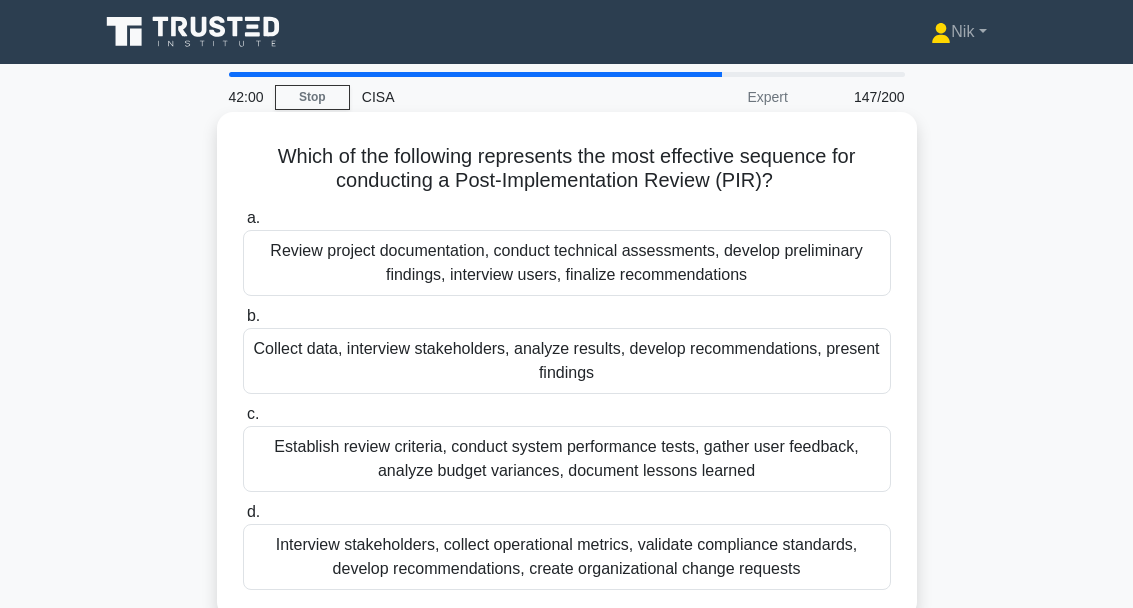 click on "Collect data, interview stakeholders, analyze results, develop recommendations, present findings" at bounding box center (567, 361) 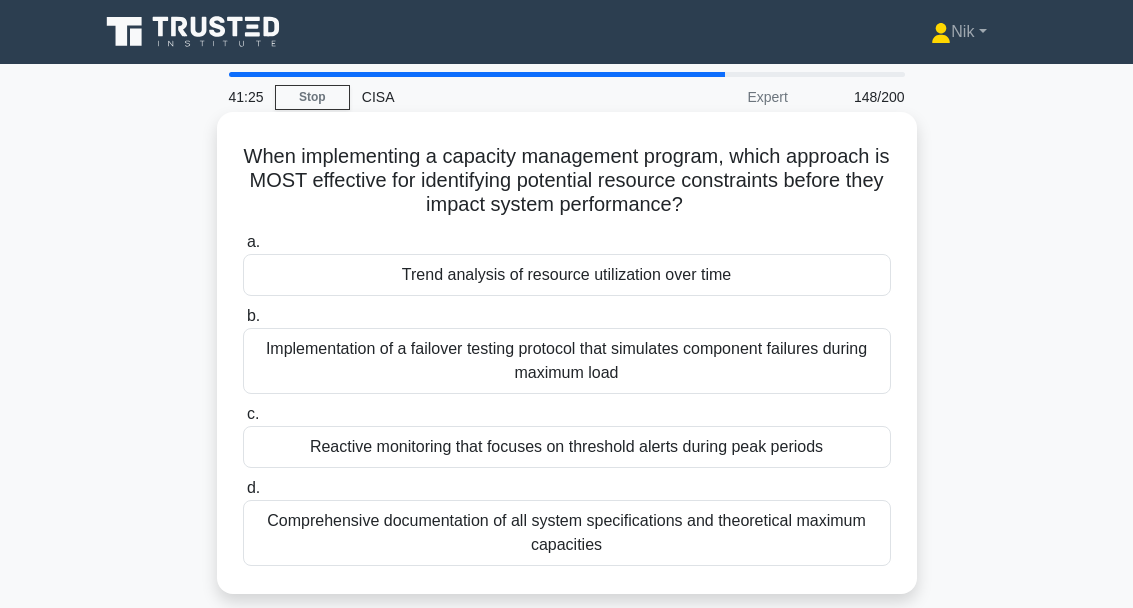 click on "Trend analysis of resource utilization over time" at bounding box center (567, 275) 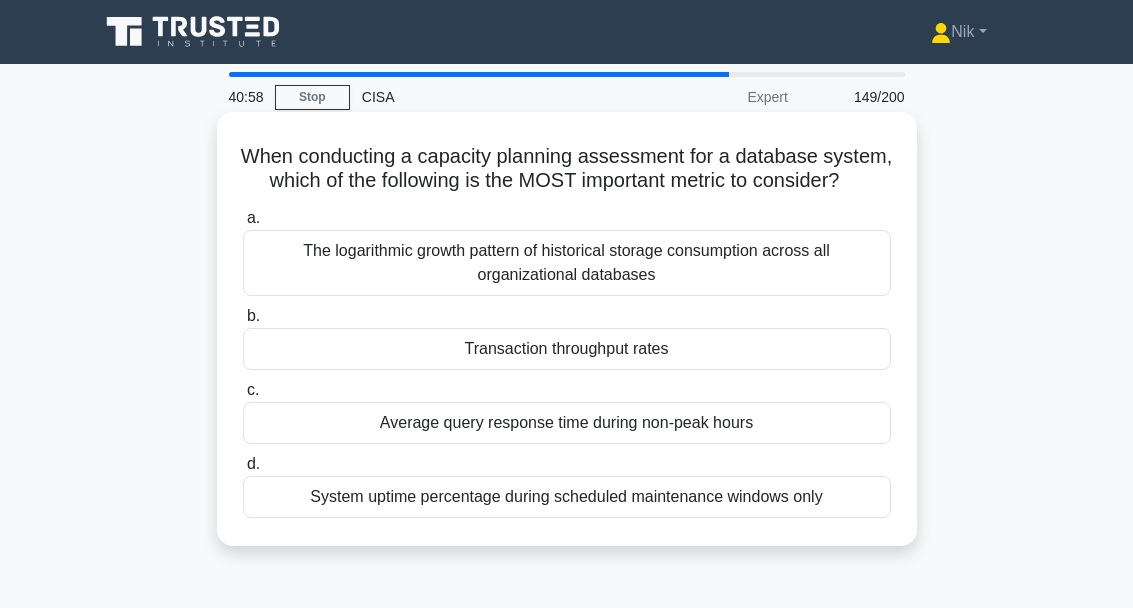 click on "The logarithmic growth pattern of historical storage consumption across all organizational databases" at bounding box center (567, 263) 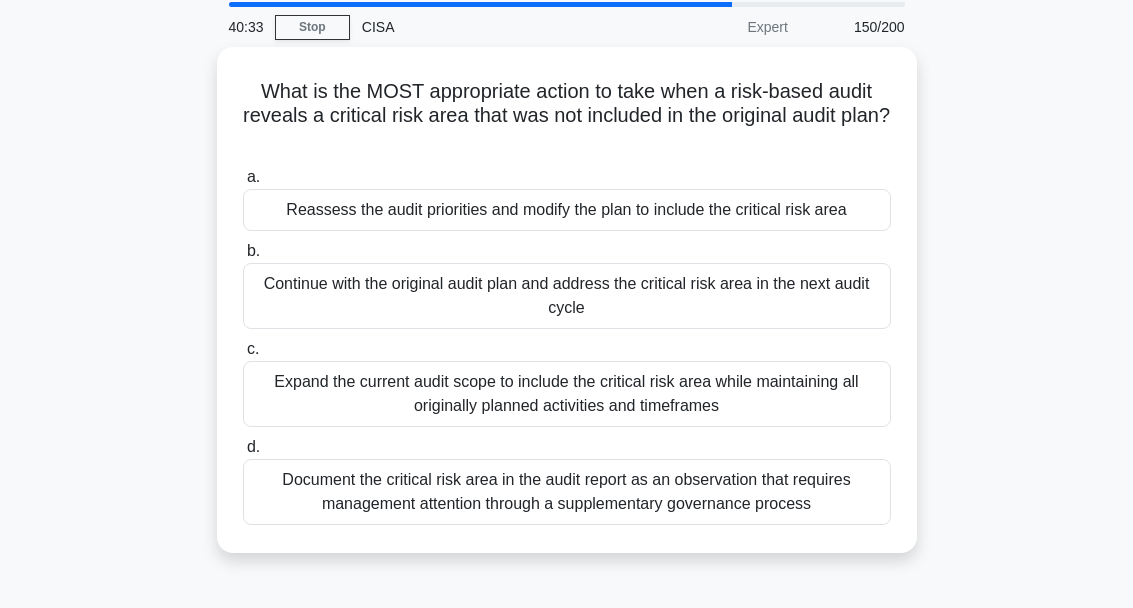 scroll, scrollTop: 70, scrollLeft: 0, axis: vertical 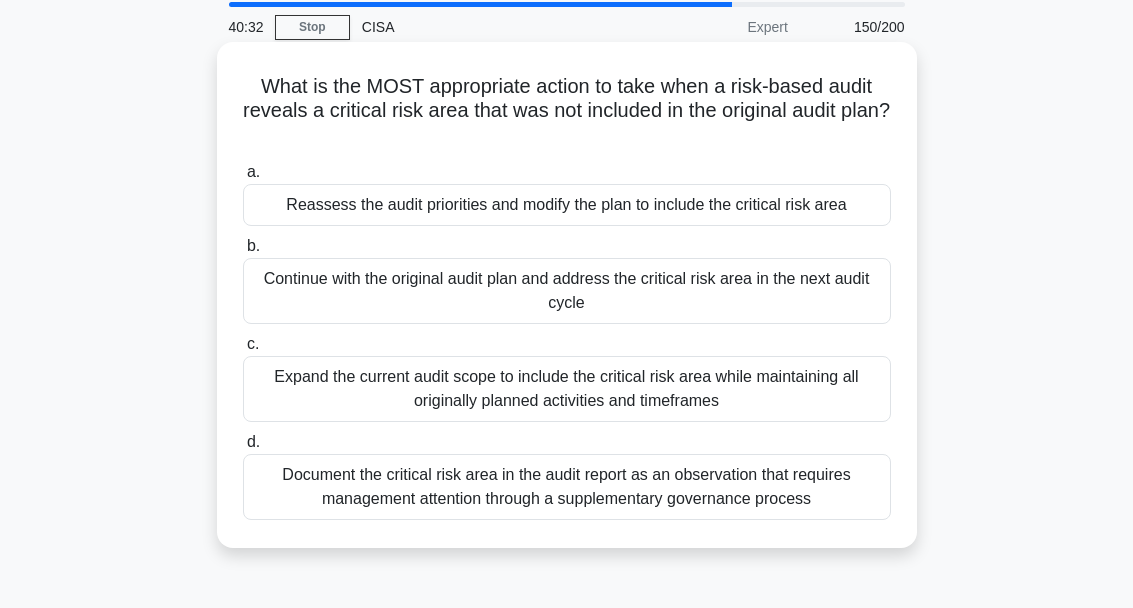 click on "Expand the current audit scope to include the critical risk area while maintaining all originally planned activities and timeframes" at bounding box center [567, 389] 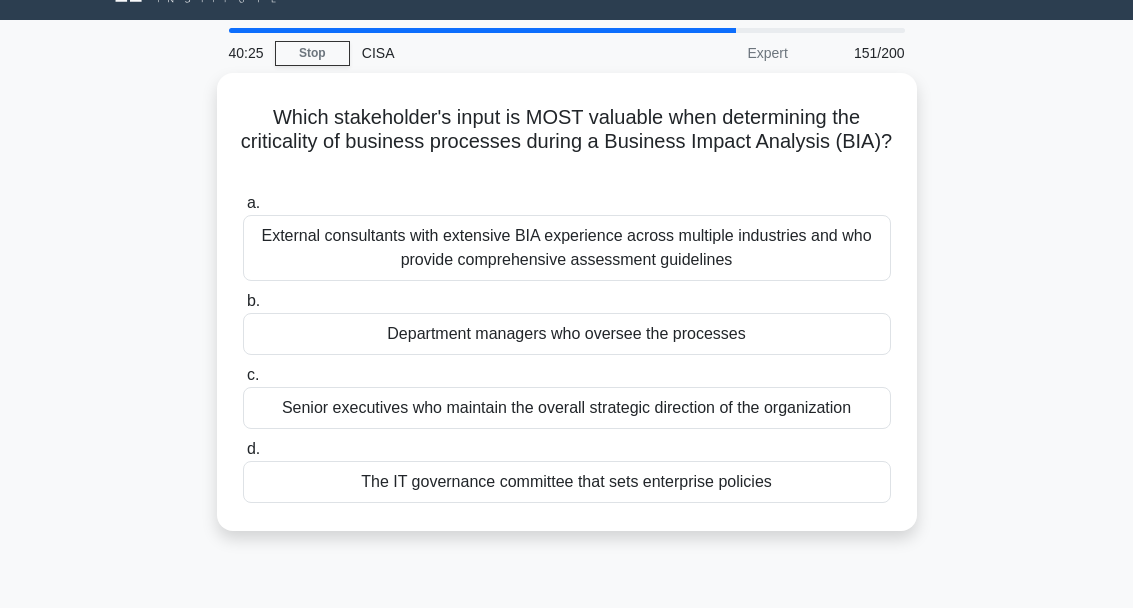 scroll, scrollTop: 57, scrollLeft: 0, axis: vertical 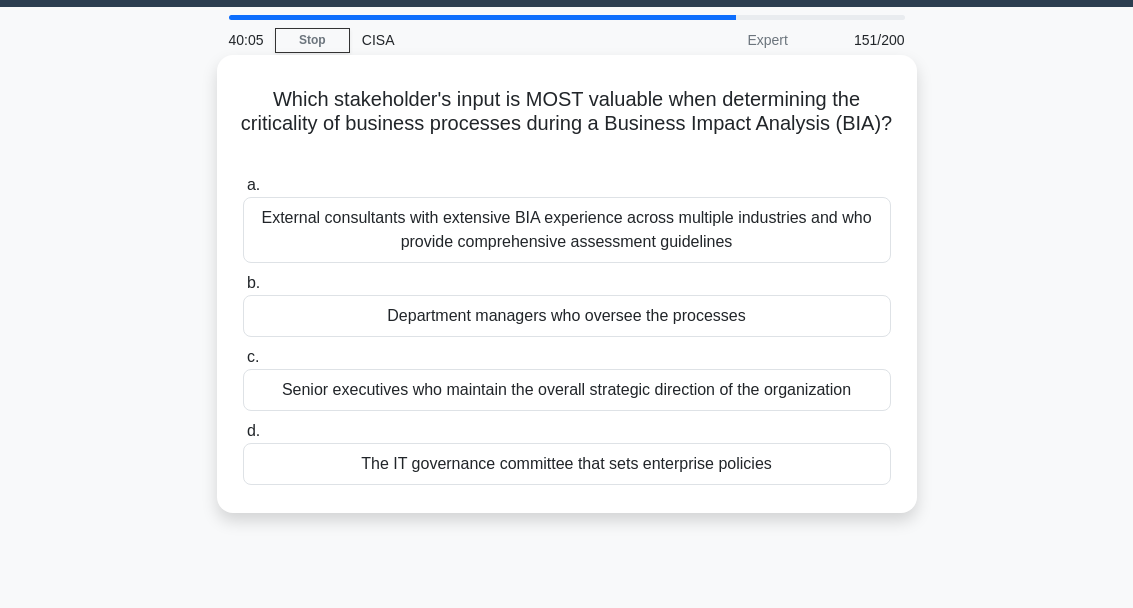click on "Department managers who oversee the processes" at bounding box center (567, 316) 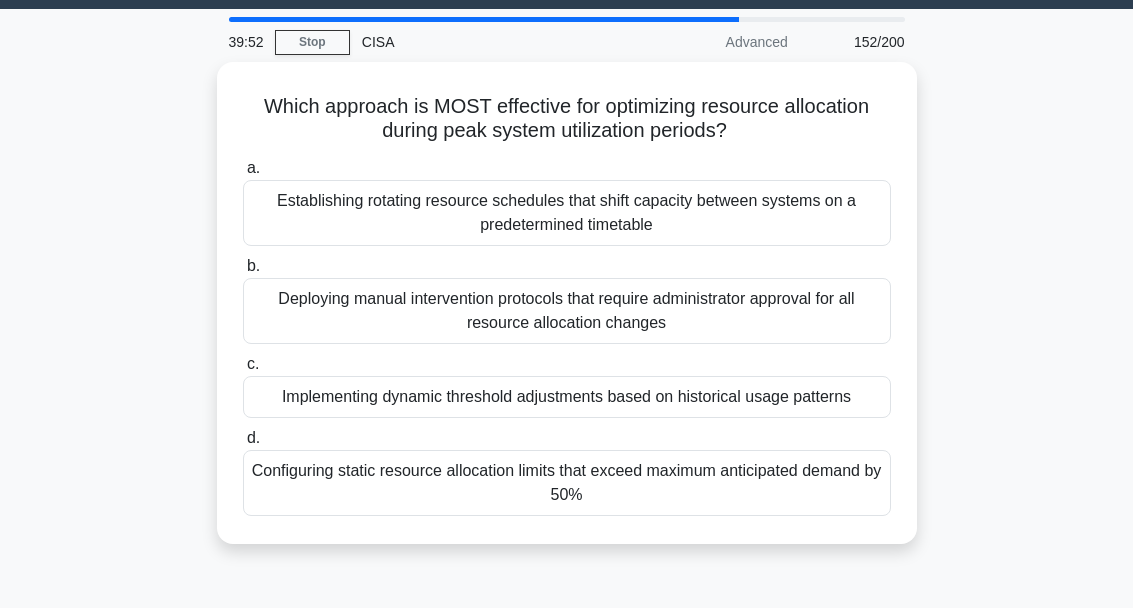 scroll, scrollTop: 56, scrollLeft: 0, axis: vertical 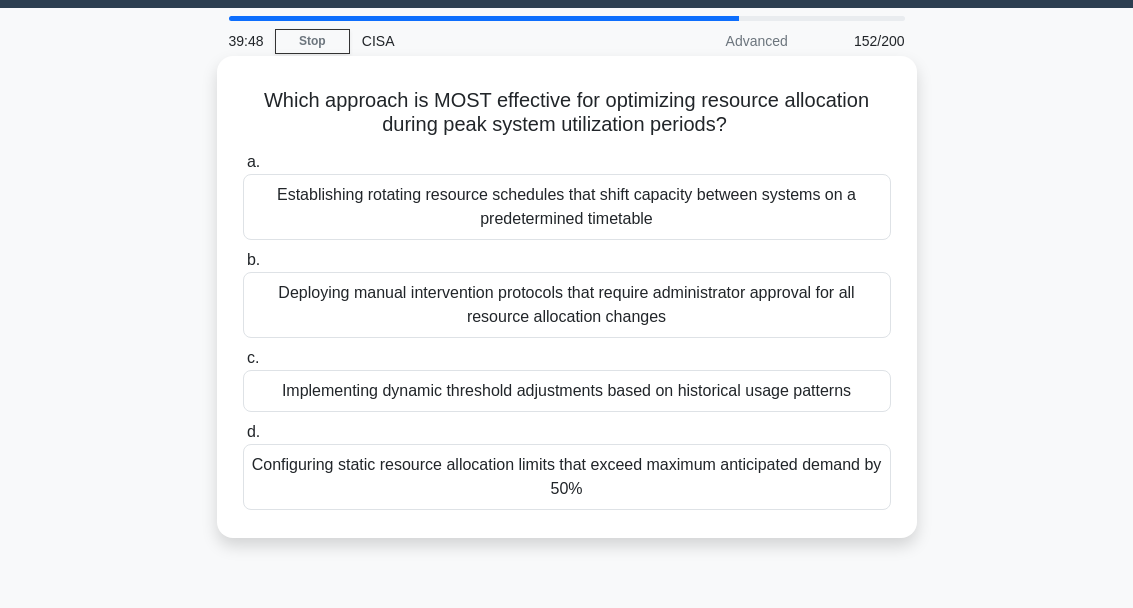 click on "Implementing dynamic threshold adjustments based on historical usage patterns" at bounding box center (567, 391) 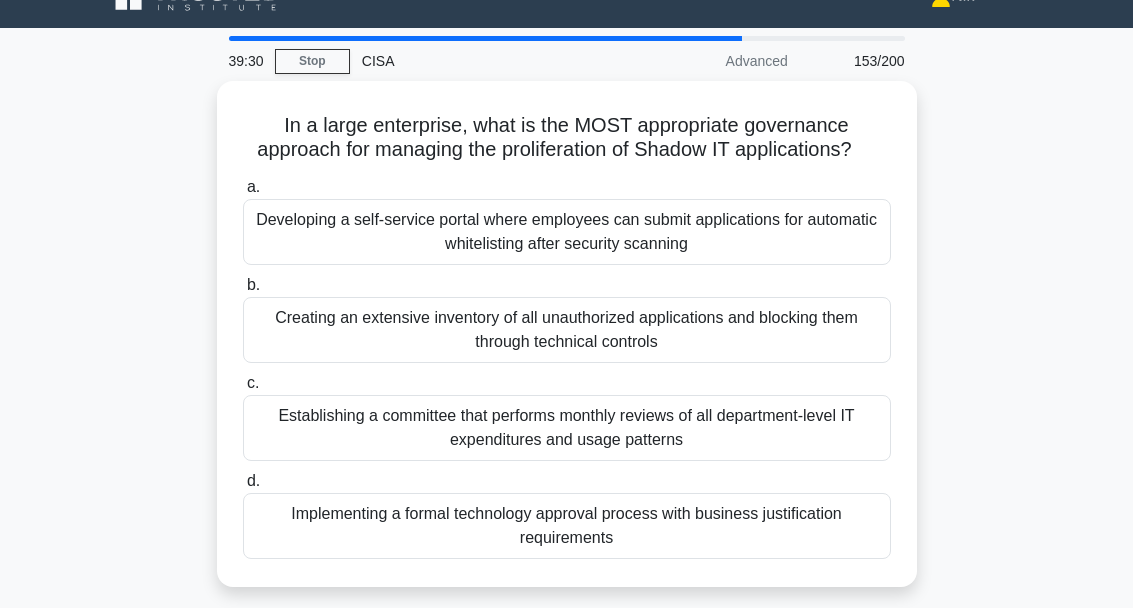 scroll, scrollTop: 76, scrollLeft: 0, axis: vertical 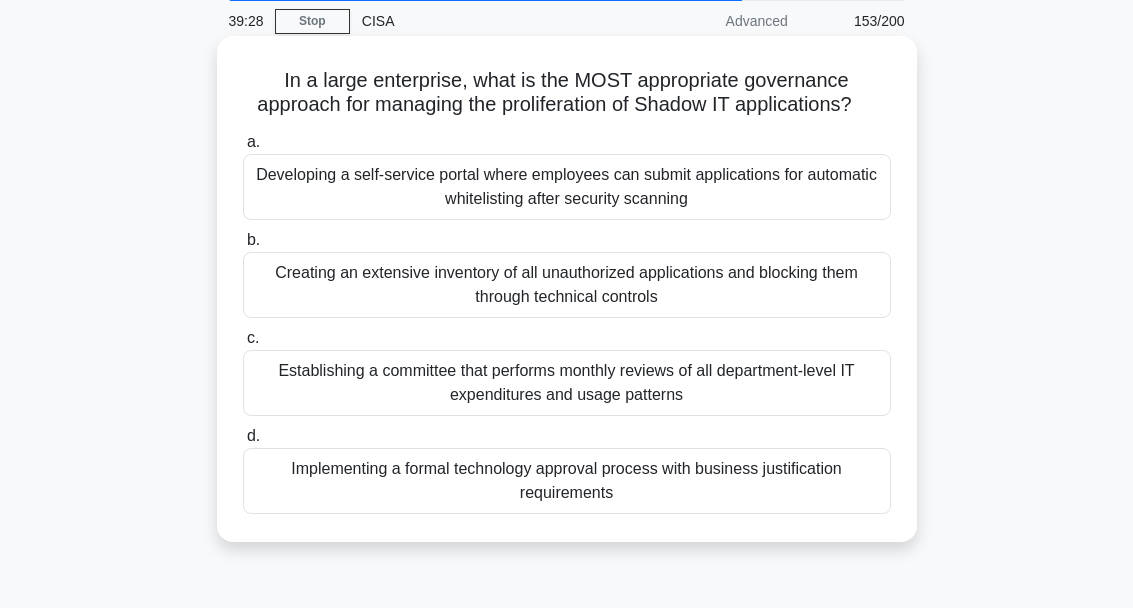 click on "Developing a self-service portal where employees can submit applications for automatic whitelisting after security scanning" at bounding box center [567, 187] 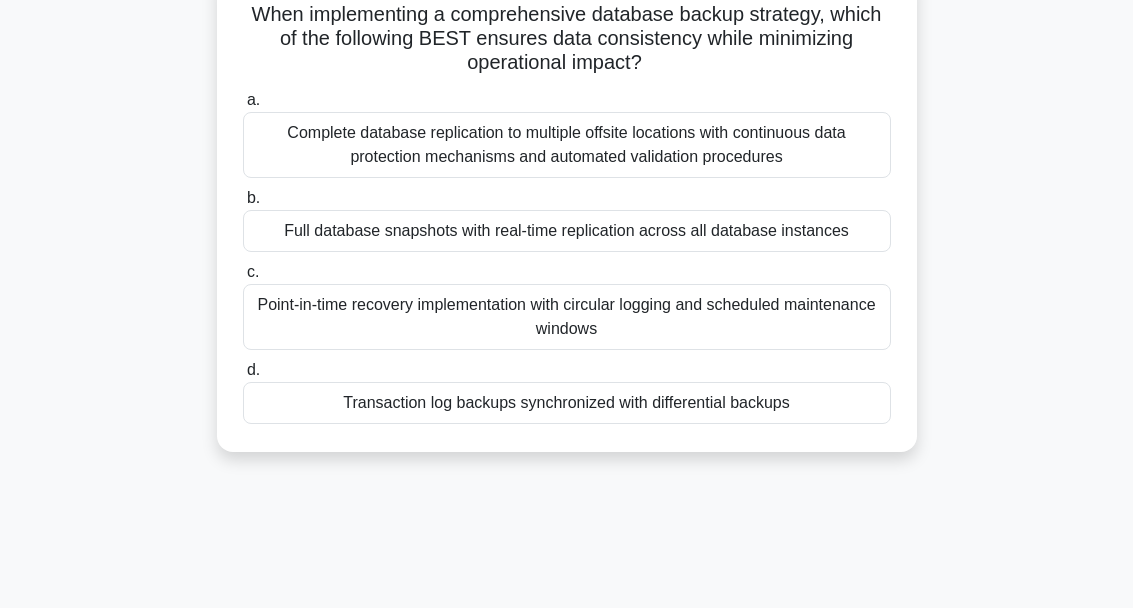 scroll, scrollTop: 147, scrollLeft: 0, axis: vertical 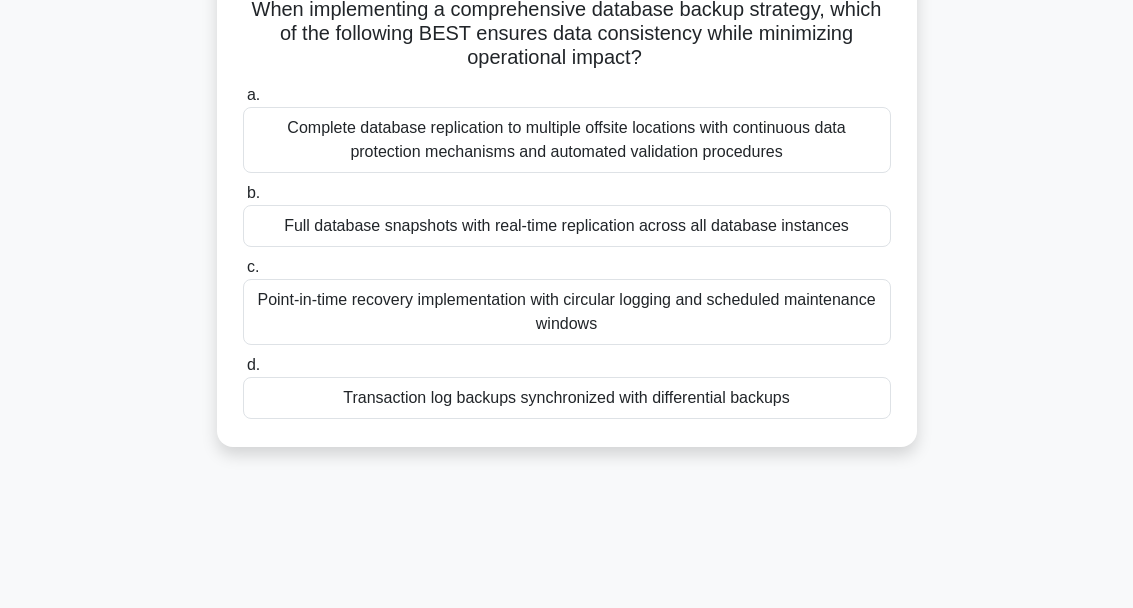 click on "Point-in-time recovery implementation with circular logging and scheduled maintenance windows" at bounding box center (567, 312) 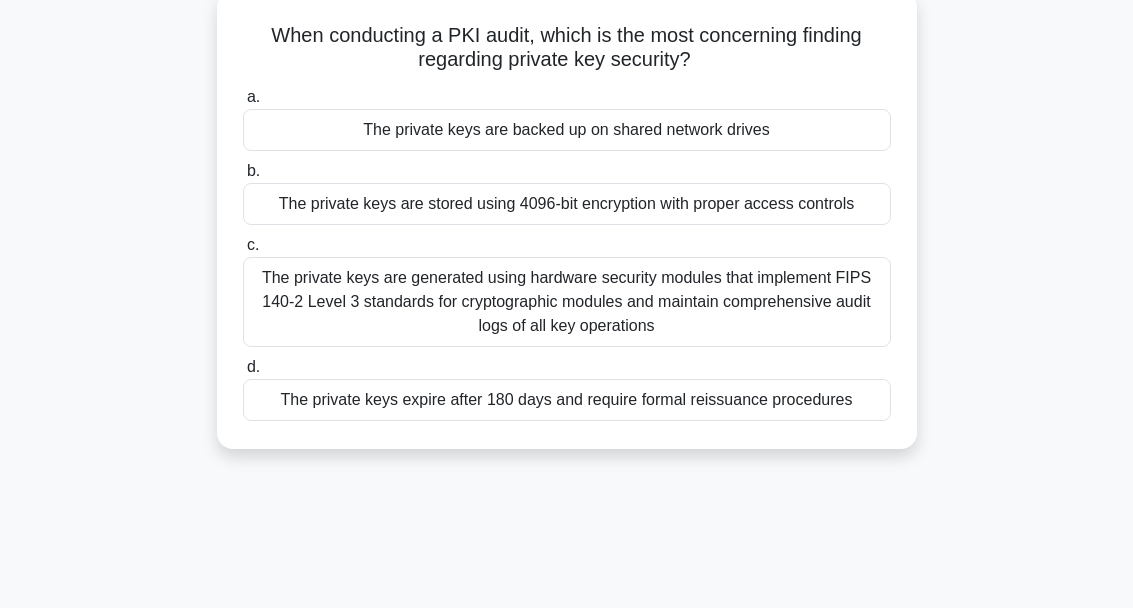 scroll, scrollTop: 127, scrollLeft: 0, axis: vertical 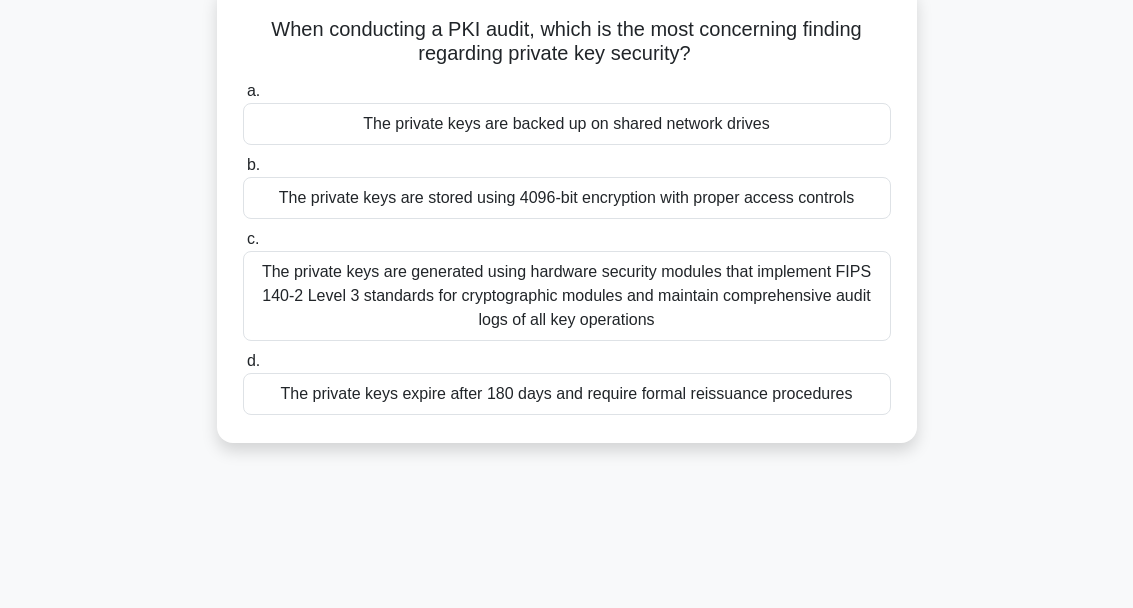 click on "The private keys expire after 180 days and require formal reissuance procedures" at bounding box center [567, 394] 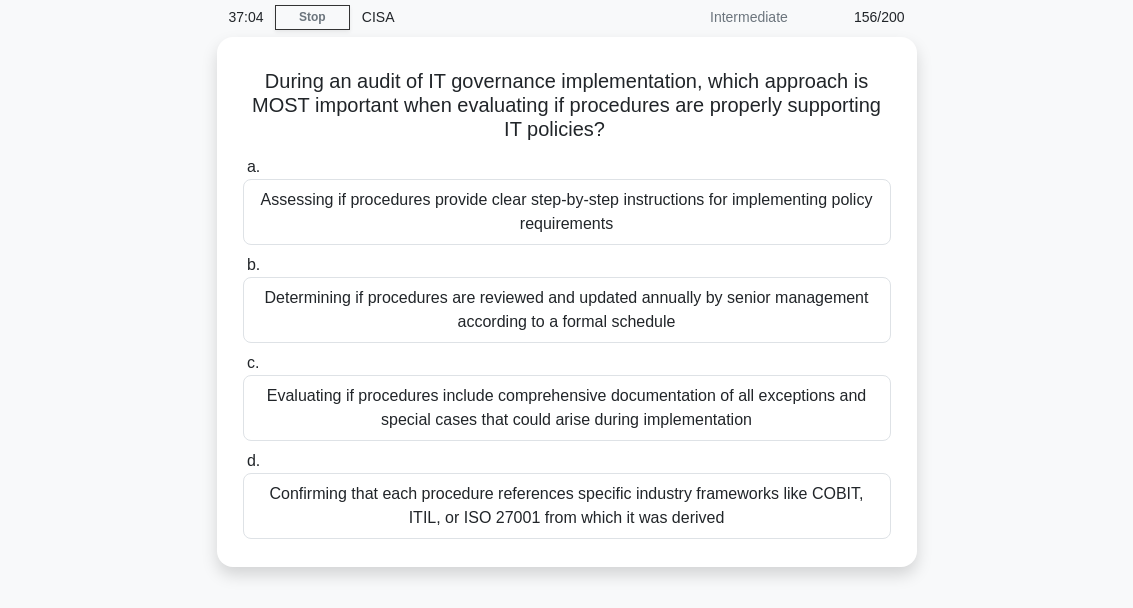 scroll, scrollTop: 79, scrollLeft: 0, axis: vertical 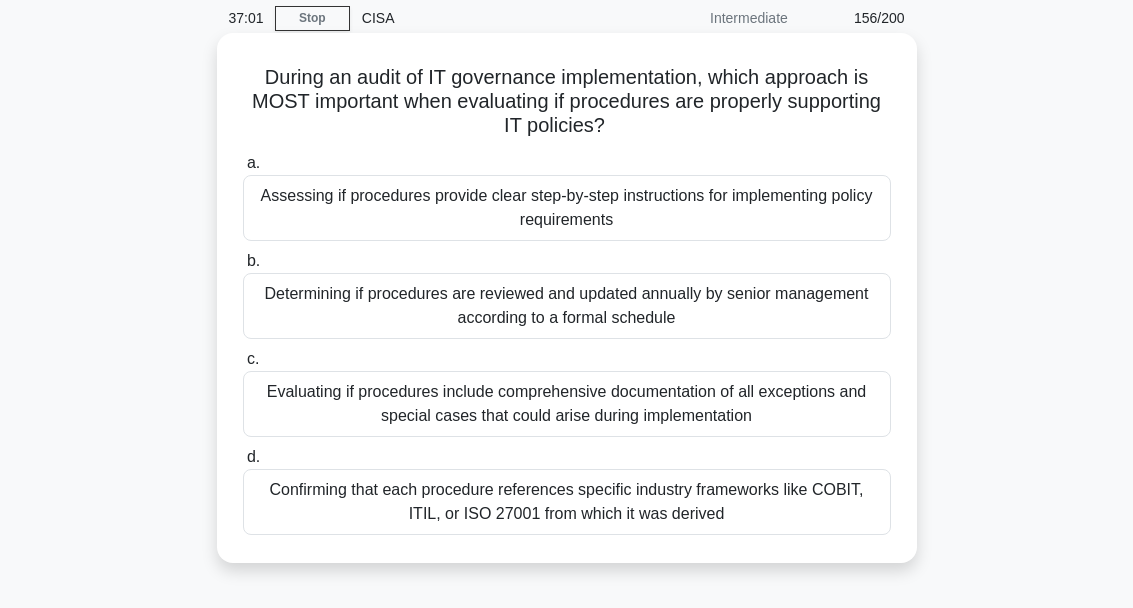 click on "Assessing if procedures provide clear step-by-step instructions for implementing policy requirements" at bounding box center [567, 208] 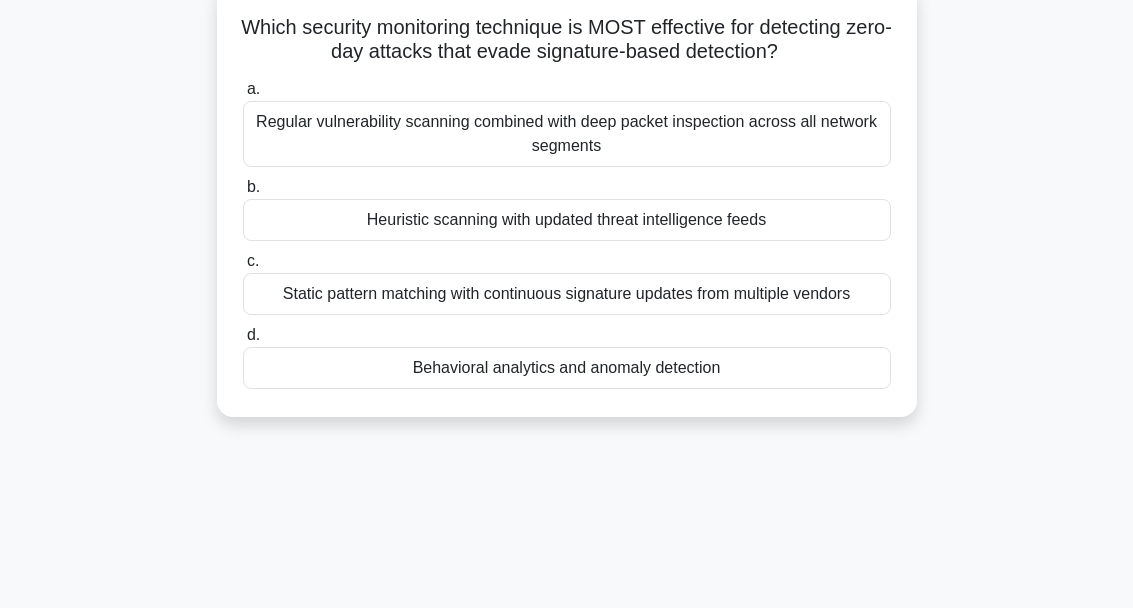 scroll, scrollTop: 134, scrollLeft: 0, axis: vertical 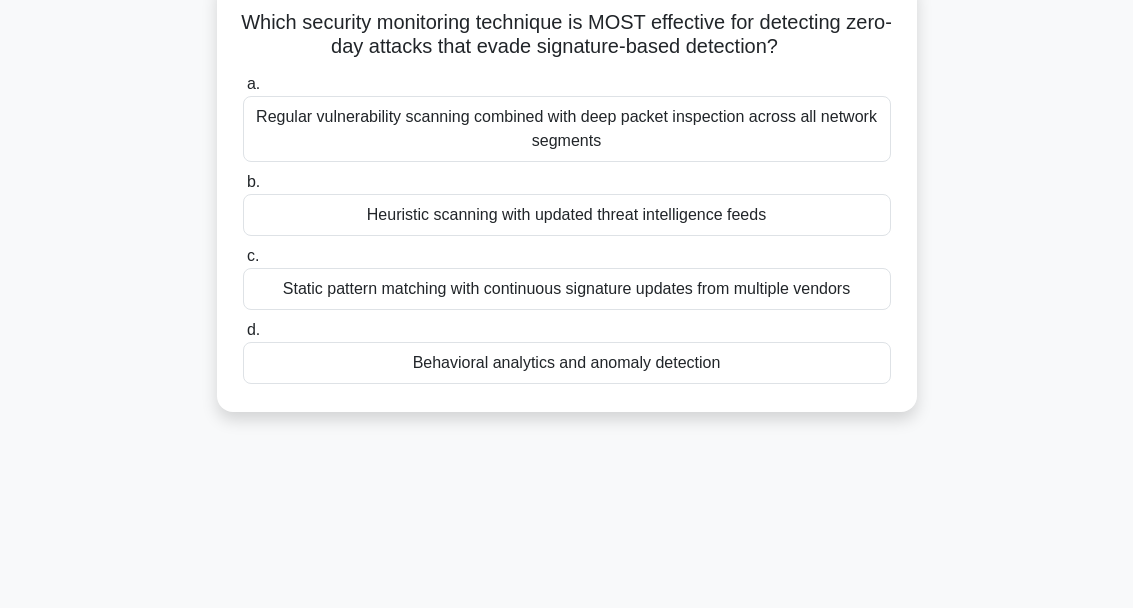 click on "Behavioral analytics and anomaly detection" at bounding box center [567, 363] 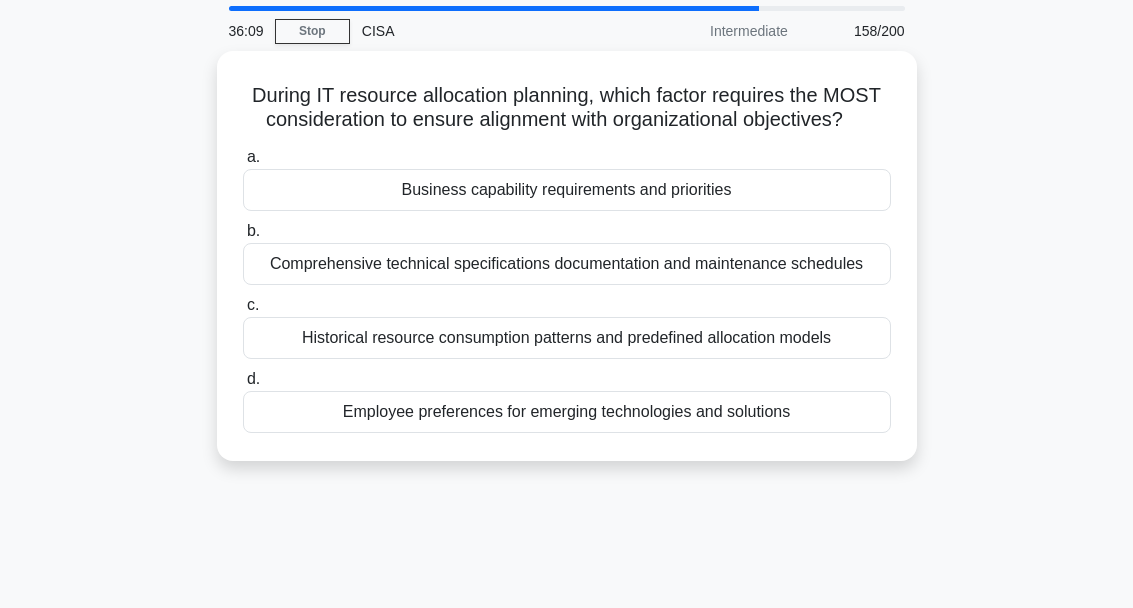 scroll, scrollTop: 68, scrollLeft: 0, axis: vertical 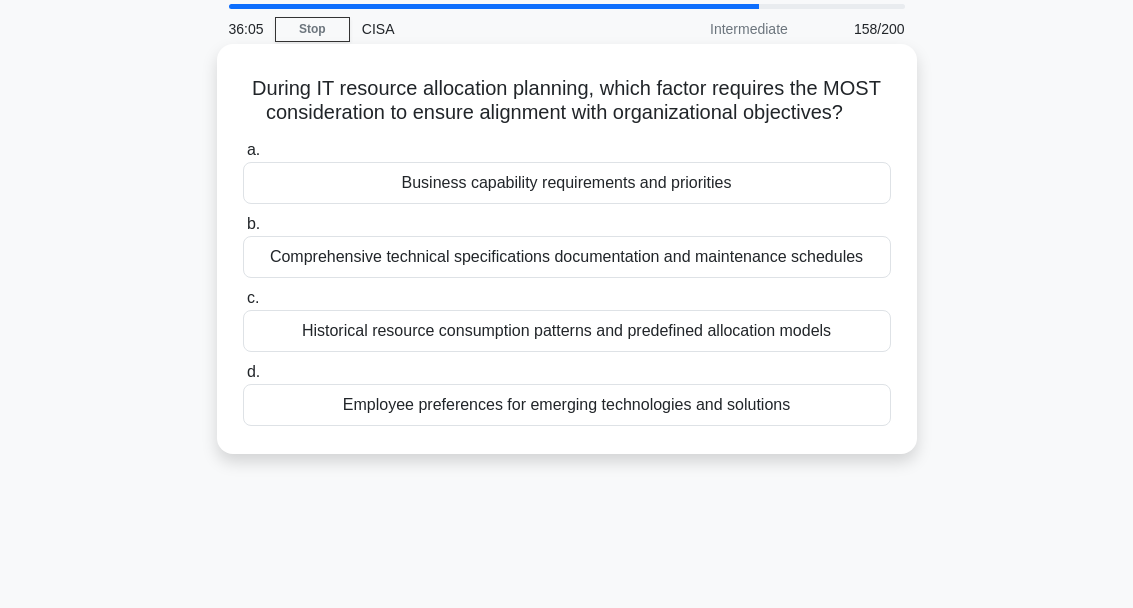 click on "Business capability requirements and priorities" at bounding box center (567, 183) 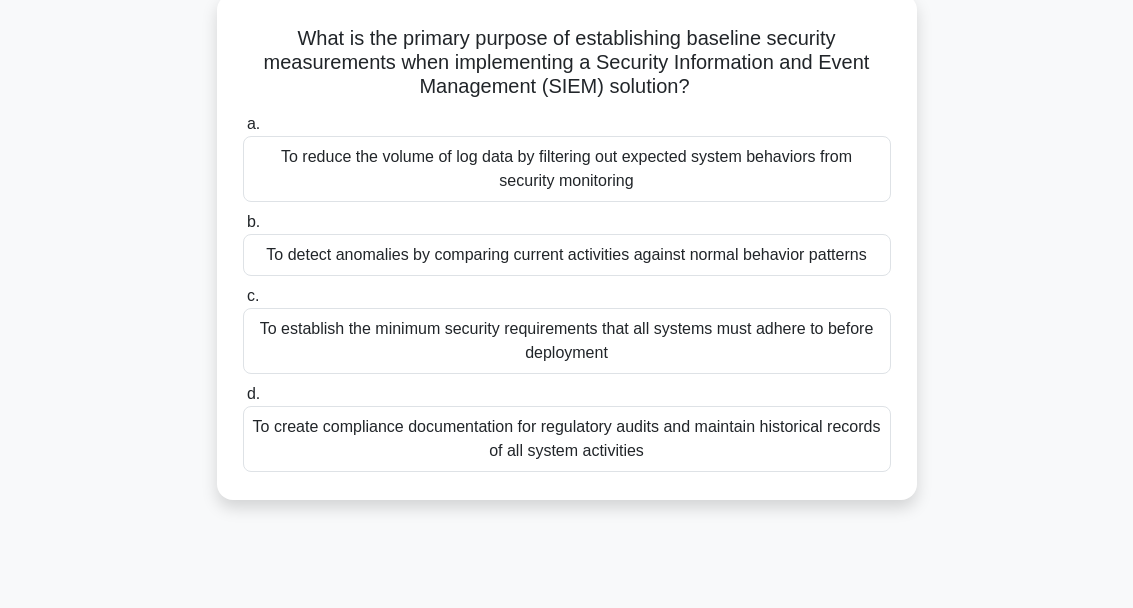 scroll, scrollTop: 128, scrollLeft: 0, axis: vertical 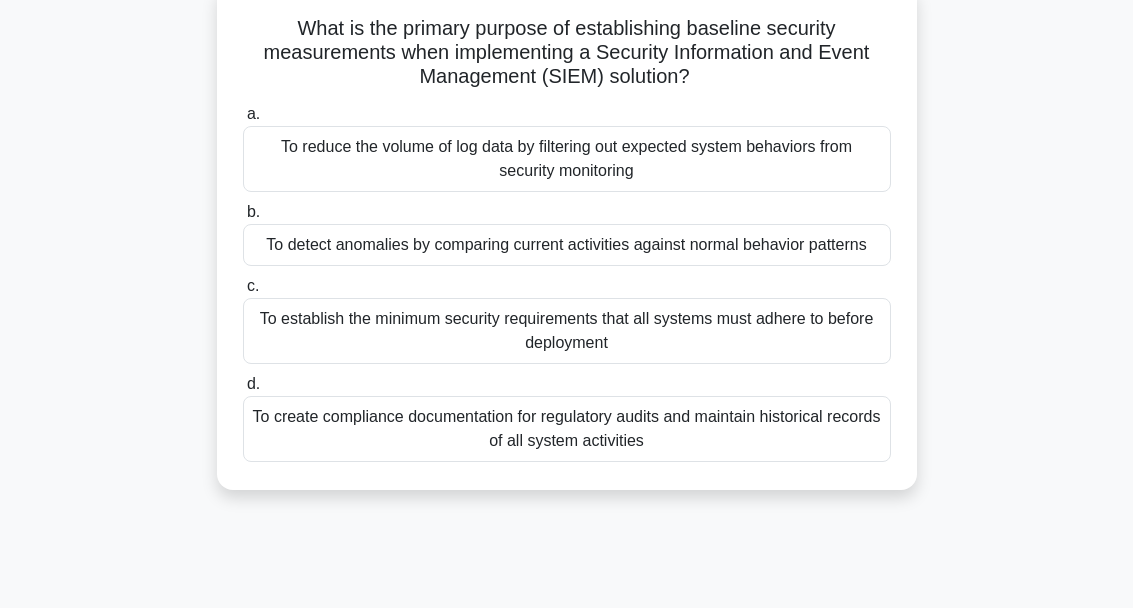 click on "To detect anomalies by comparing current activities against normal behavior patterns" at bounding box center [567, 245] 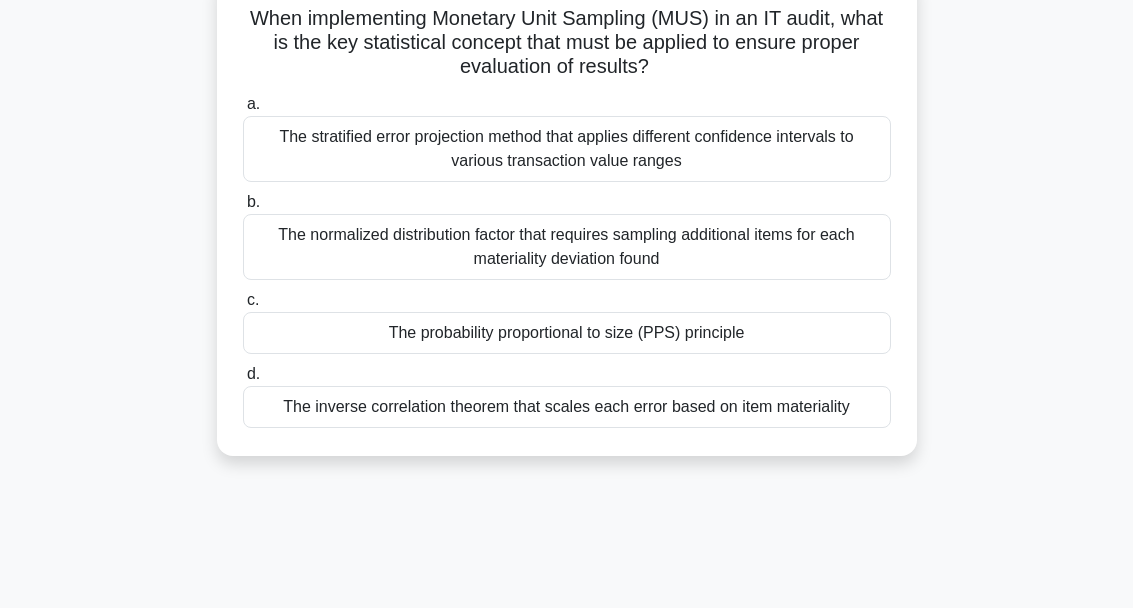 scroll, scrollTop: 144, scrollLeft: 0, axis: vertical 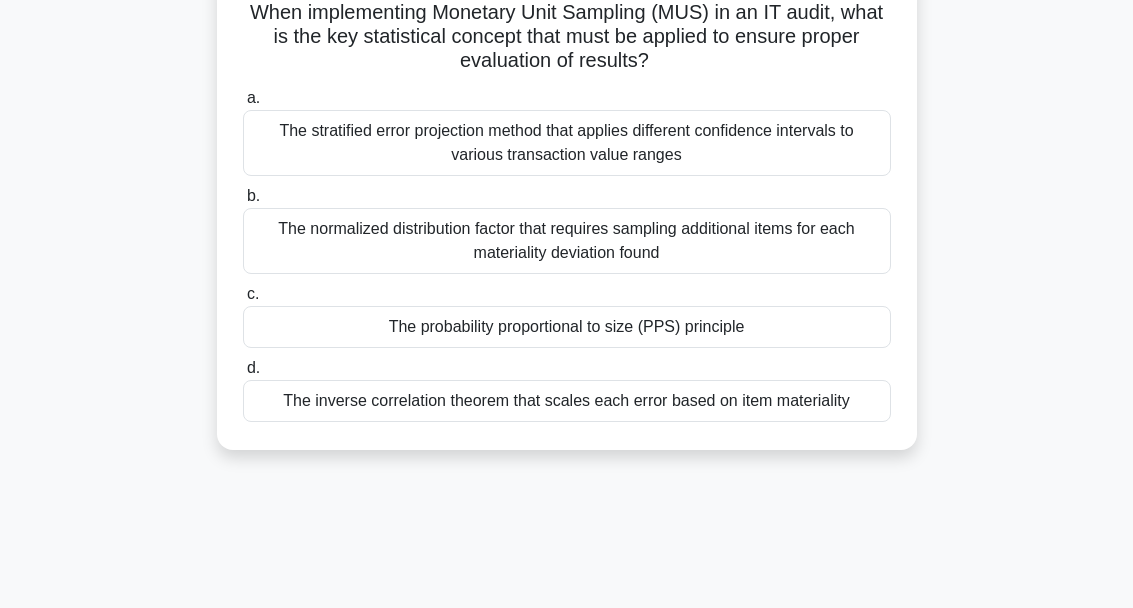 click on "The probability proportional to size (PPS) principle" at bounding box center (567, 327) 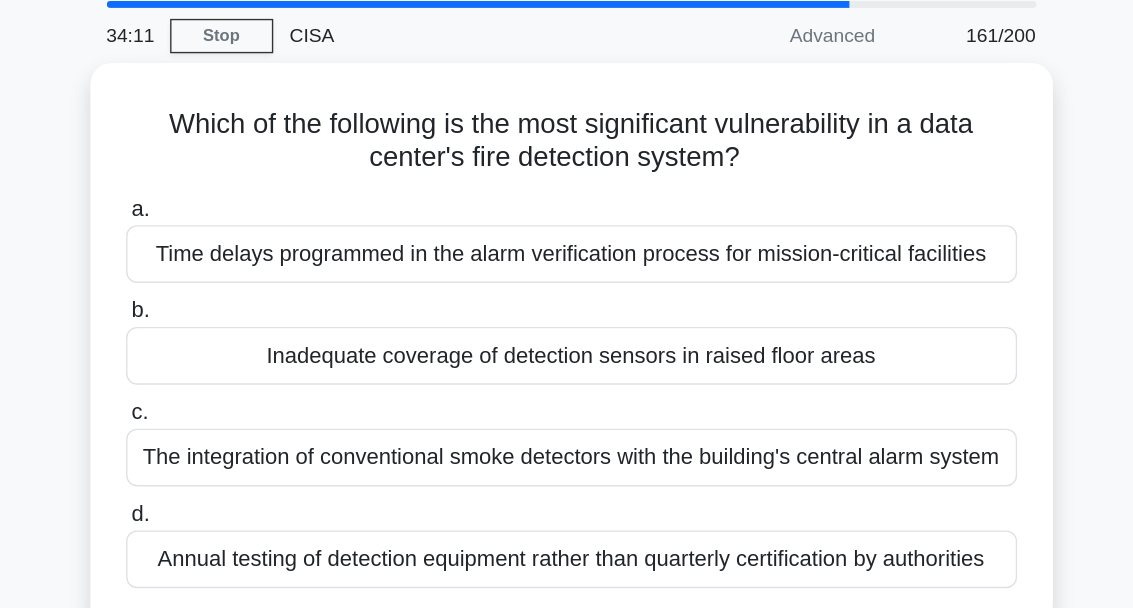 scroll, scrollTop: 65, scrollLeft: 0, axis: vertical 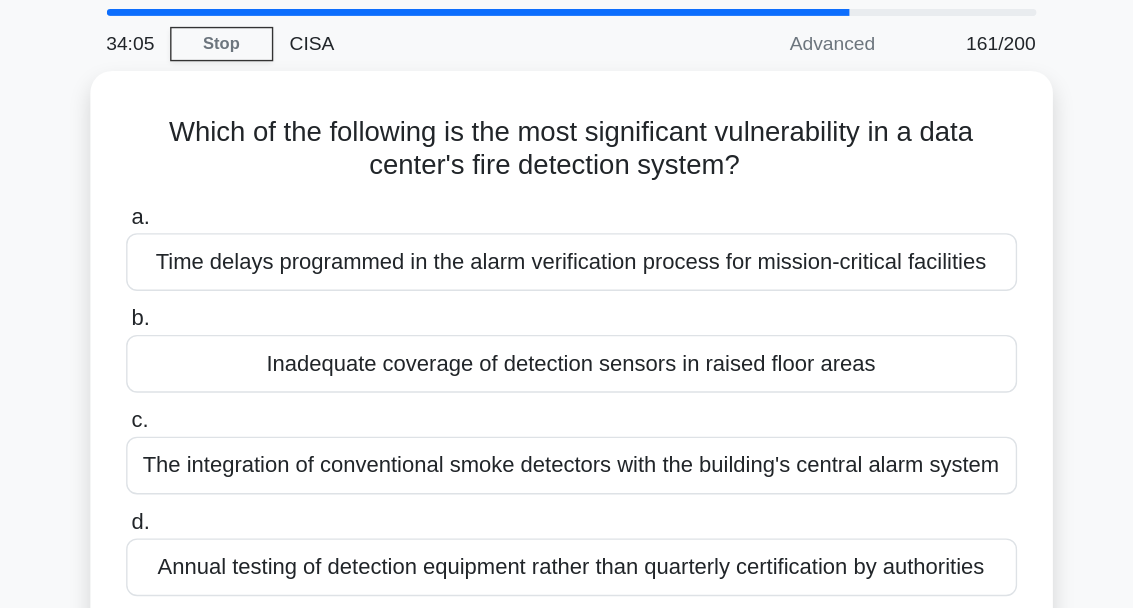 click on "Which of the following is the most significant vulnerability in a data center's fire detection system?
.spinner_0XTQ{transform-origin:center;animation:spinner_y6GP .75s linear infinite}@keyframes spinner_y6GP{100%{transform:rotate(360deg)}}
a.
Time delays programmed in the alarm verification process for mission-critical facilities
b. c. d." at bounding box center (567, 269) 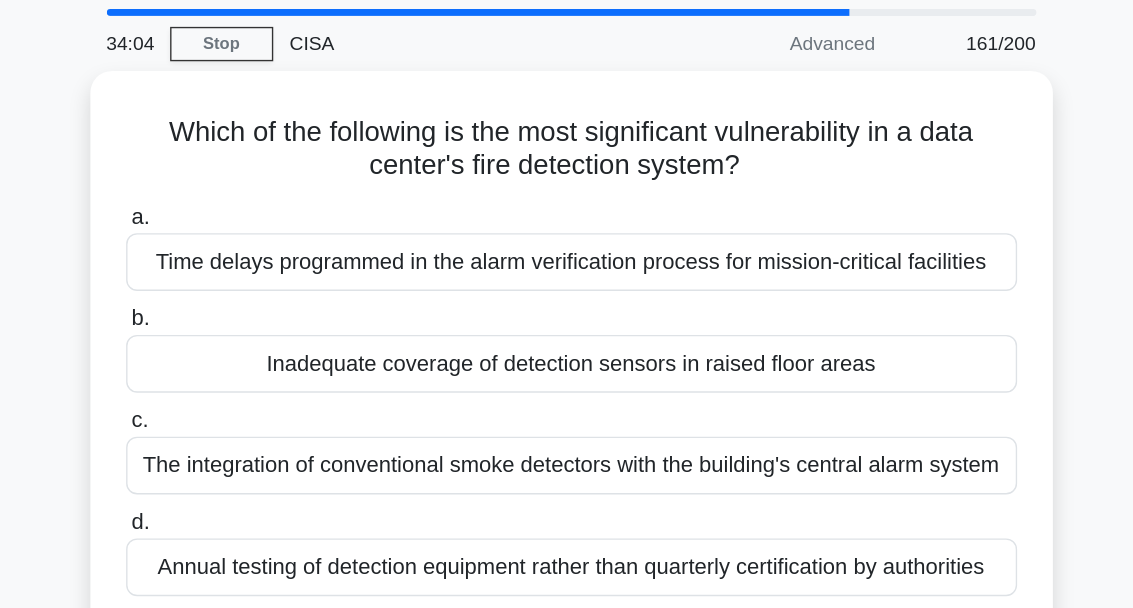 click on "Which of the following is the most significant vulnerability in a data center's fire detection system?
.spinner_0XTQ{transform-origin:center;animation:spinner_y6GP .75s linear infinite}@keyframes spinner_y6GP{100%{transform:rotate(360deg)}}
a.
Time delays programmed in the alarm verification process for mission-critical facilities
b. c. d." at bounding box center [567, 269] 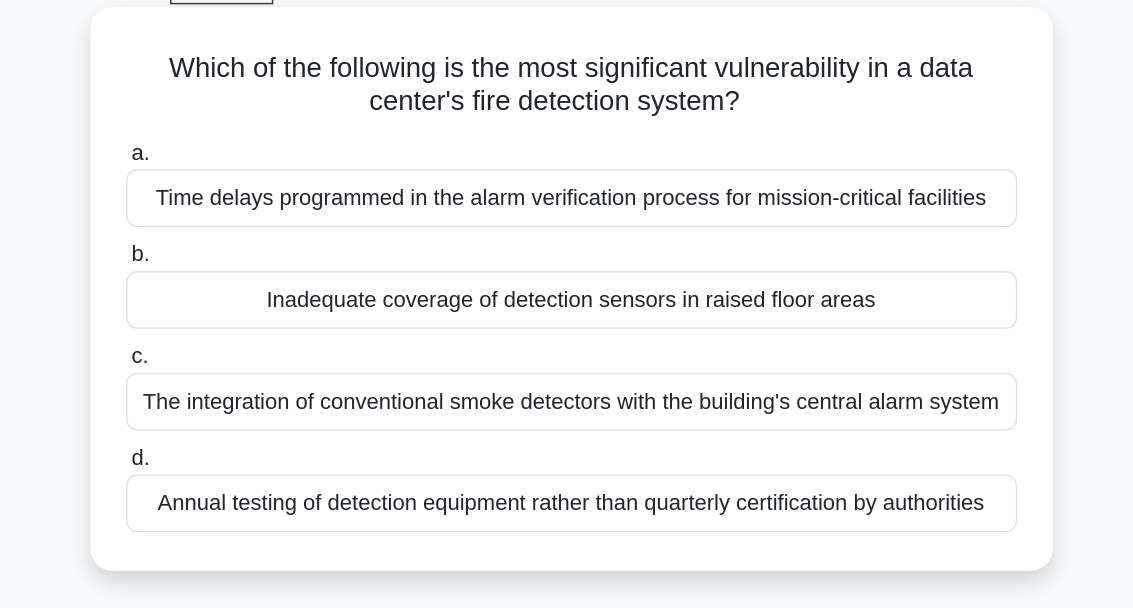 click on "Time delays programmed in the alarm verification process for mission-critical facilities" at bounding box center [567, 186] 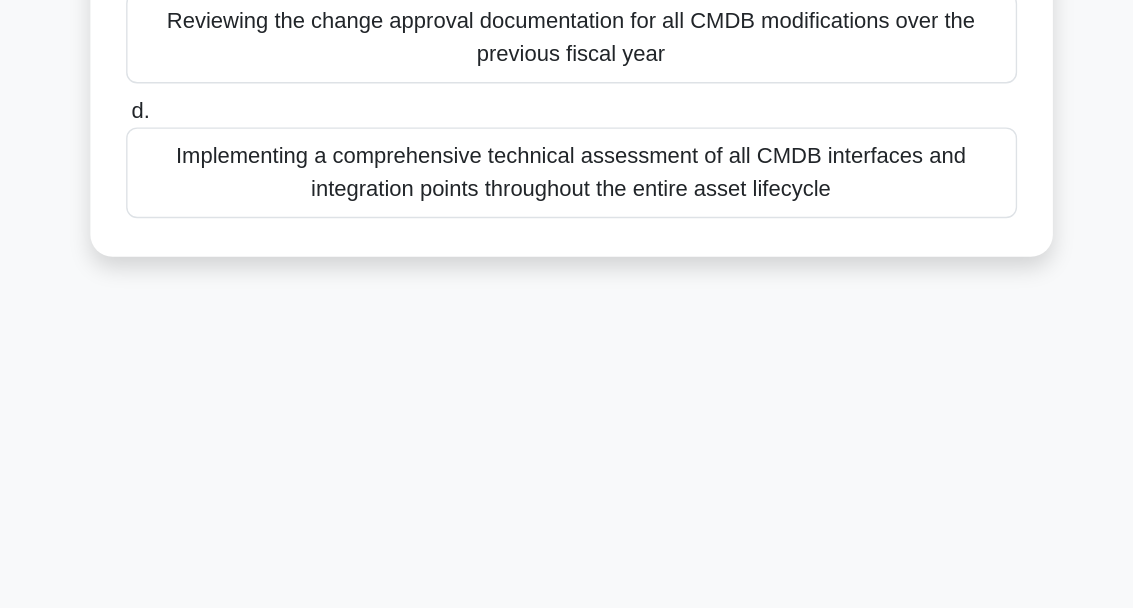 scroll, scrollTop: 335, scrollLeft: 0, axis: vertical 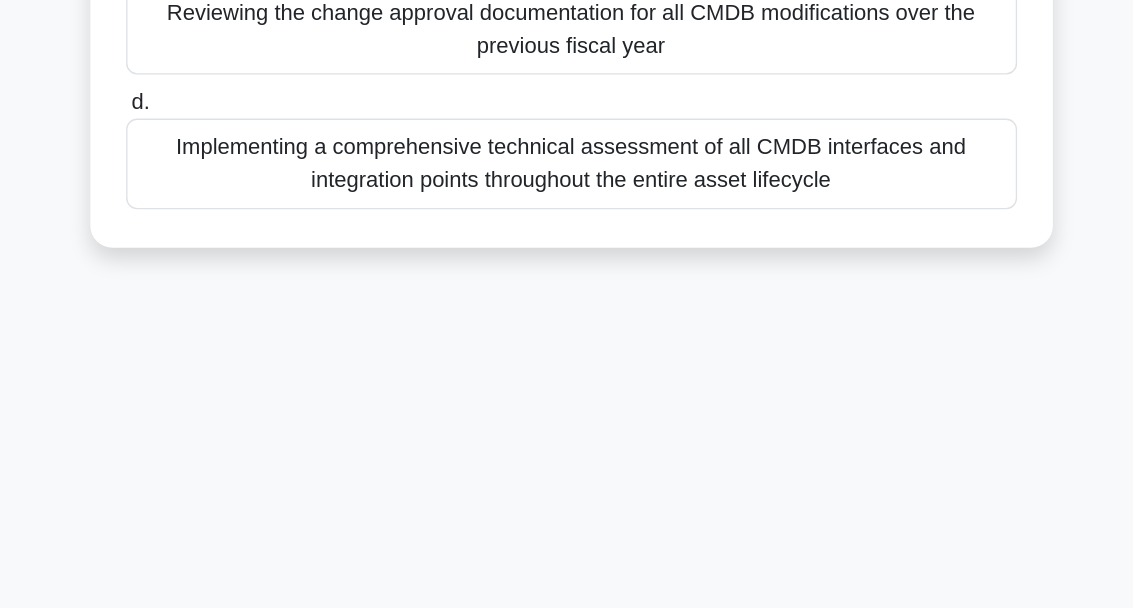 click on "Reviewing the change approval documentation for all CMDB modifications over the previous fiscal year" at bounding box center [567, 124] 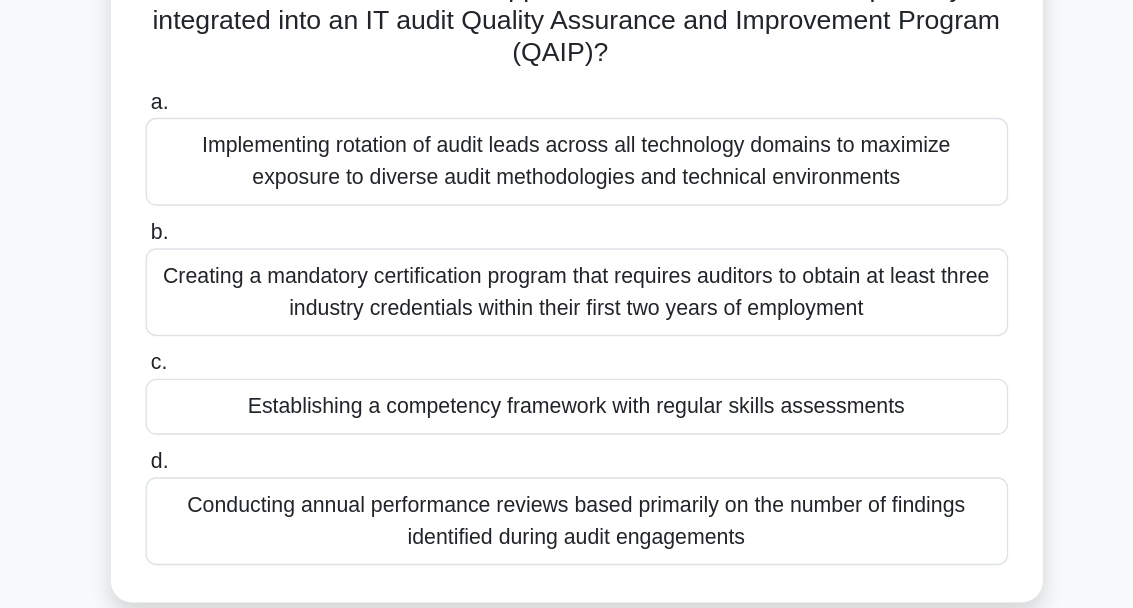 scroll, scrollTop: 85, scrollLeft: 0, axis: vertical 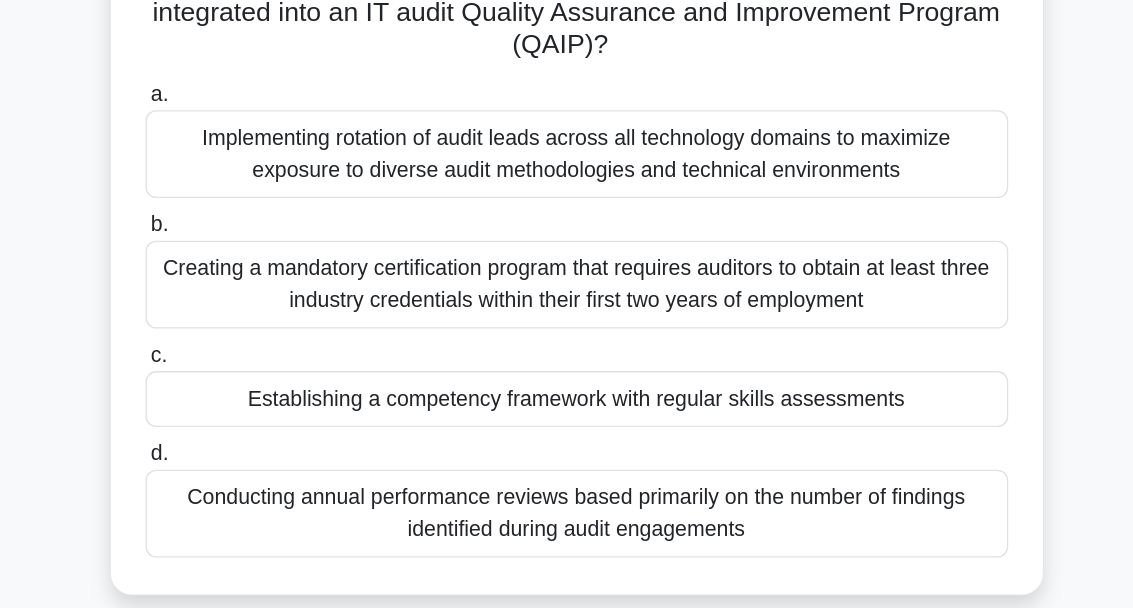 click on "Establishing a competency framework with regular skills assessments" at bounding box center (567, 386) 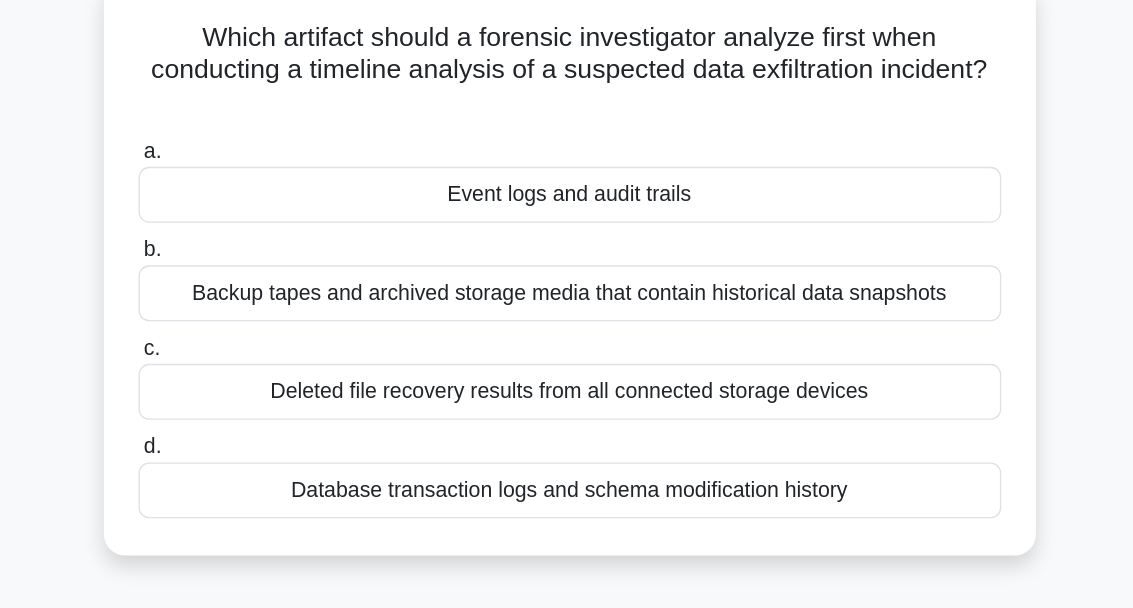 scroll, scrollTop: 50, scrollLeft: 0, axis: vertical 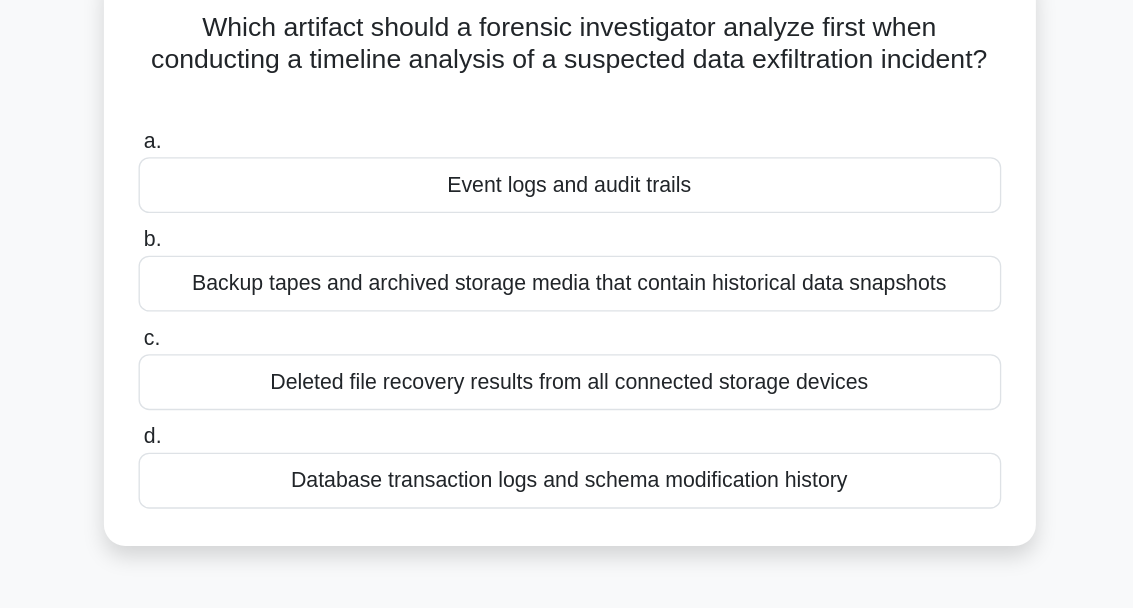 click on "Event logs and audit trails" at bounding box center [567, 225] 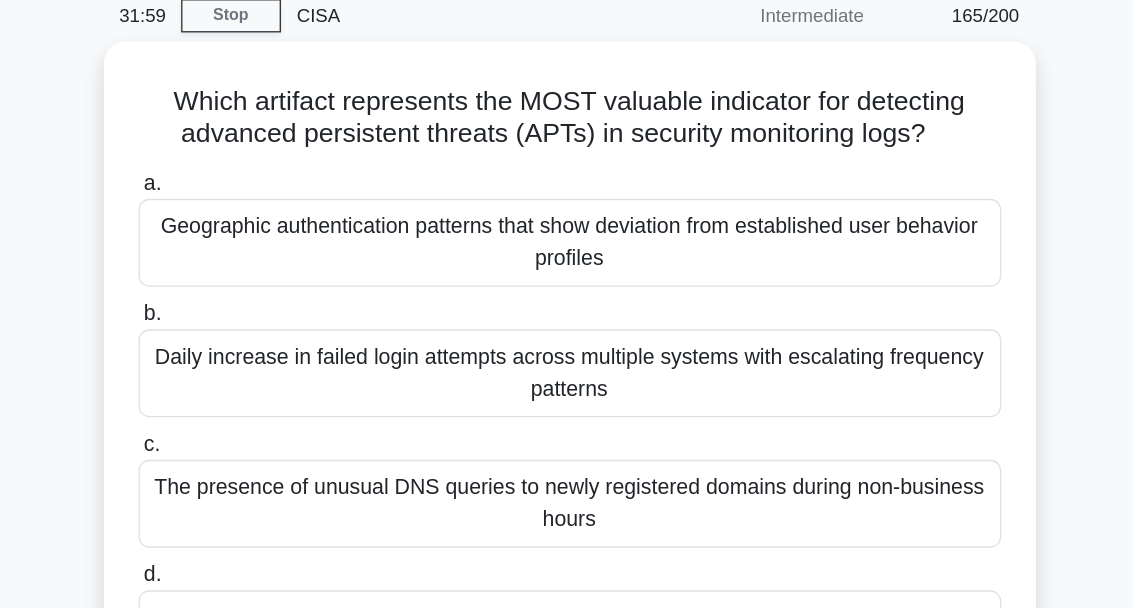 scroll, scrollTop: 86, scrollLeft: 0, axis: vertical 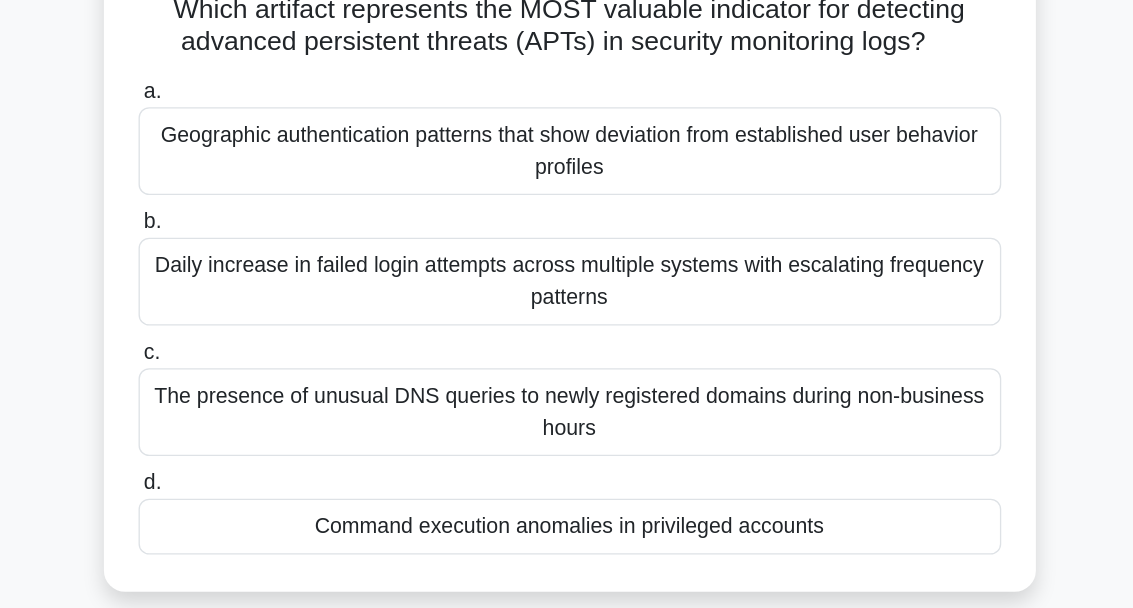 click on "Command execution anomalies in privileged accounts" at bounding box center (567, 459) 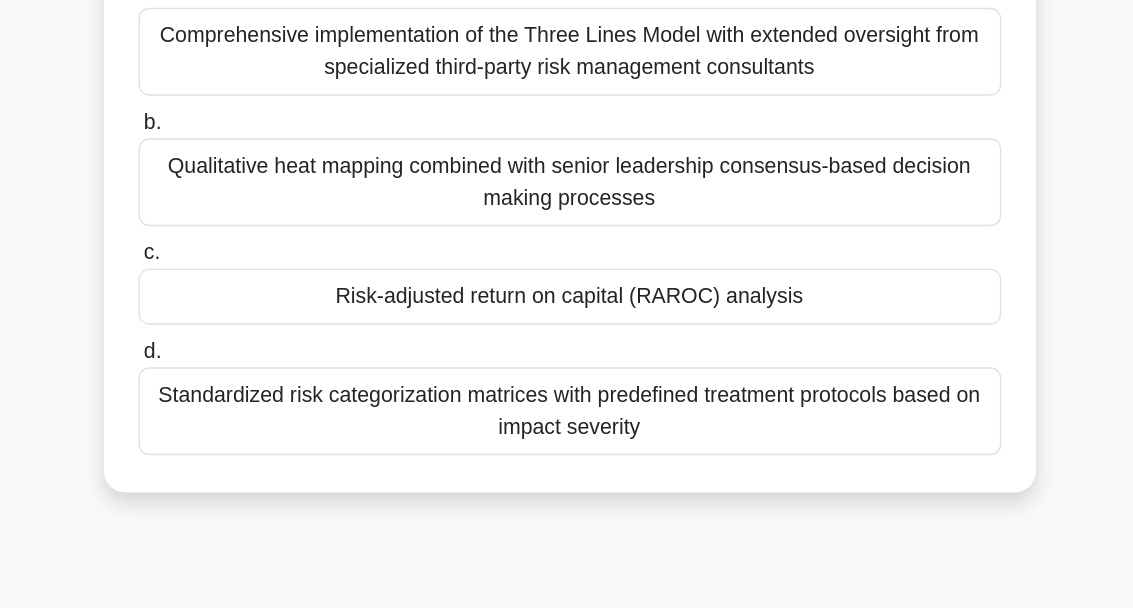 scroll, scrollTop: 168, scrollLeft: 0, axis: vertical 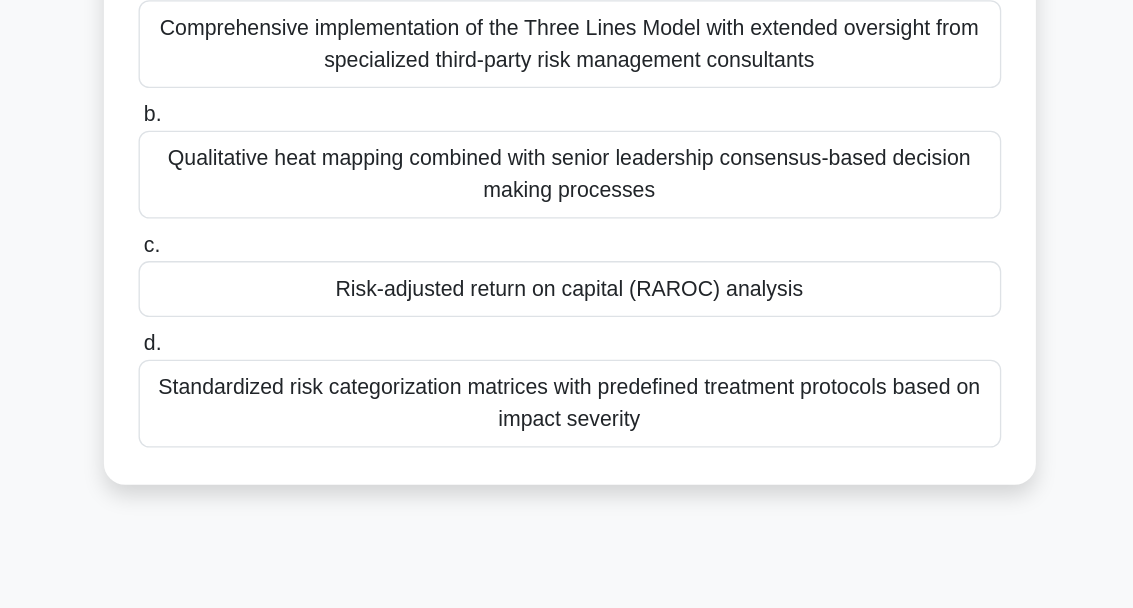 click on "Risk-adjusted return on capital (RAROC) analysis" at bounding box center (567, 303) 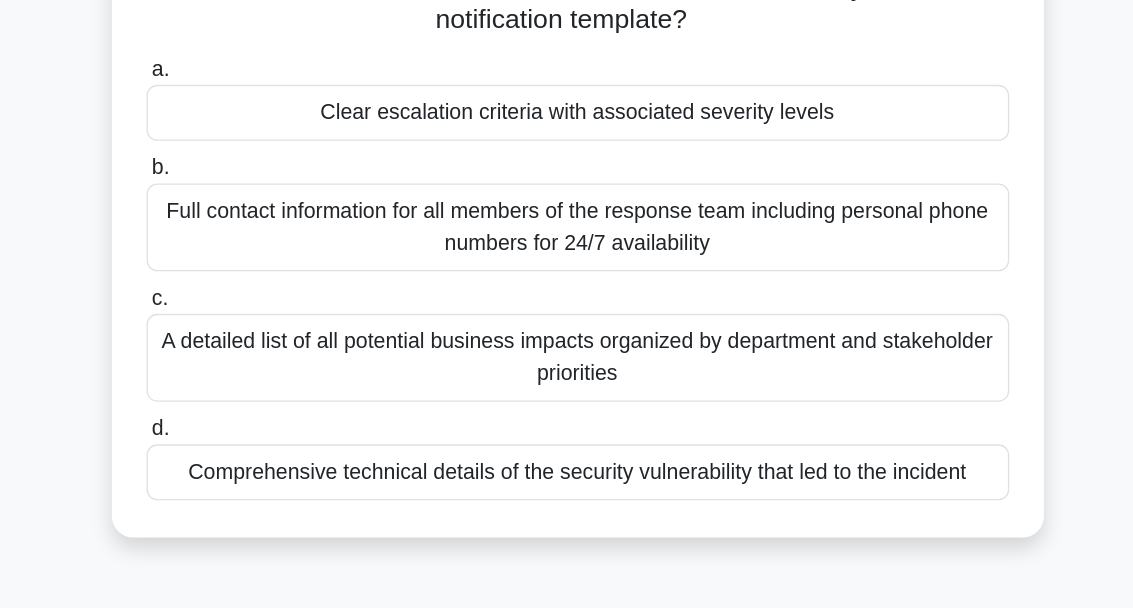scroll, scrollTop: 84, scrollLeft: 0, axis: vertical 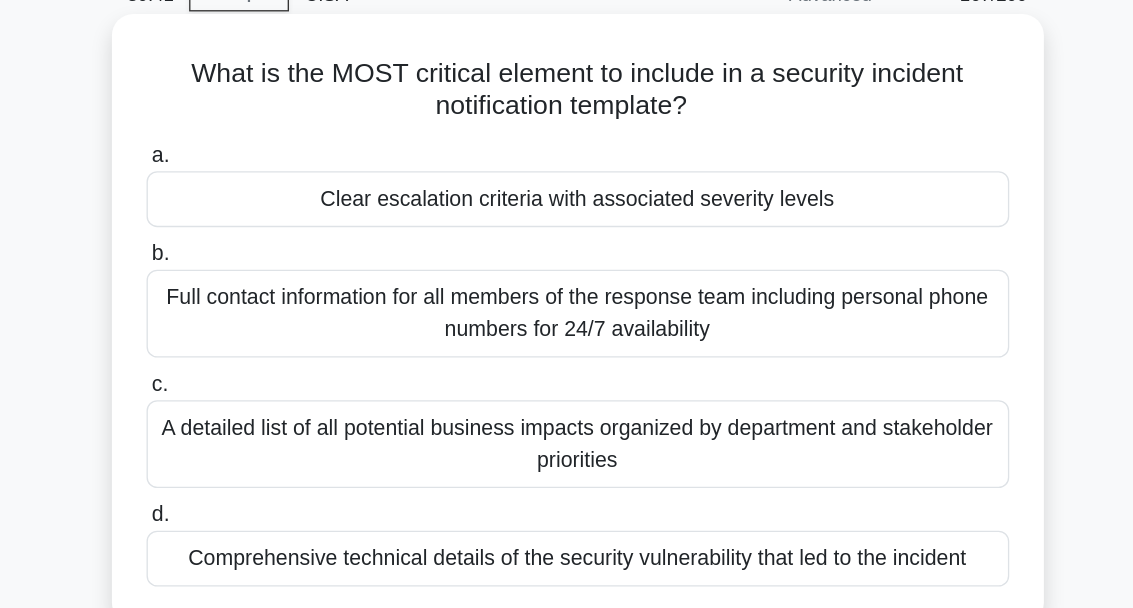 click on "Clear escalation criteria with associated severity levels" at bounding box center (567, 167) 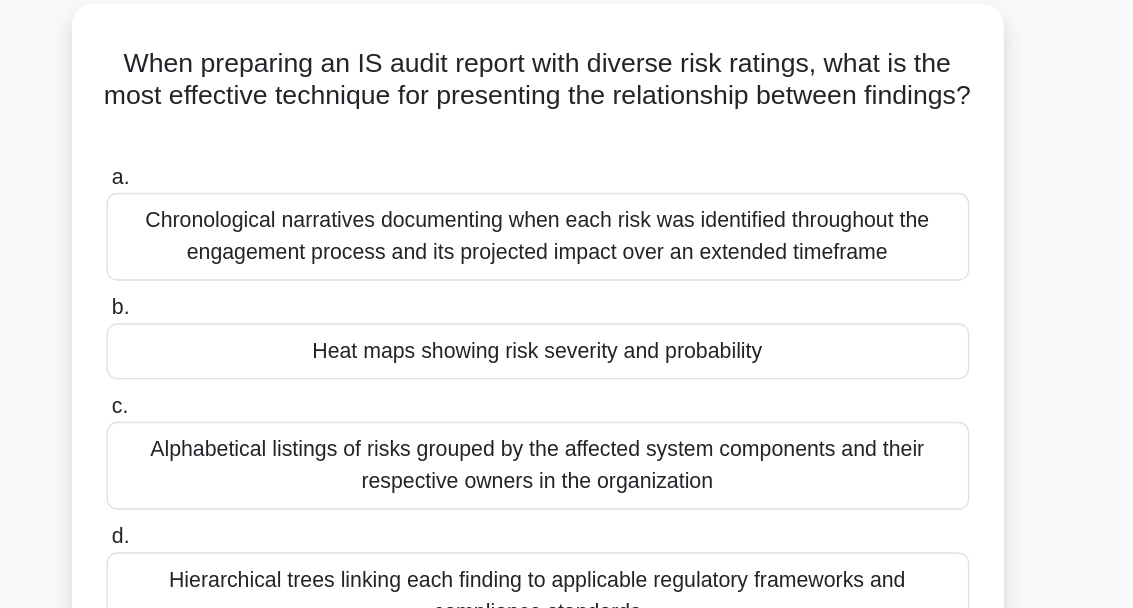 scroll, scrollTop: 98, scrollLeft: 0, axis: vertical 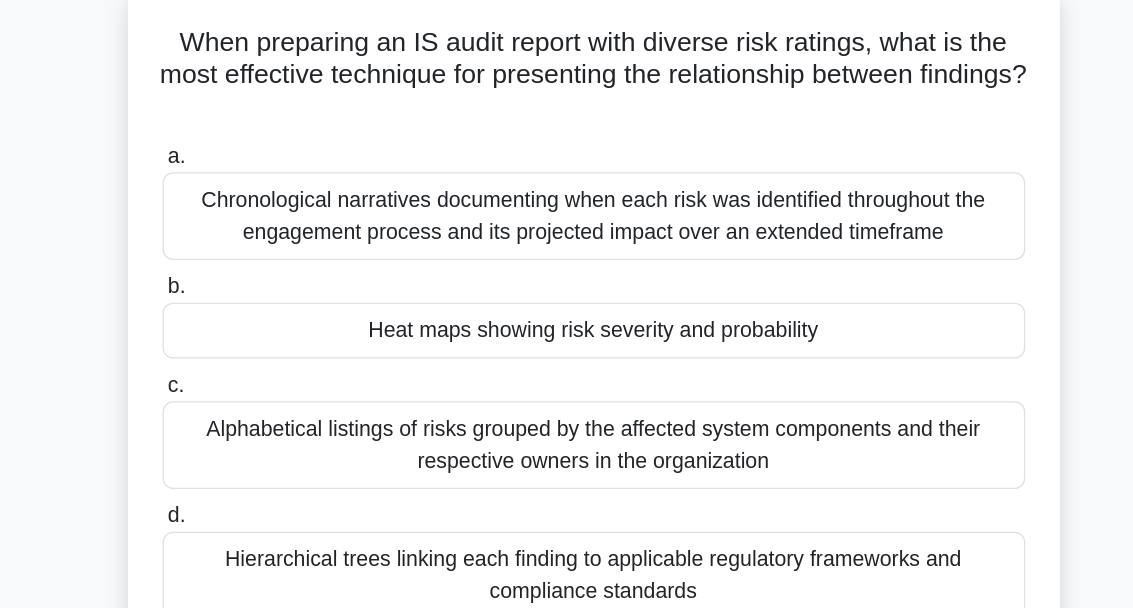 click on "Heat maps showing risk severity and probability" at bounding box center (567, 275) 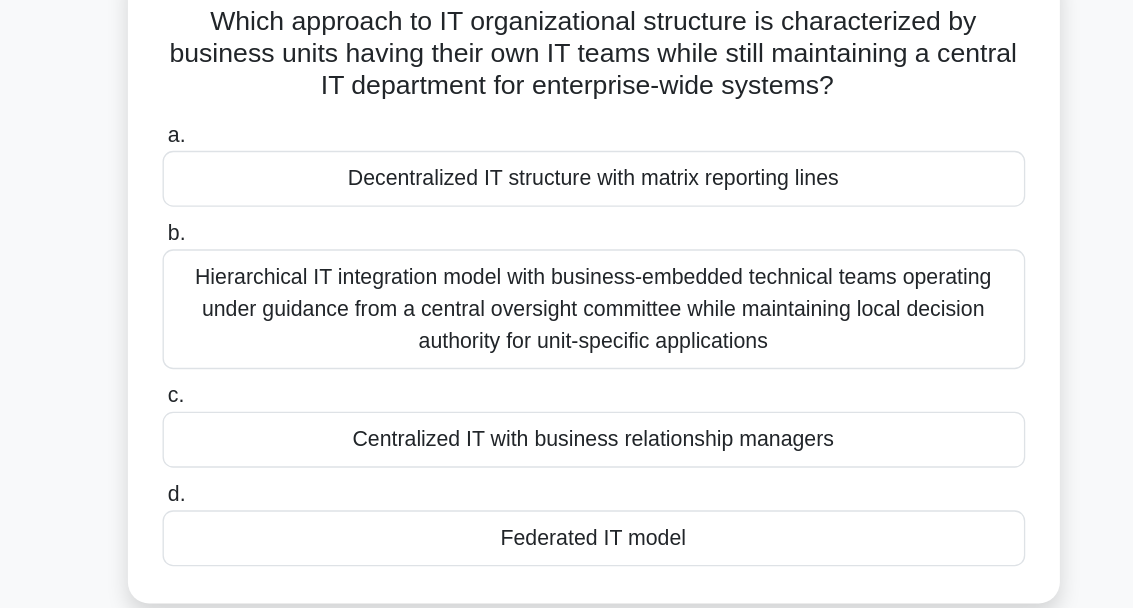 scroll, scrollTop: 59, scrollLeft: 0, axis: vertical 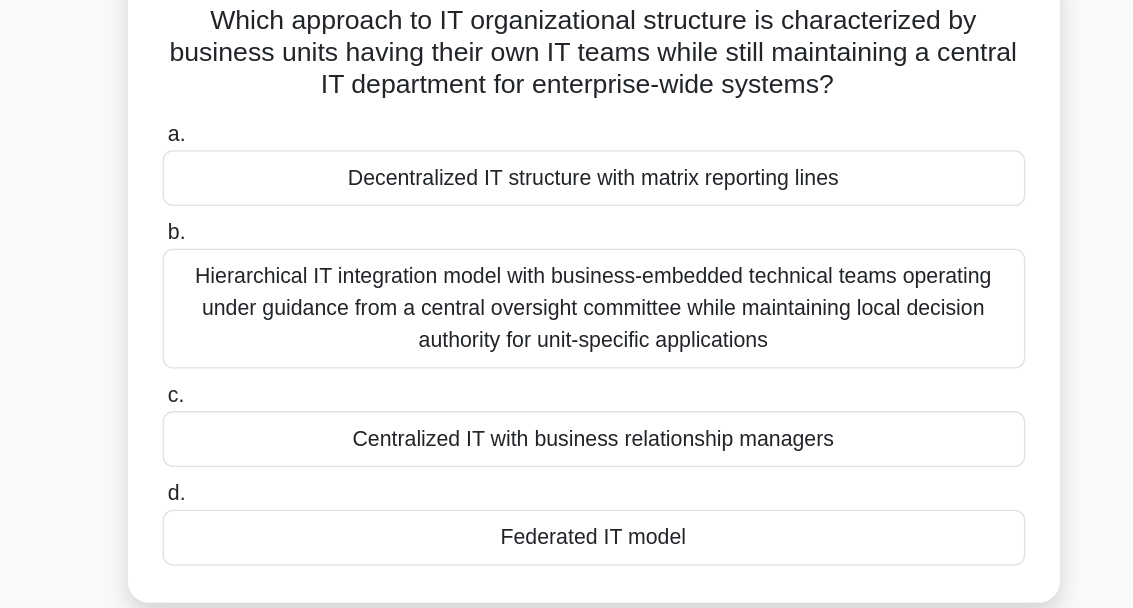 click on "Hierarchical IT integration model with business-embedded technical teams operating under guidance from a central oversight committee while maintaining local decision authority for unit-specific applications" at bounding box center (567, 314) 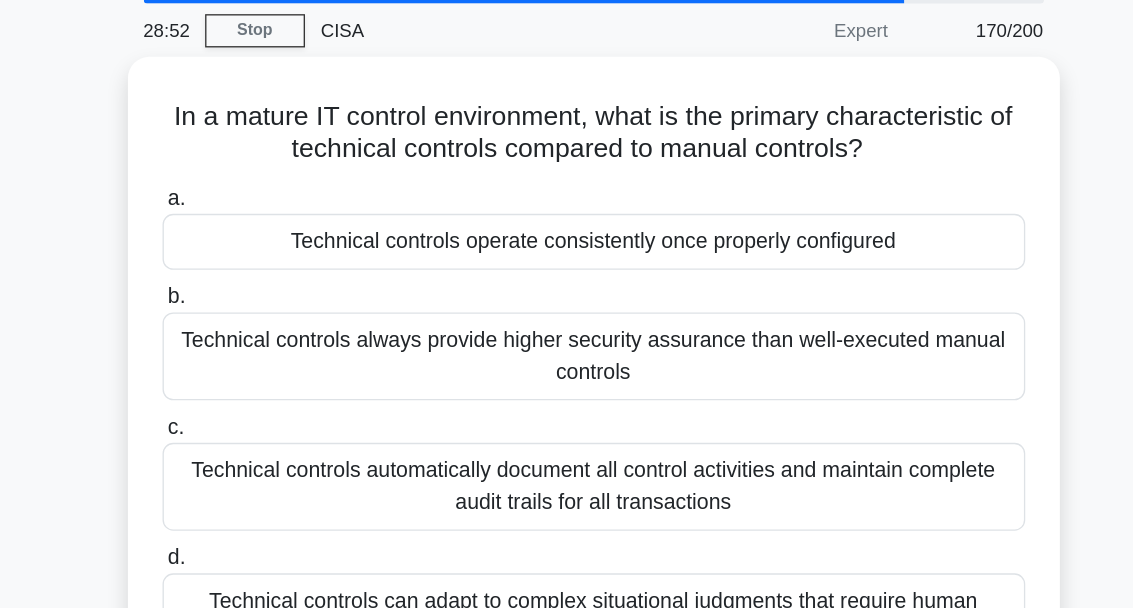 scroll, scrollTop: 0, scrollLeft: 0, axis: both 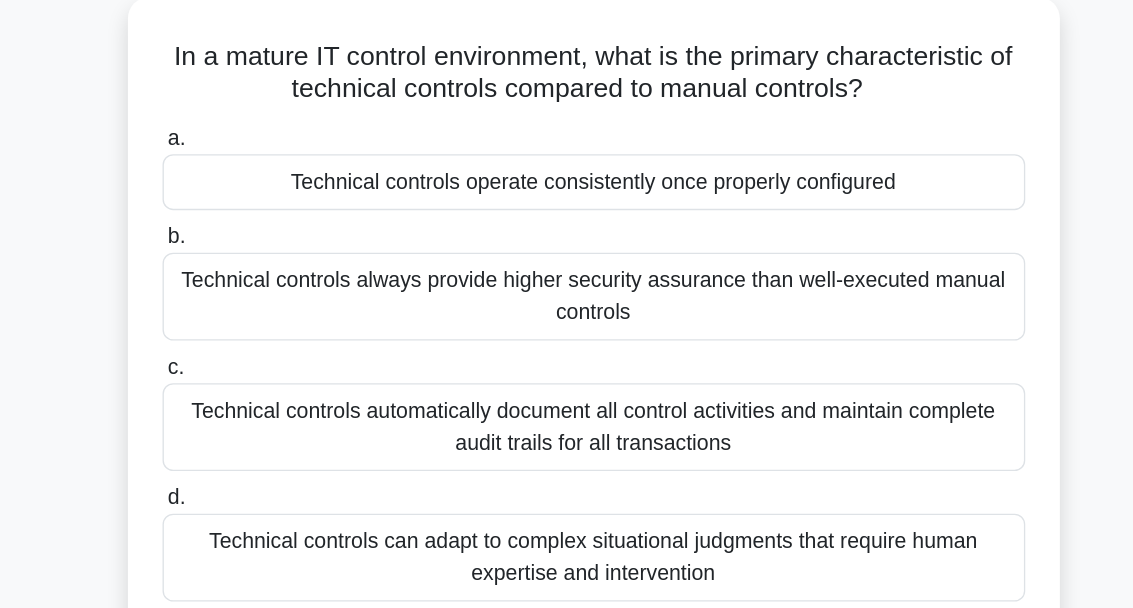 click on "Technical controls operate consistently once properly configured" at bounding box center [567, 251] 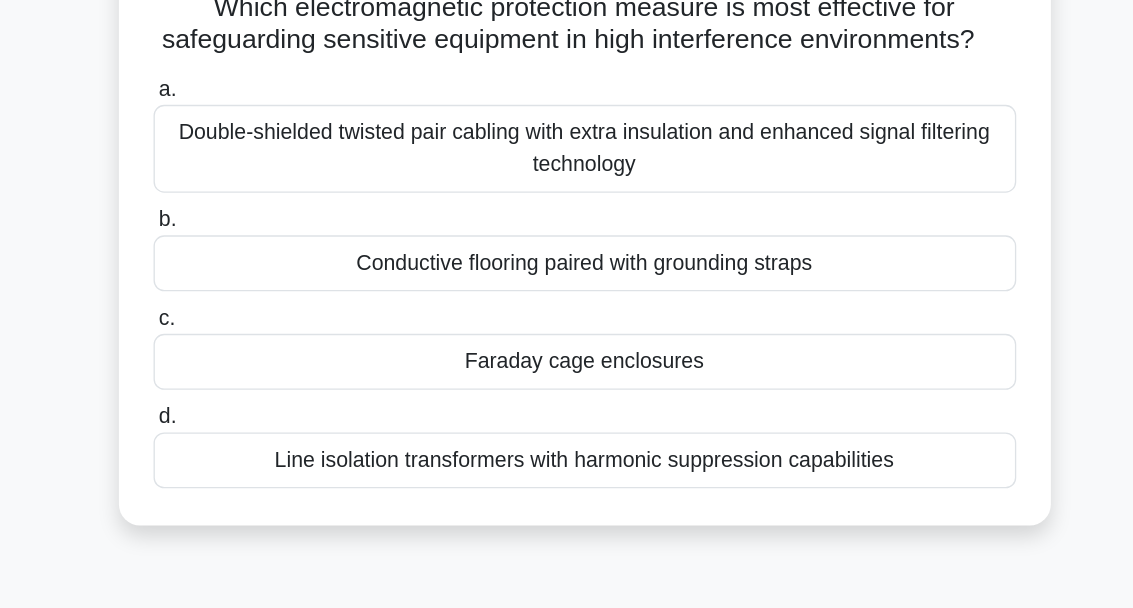 scroll, scrollTop: 47, scrollLeft: 0, axis: vertical 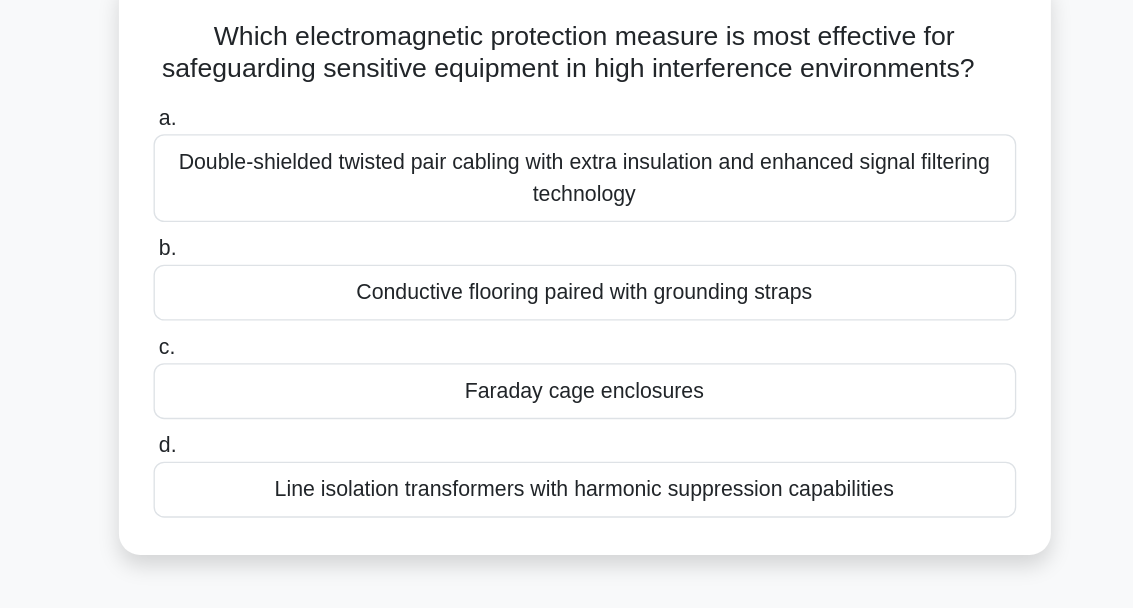 click on "Double-shielded twisted pair cabling with extra insulation and enhanced signal filtering technology" at bounding box center [567, 216] 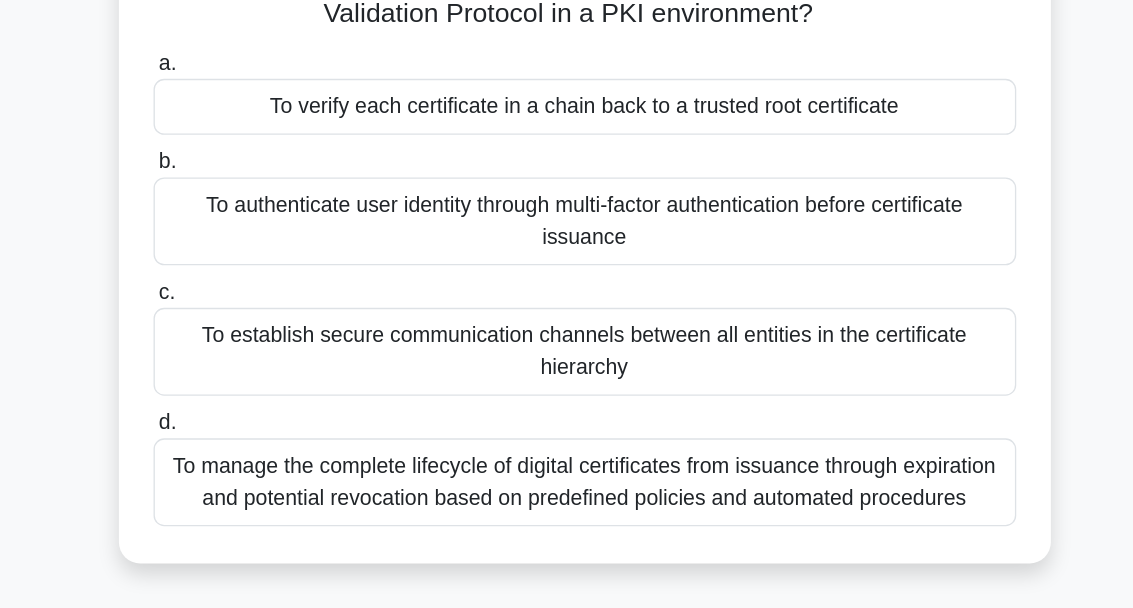 scroll, scrollTop: 89, scrollLeft: 0, axis: vertical 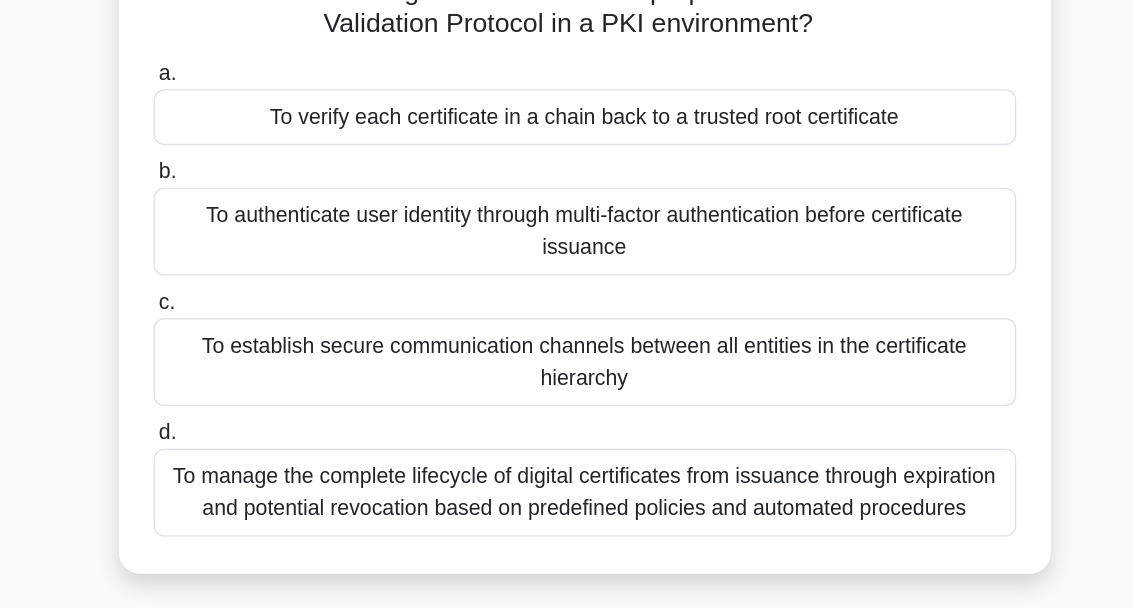 click on "To verify each certificate in a chain back to a trusted root certificate" at bounding box center [567, 162] 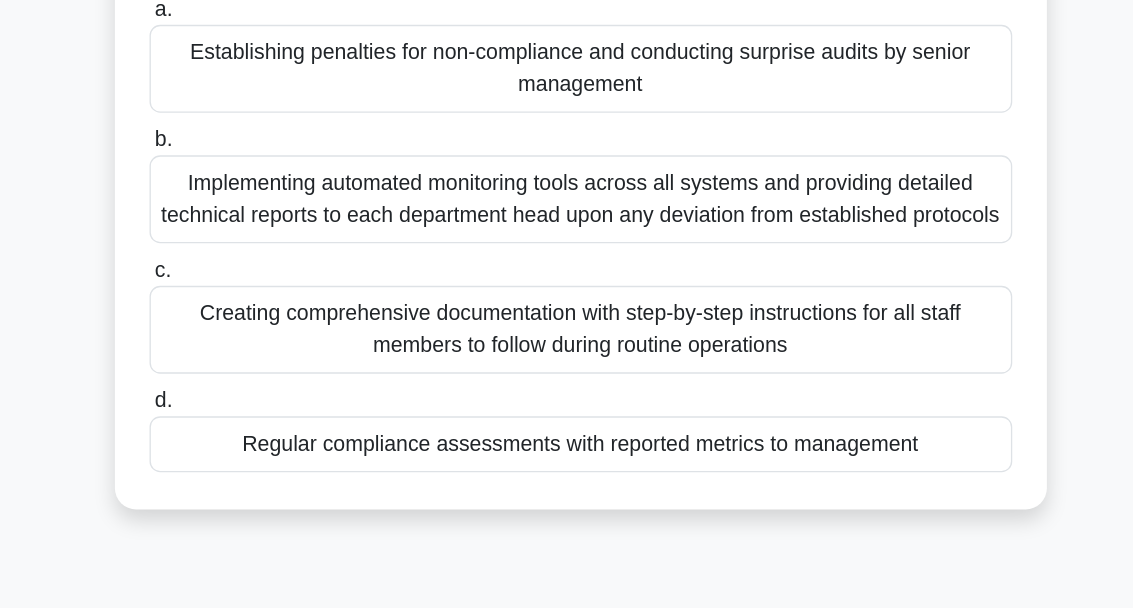 scroll, scrollTop: 131, scrollLeft: 0, axis: vertical 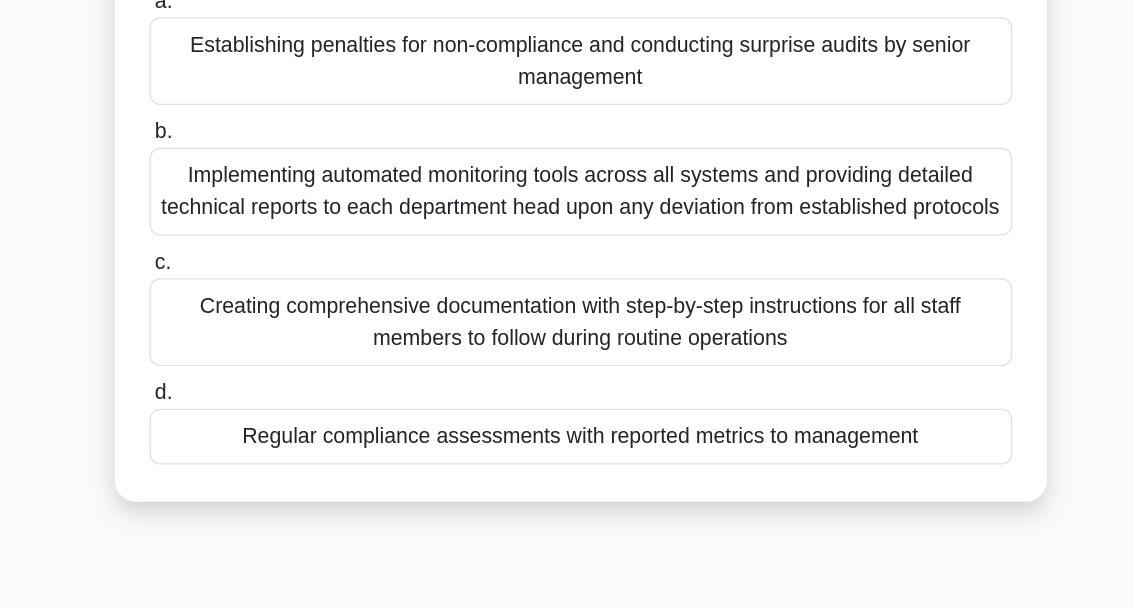 click on "Creating comprehensive documentation with step-by-step instructions for all staff members to follow during routine operations" at bounding box center (567, 328) 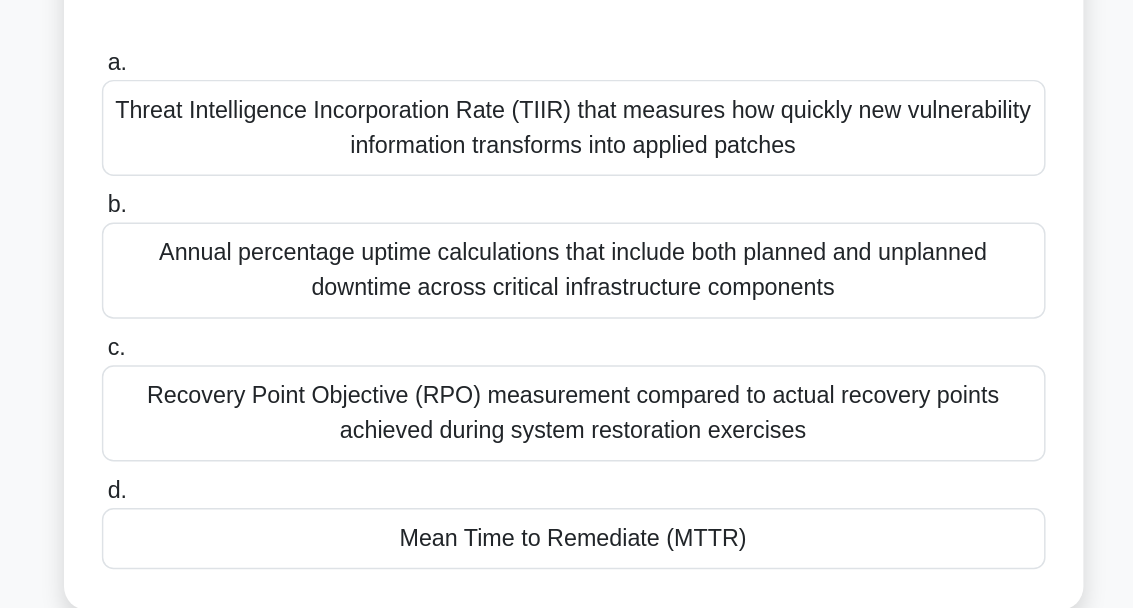 scroll, scrollTop: 67, scrollLeft: 0, axis: vertical 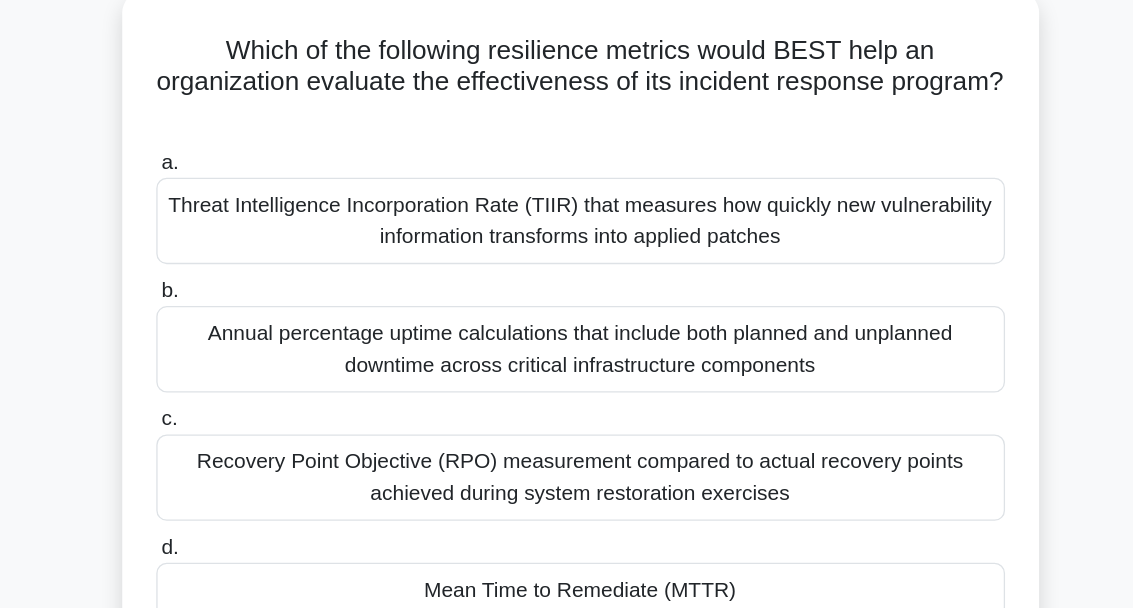 click on "Mean Time to Remediate (MTTR)" at bounding box center (567, 502) 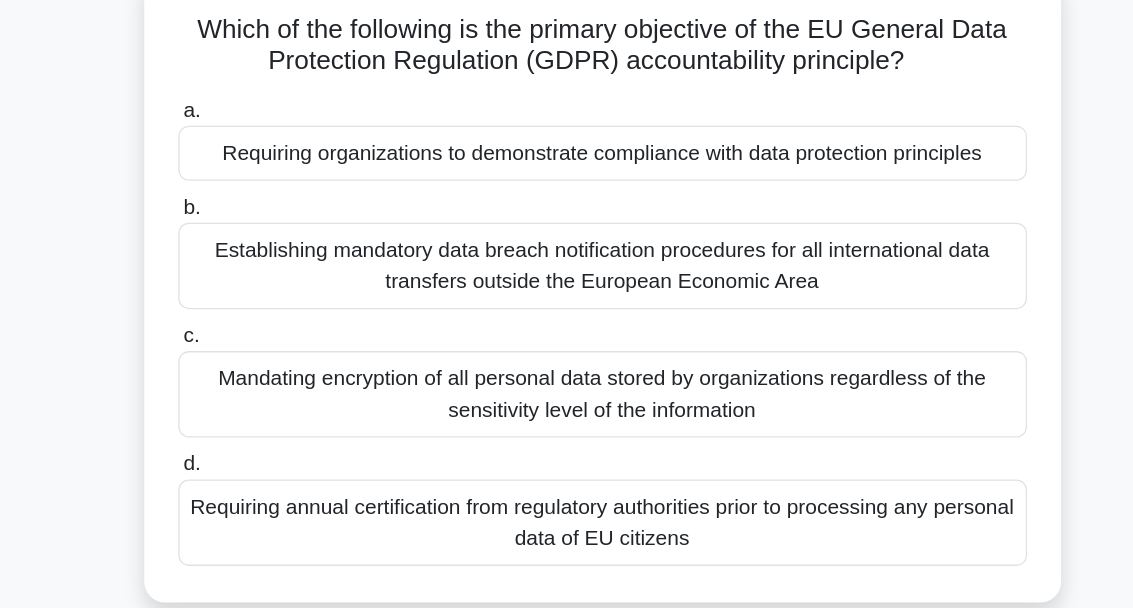 scroll, scrollTop: 61, scrollLeft: 0, axis: vertical 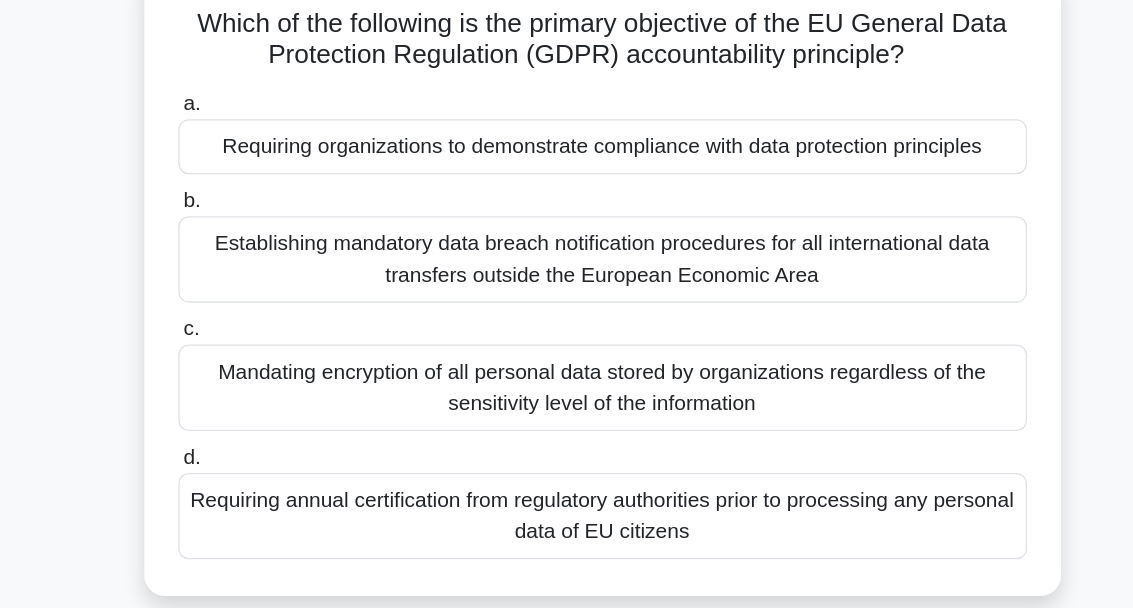 click on "Establishing mandatory data breach notification procedures for all international data transfers outside the European Economic Area" at bounding box center (567, 276) 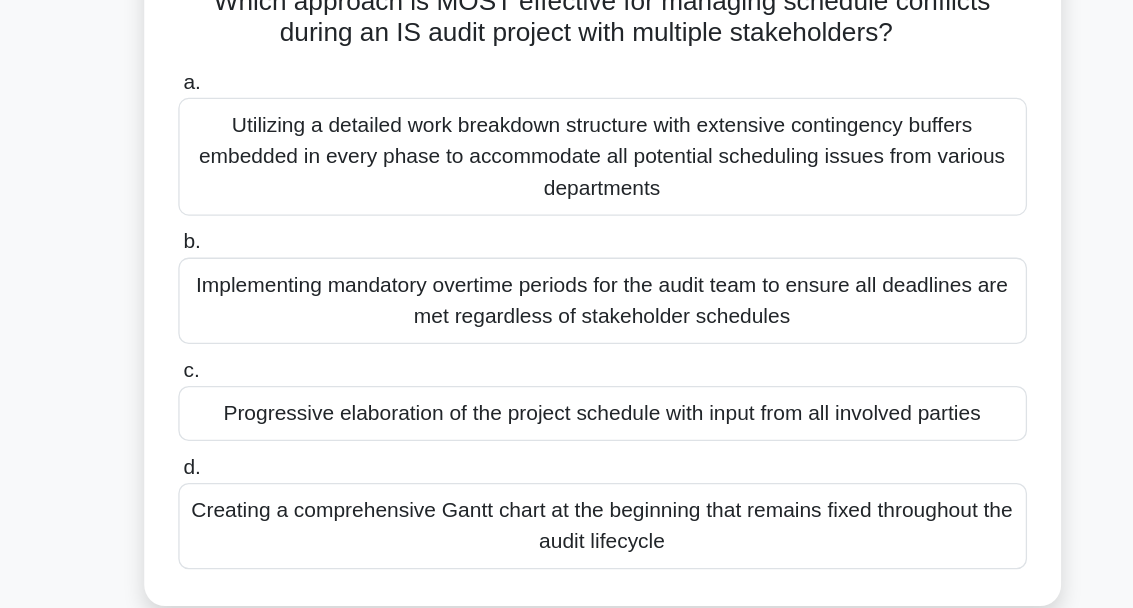 scroll, scrollTop: 160, scrollLeft: 0, axis: vertical 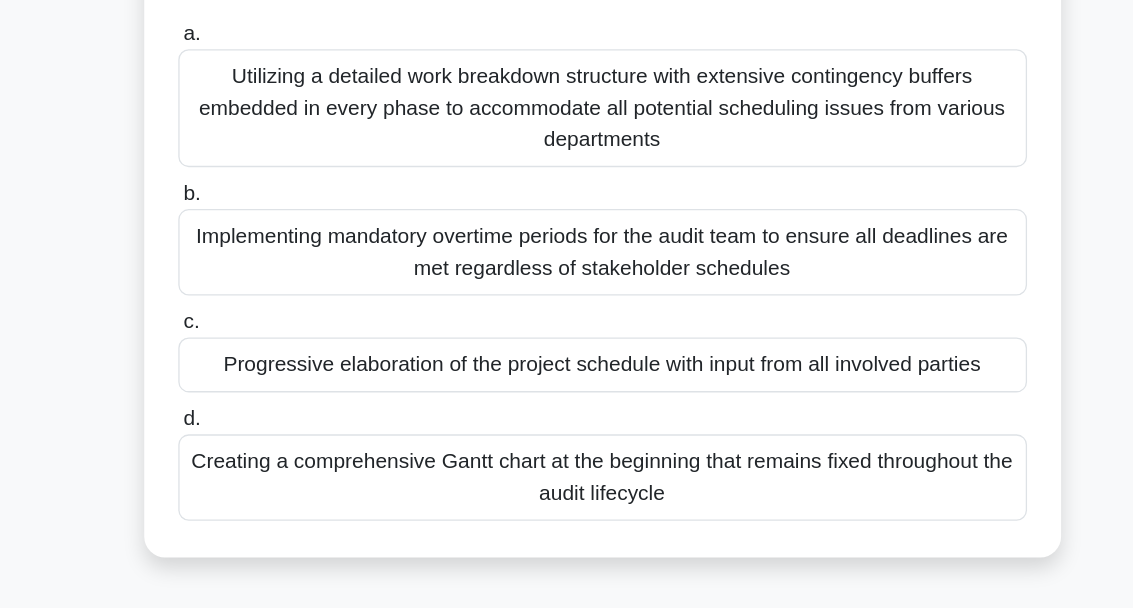 click on "Progressive elaboration of the project schedule with input from all involved parties" at bounding box center [567, 311] 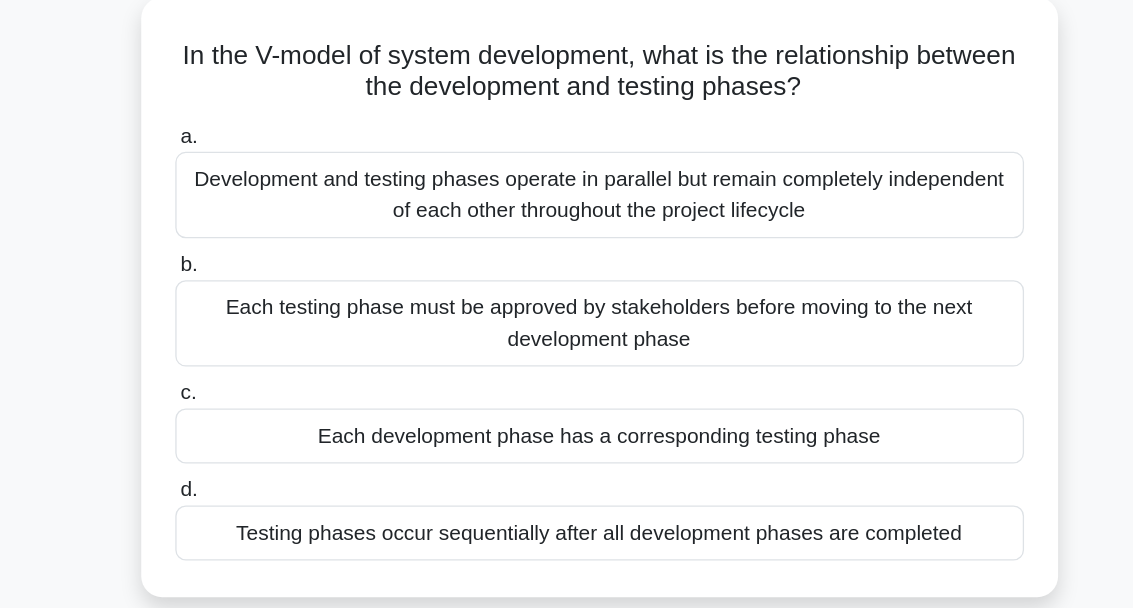 scroll, scrollTop: 41, scrollLeft: 0, axis: vertical 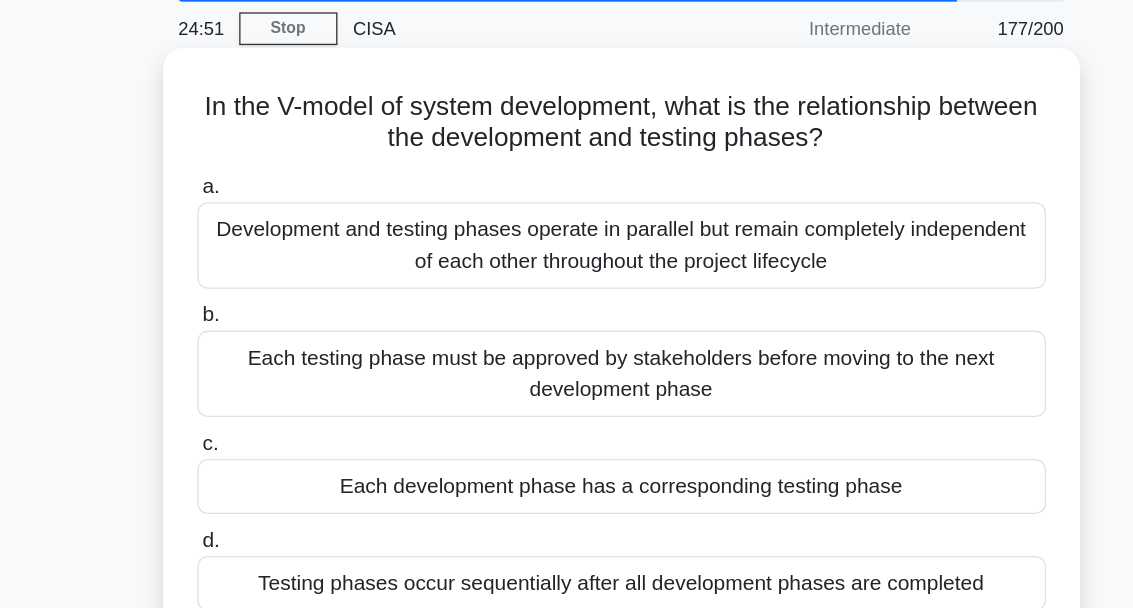 click on "Each development phase has a corresponding testing phase" at bounding box center (567, 406) 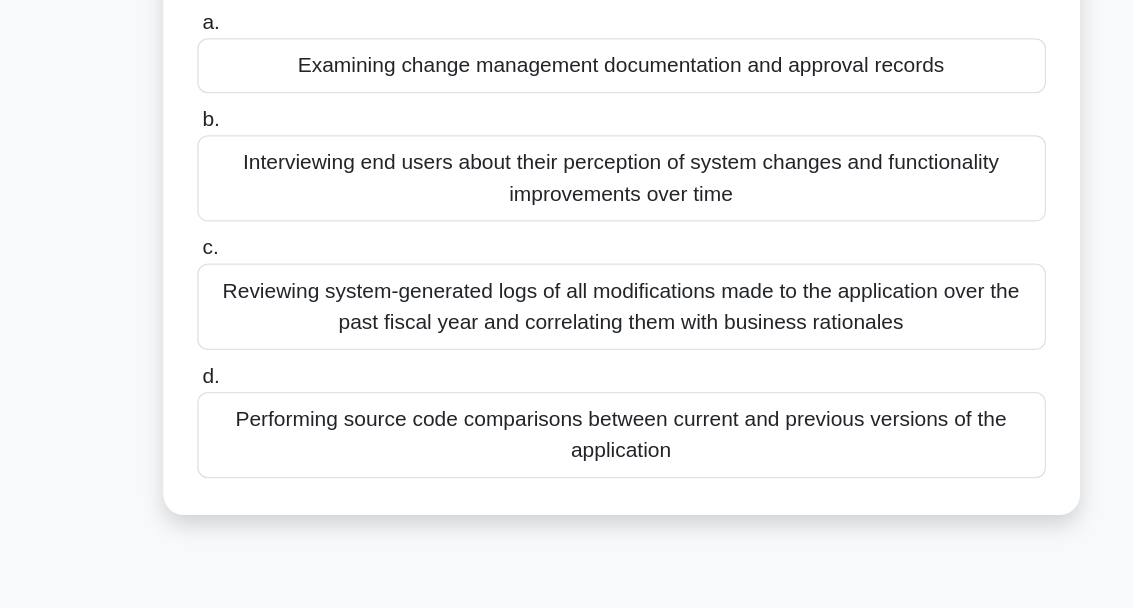 scroll, scrollTop: 154, scrollLeft: 0, axis: vertical 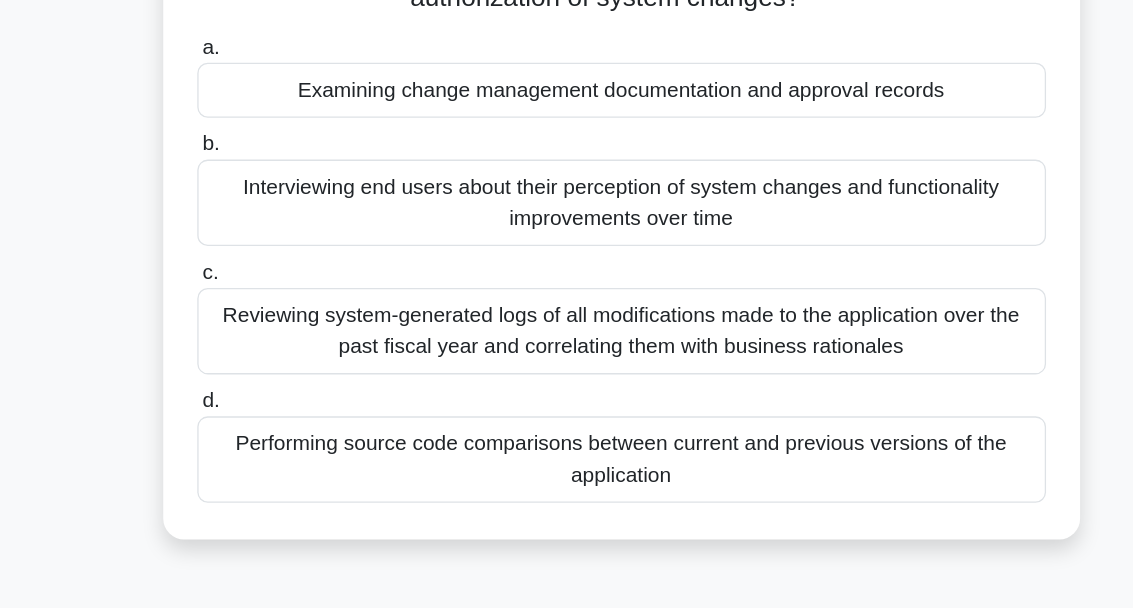 click on "Examining change management documentation and approval records" at bounding box center (567, 121) 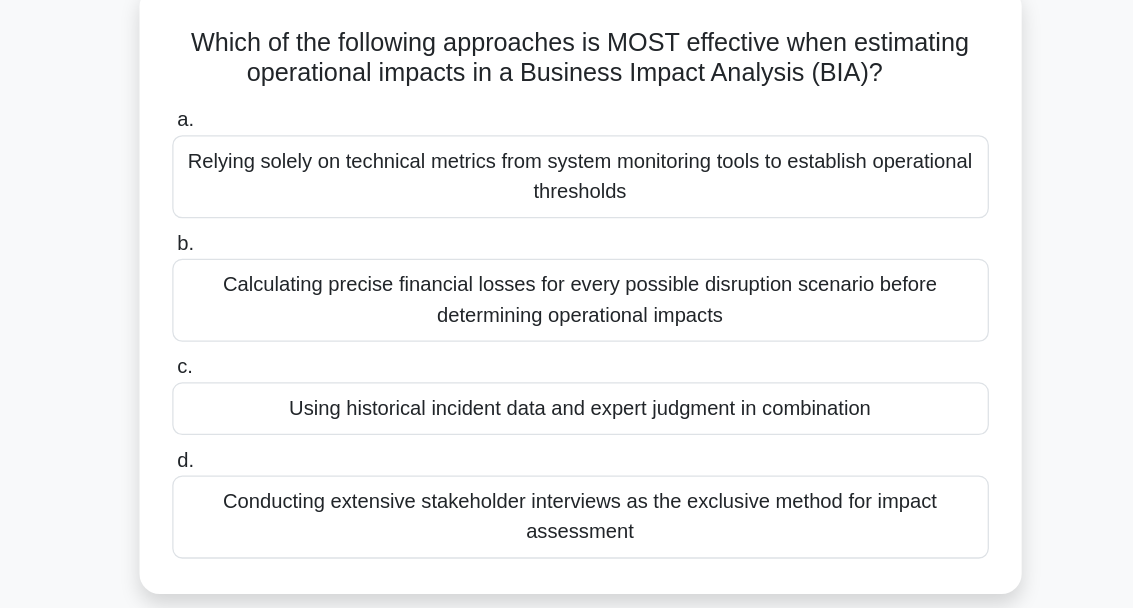 scroll, scrollTop: 73, scrollLeft: 0, axis: vertical 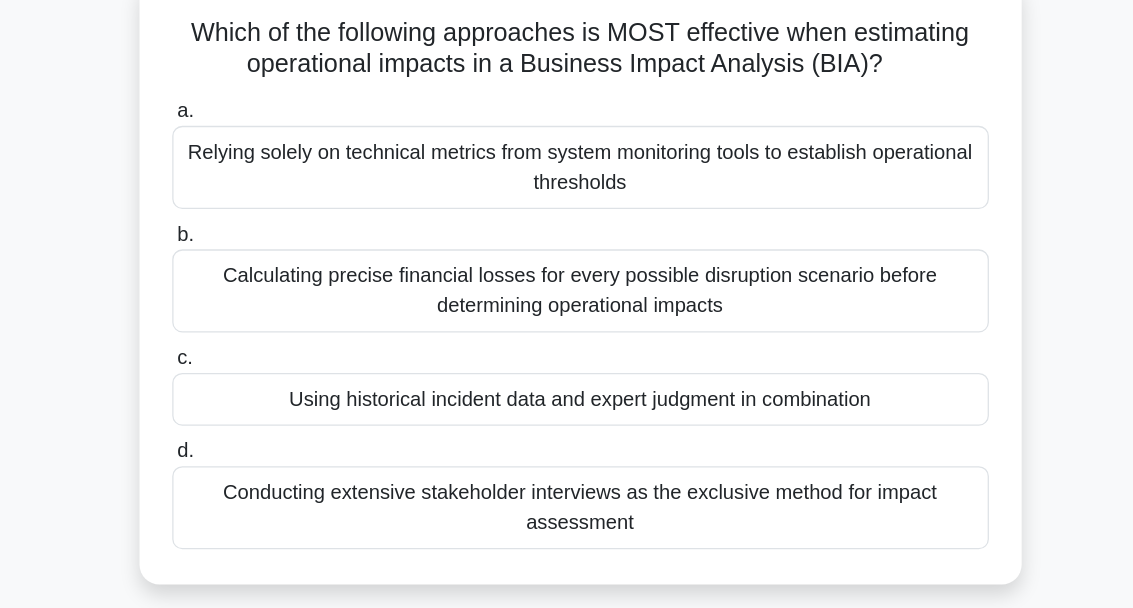 click on "Using historical incident data and expert judgment in combination" at bounding box center (567, 374) 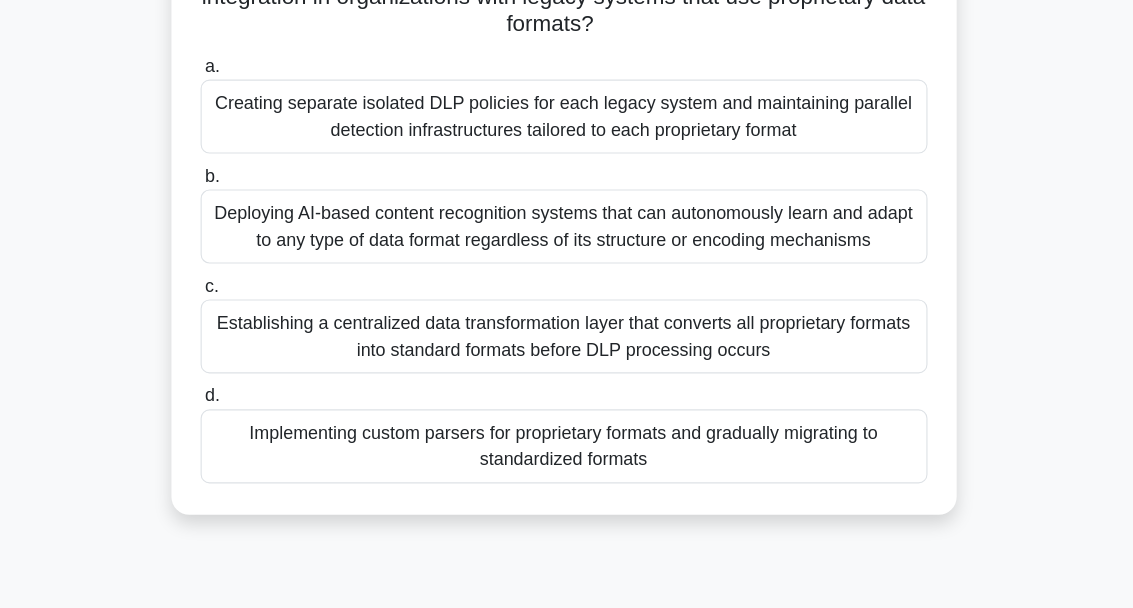 scroll, scrollTop: 185, scrollLeft: 0, axis: vertical 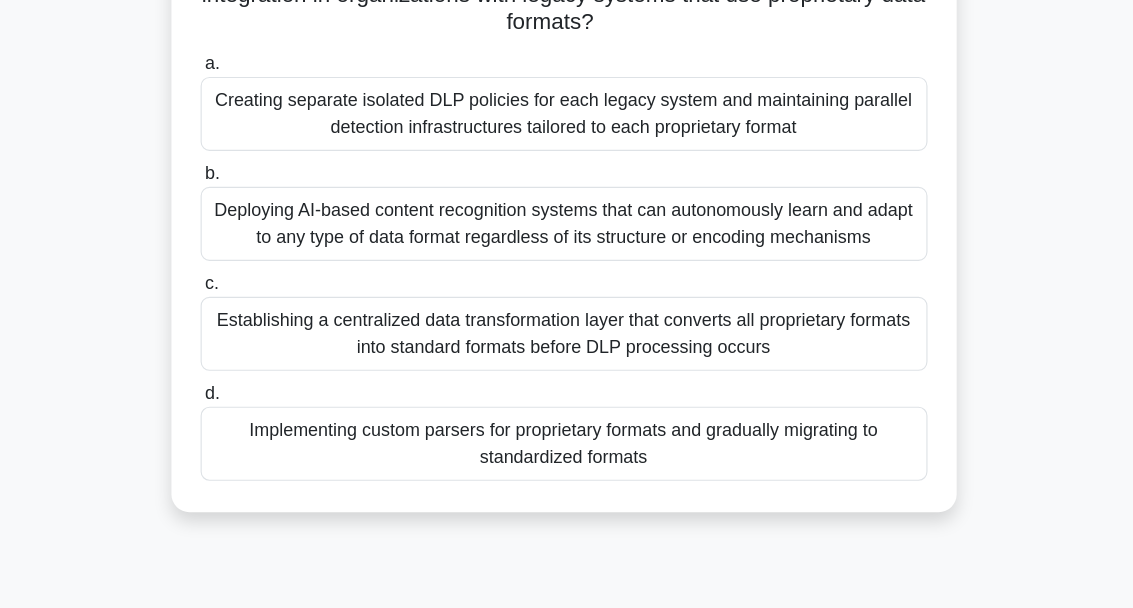 click on "Establishing a centralized data transformation layer that converts all proprietary formats into standard formats before DLP processing occurs" at bounding box center (567, 298) 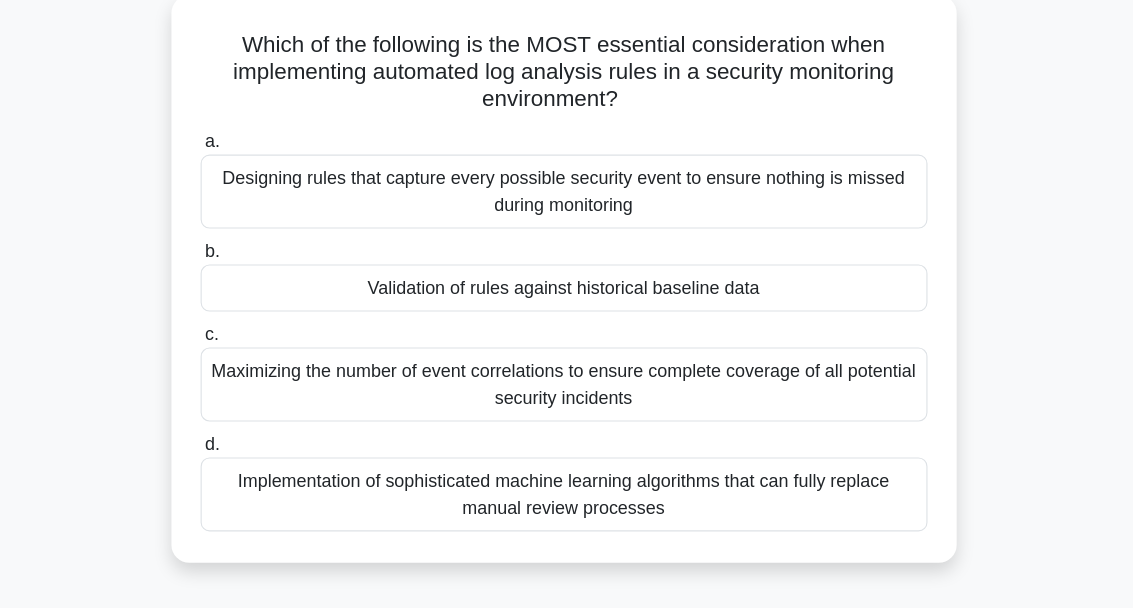 scroll, scrollTop: 120, scrollLeft: 0, axis: vertical 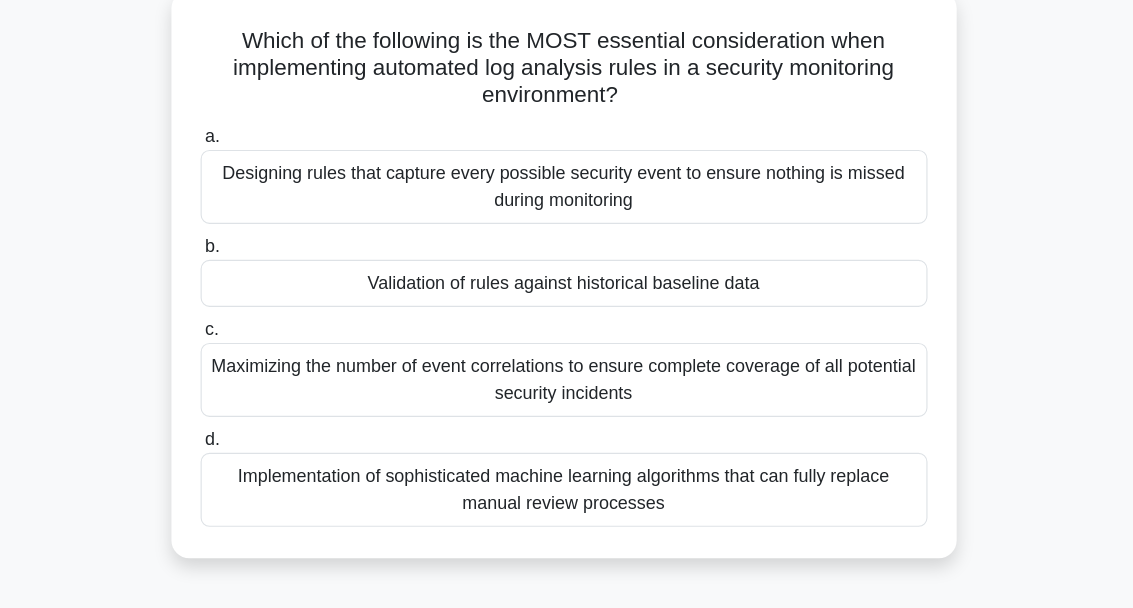 click on "Maximizing the number of event correlations to ensure complete coverage of all potential security incidents" at bounding box center [567, 339] 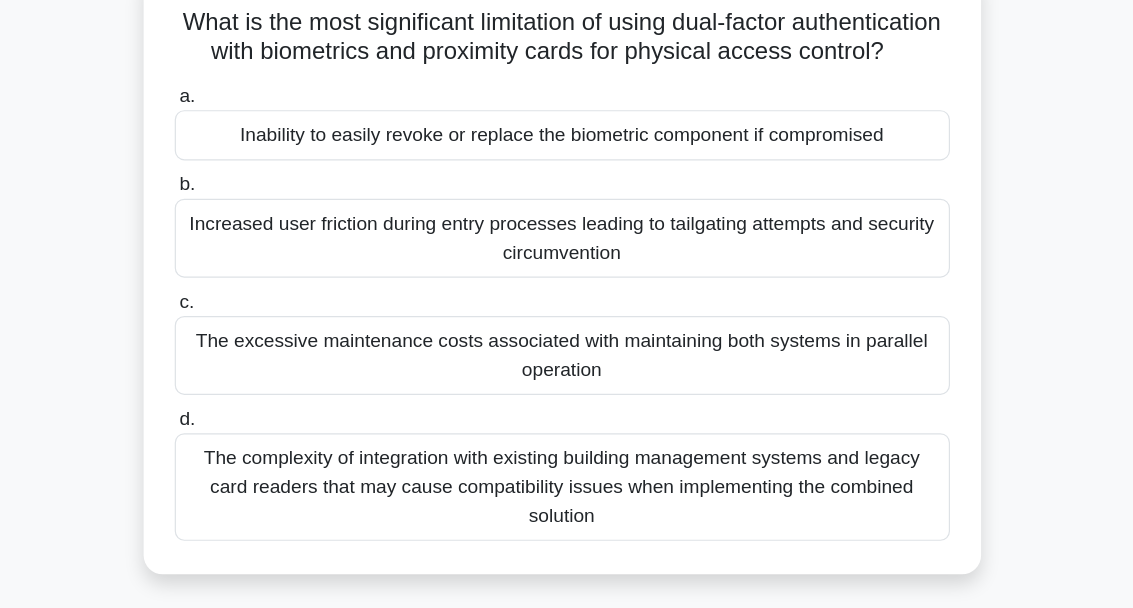 scroll, scrollTop: 115, scrollLeft: 0, axis: vertical 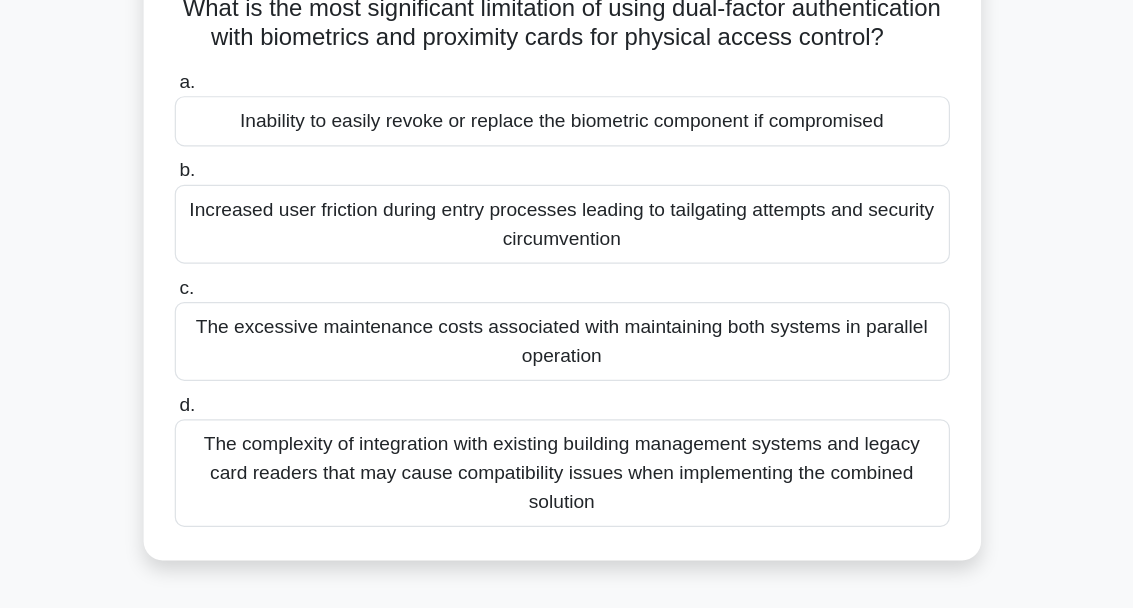 click on "Increased user friction during entry processes leading to tailgating attempts and security circumvention" at bounding box center (567, 222) 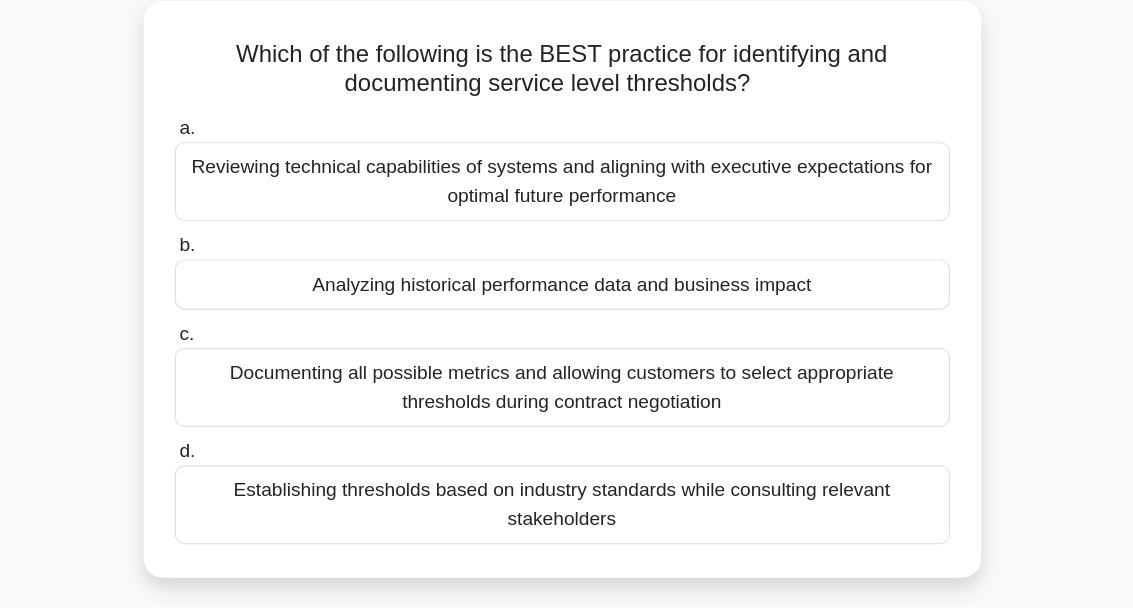 scroll, scrollTop: 88, scrollLeft: 0, axis: vertical 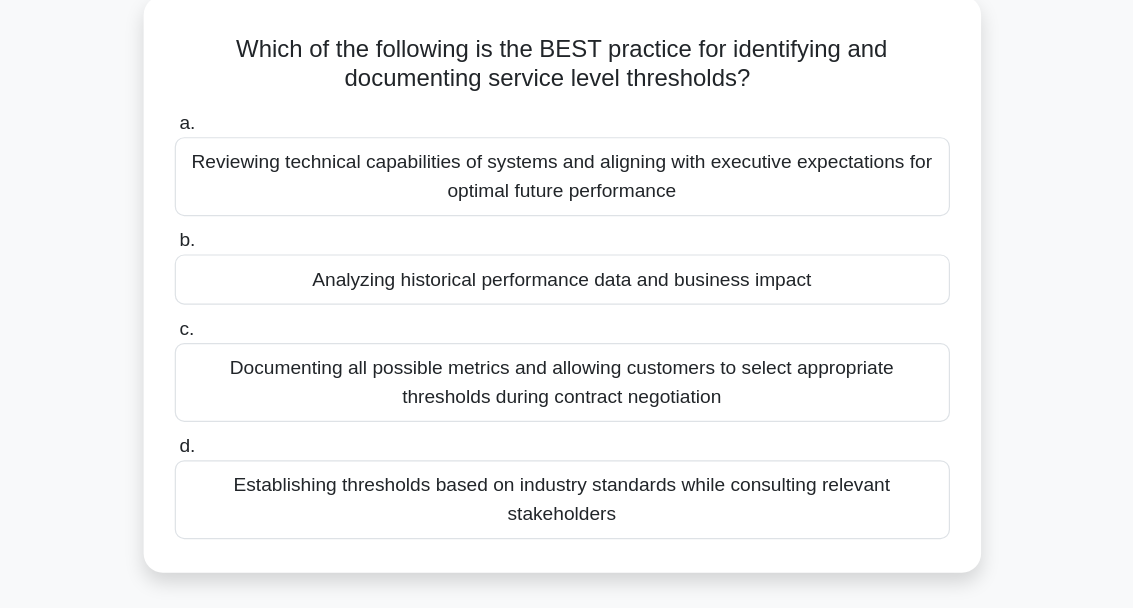 click on "Analyzing historical performance data and business impact" at bounding box center (567, 261) 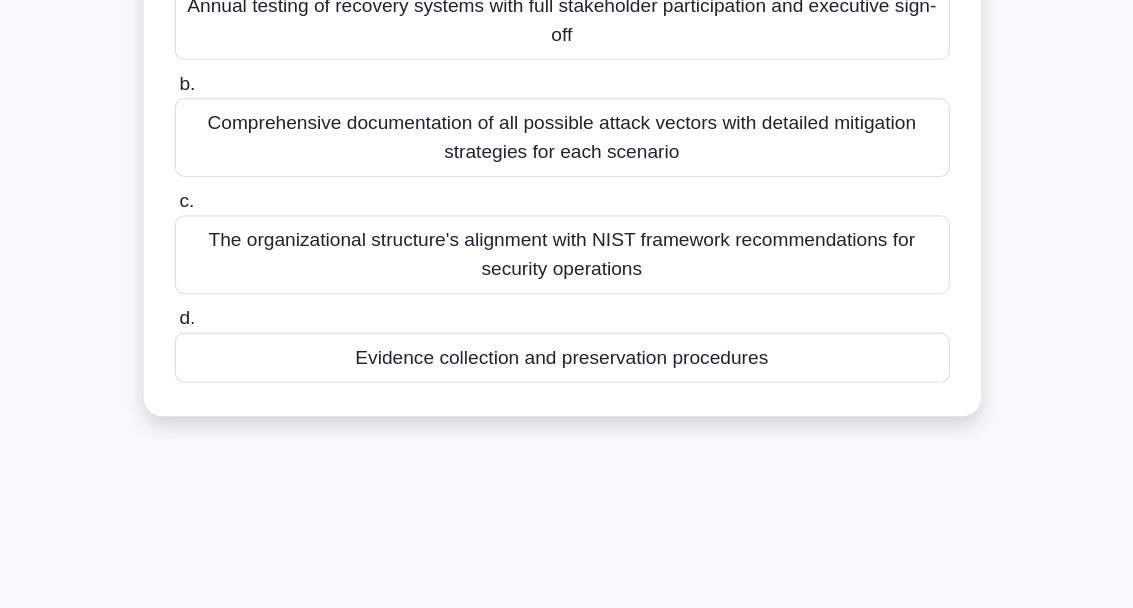scroll, scrollTop: 247, scrollLeft: 0, axis: vertical 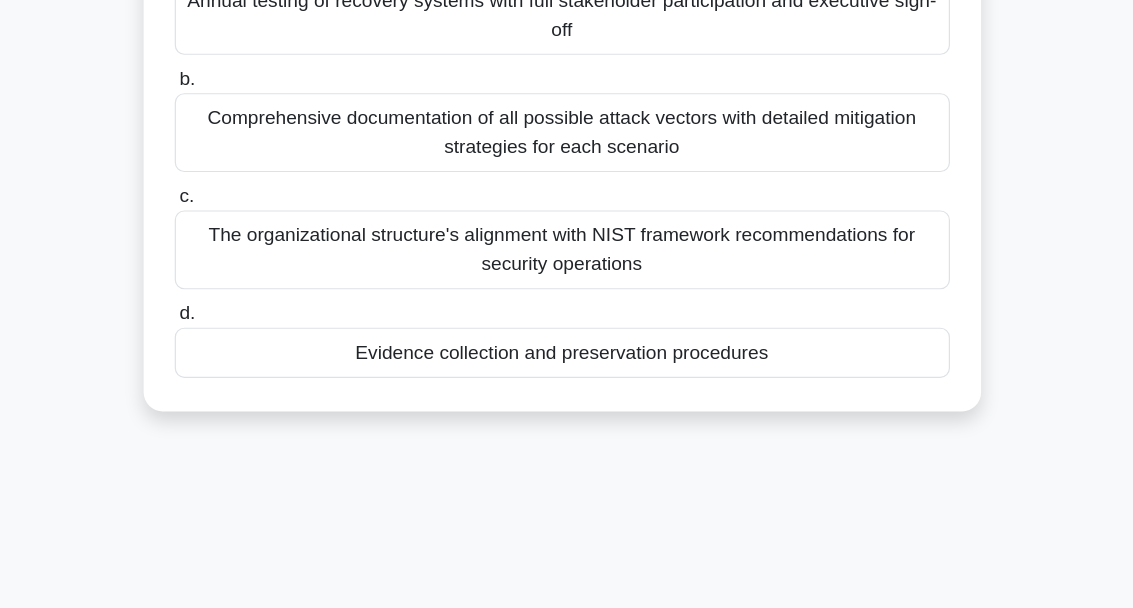 click on "Evidence collection and preservation procedures" at bounding box center (567, 322) 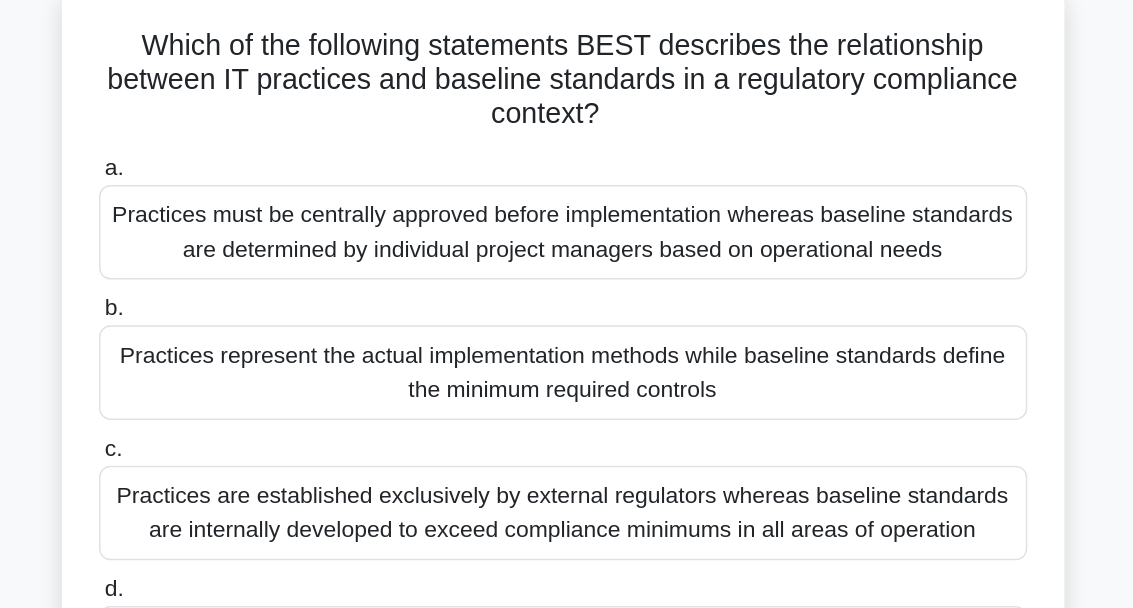 scroll, scrollTop: 127, scrollLeft: 0, axis: vertical 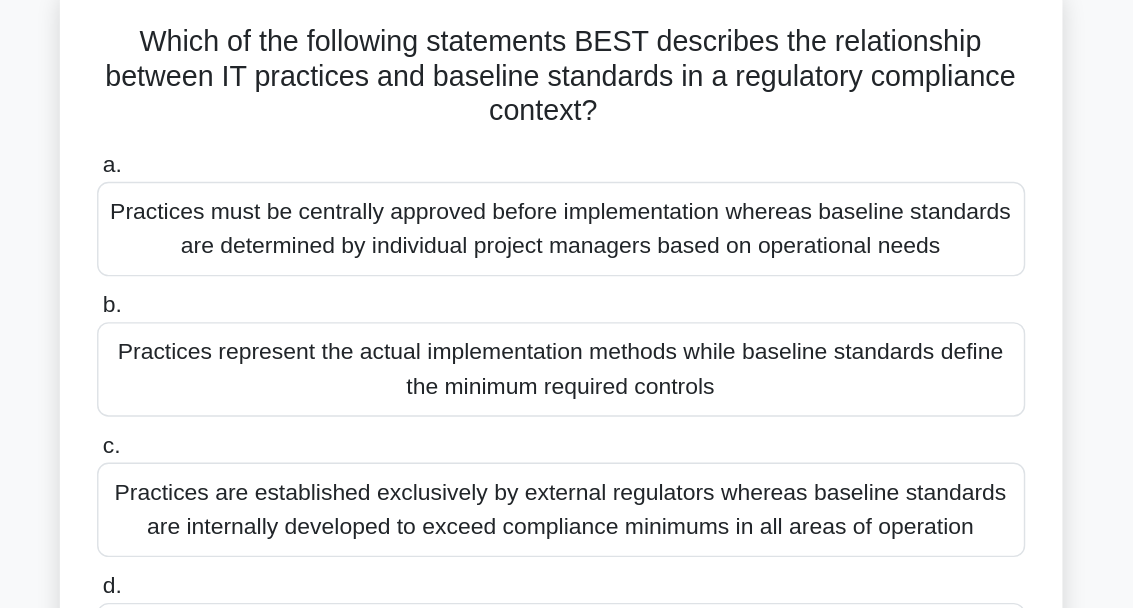 click on "Practices represent the actual implementation methods while baseline standards define the minimum required controls" at bounding box center (567, 258) 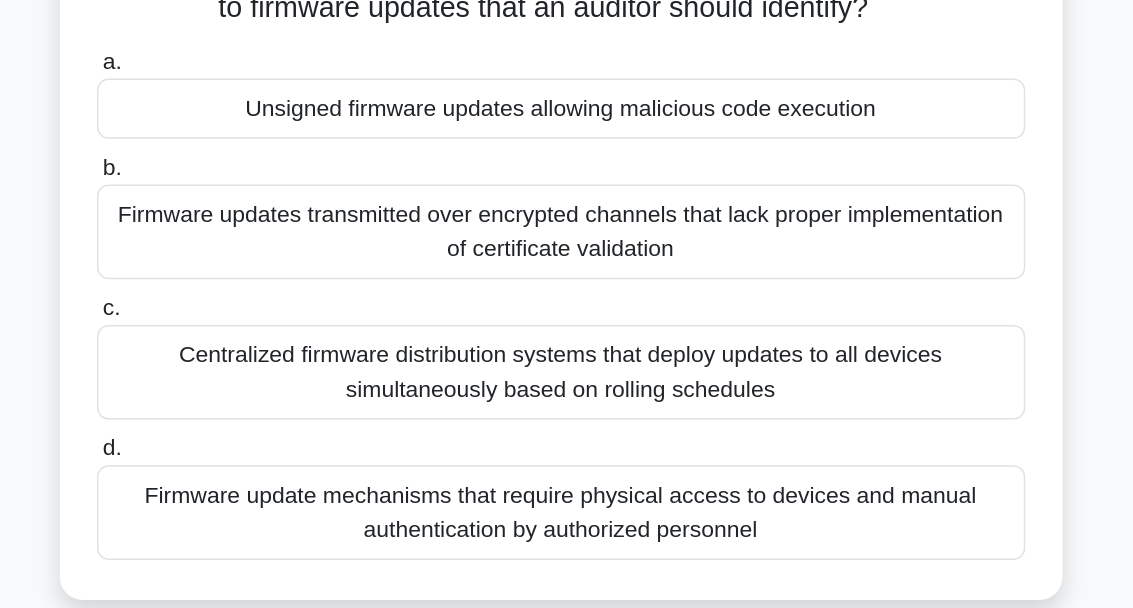 scroll, scrollTop: 57, scrollLeft: 0, axis: vertical 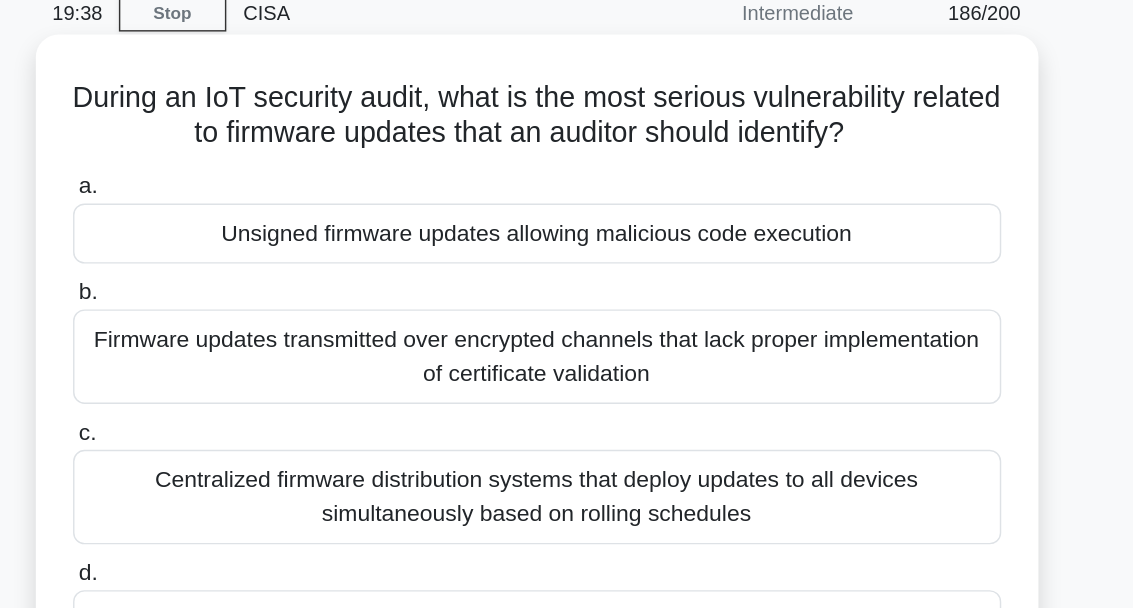 click on "Unsigned firmware updates allowing malicious code execution" at bounding box center [567, 194] 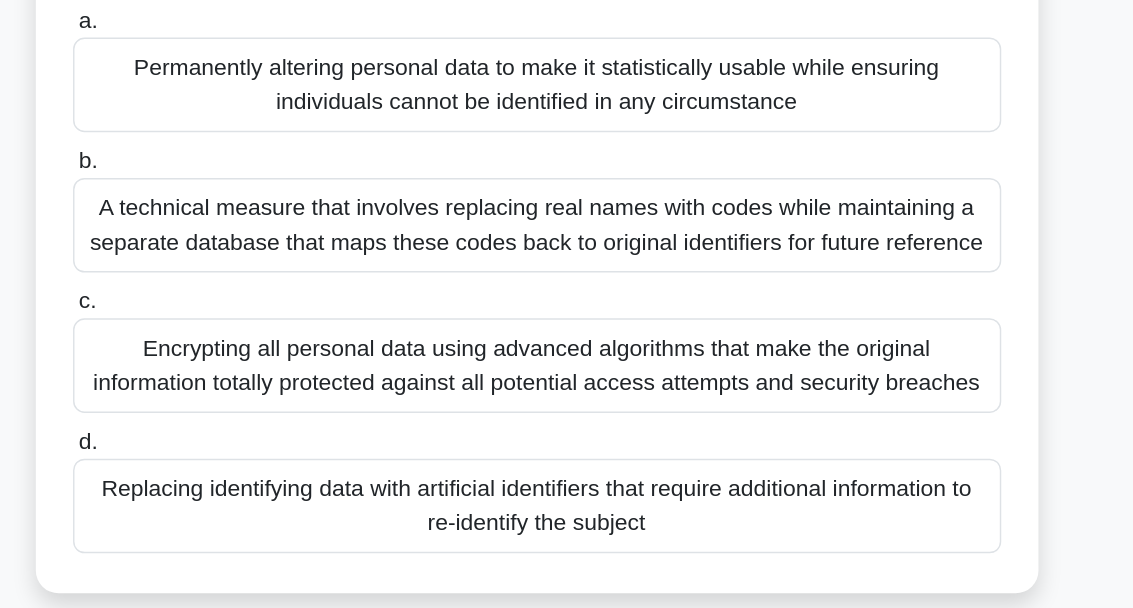 scroll, scrollTop: 86, scrollLeft: 0, axis: vertical 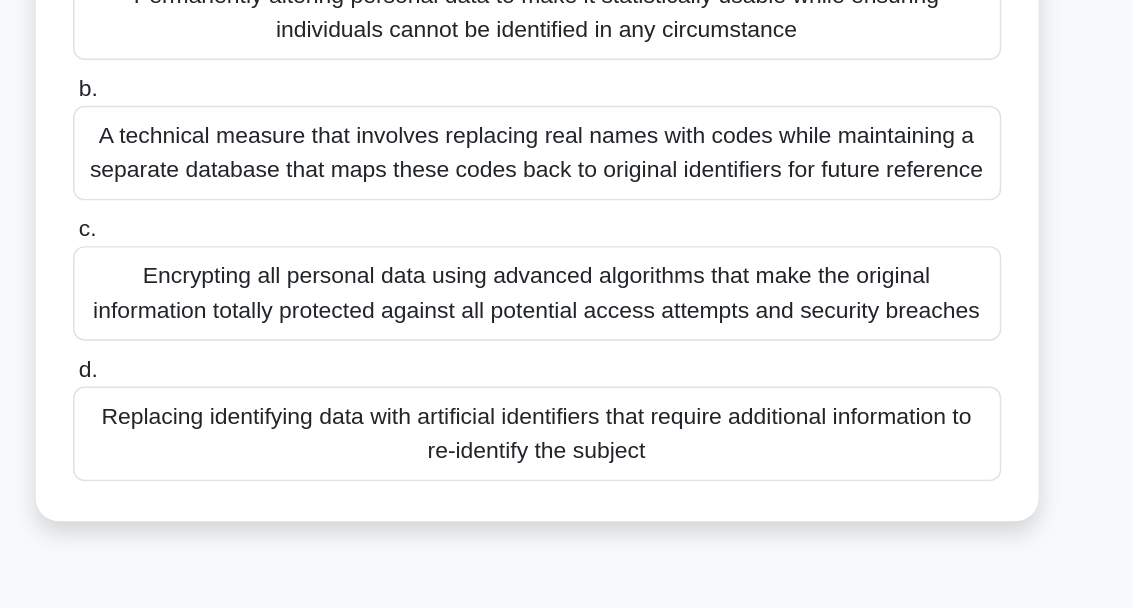 click on "Replacing identifying data with artificial identifiers that require additional information to re-identify the subject" at bounding box center [567, 426] 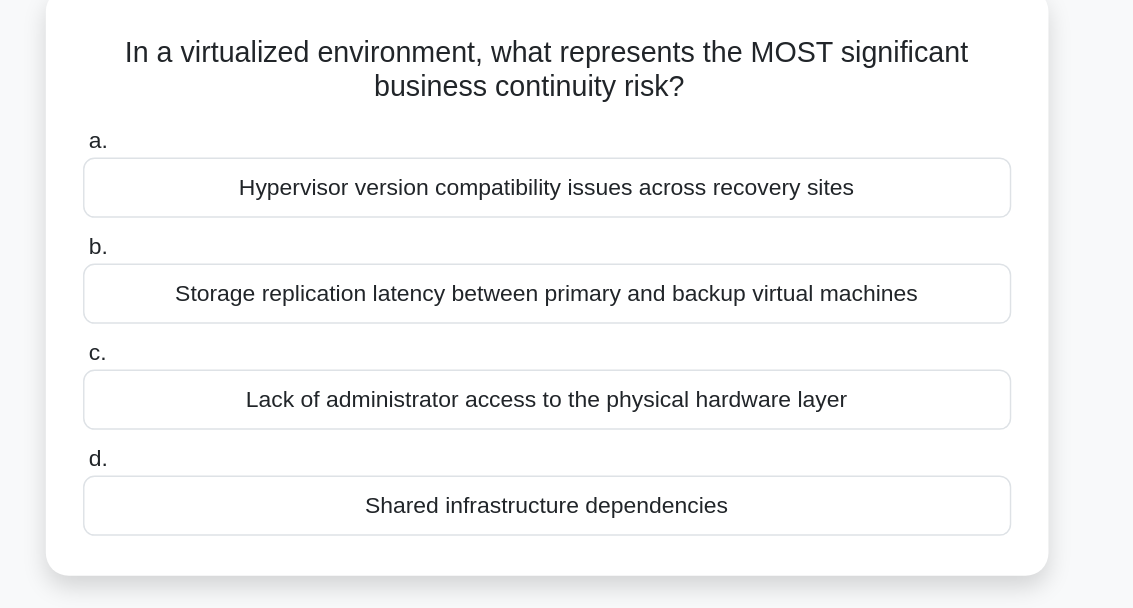 scroll, scrollTop: 4, scrollLeft: 0, axis: vertical 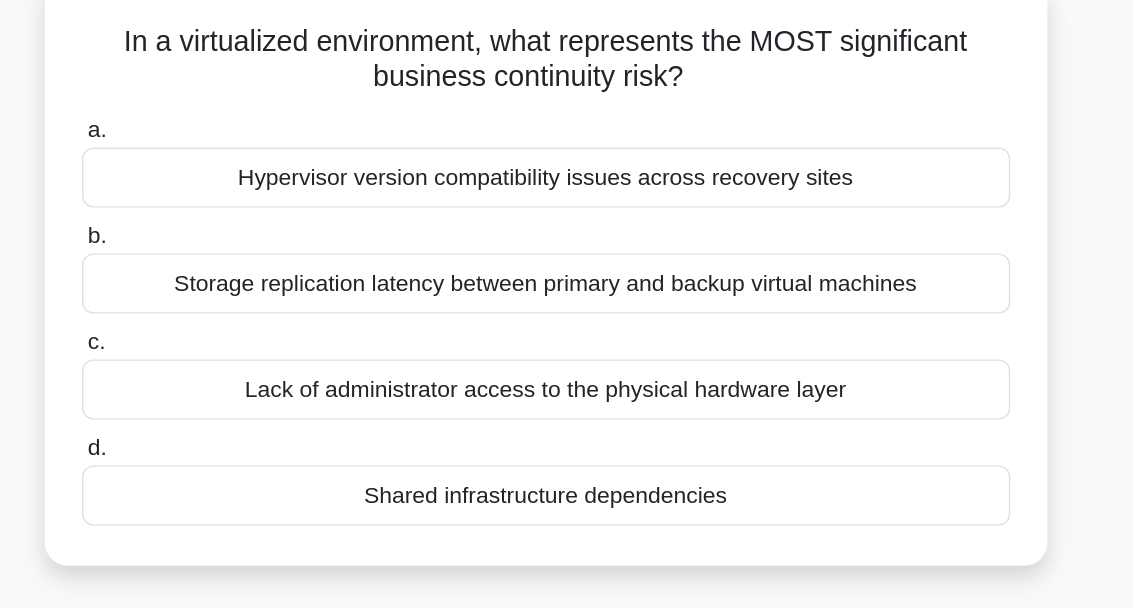 click on "Shared infrastructure dependencies" at bounding box center [567, 469] 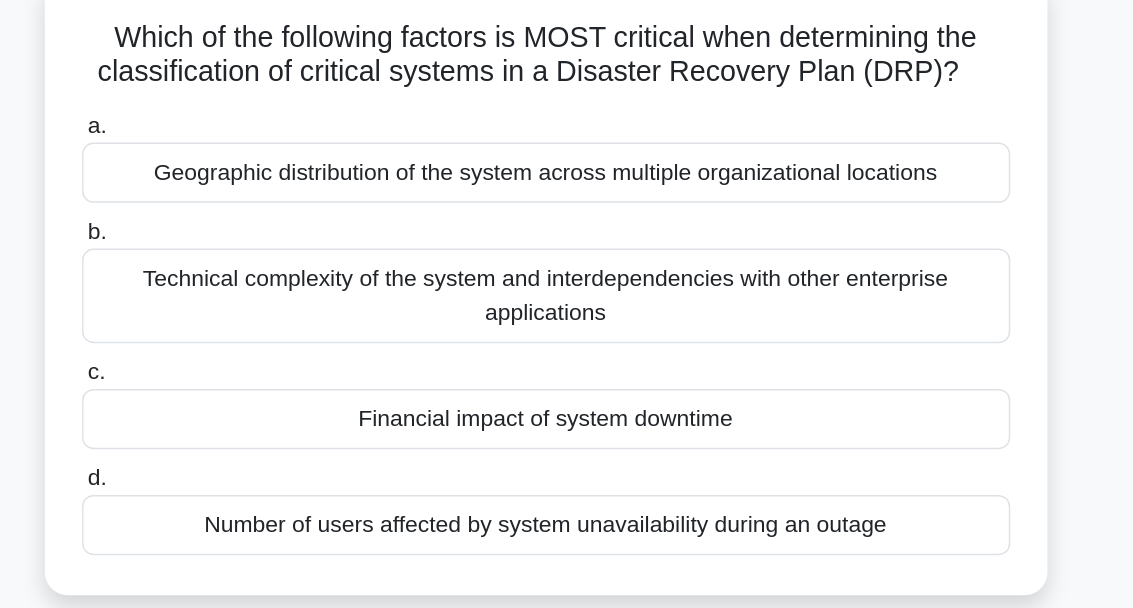 scroll, scrollTop: 13, scrollLeft: 0, axis: vertical 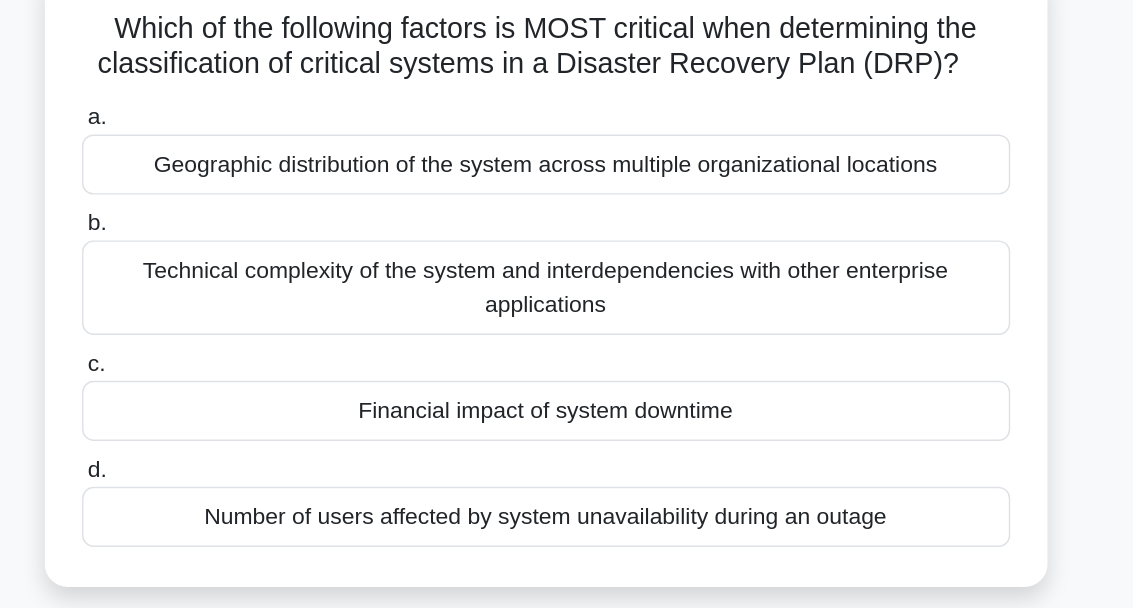 click on "Financial impact of system downtime" at bounding box center (567, 410) 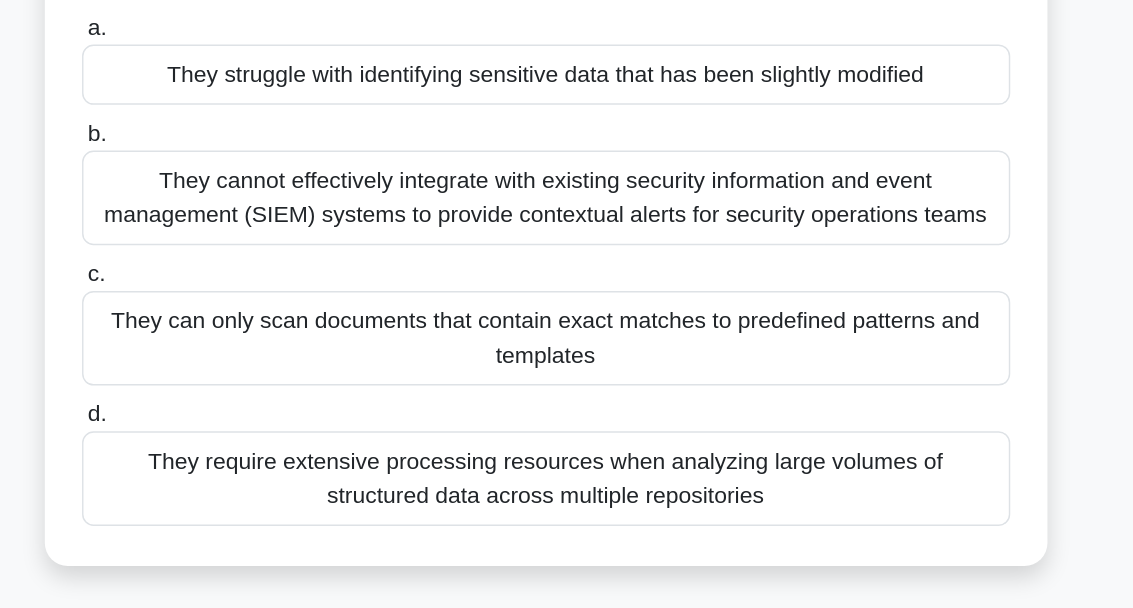 scroll, scrollTop: 81, scrollLeft: 0, axis: vertical 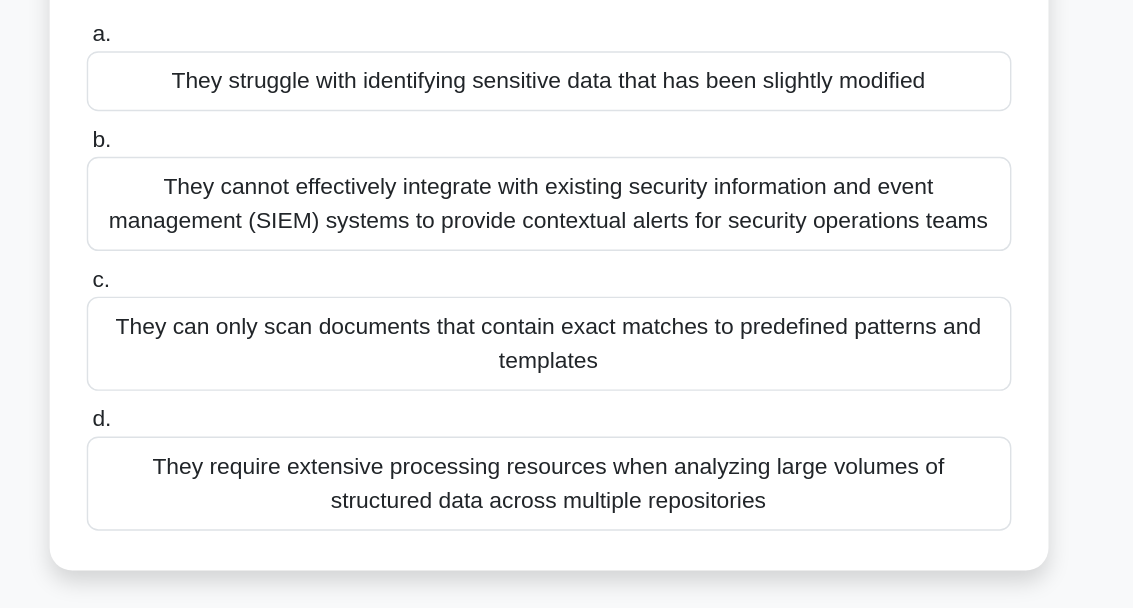 click on "They require extensive processing resources when analyzing large volumes of structured data across multiple repositories" at bounding box center [567, 452] 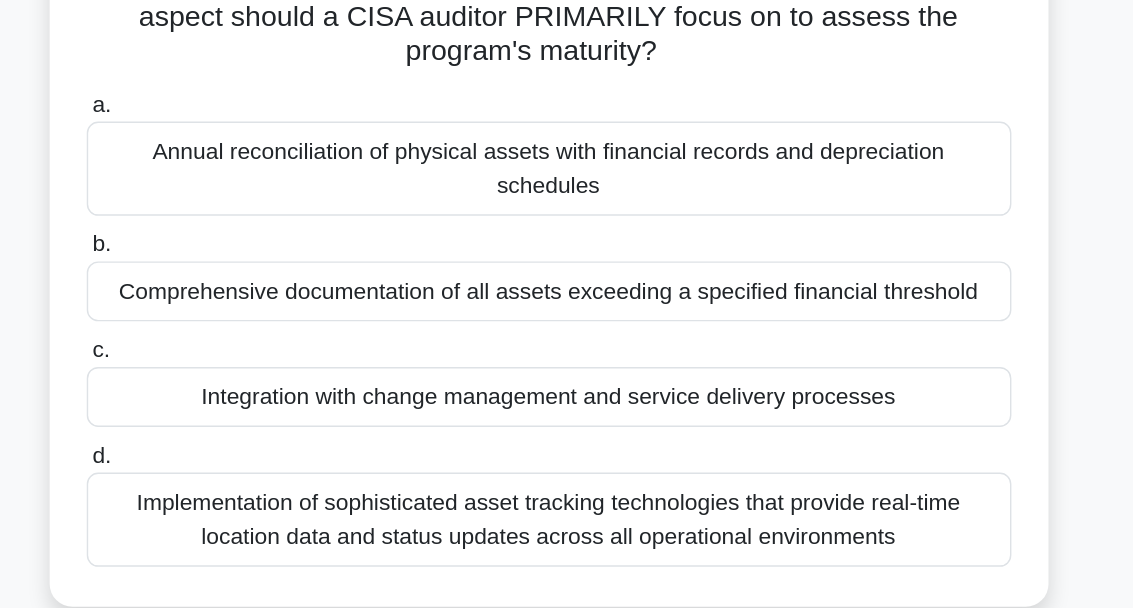 scroll, scrollTop: 52, scrollLeft: 0, axis: vertical 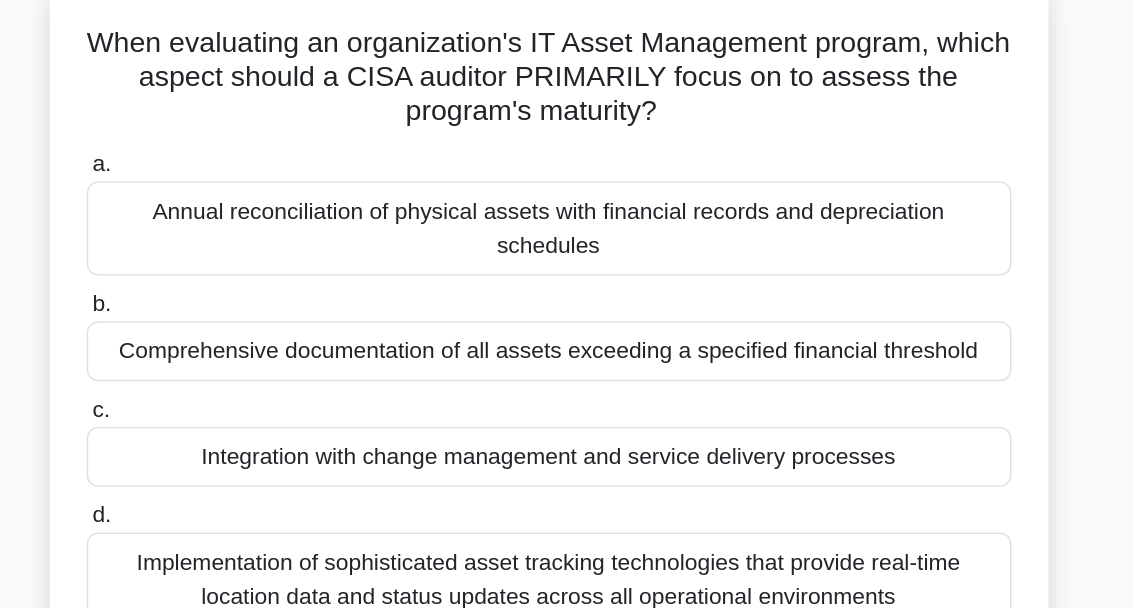 click on "Annual reconciliation of physical assets with financial records and depreciation schedules" at bounding box center [567, 235] 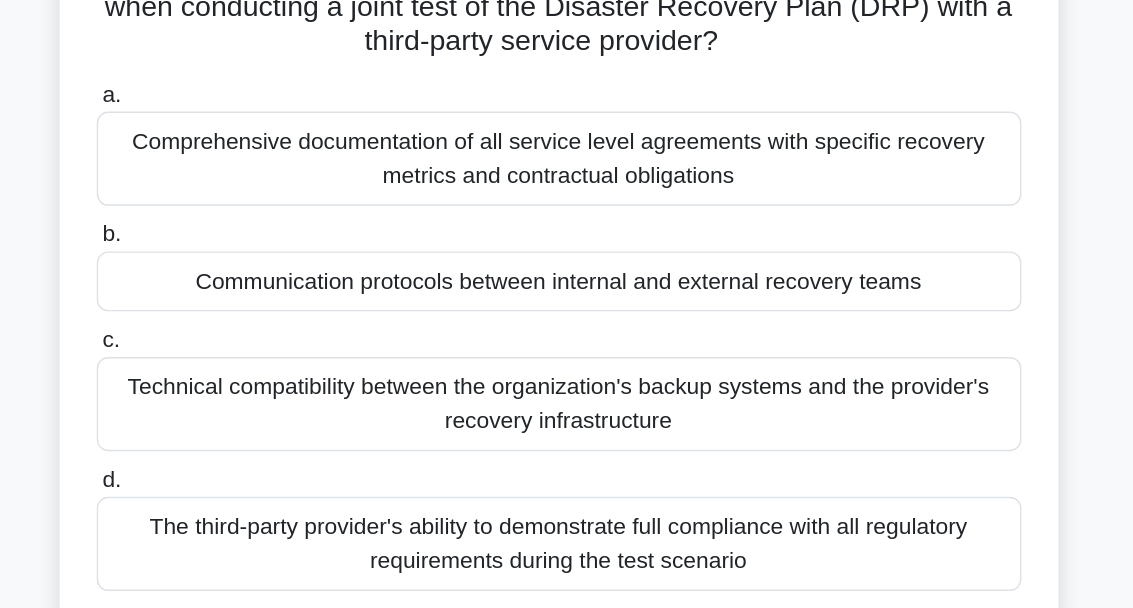 scroll, scrollTop: 59, scrollLeft: 0, axis: vertical 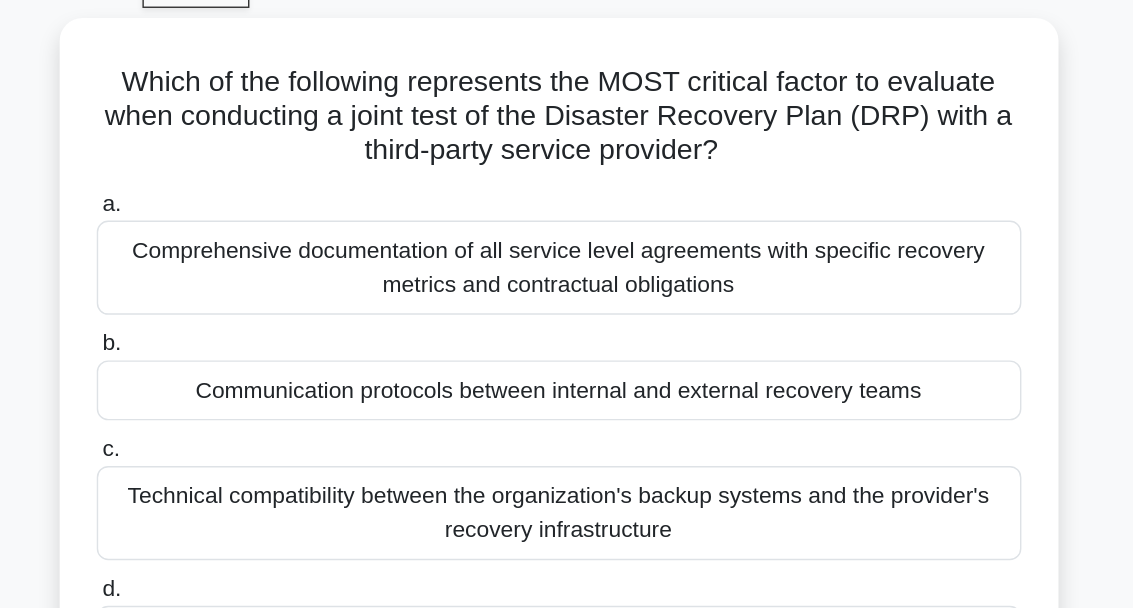 click on "Which of the following represents the MOST critical factor to evaluate when conducting a joint test of the Disaster Recovery Plan (DRP) with a third-party service provider?
.spinner_0XTQ{transform-origin:center;animation:spinner_y6GP .75s linear infinite}@keyframes spinner_y6GP{100%{transform:rotate(360deg)}}
a.
b." at bounding box center [567, 323] 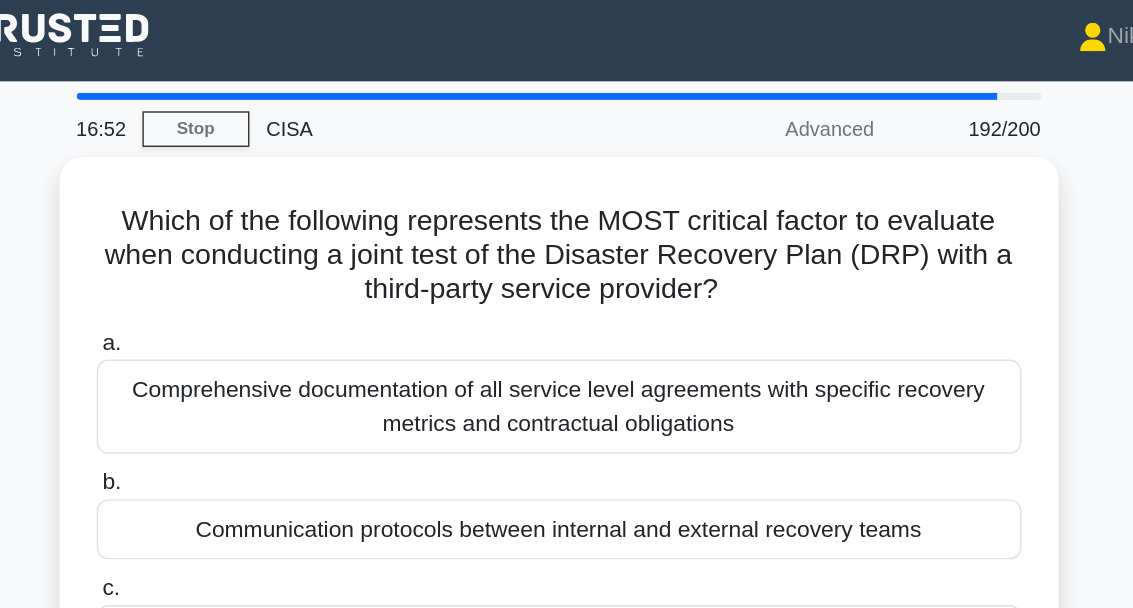 scroll, scrollTop: 0, scrollLeft: 0, axis: both 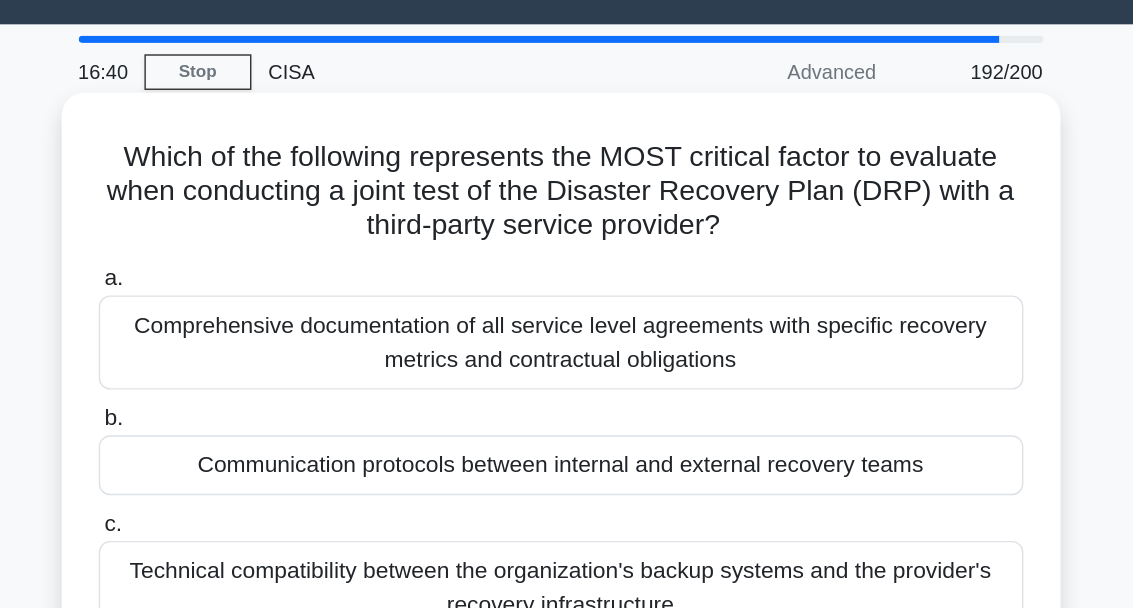 click on "Comprehensive documentation of all service level agreements with specific recovery metrics and contractual obligations" at bounding box center [567, 287] 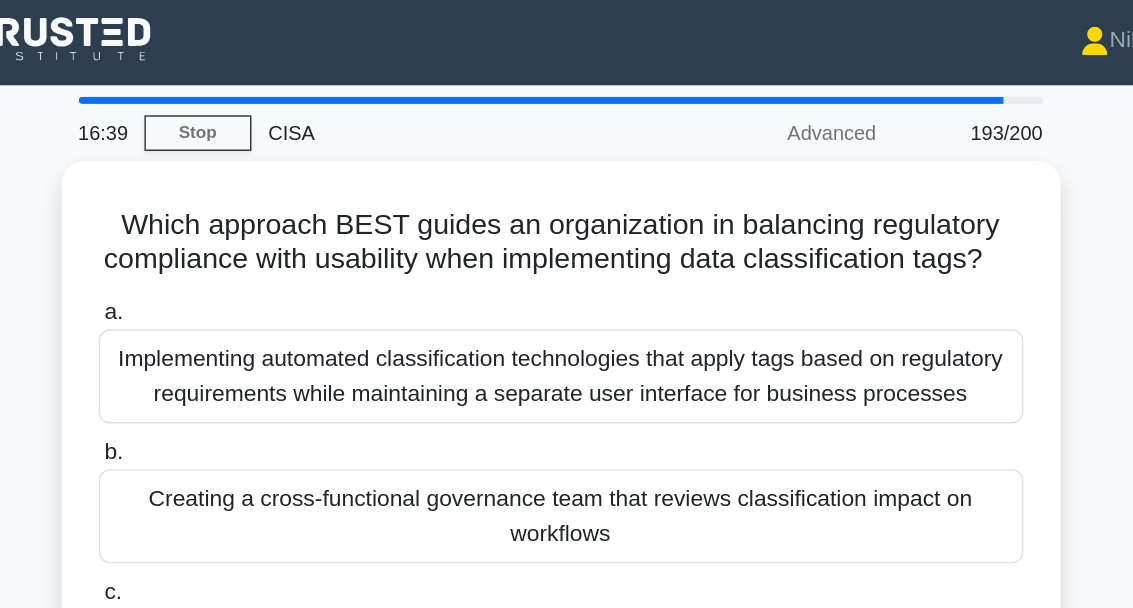 click on "Which approach BEST guides an organization in balancing regulatory compliance with usability when implementing data classification tags?
.spinner_0XTQ{transform-origin:center;animation:spinner_y6GP .75s linear infinite}@keyframes spinner_y6GP{100%{transform:rotate(360deg)}}
a.
b.
c. d." at bounding box center [567, 382] 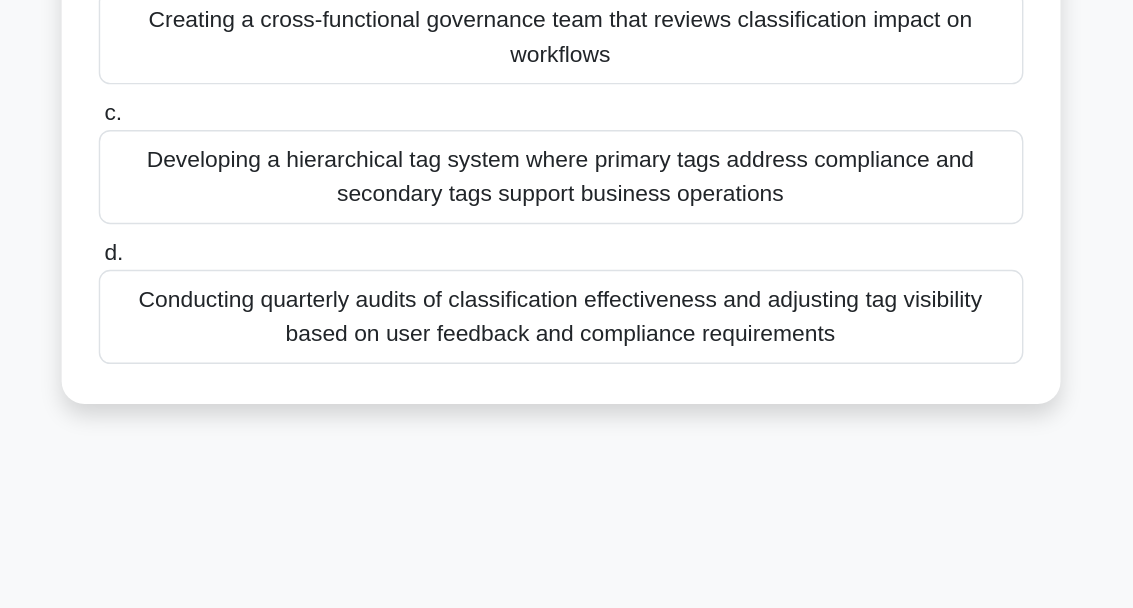scroll, scrollTop: 218, scrollLeft: 0, axis: vertical 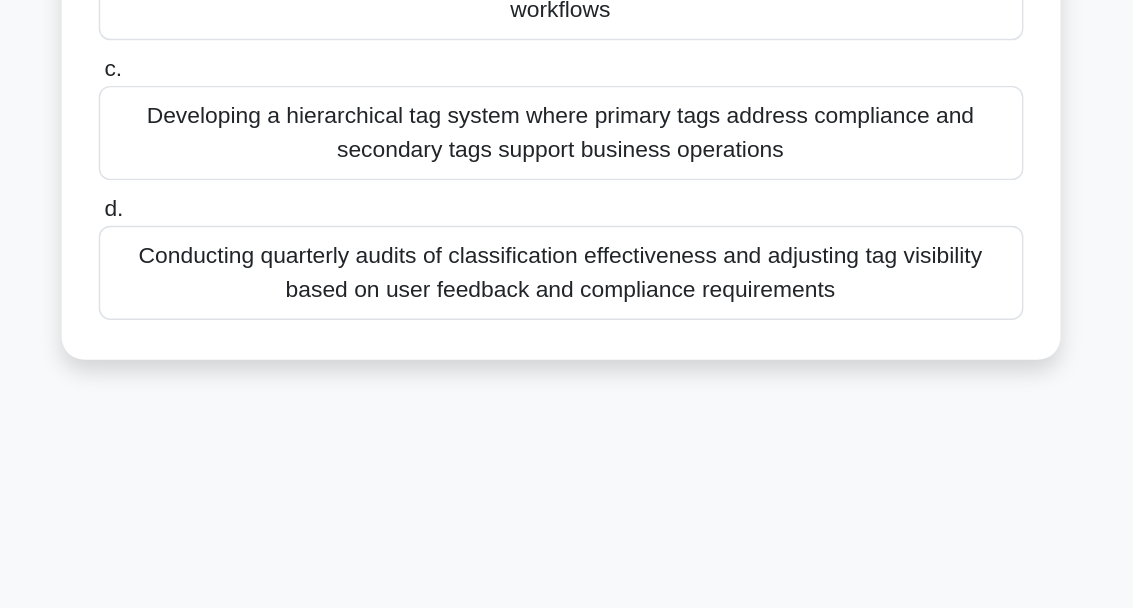 click on "Creating a cross-functional governance team that reviews classification impact on workflows" at bounding box center [567, 143] 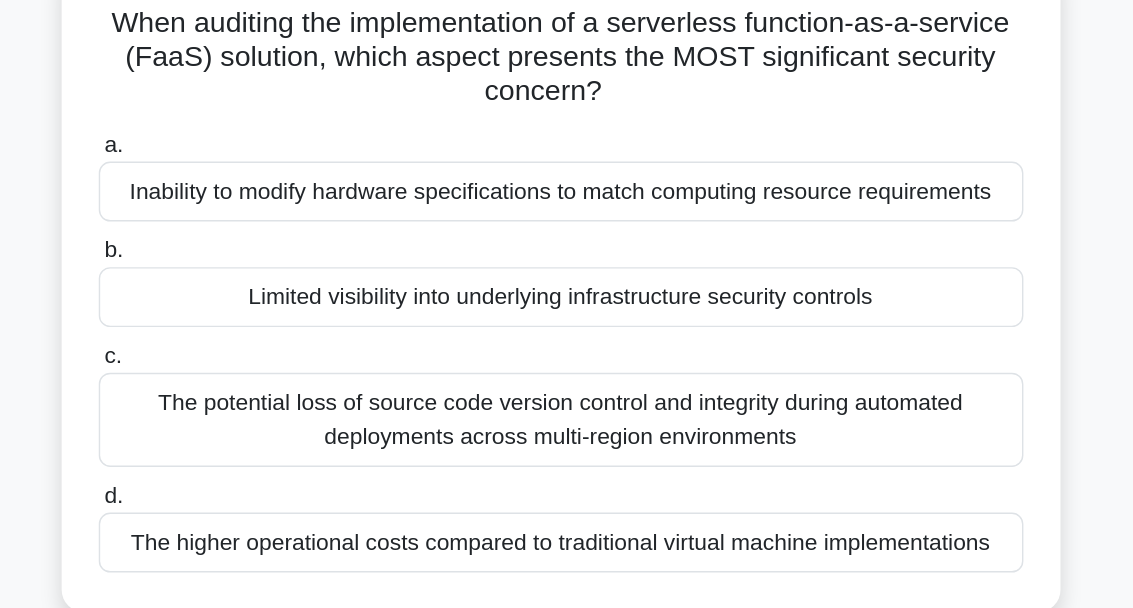 scroll, scrollTop: 24, scrollLeft: 0, axis: vertical 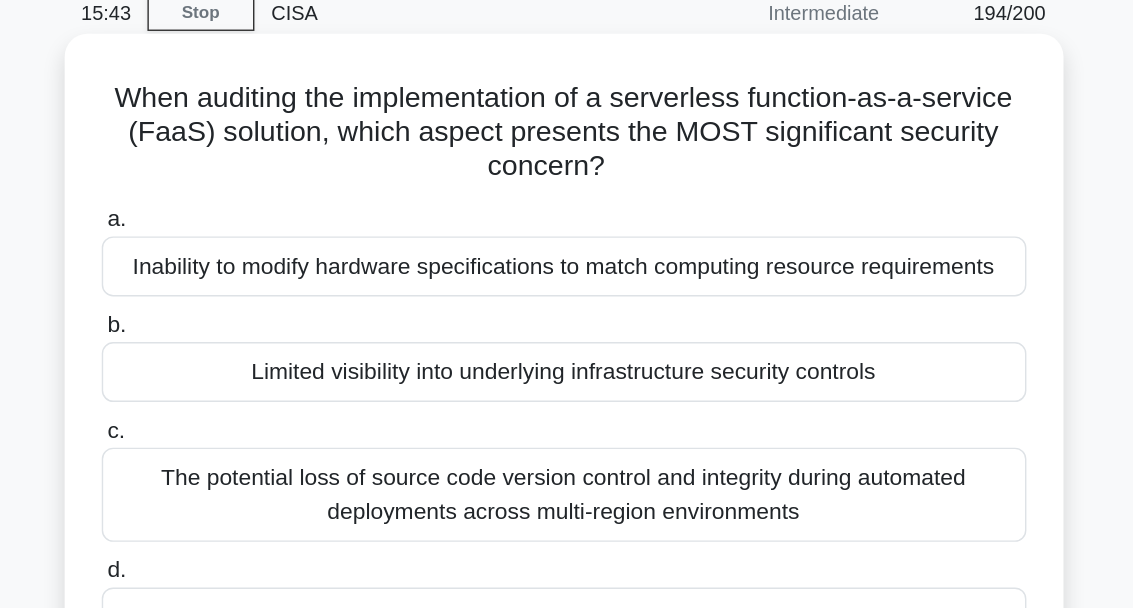click on "Limited visibility into underlying infrastructure security controls" at bounding box center (567, 325) 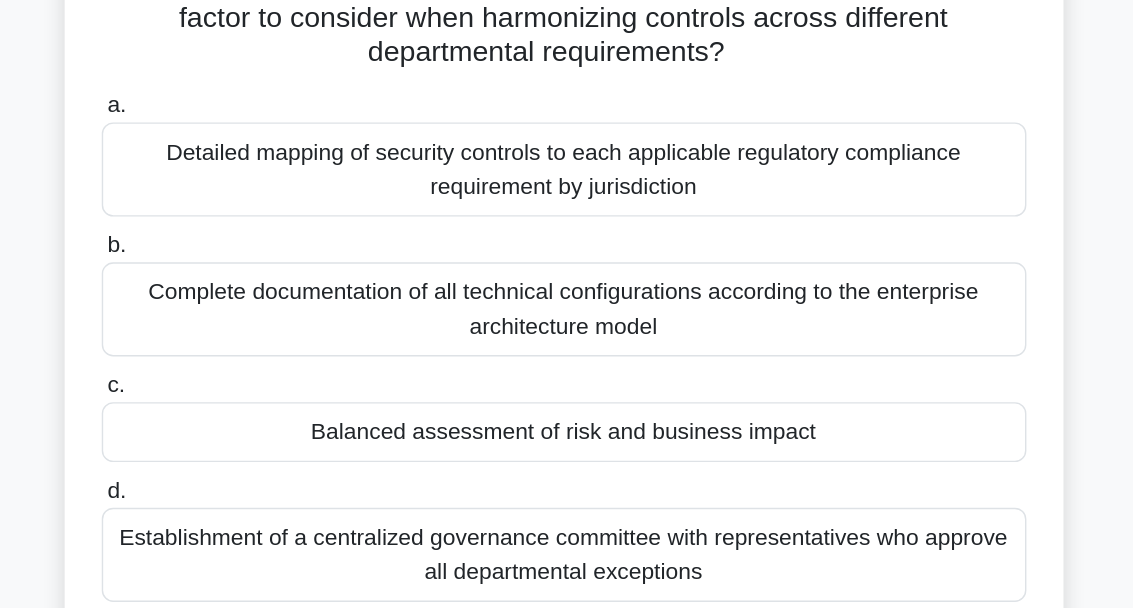 click on "Balanced assessment of risk and business impact" at bounding box center [567, 424] 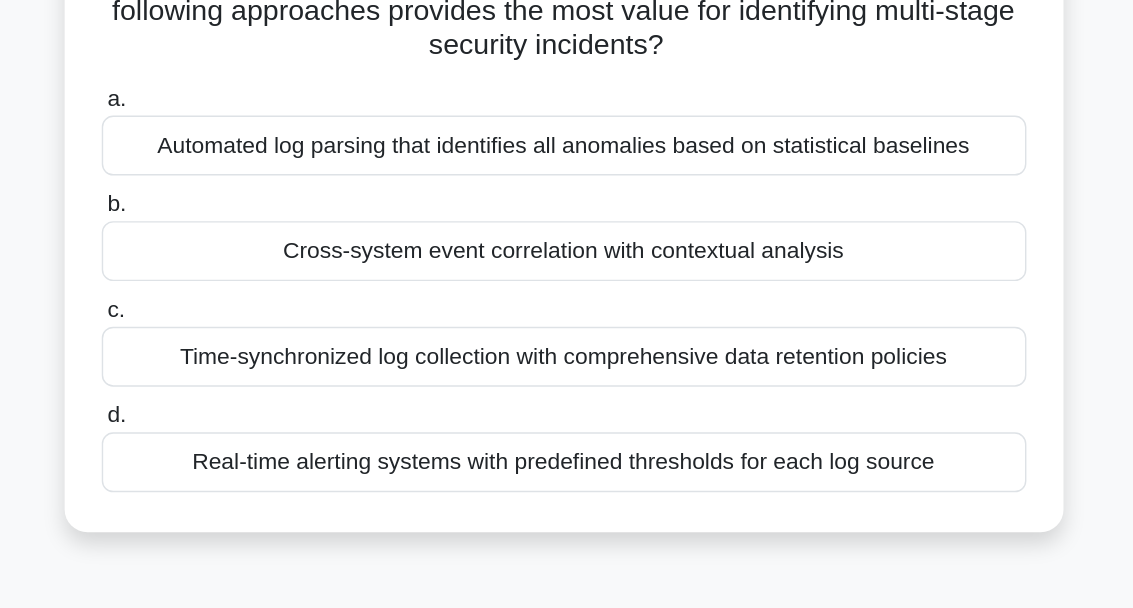 scroll, scrollTop: 58, scrollLeft: 0, axis: vertical 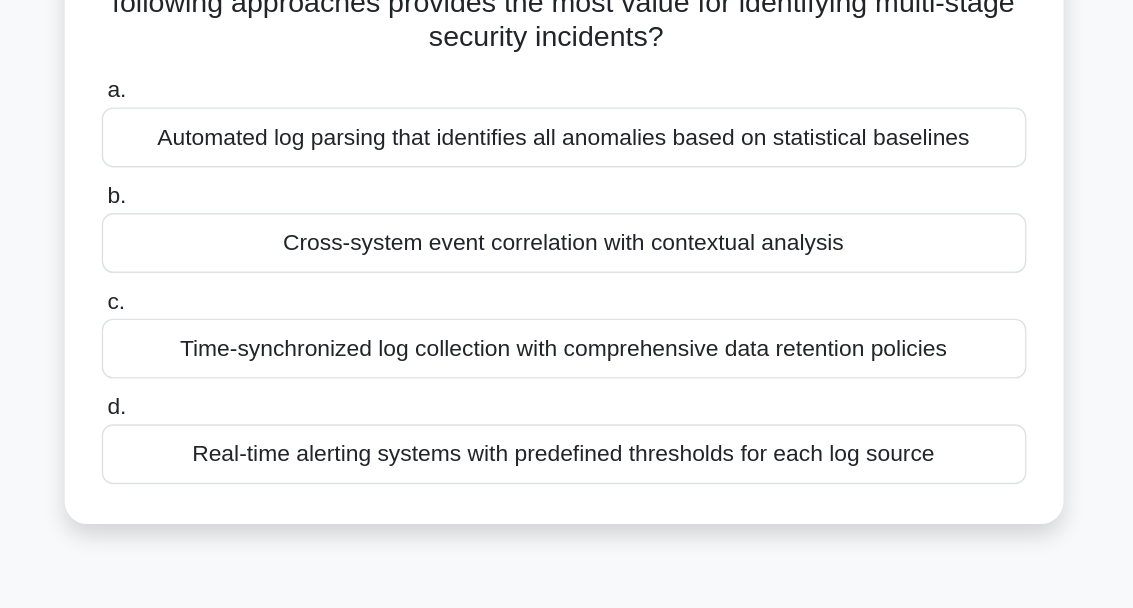 click on "Cross-system event correlation with contextual analysis" at bounding box center (567, 291) 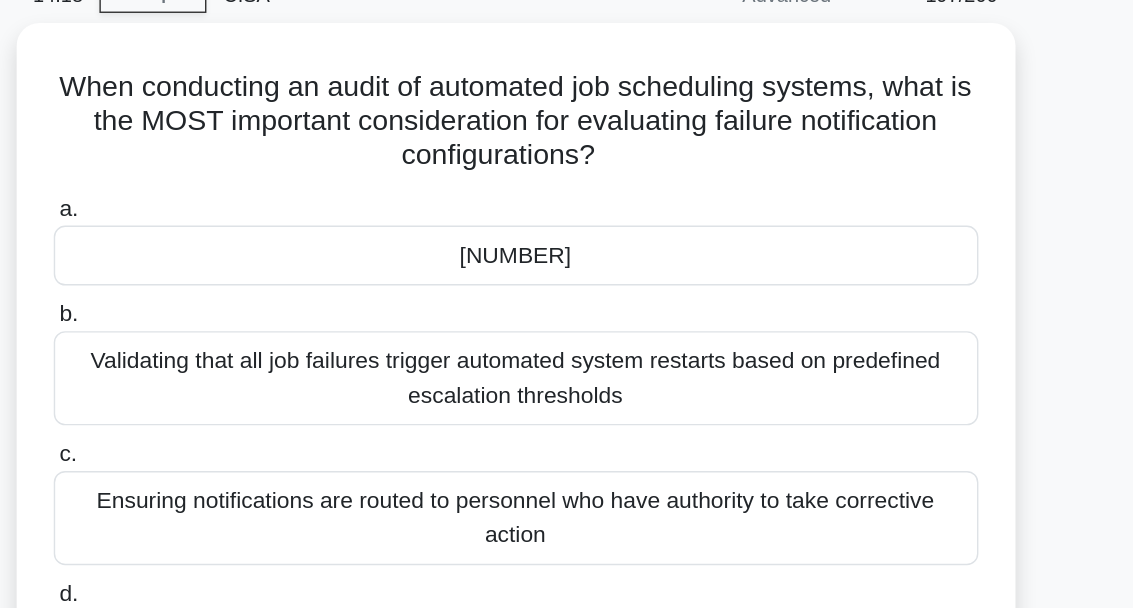 scroll, scrollTop: 100, scrollLeft: 0, axis: vertical 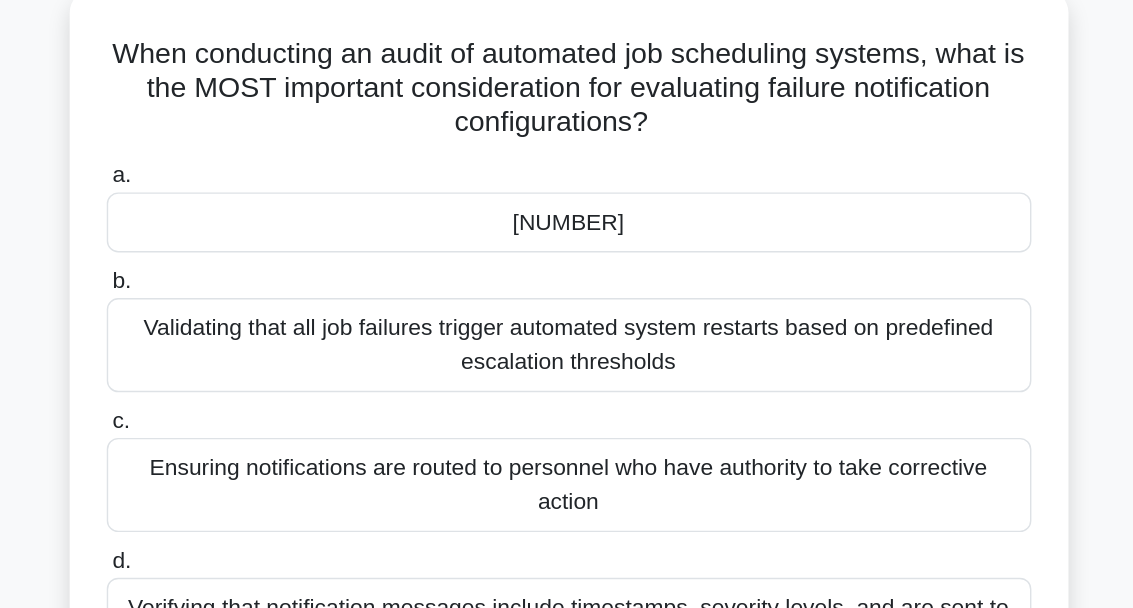 click on "Validating that all job failures trigger automated system restarts based on predefined escalation thresholds" at bounding box center [567, 261] 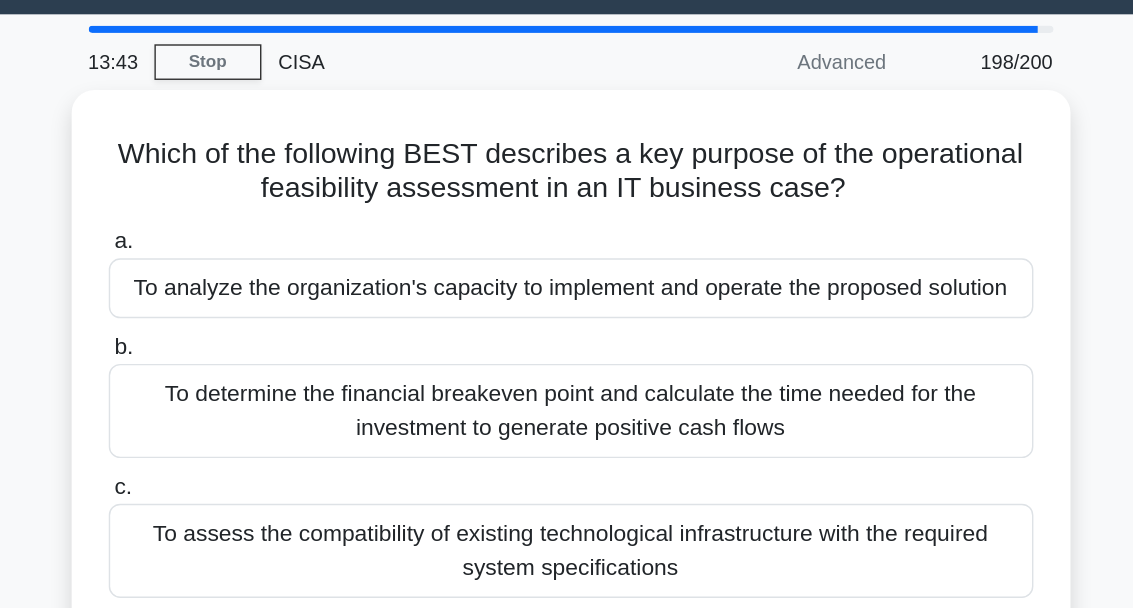 scroll, scrollTop: 53, scrollLeft: 0, axis: vertical 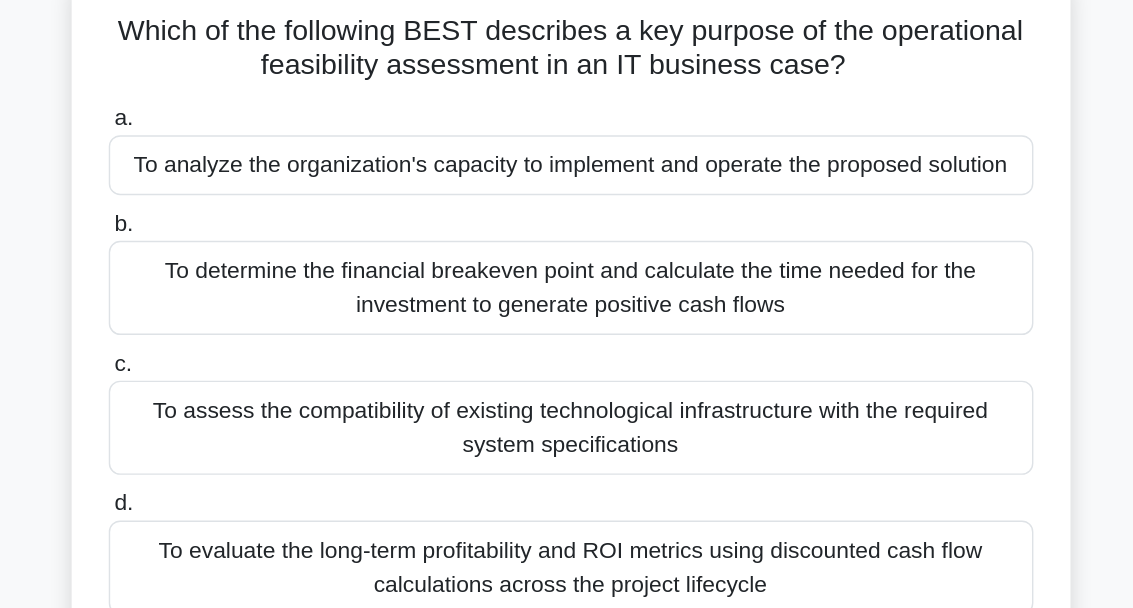 click on "To evaluate the long-term profitability and ROI metrics using discounted cash flow calculations across the project lifecycle" at bounding box center [567, 480] 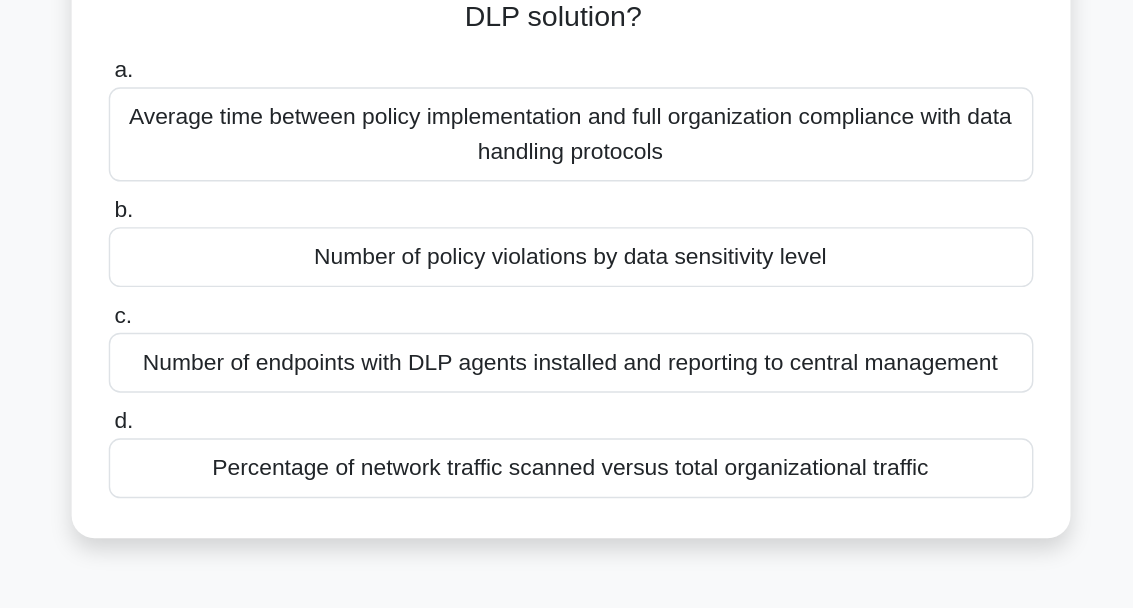 scroll, scrollTop: 33, scrollLeft: 0, axis: vertical 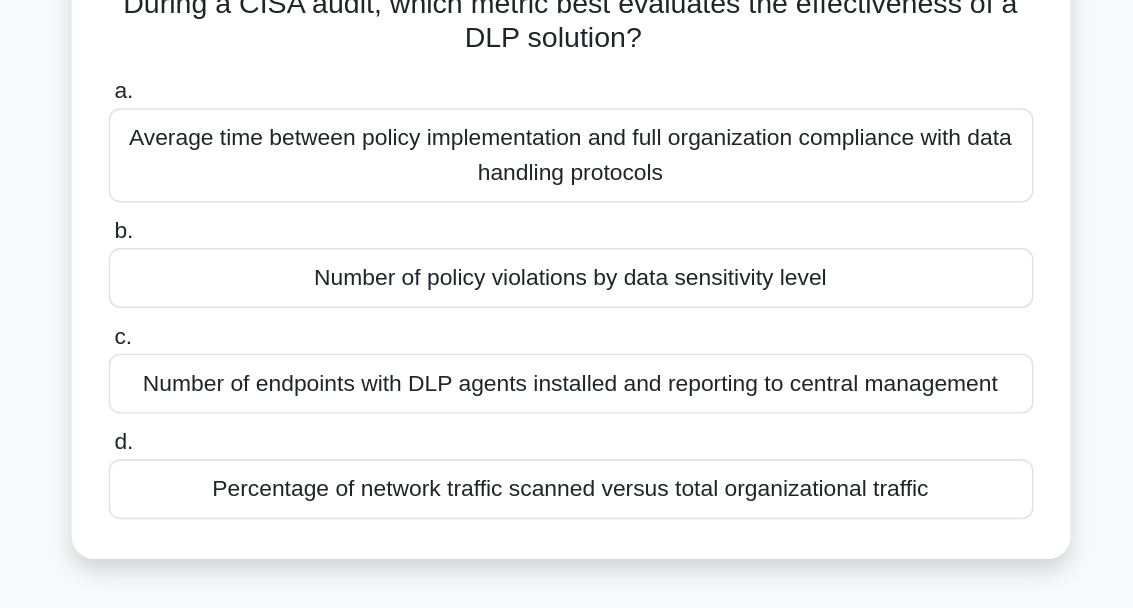 click on "Percentage of network traffic scanned versus total organizational traffic" at bounding box center [567, 464] 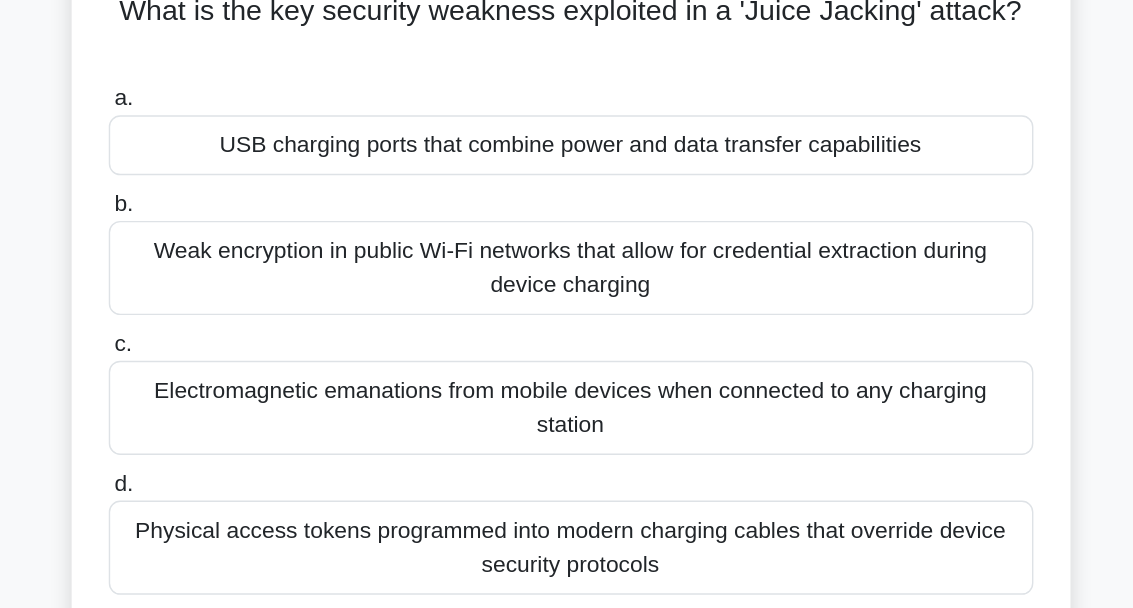 scroll, scrollTop: 32, scrollLeft: 0, axis: vertical 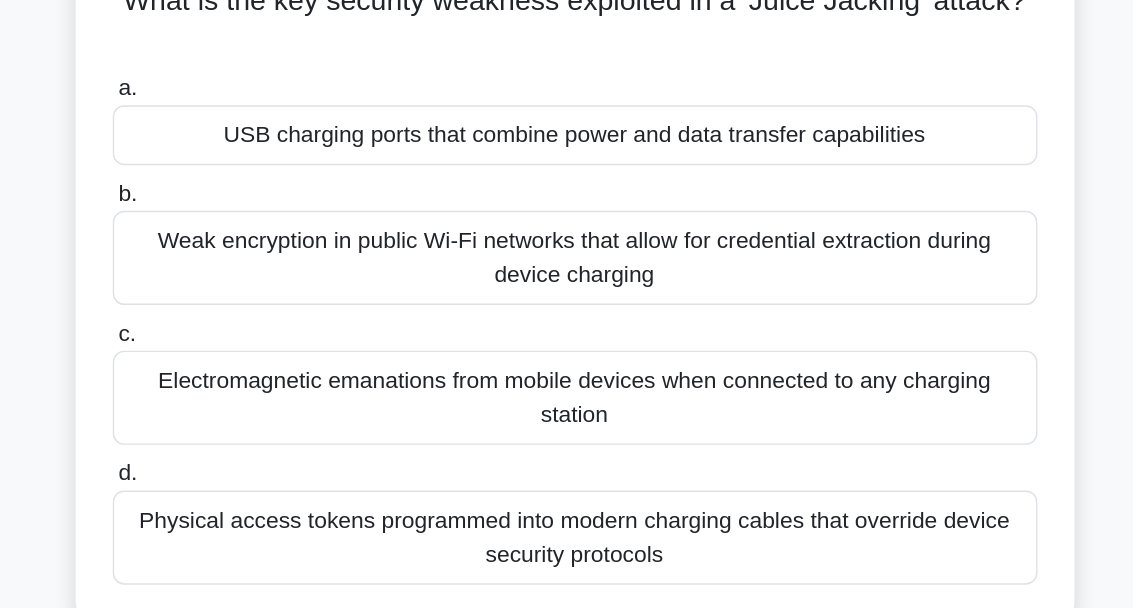 click on "USB charging ports that combine power and data transfer capabilities" at bounding box center (567, 219) 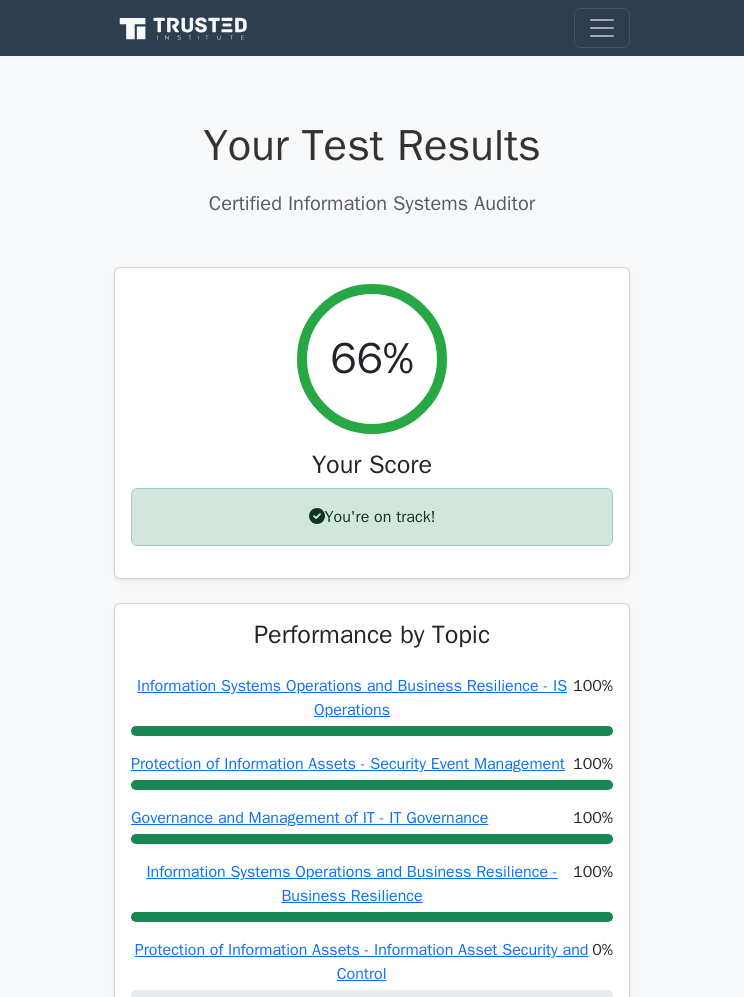 scroll, scrollTop: 0, scrollLeft: 0, axis: both 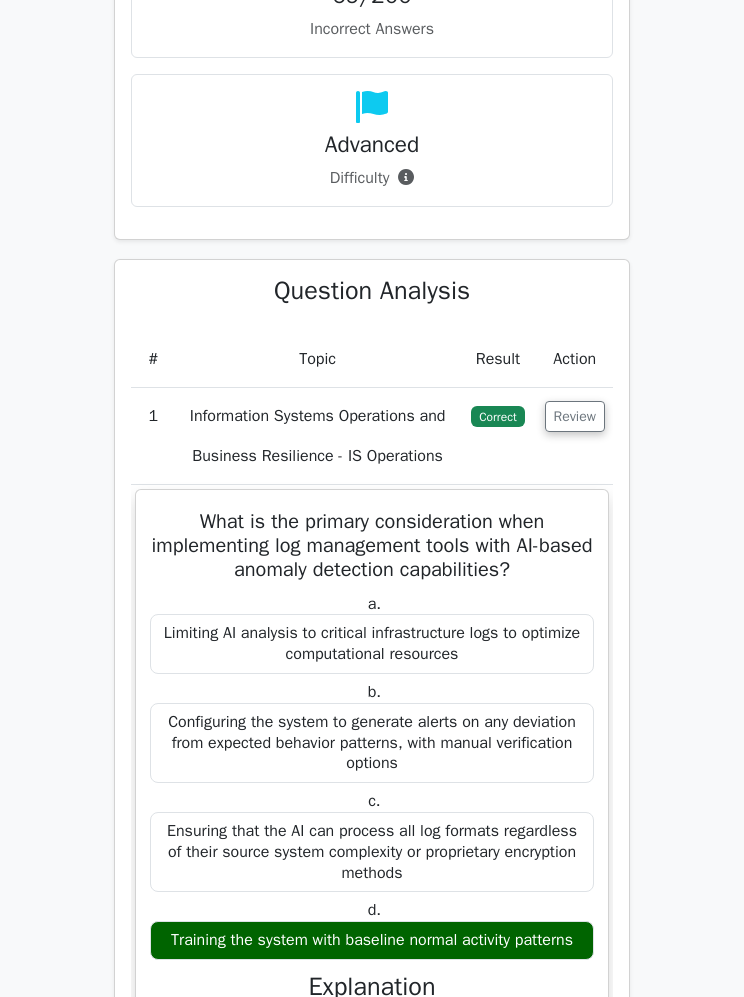click on "1" at bounding box center (153, 435) 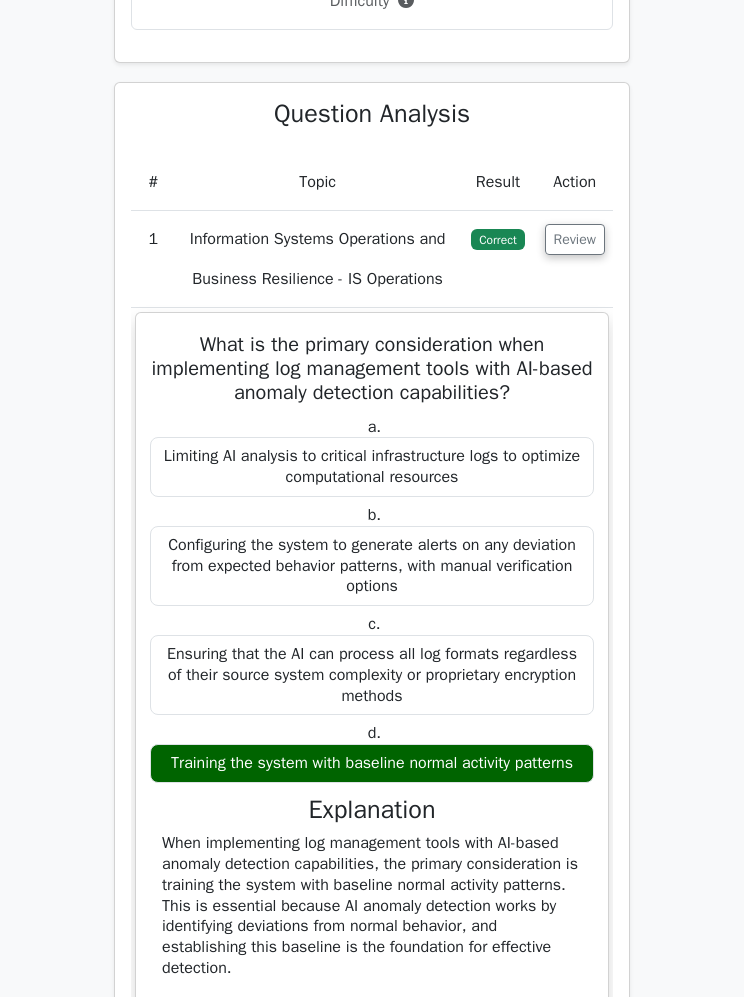 scroll, scrollTop: 1938, scrollLeft: 0, axis: vertical 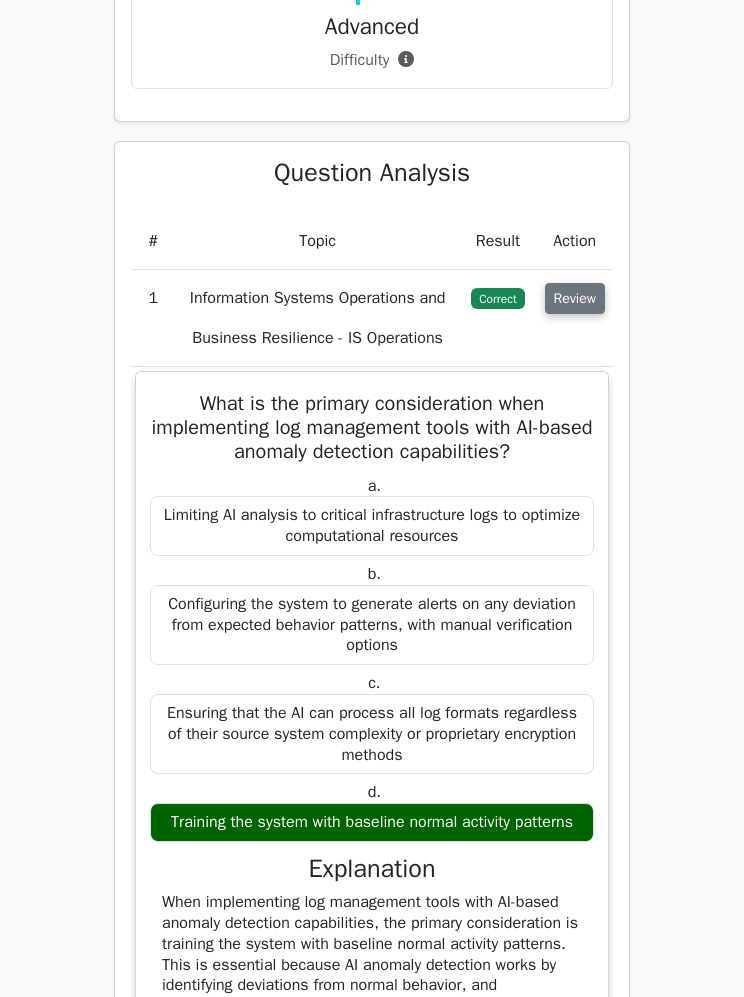 click on "Review" at bounding box center (575, 298) 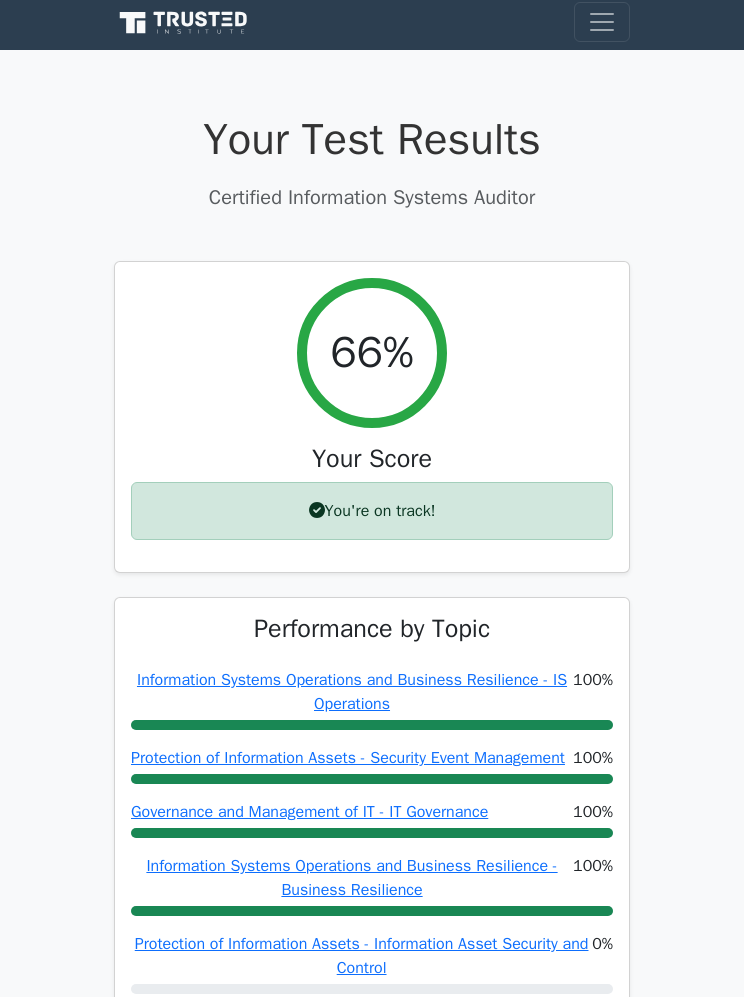 scroll, scrollTop: 0, scrollLeft: 0, axis: both 